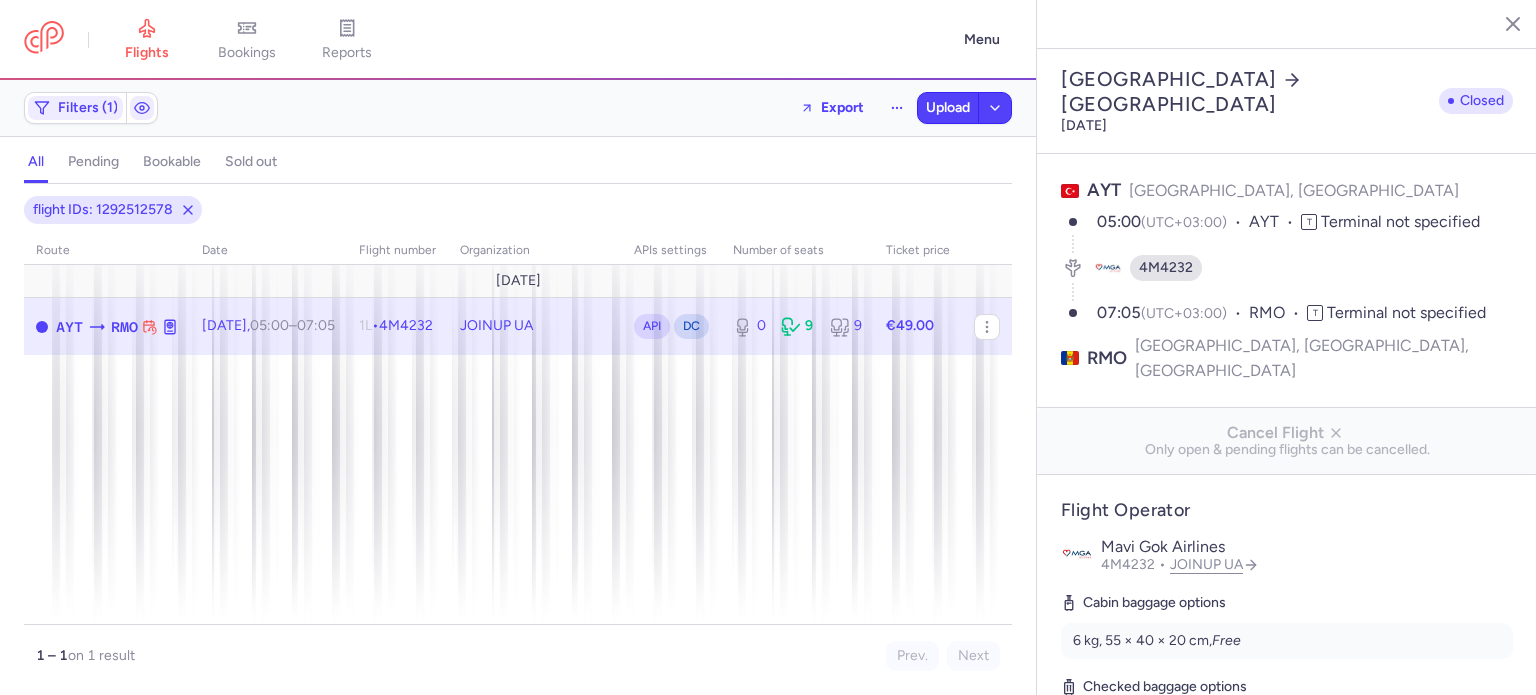 select on "hours" 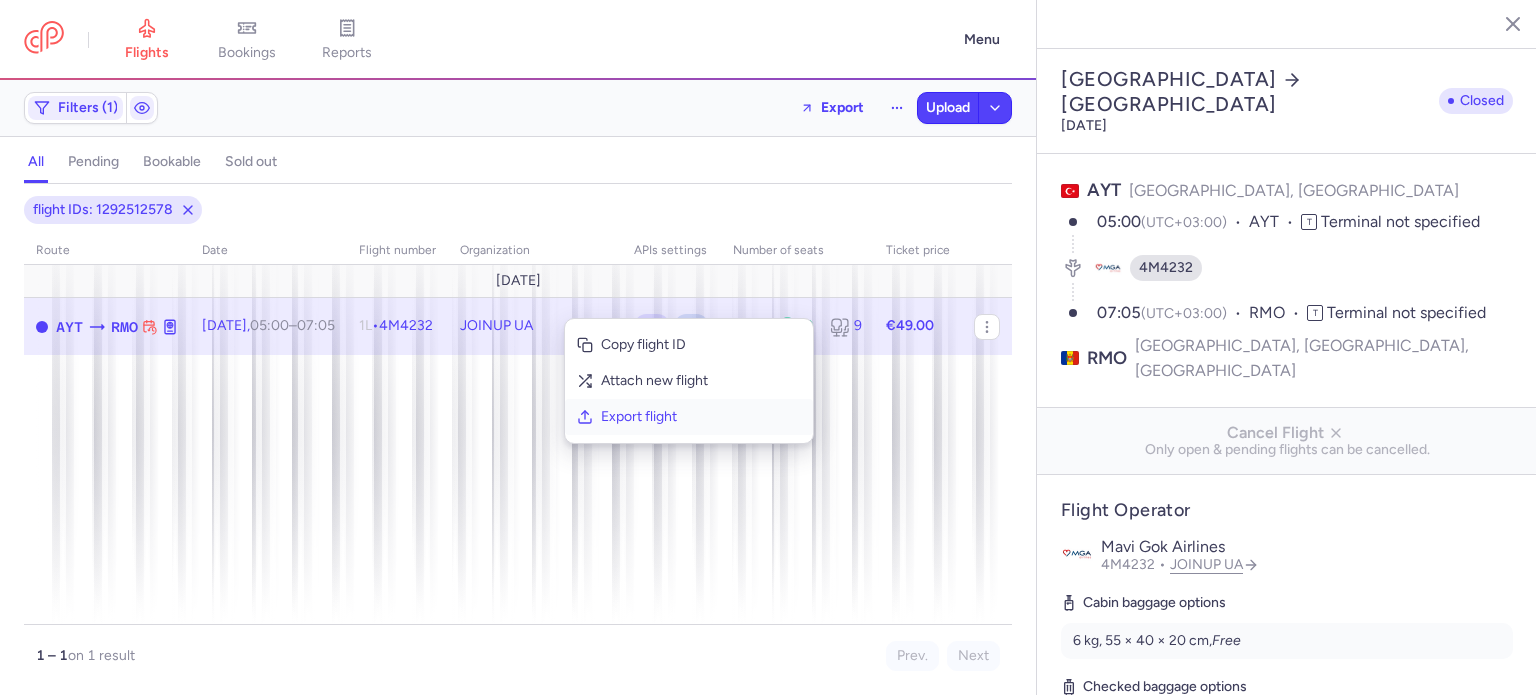 click on "Export flight" at bounding box center (689, 417) 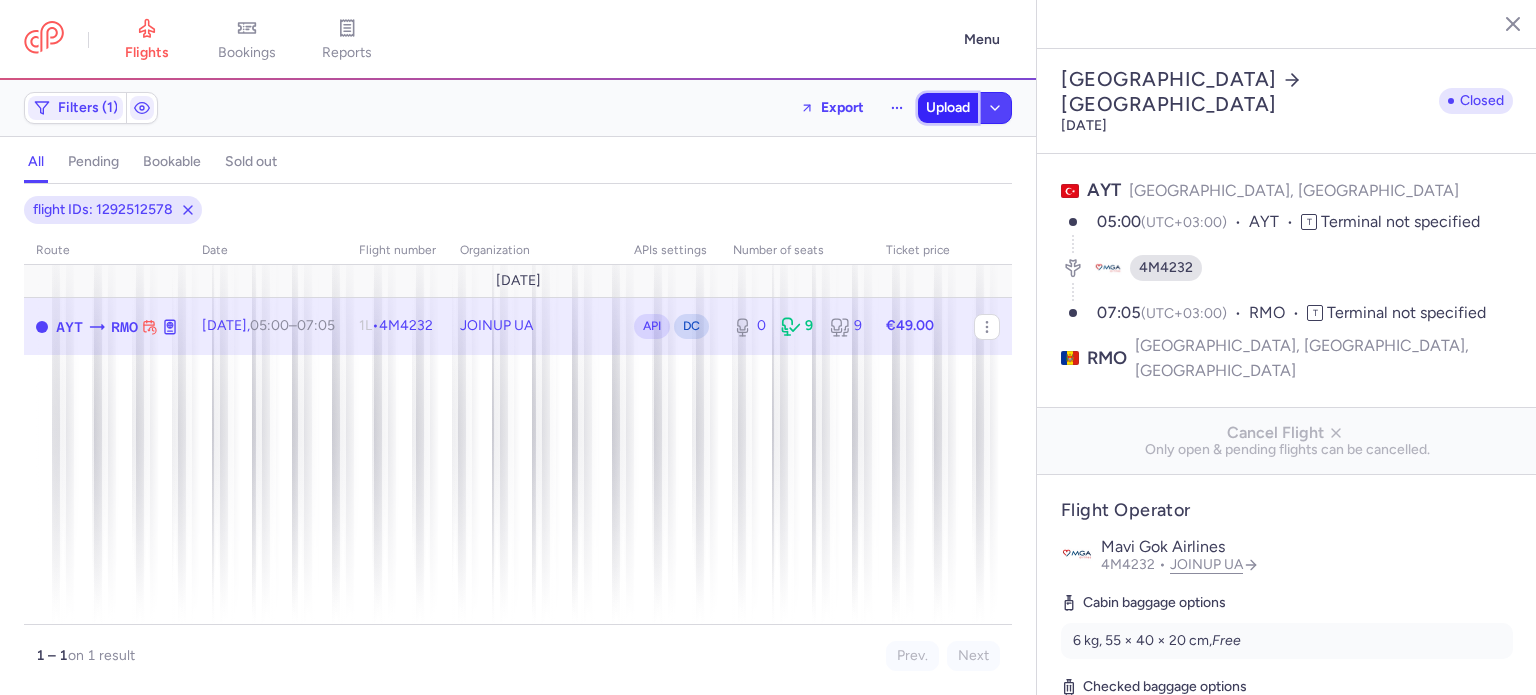 click on "Upload" at bounding box center (948, 108) 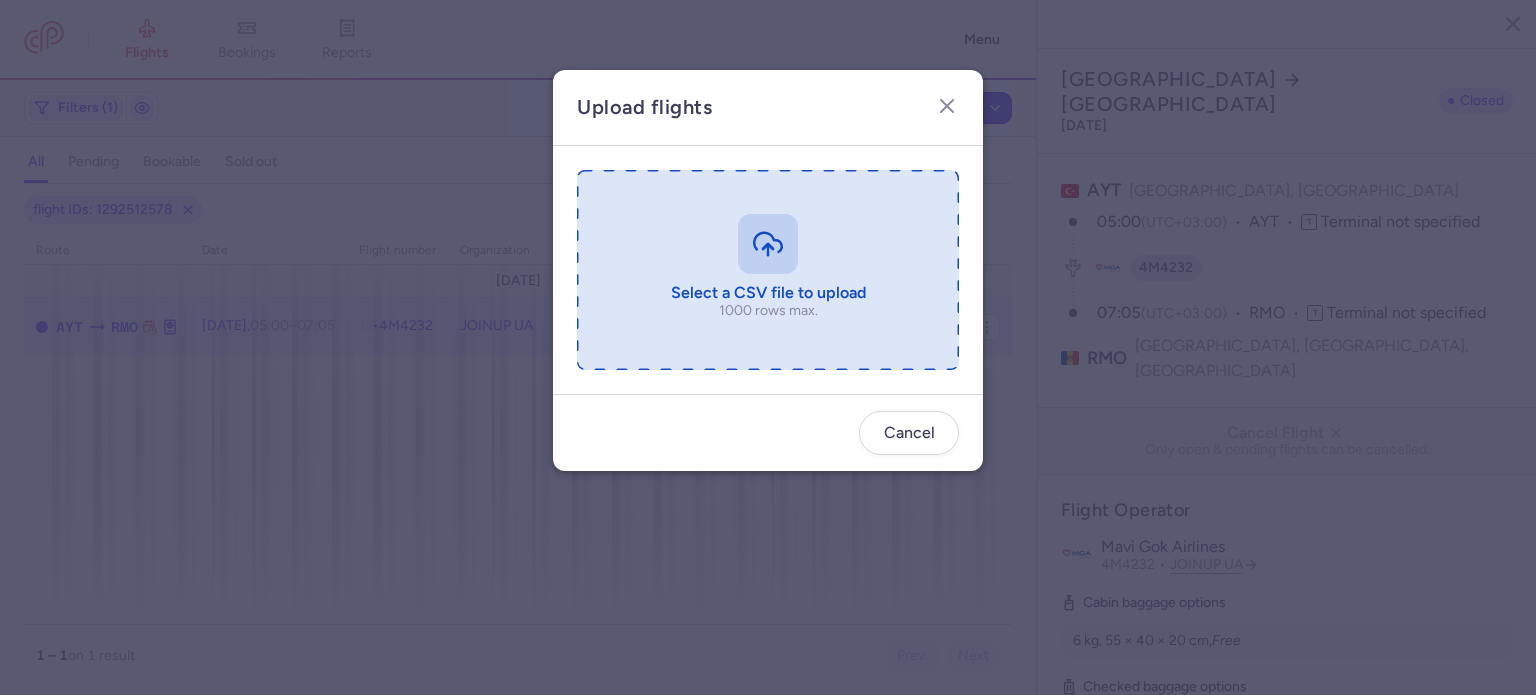 click at bounding box center (768, 270) 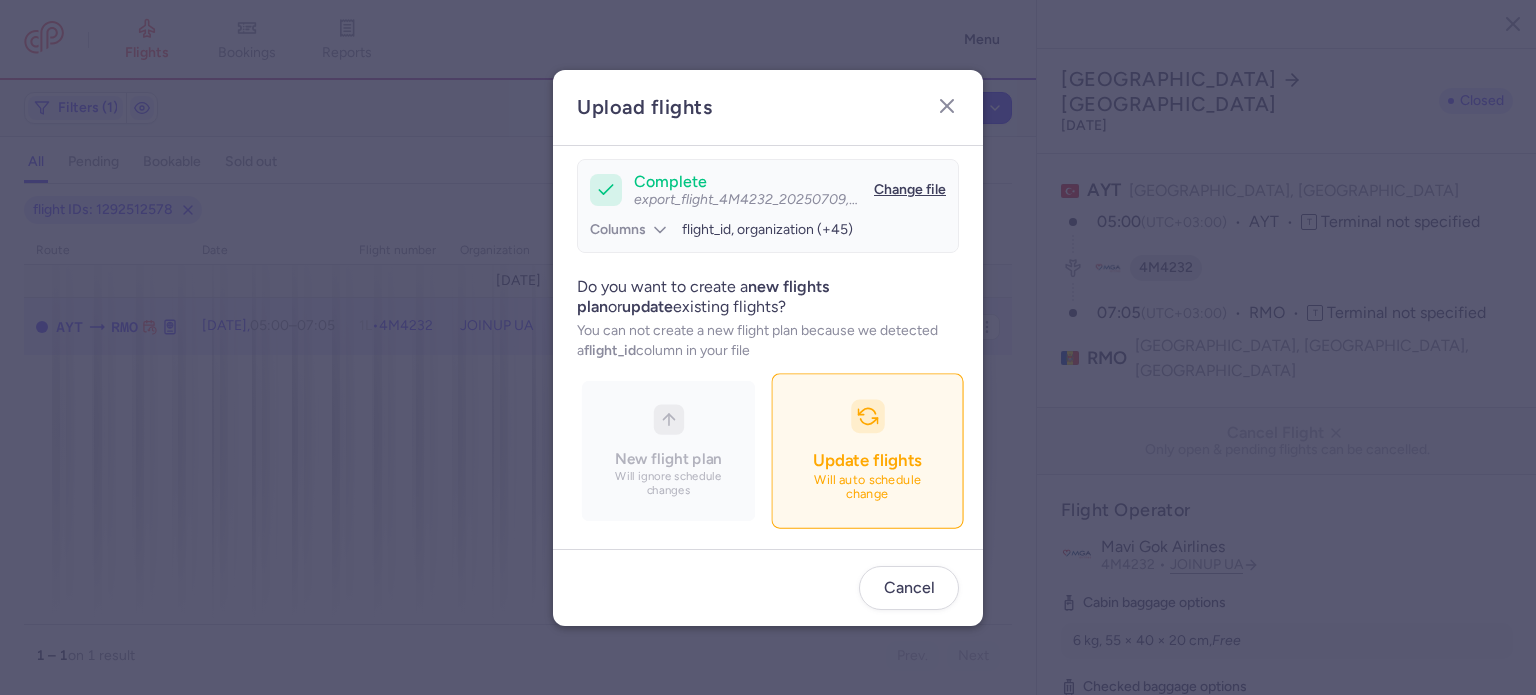 scroll, scrollTop: 172, scrollLeft: 0, axis: vertical 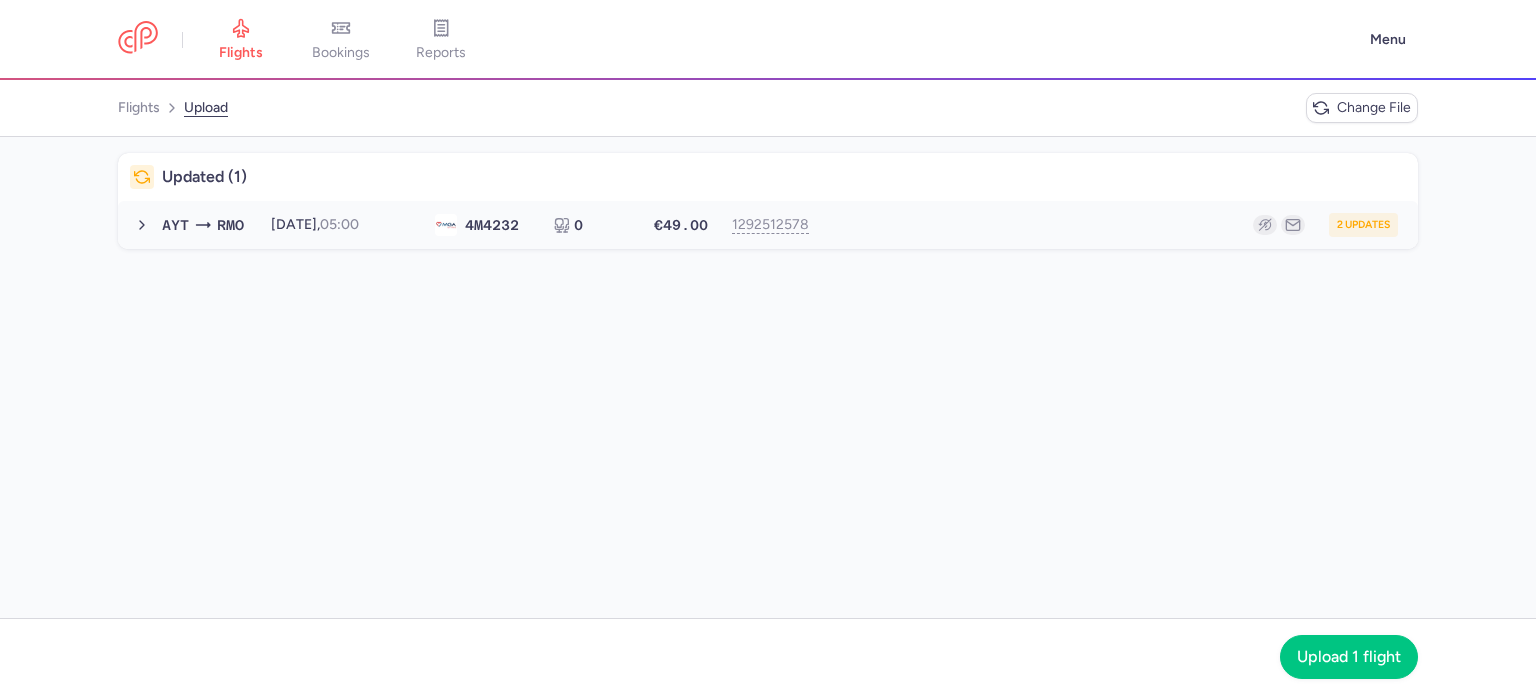 click on "AYT  RMO 2025-07-10,  05:00 4M  4232 0 €49.00 1292512578 2 updates 2025-07-10, 05:00 4M4232 0 seats €49.00" at bounding box center [768, 225] 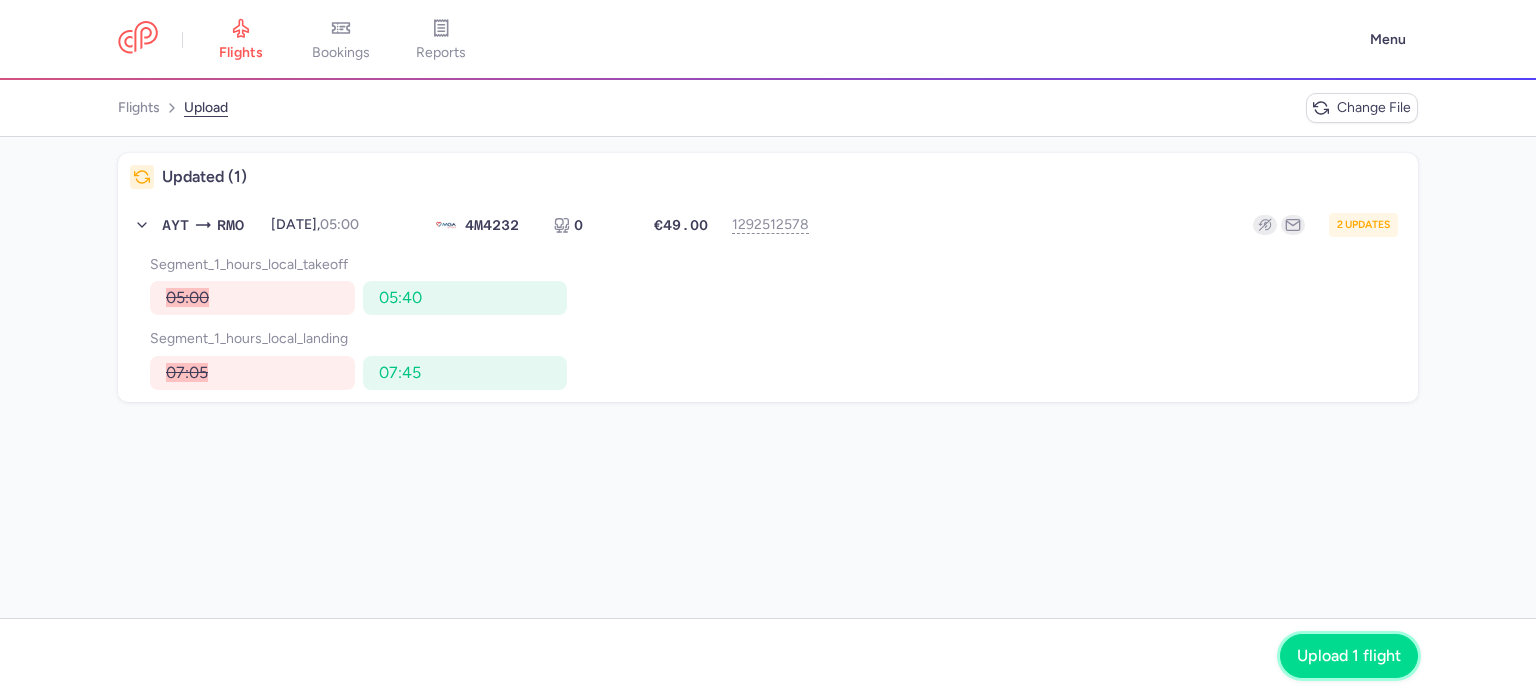 click on "Upload 1 flight" at bounding box center (1349, 656) 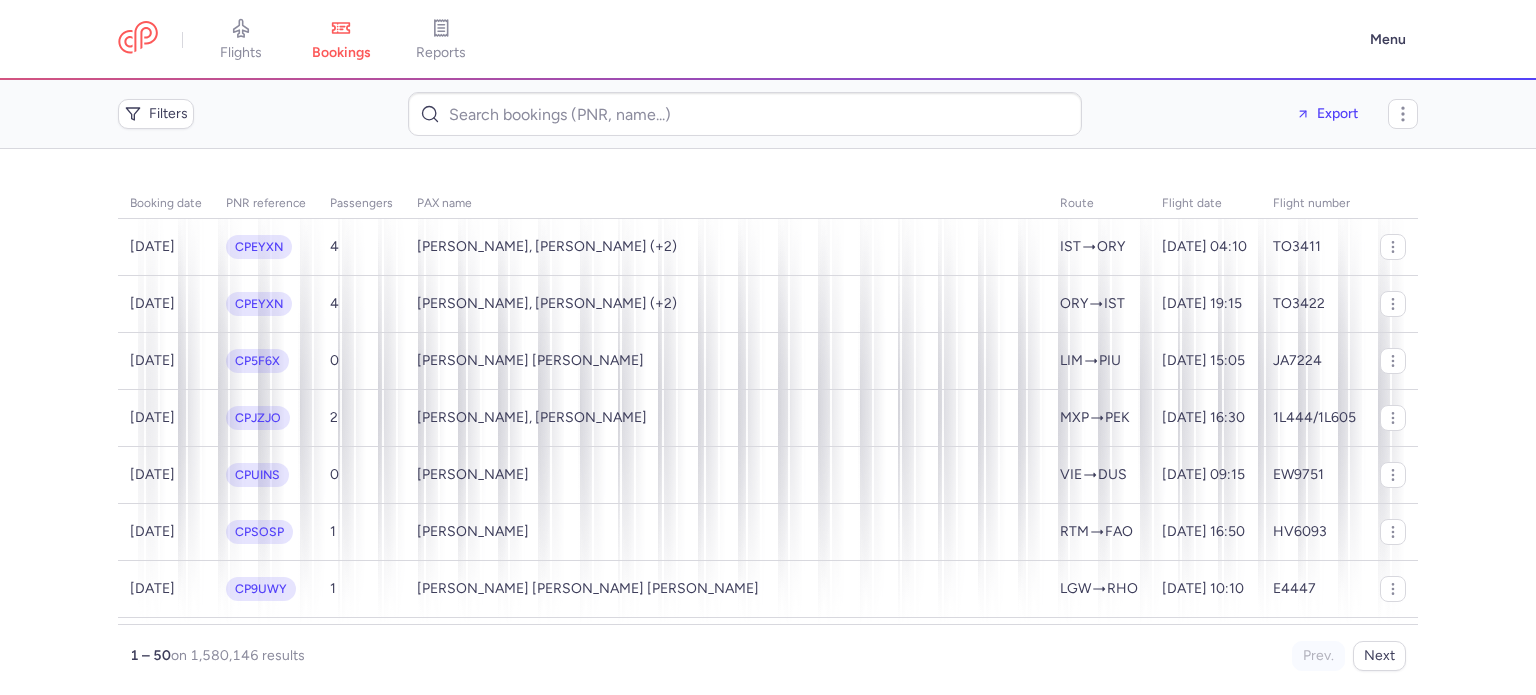 scroll, scrollTop: 0, scrollLeft: 0, axis: both 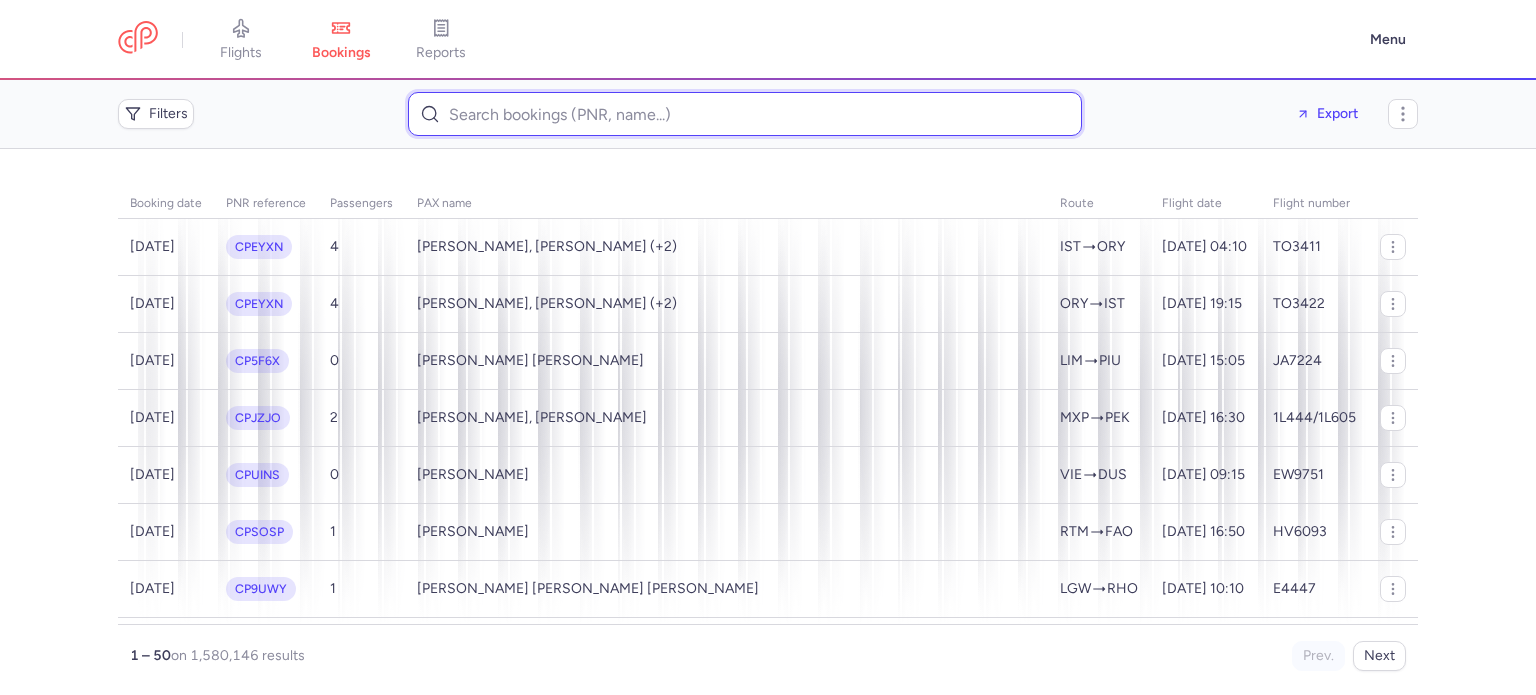 click at bounding box center [745, 114] 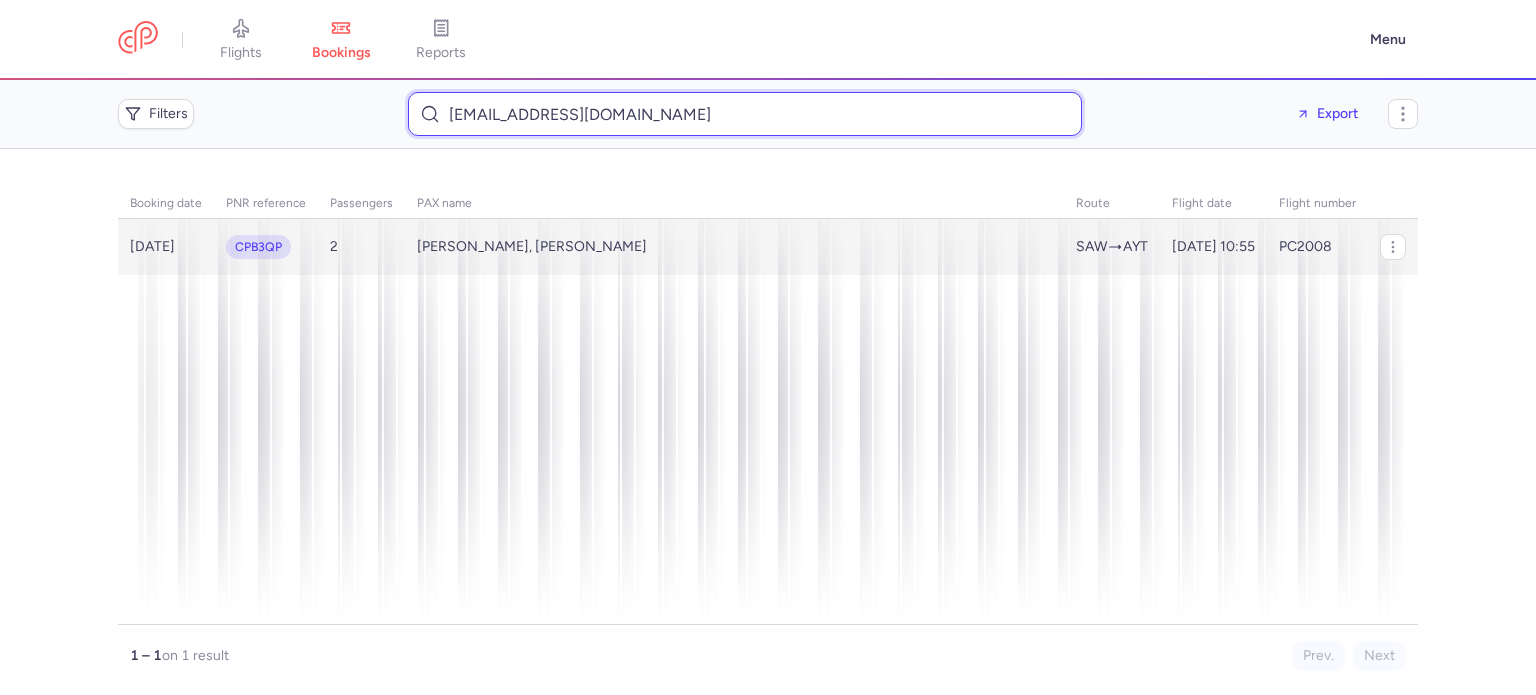 type on "meymouna95200@gmail.com" 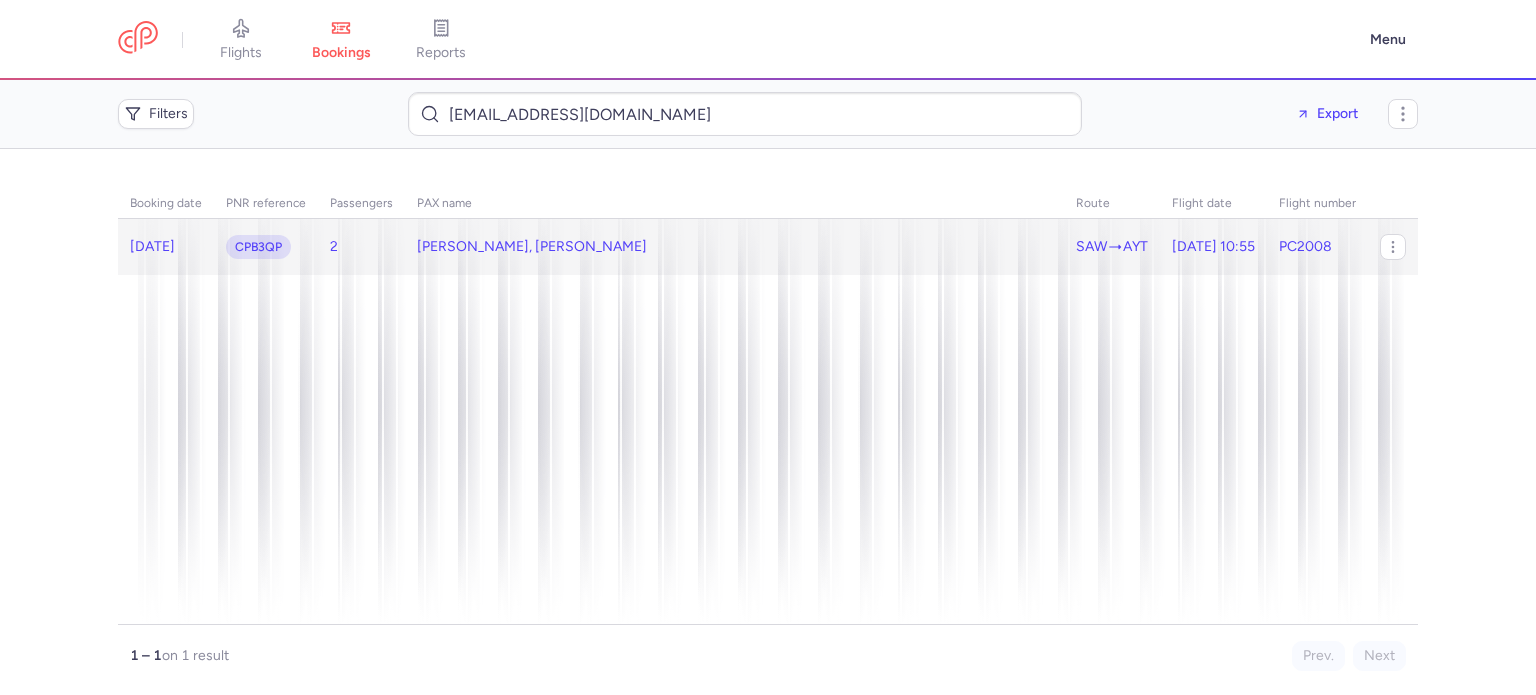 click on "Meymouna SOW, Workhya SOW" at bounding box center [532, 247] 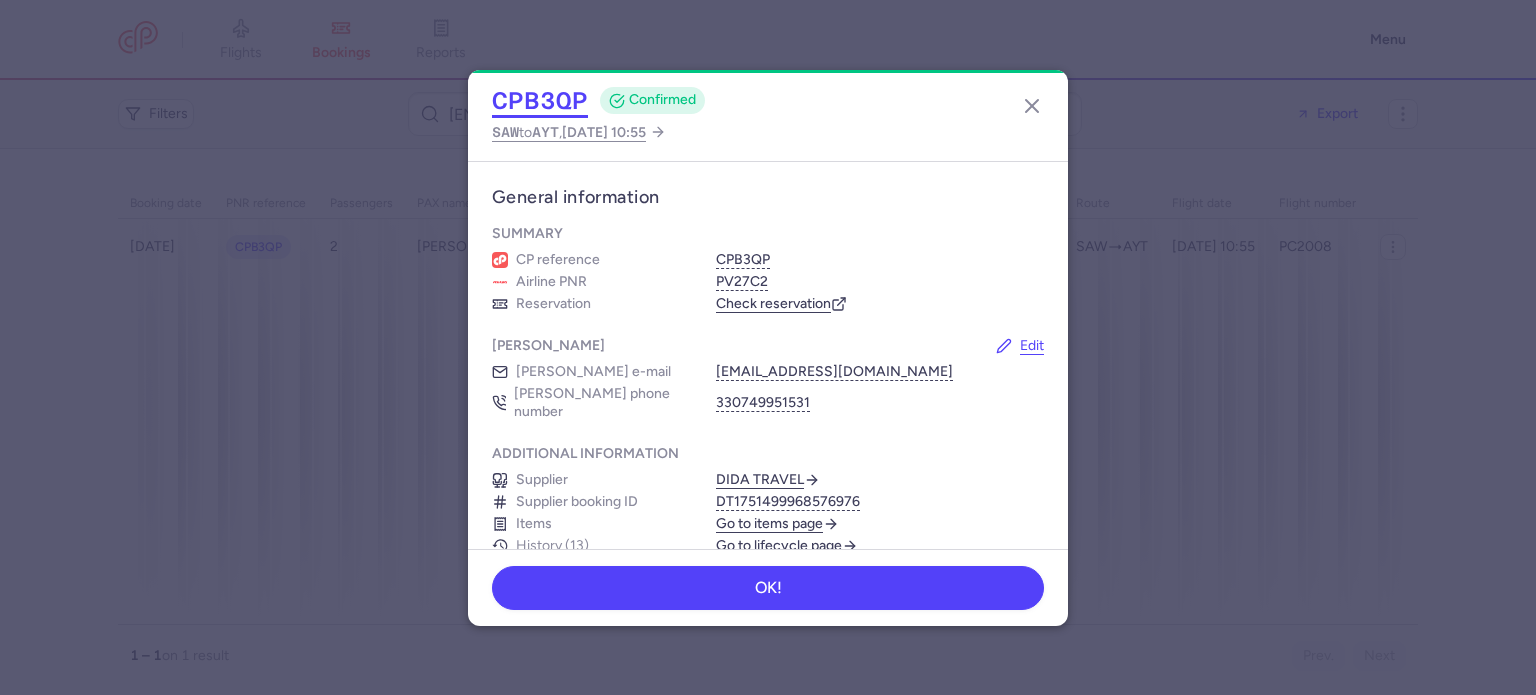 click on "CPB3QP" 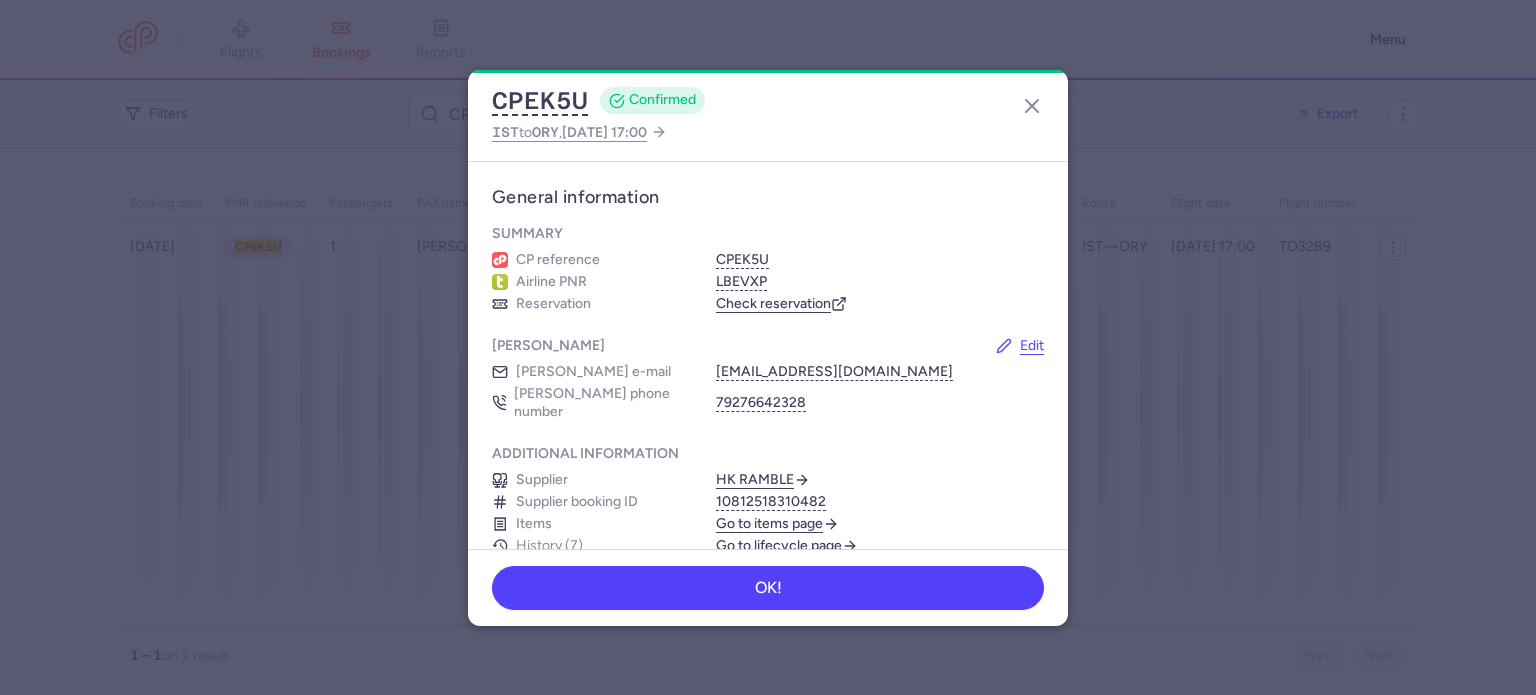 scroll, scrollTop: 0, scrollLeft: 0, axis: both 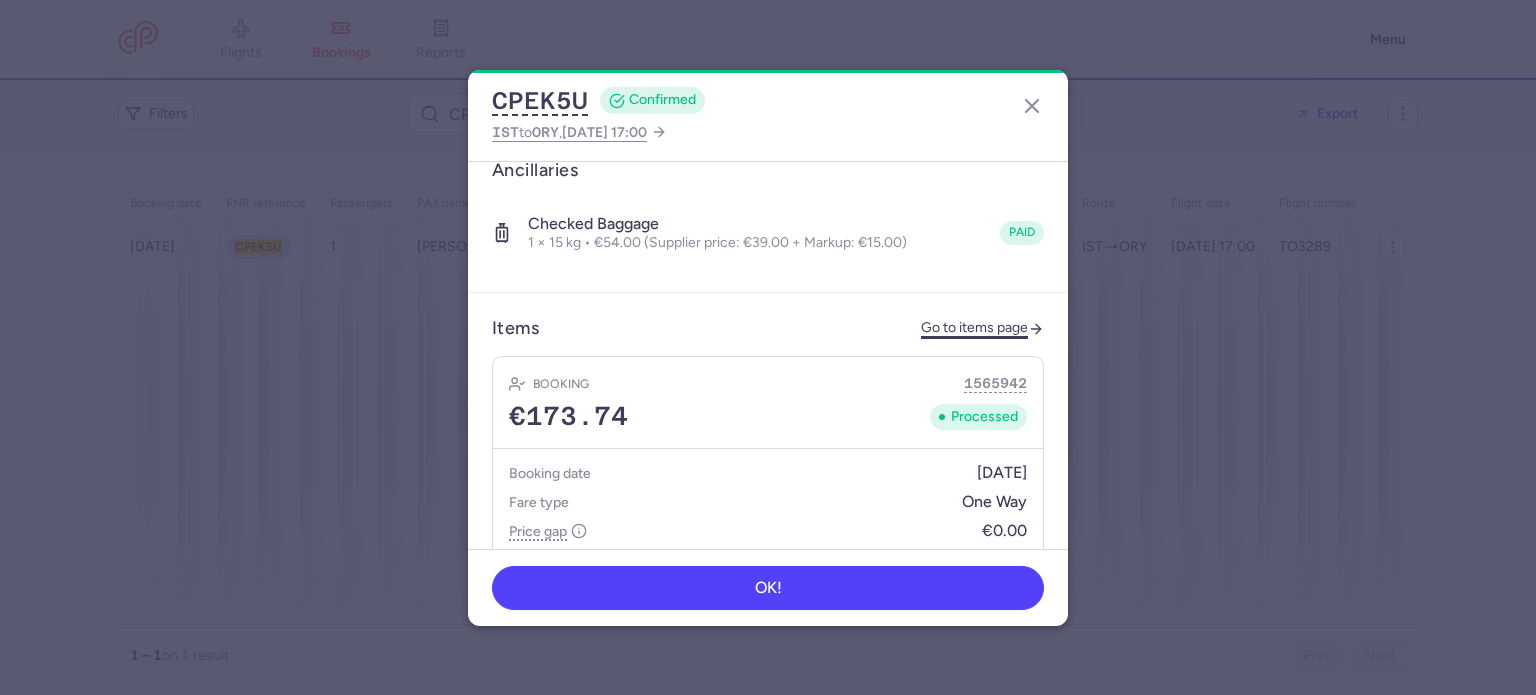 click on "Go to items page" 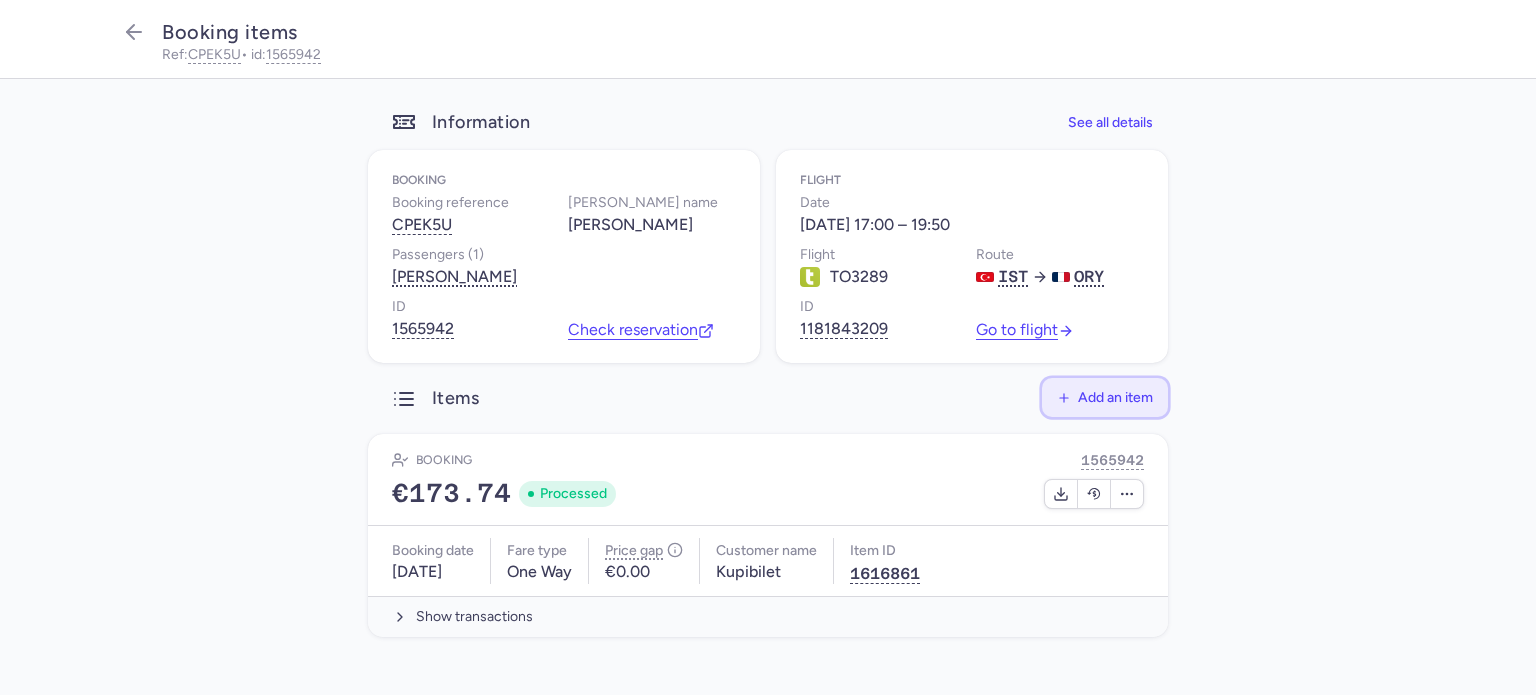 click on "Add an item" 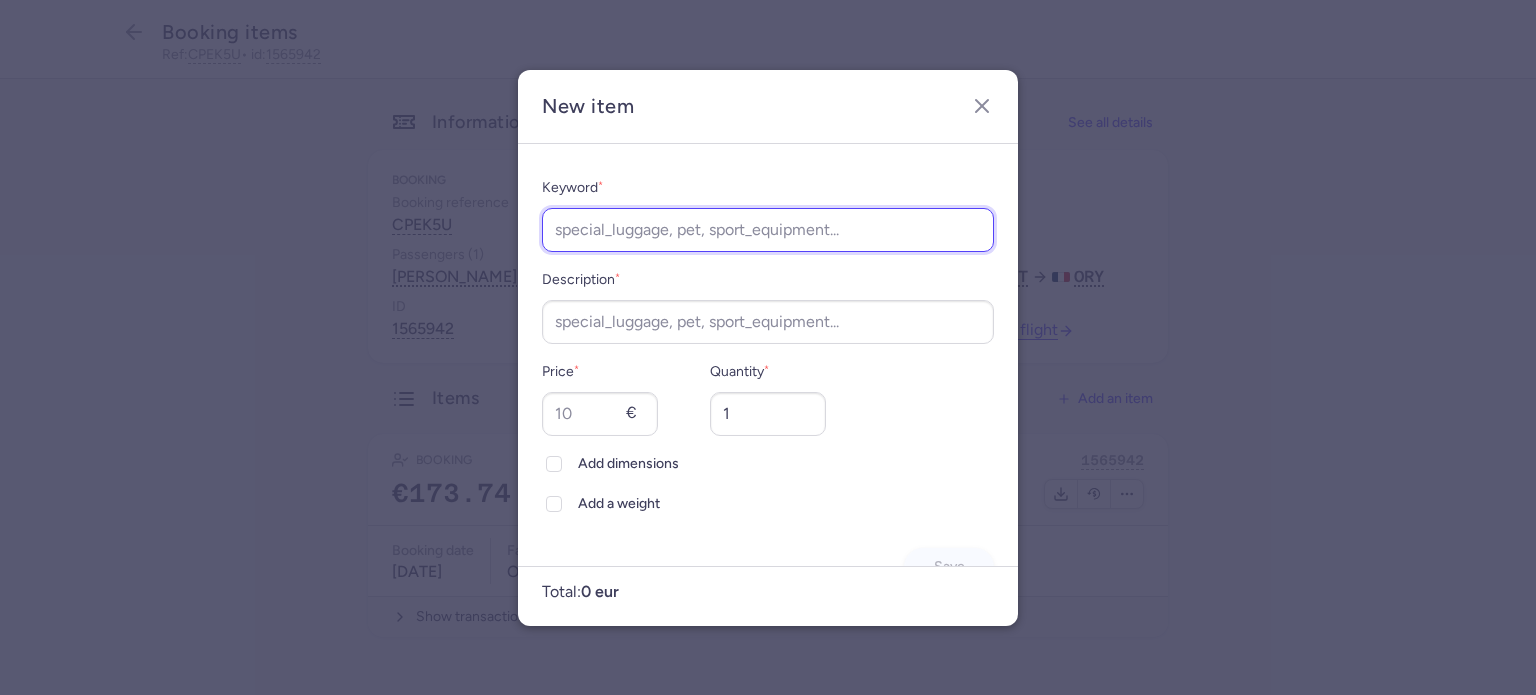 click on "Keyword  *" at bounding box center [768, 230] 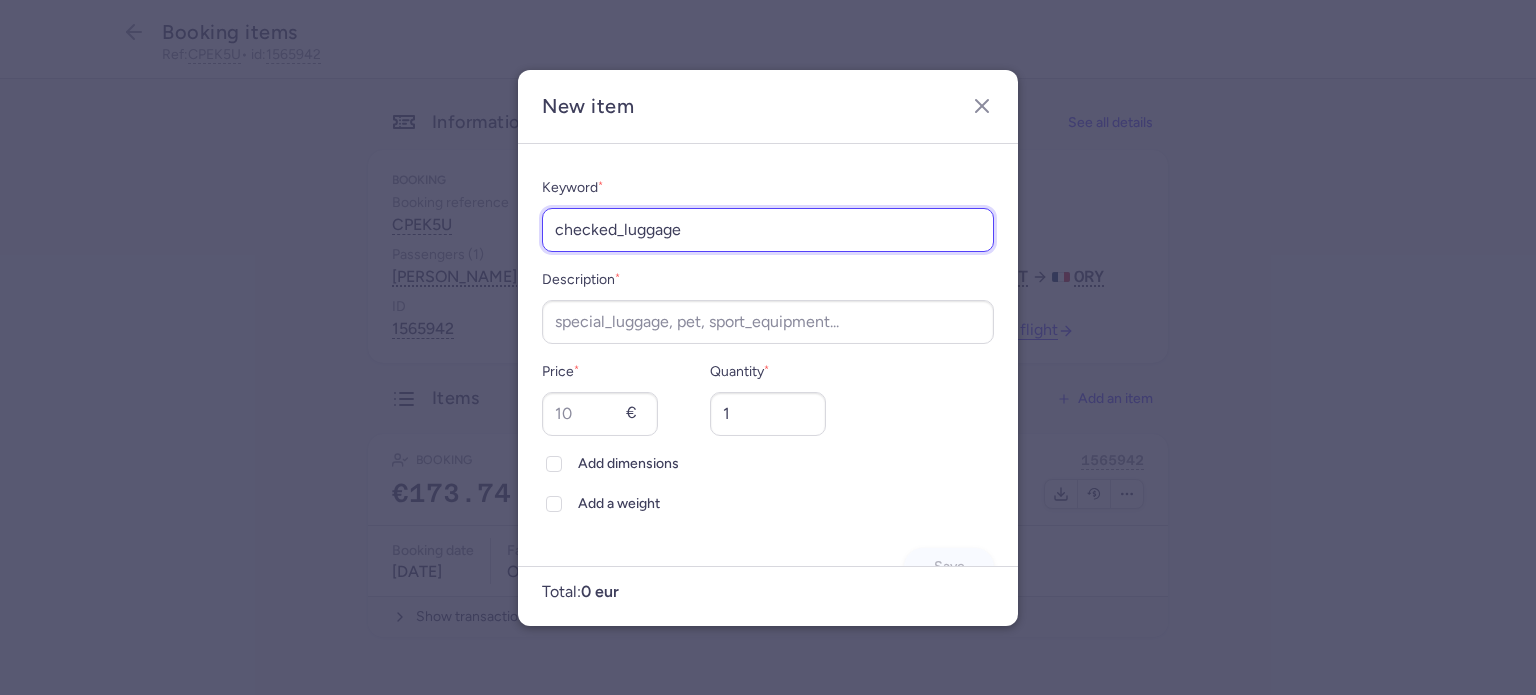 type on "checked_luggage" 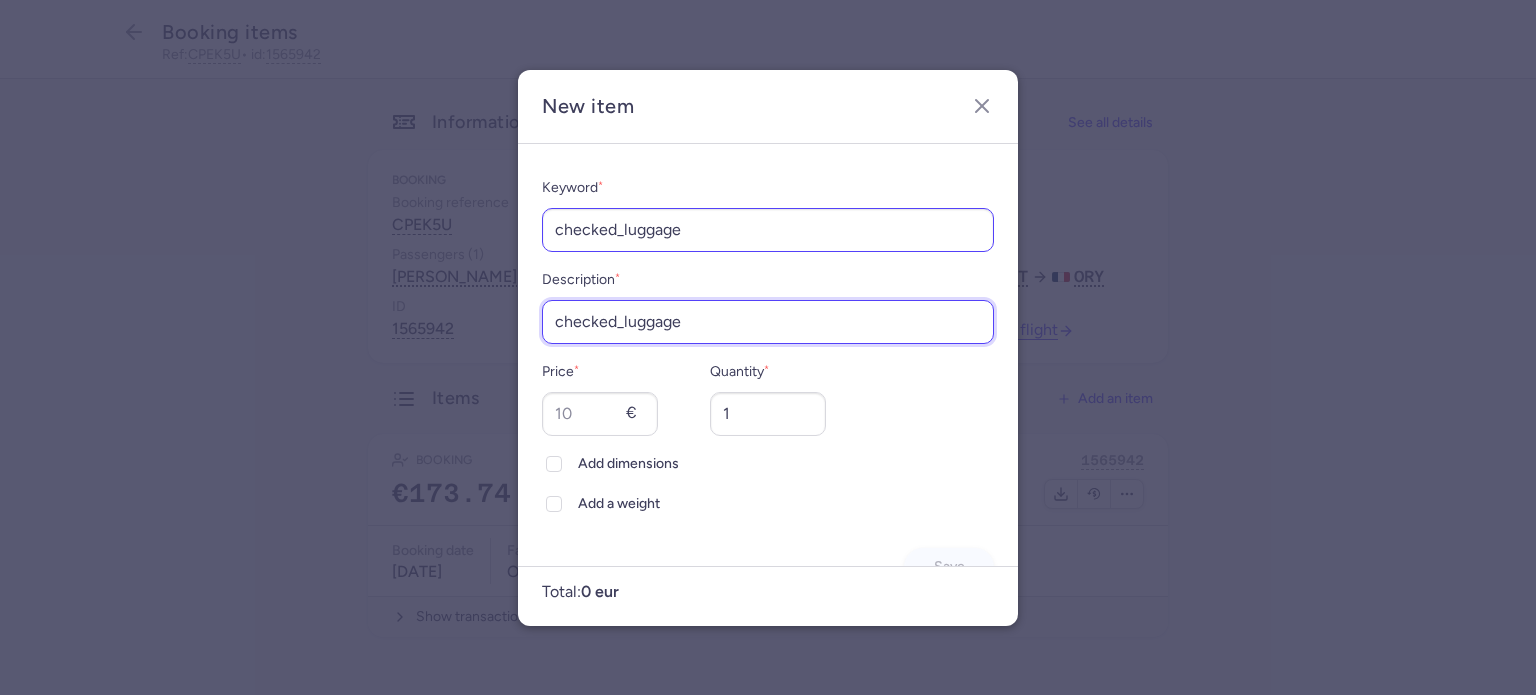 type on "checked_luggage" 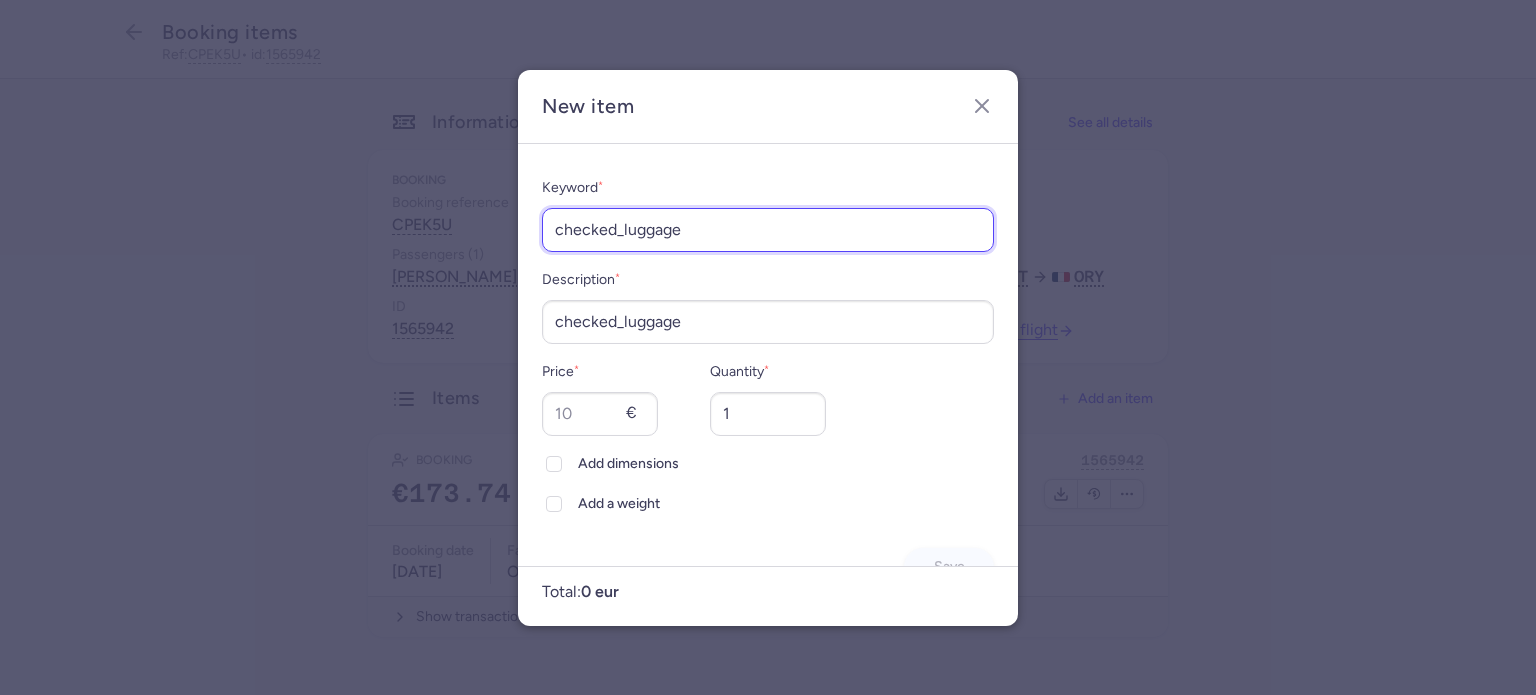 click on "checked_luggage" at bounding box center (768, 230) 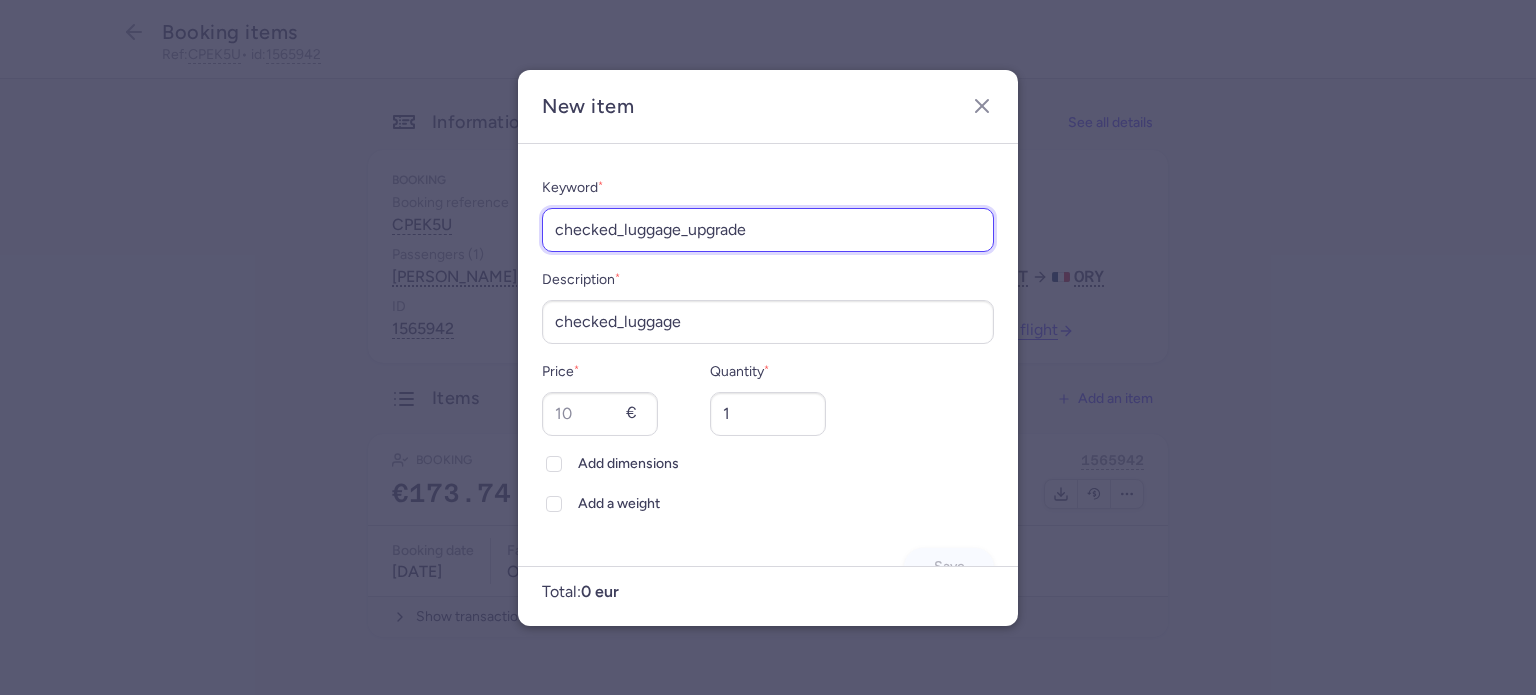 click on "checked_luggage_upgrade" at bounding box center (768, 230) 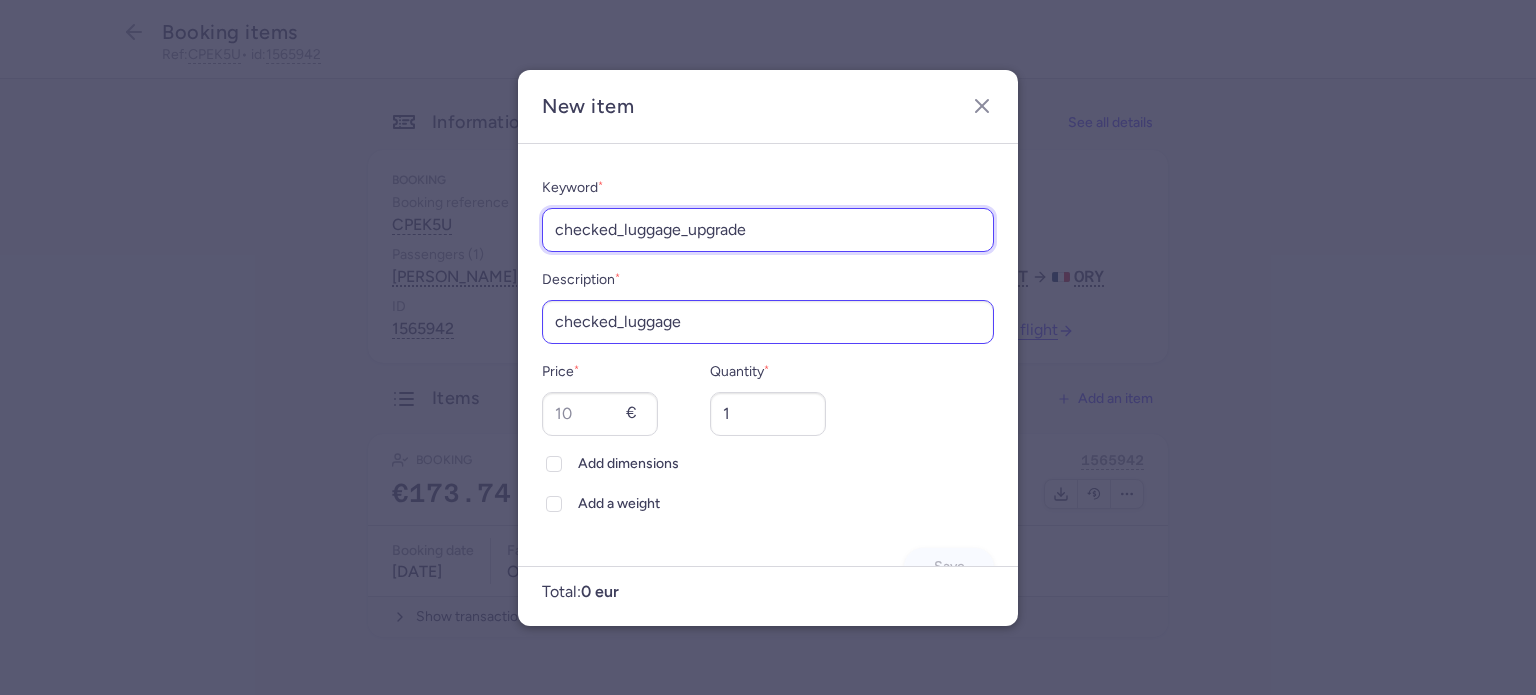 type on "checked_luggage_upgrade" 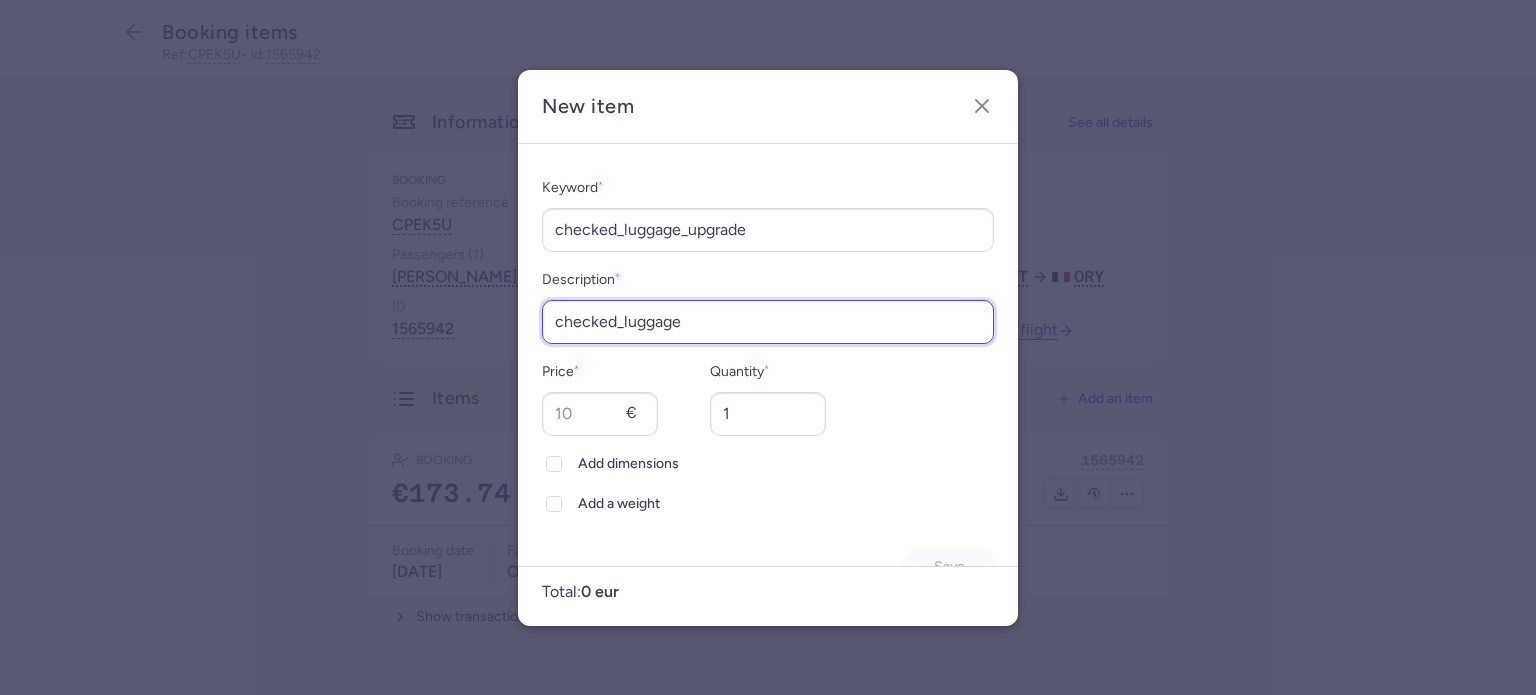 click on "checked_luggage" at bounding box center (768, 322) 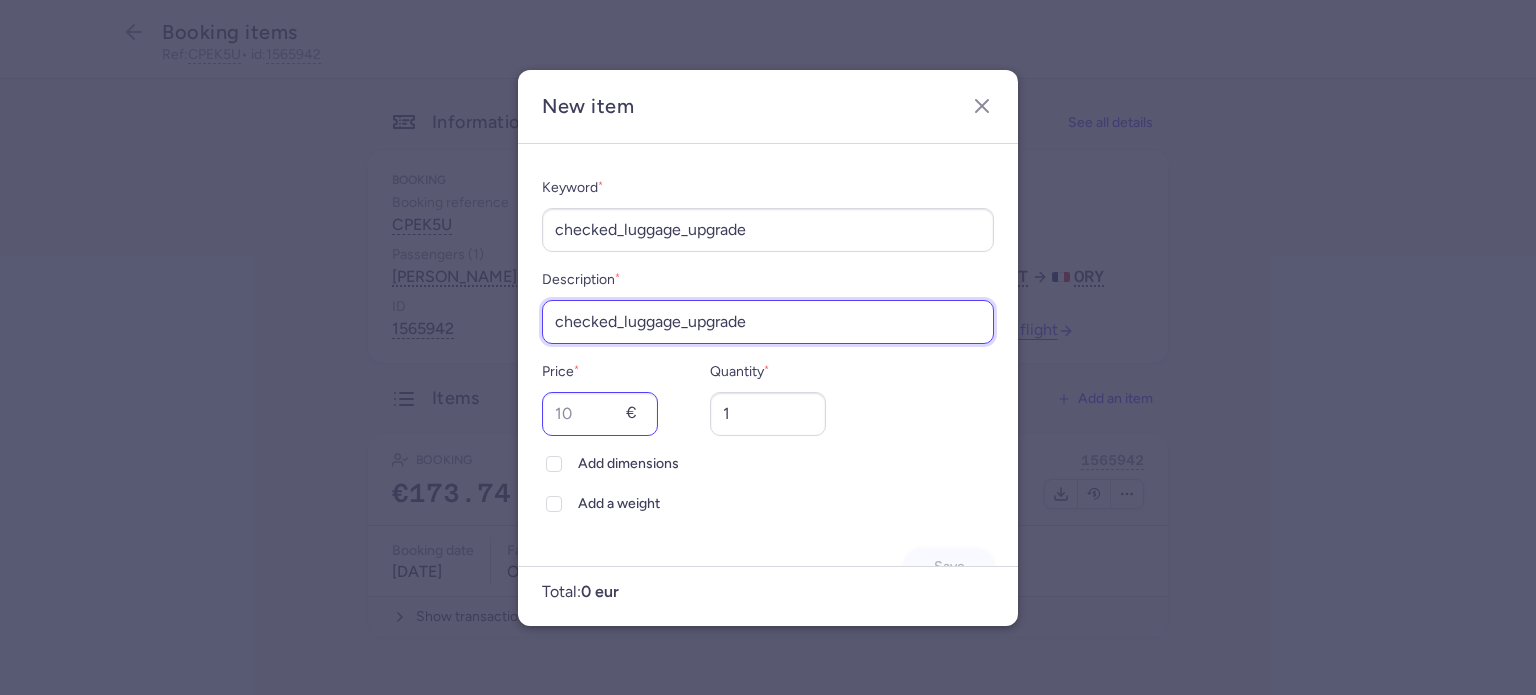 type on "checked_luggage_upgrade" 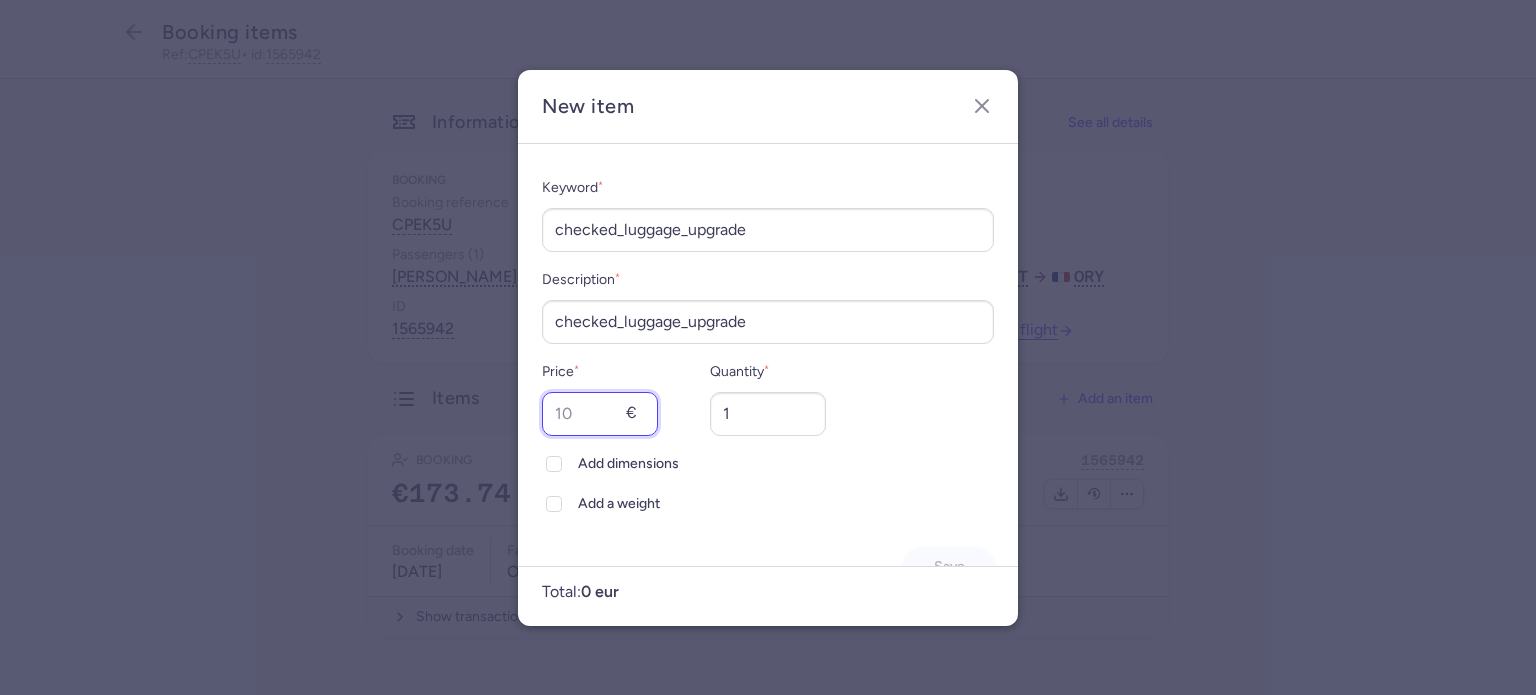 click on "Price  *" at bounding box center [600, 414] 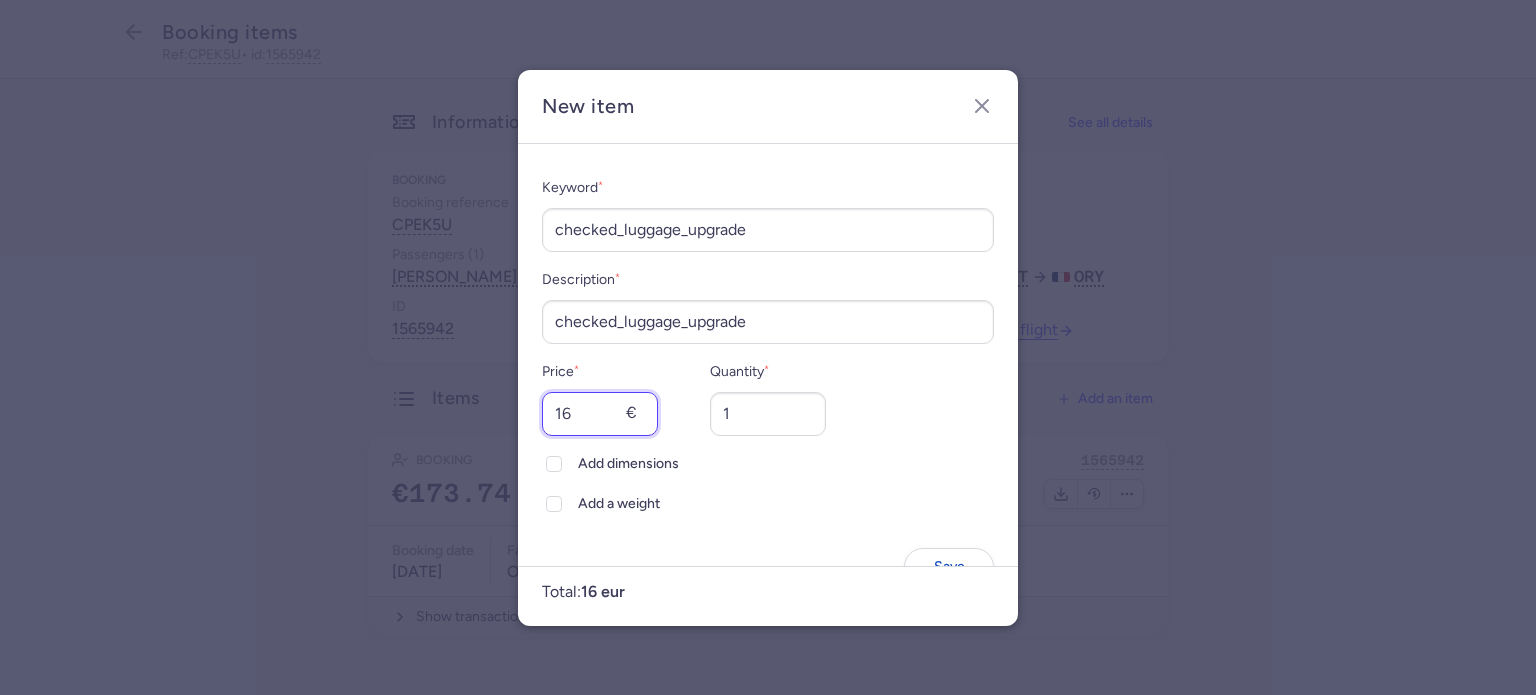 type on "16" 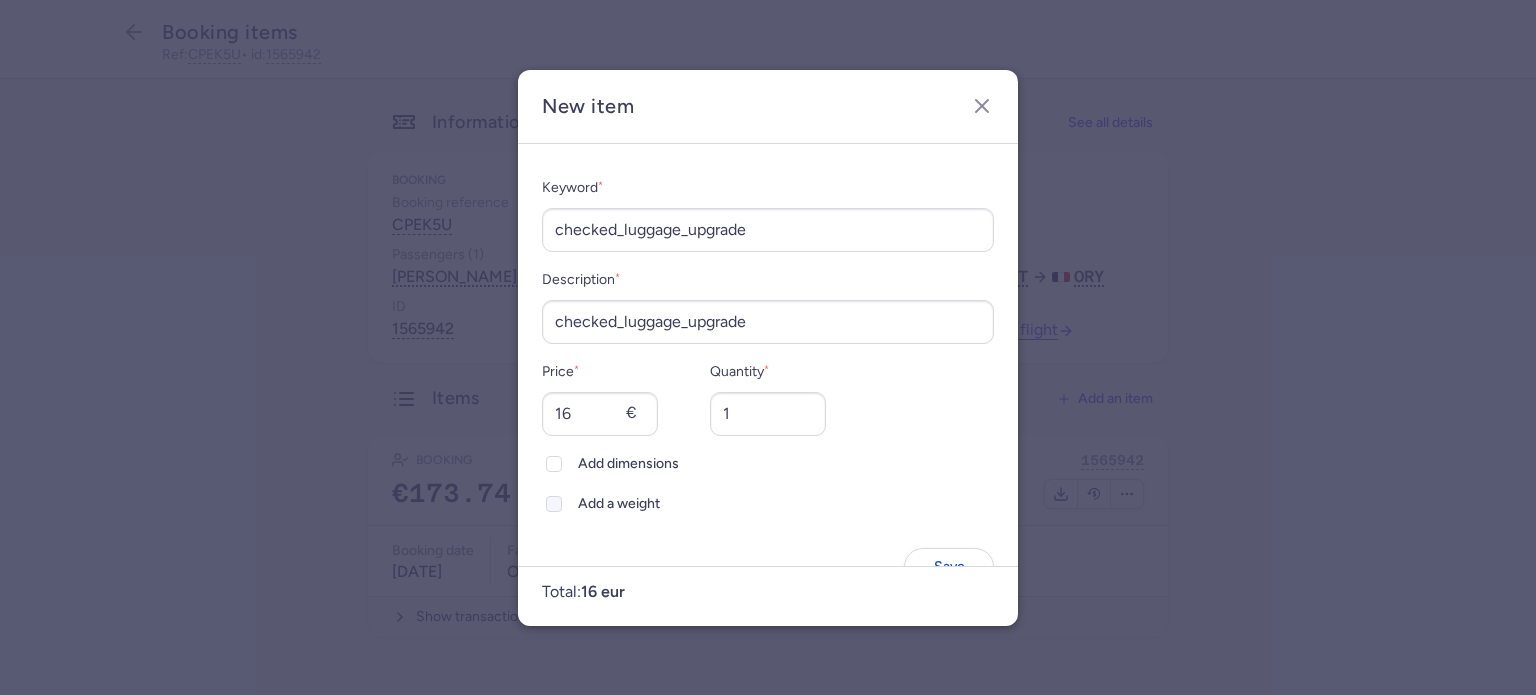 click on "Add a weight" 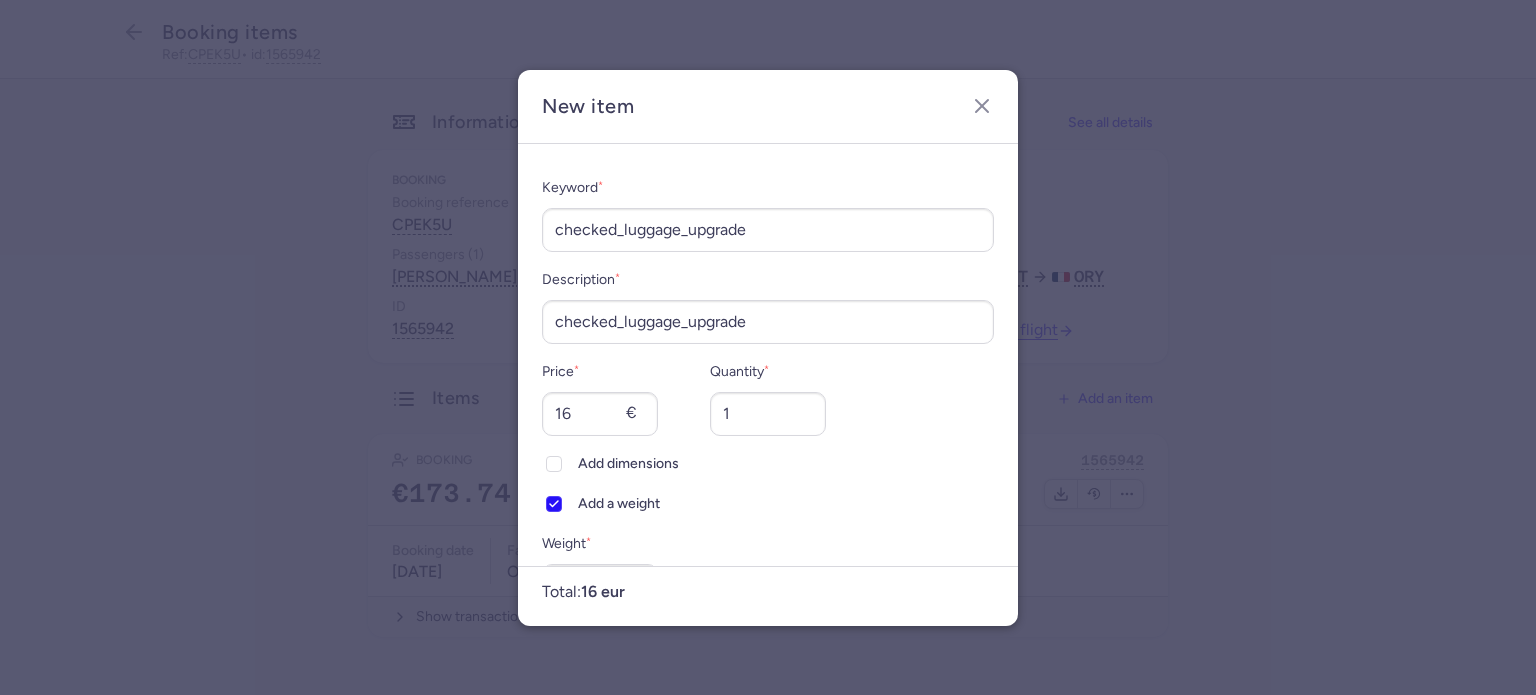 scroll, scrollTop: 0, scrollLeft: 0, axis: both 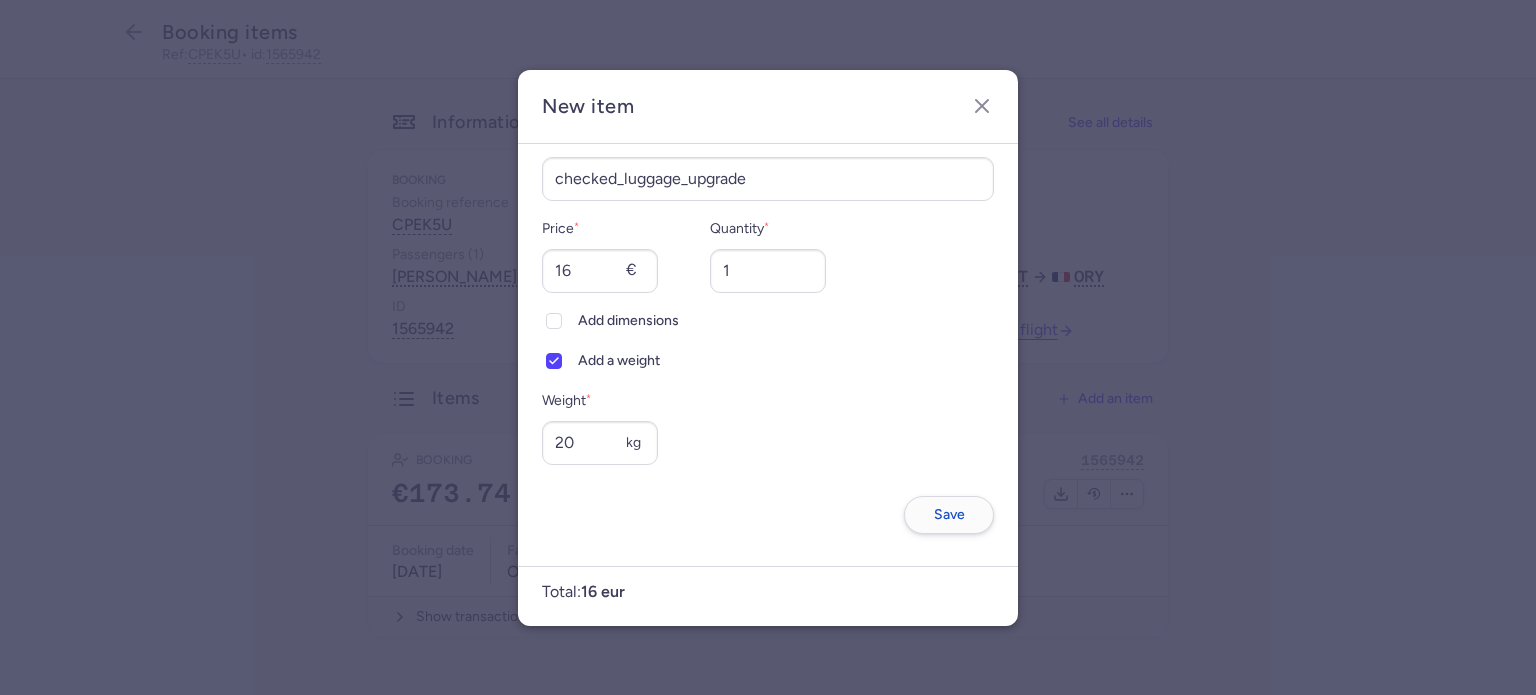 type on "20" 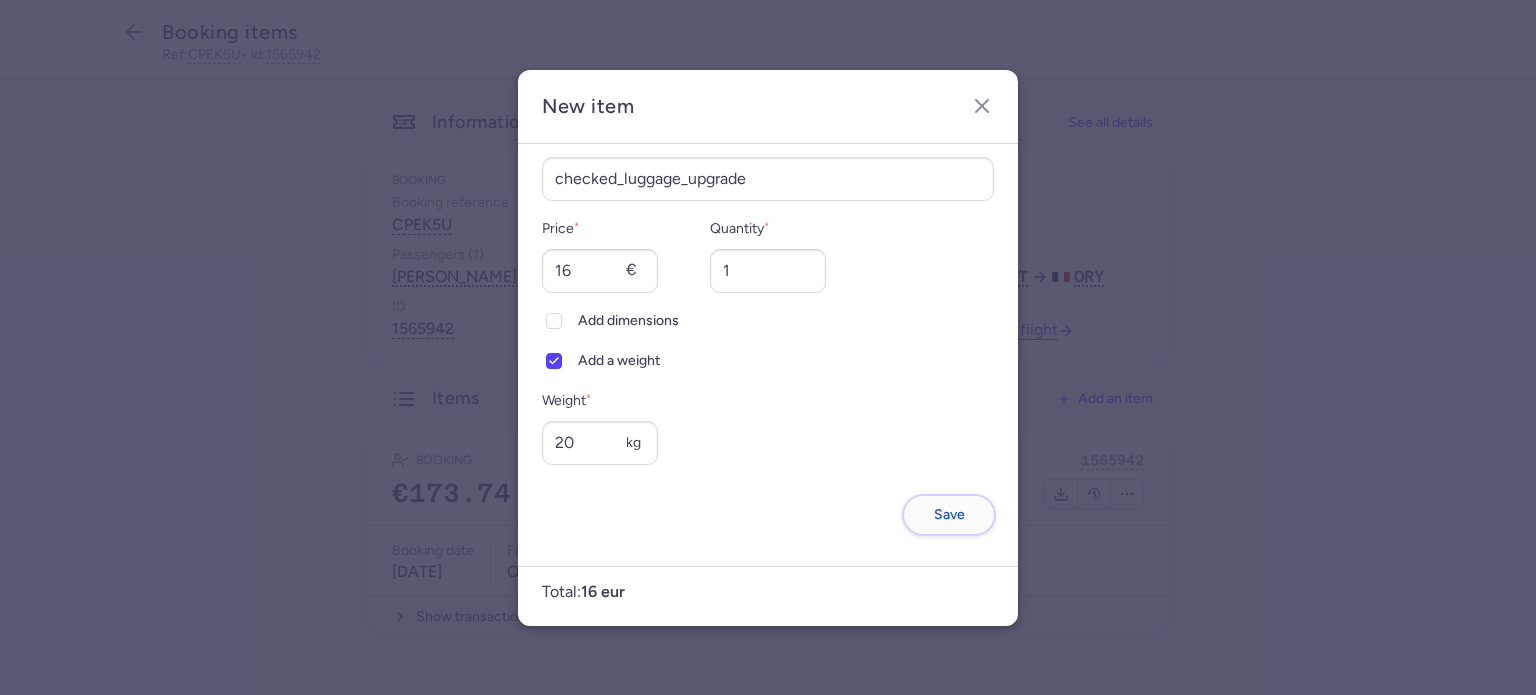 click on "Save" at bounding box center (949, 514) 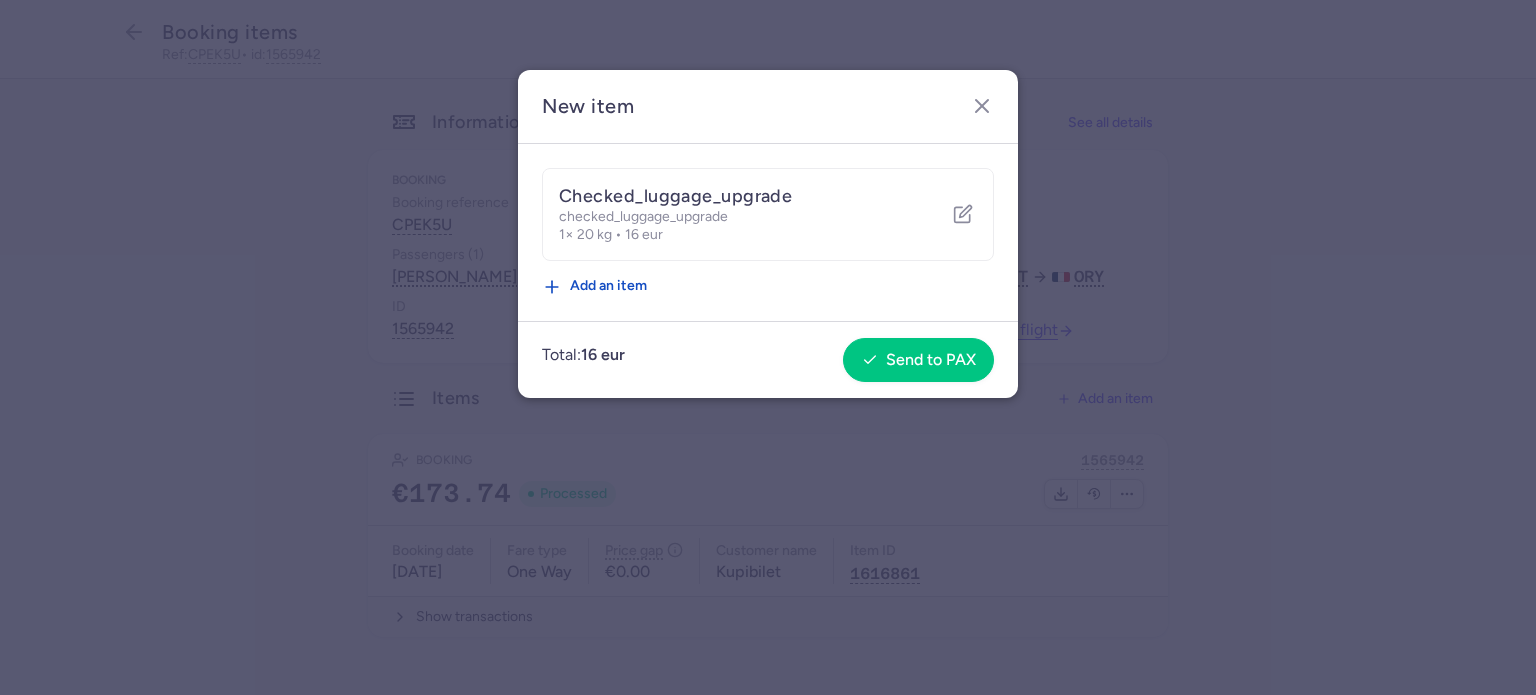 scroll, scrollTop: 0, scrollLeft: 0, axis: both 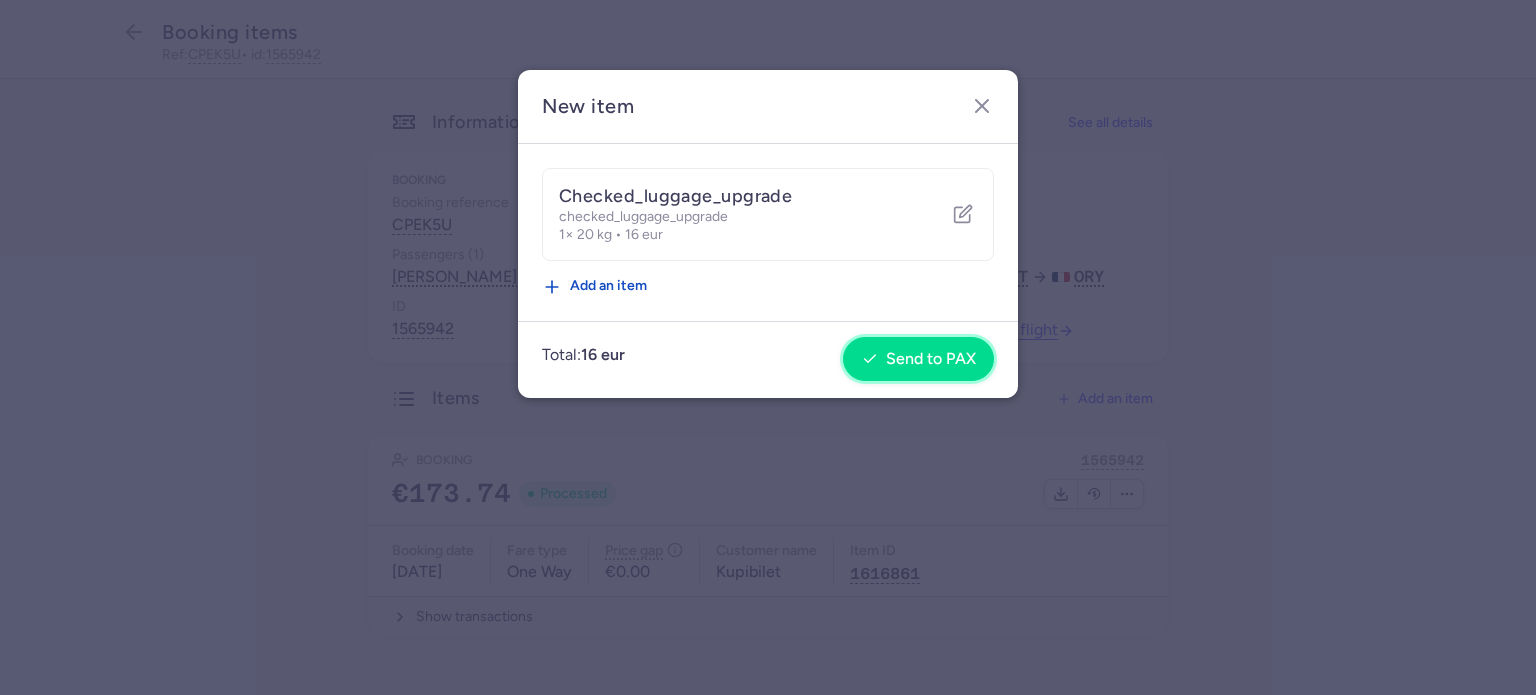 click on "Send to PAX" at bounding box center (931, 359) 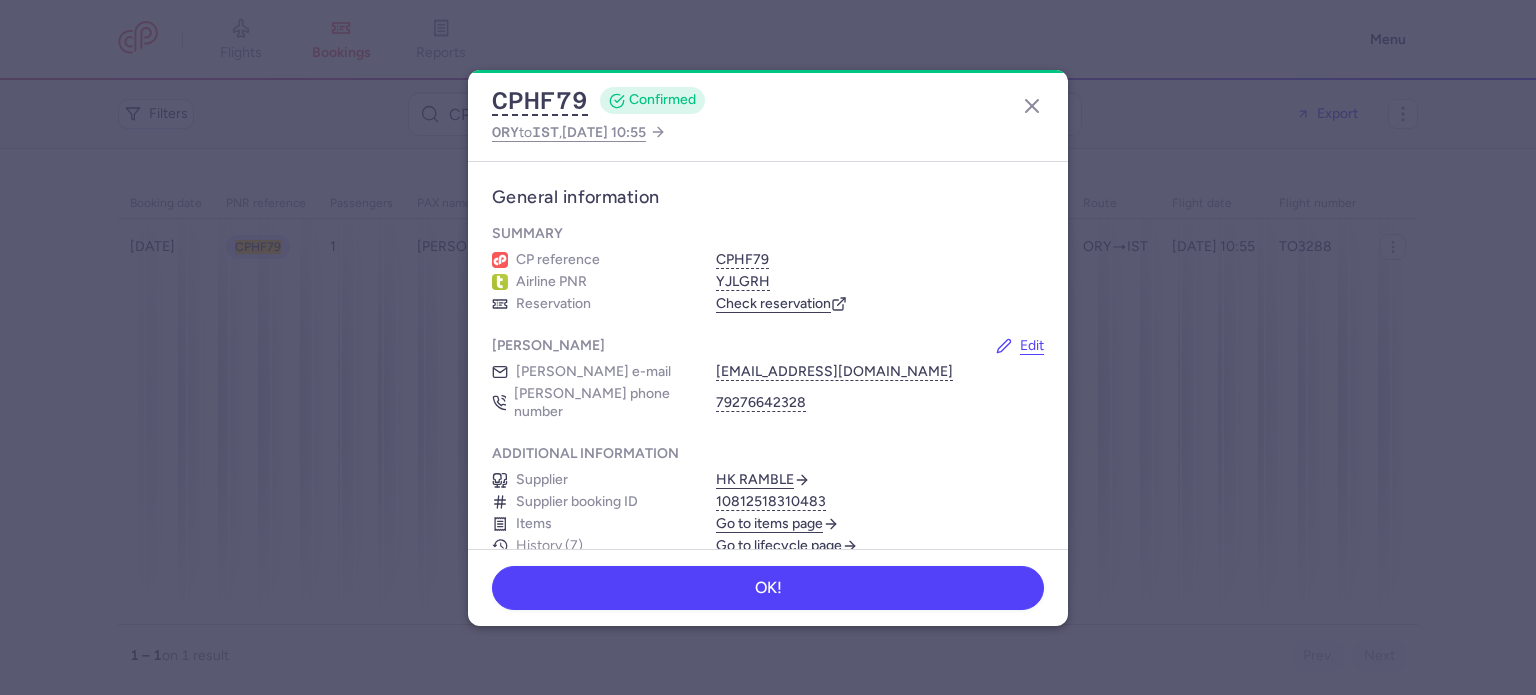 scroll, scrollTop: 0, scrollLeft: 0, axis: both 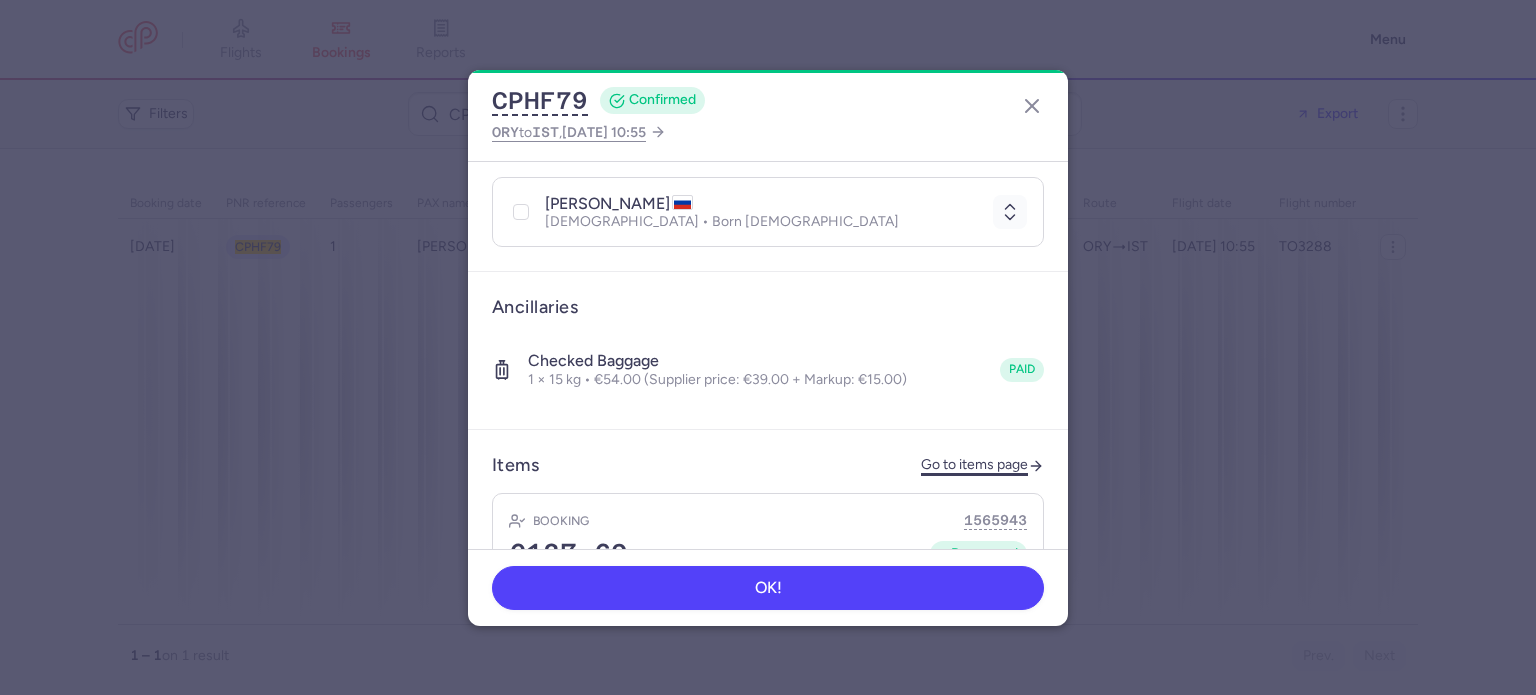 click on "Go to items page" 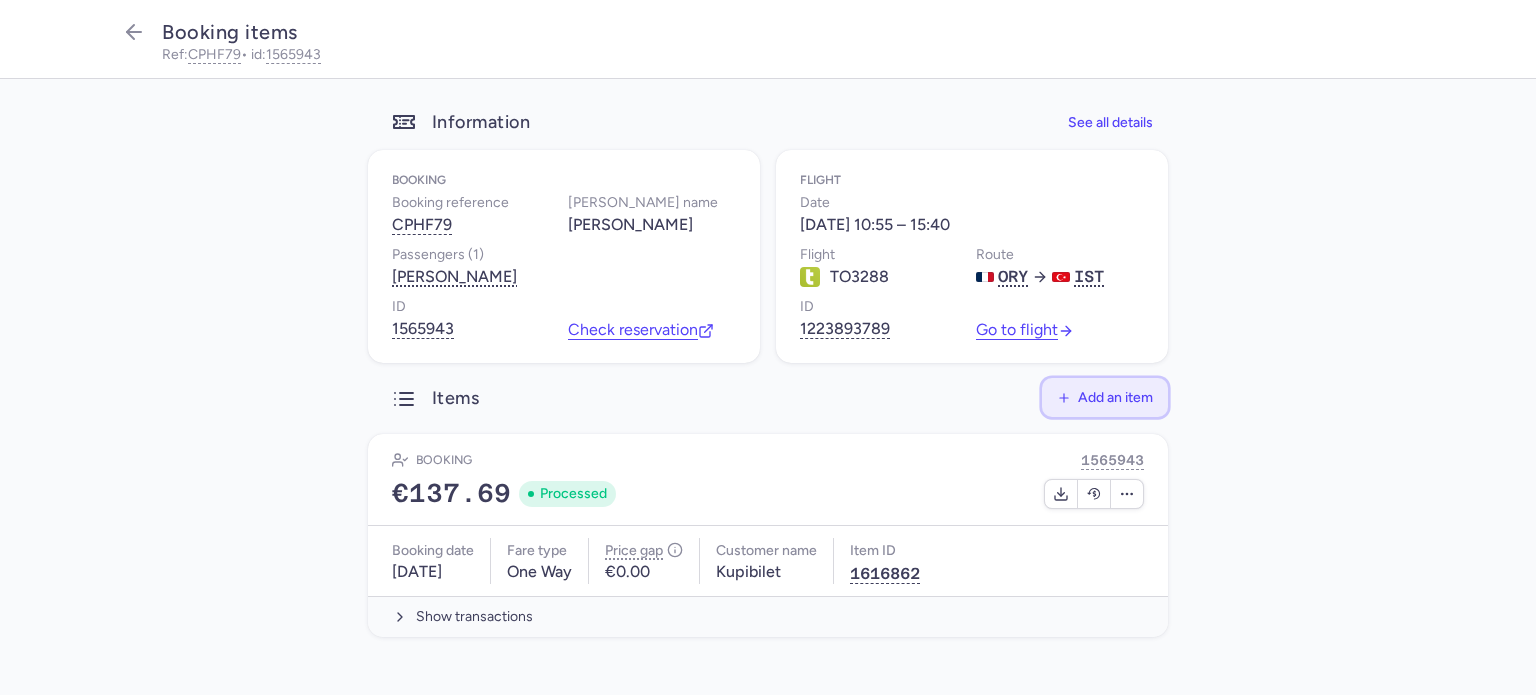 click on "Add an item" at bounding box center [1115, 397] 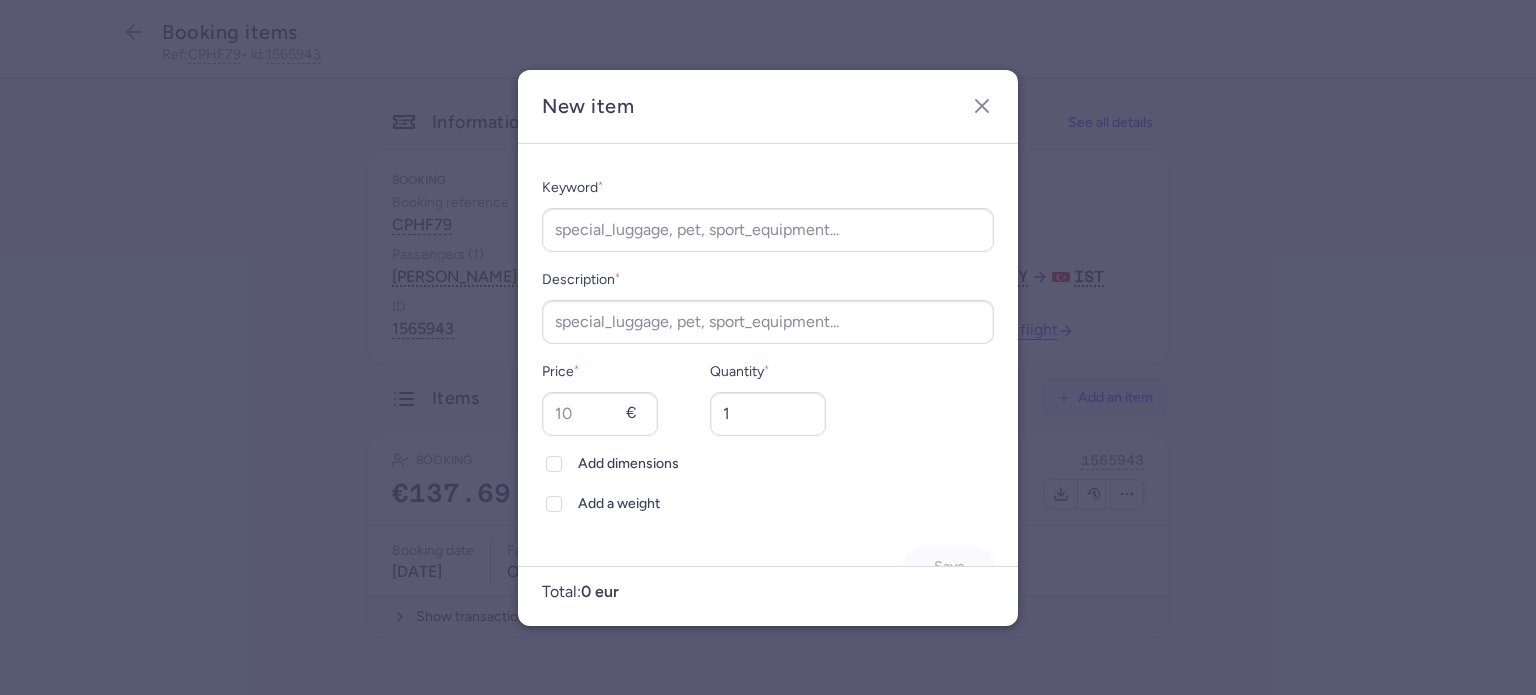 type 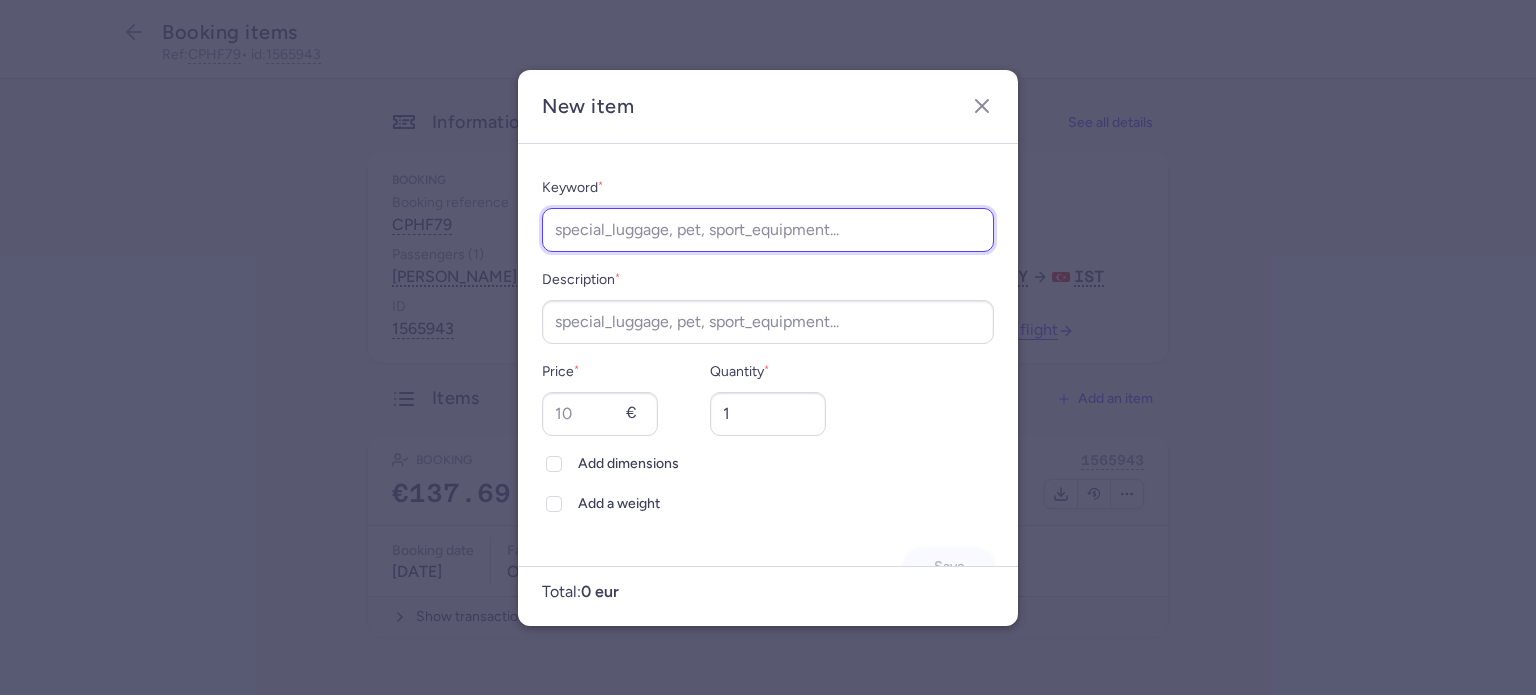 click on "Keyword  *" at bounding box center (768, 230) 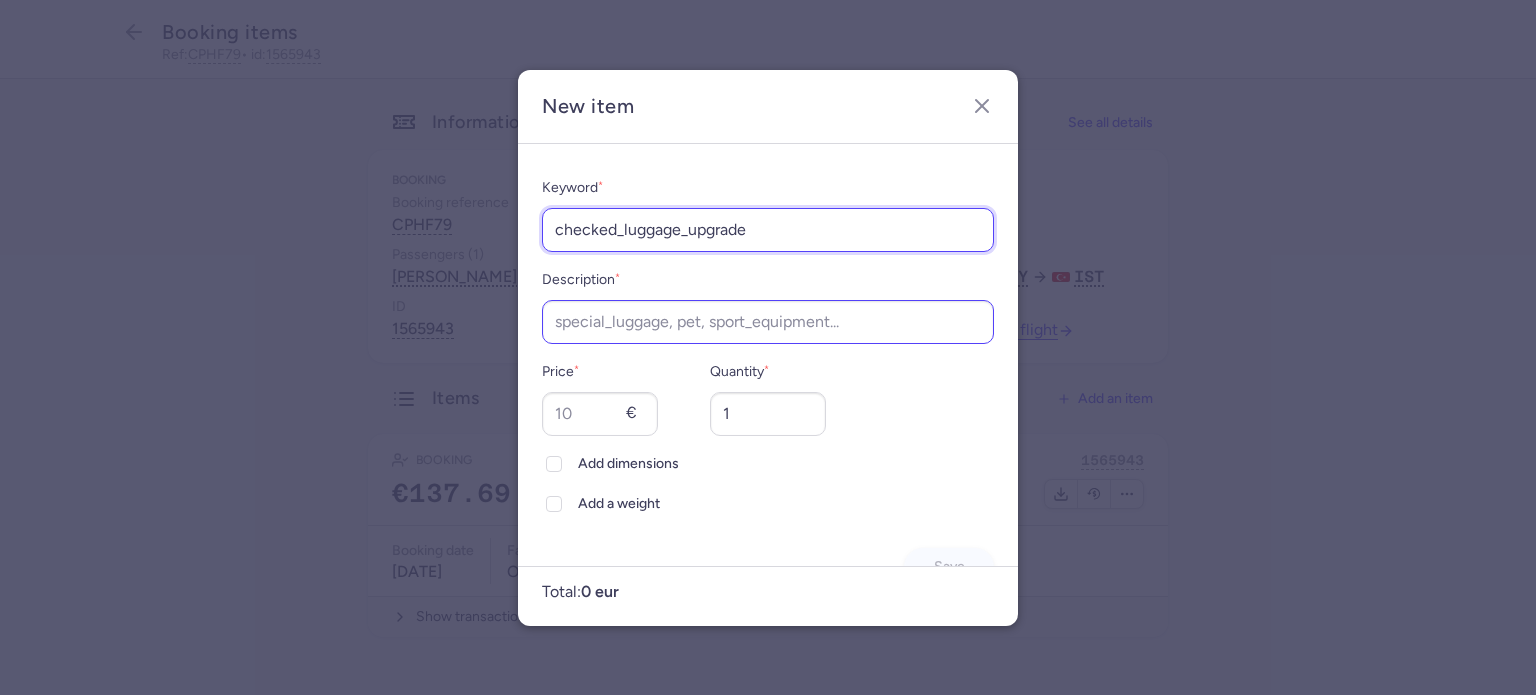 type on "checked_luggage_upgrade" 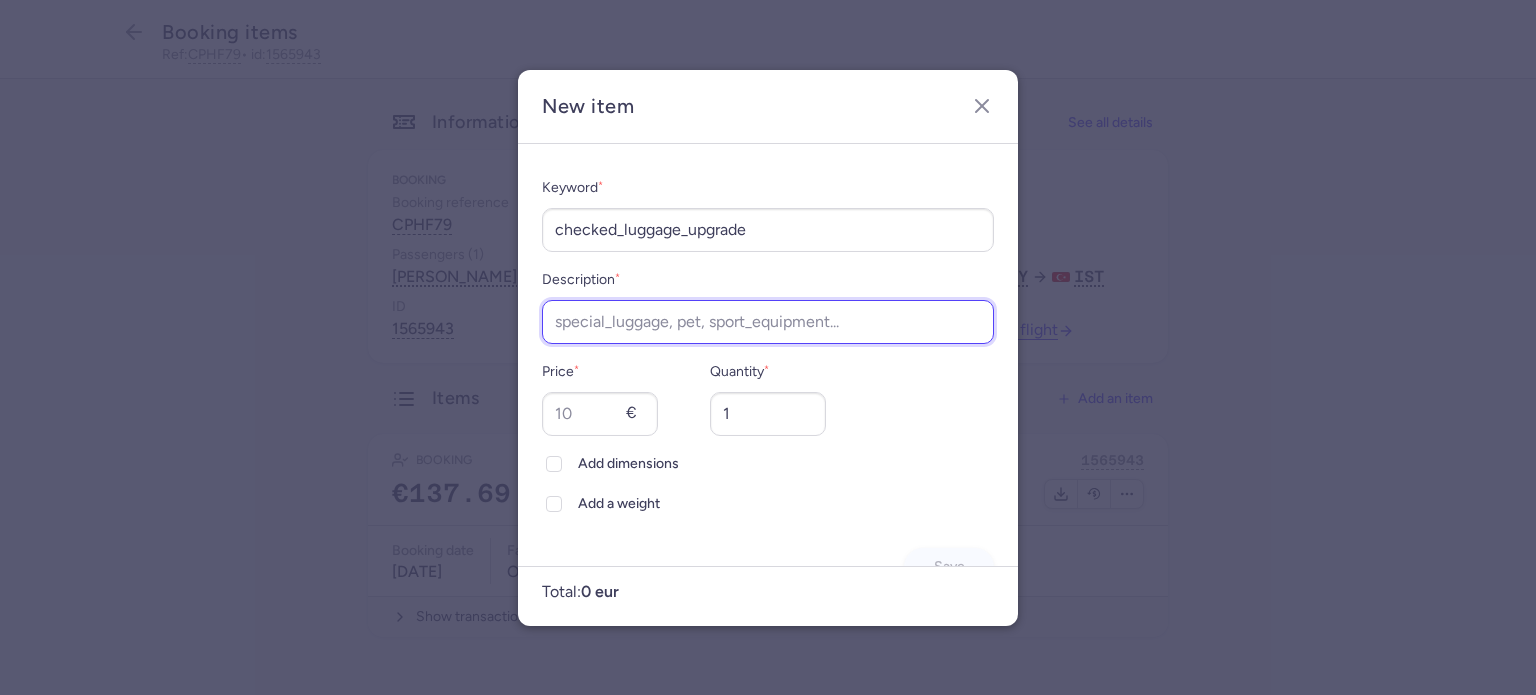 click on "Description  *" at bounding box center (768, 322) 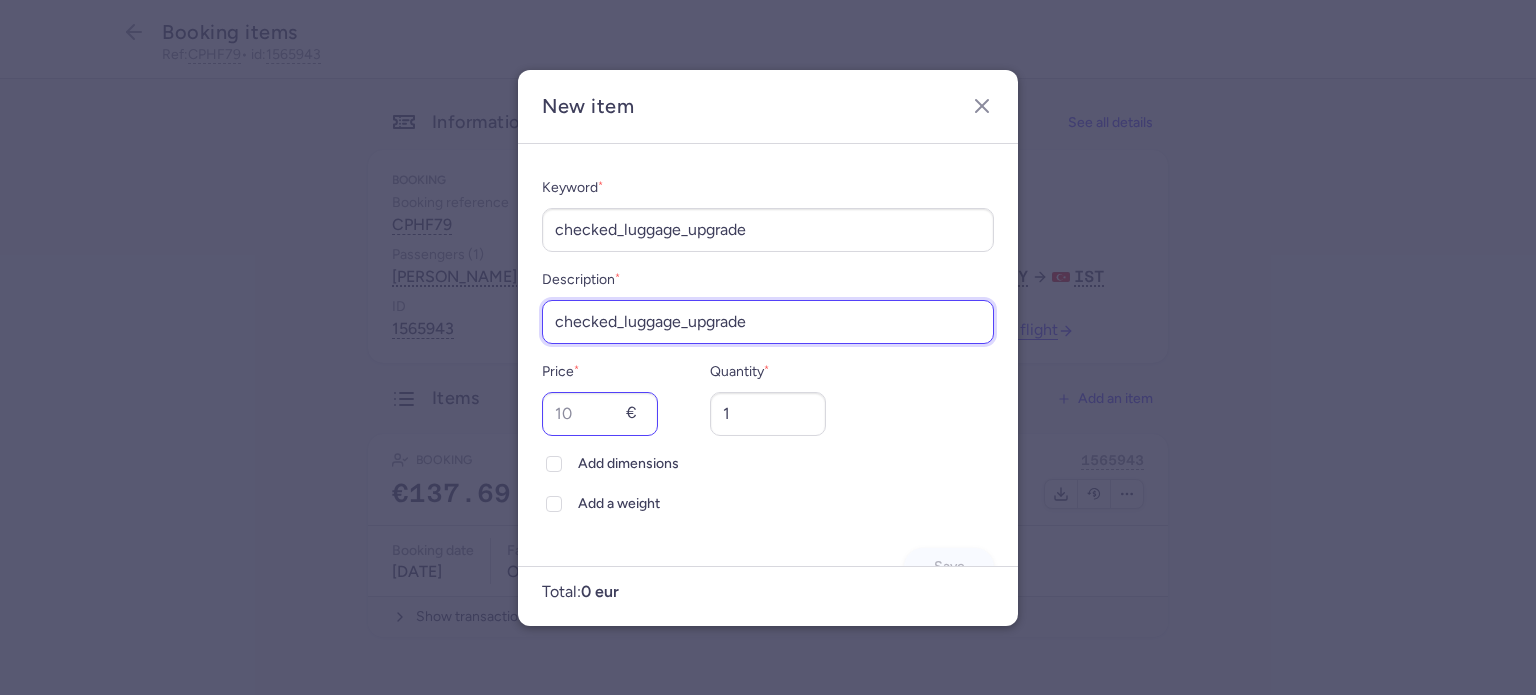type on "checked_luggage_upgrade" 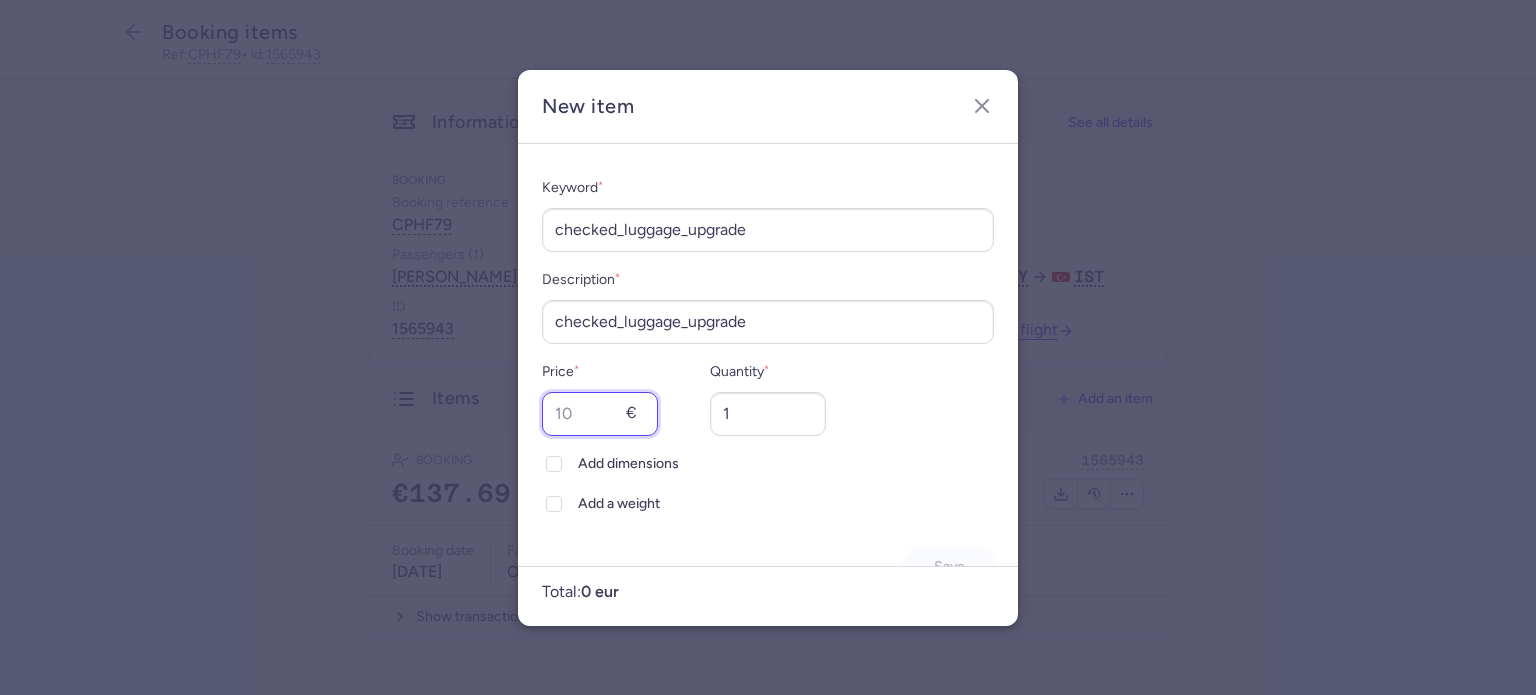 click on "Price  *" at bounding box center [600, 414] 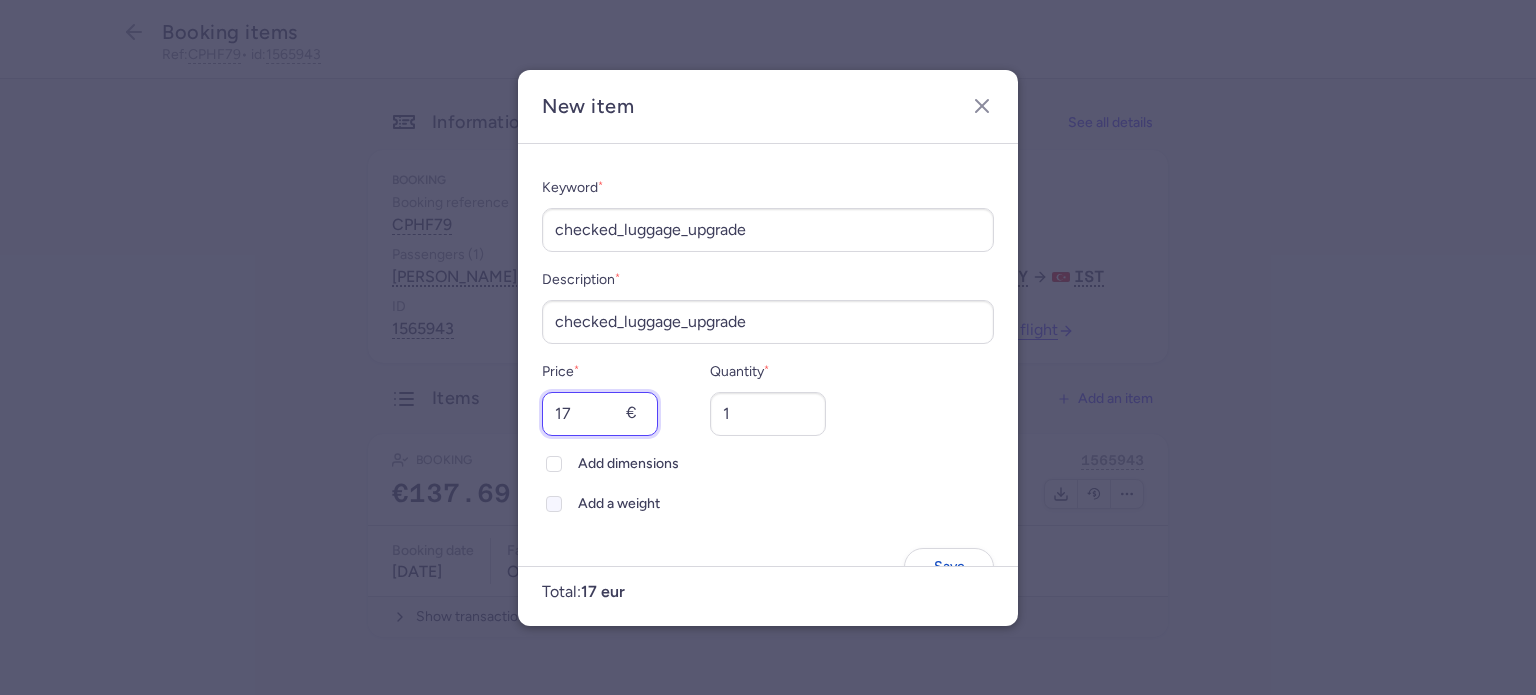 type on "17" 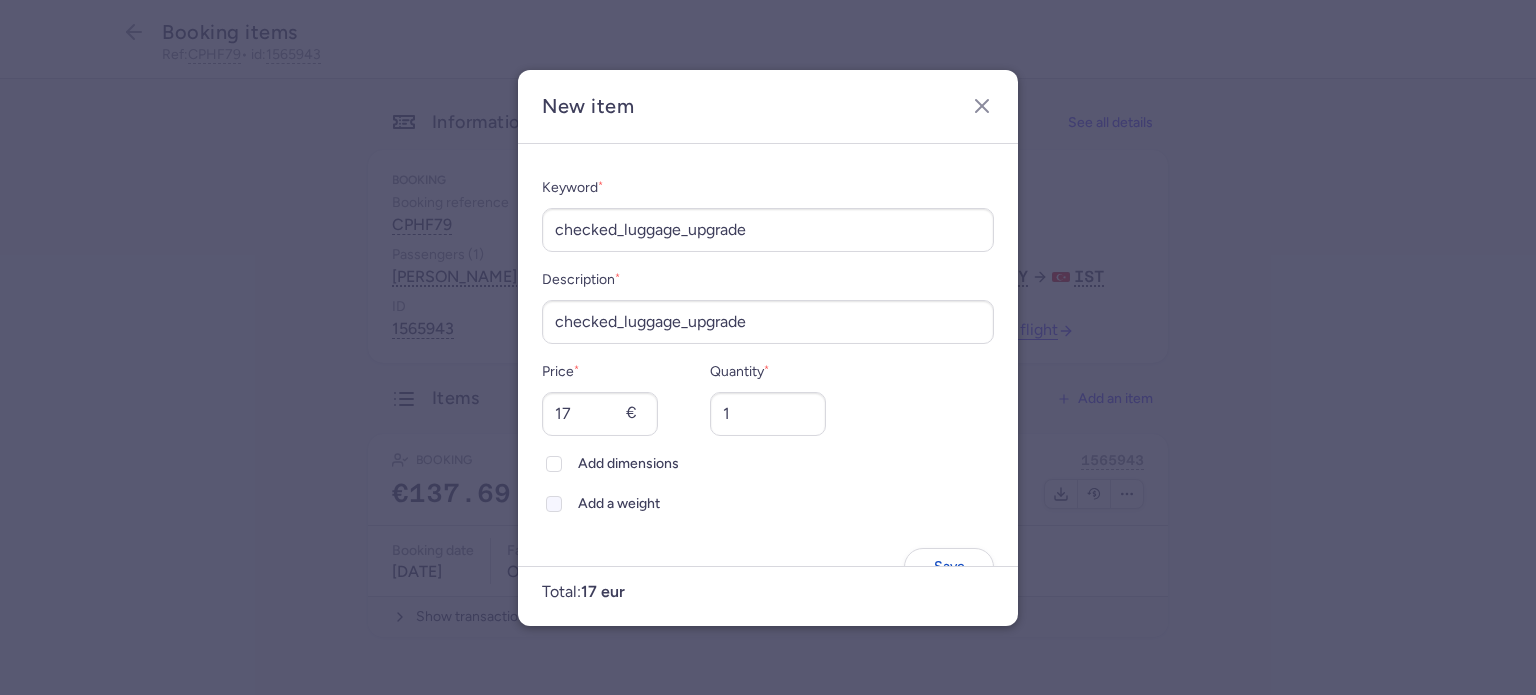 click on "Add a weight" 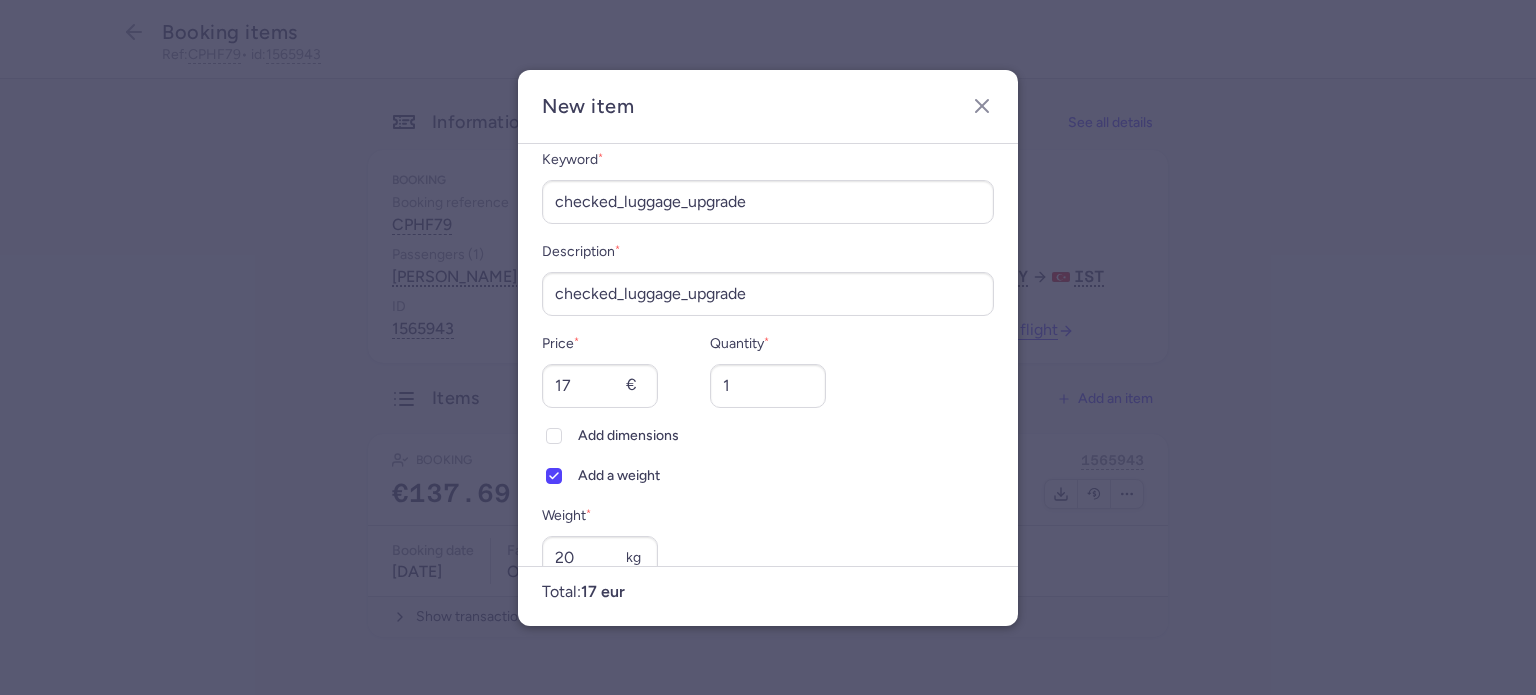 scroll, scrollTop: 143, scrollLeft: 0, axis: vertical 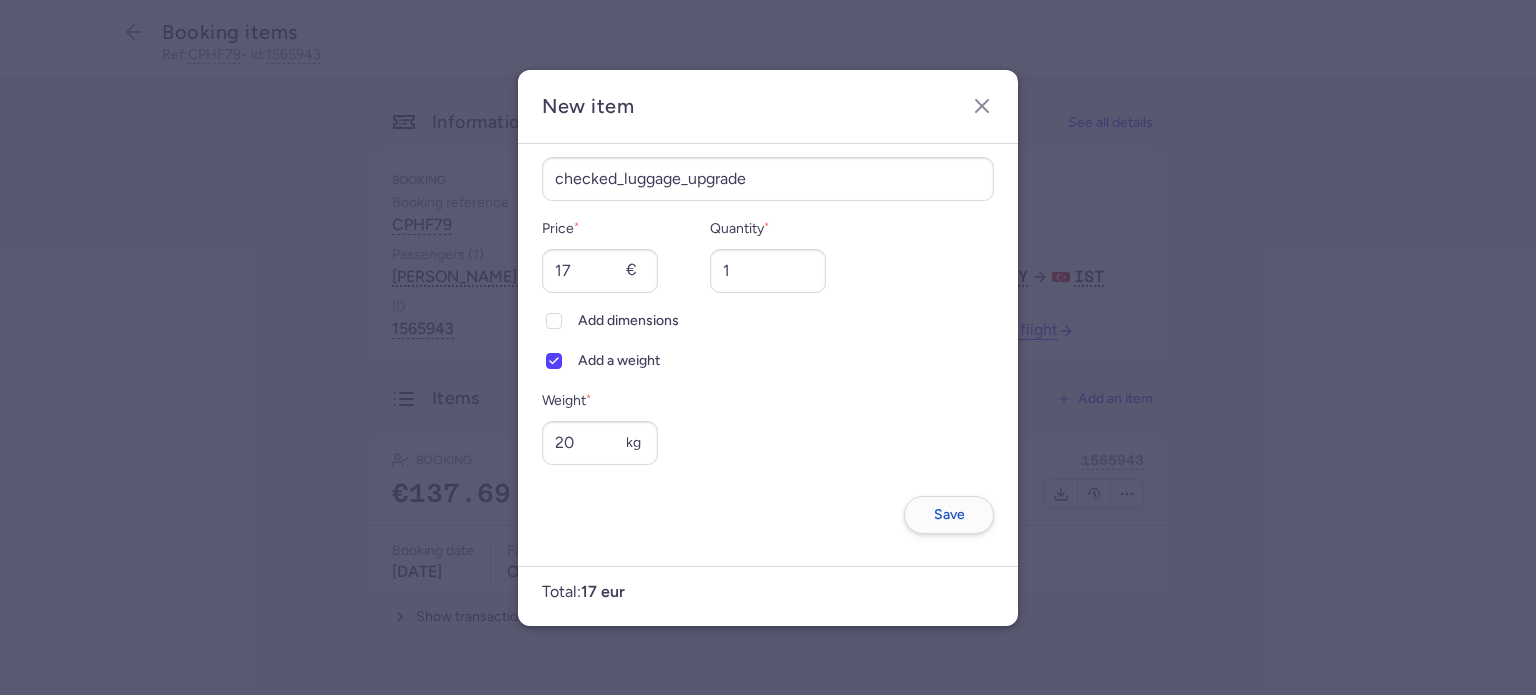 type on "20" 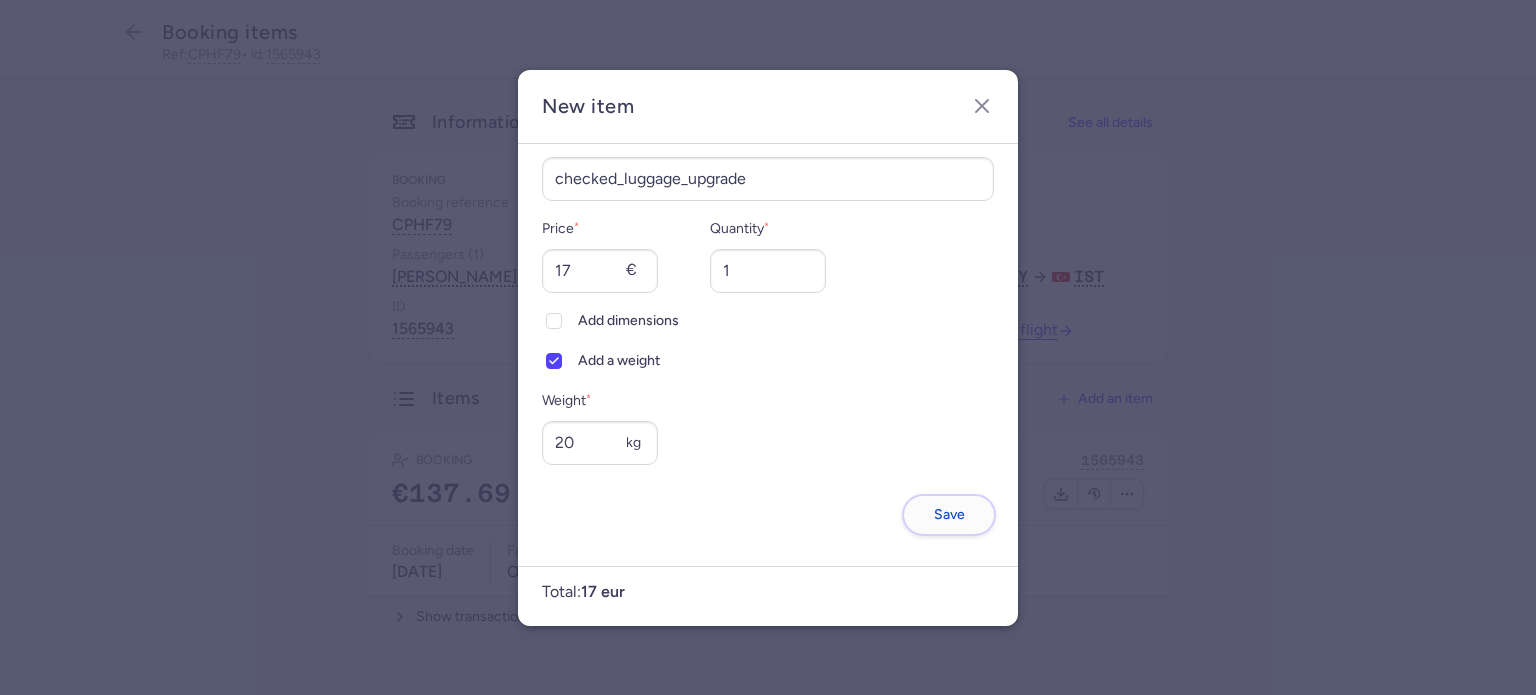 click on "Save" at bounding box center (949, 515) 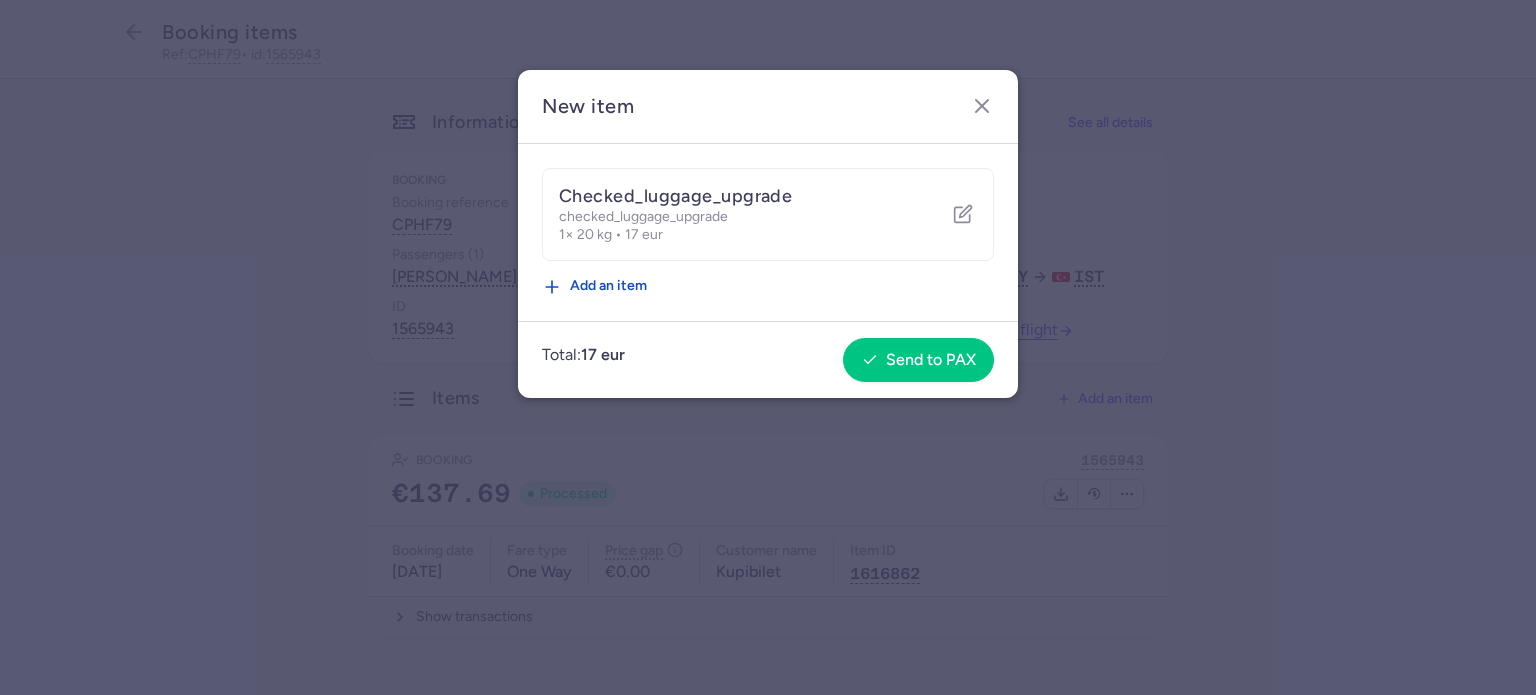 scroll, scrollTop: 0, scrollLeft: 0, axis: both 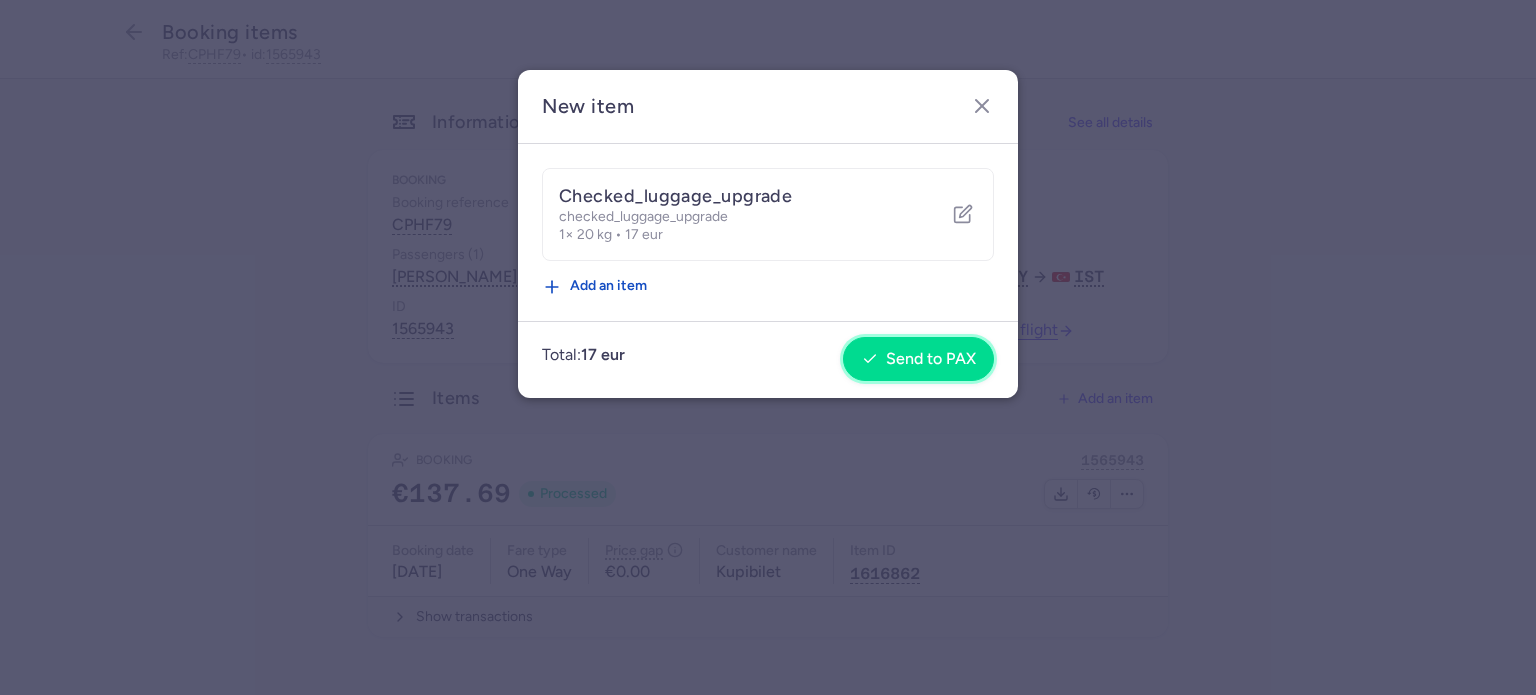 click on "Send to PAX" at bounding box center [931, 359] 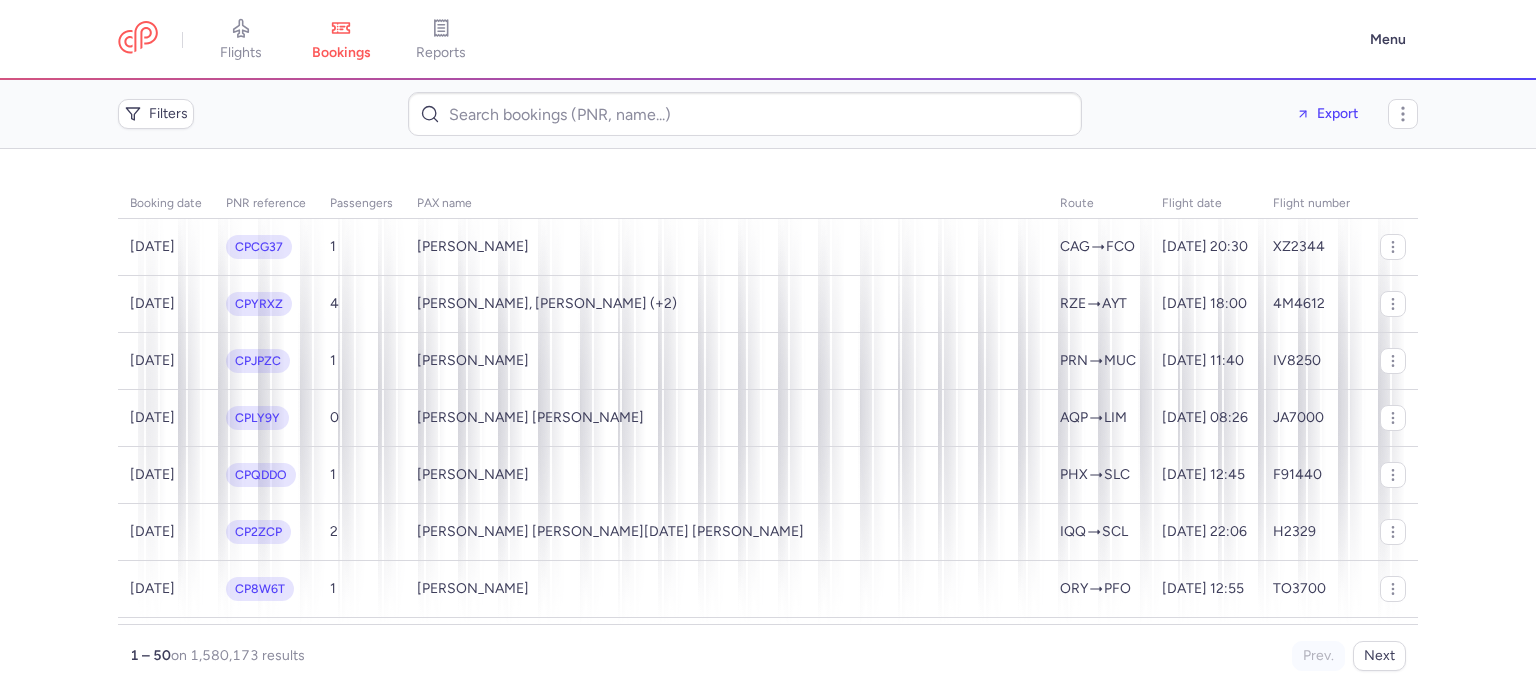 scroll, scrollTop: 0, scrollLeft: 0, axis: both 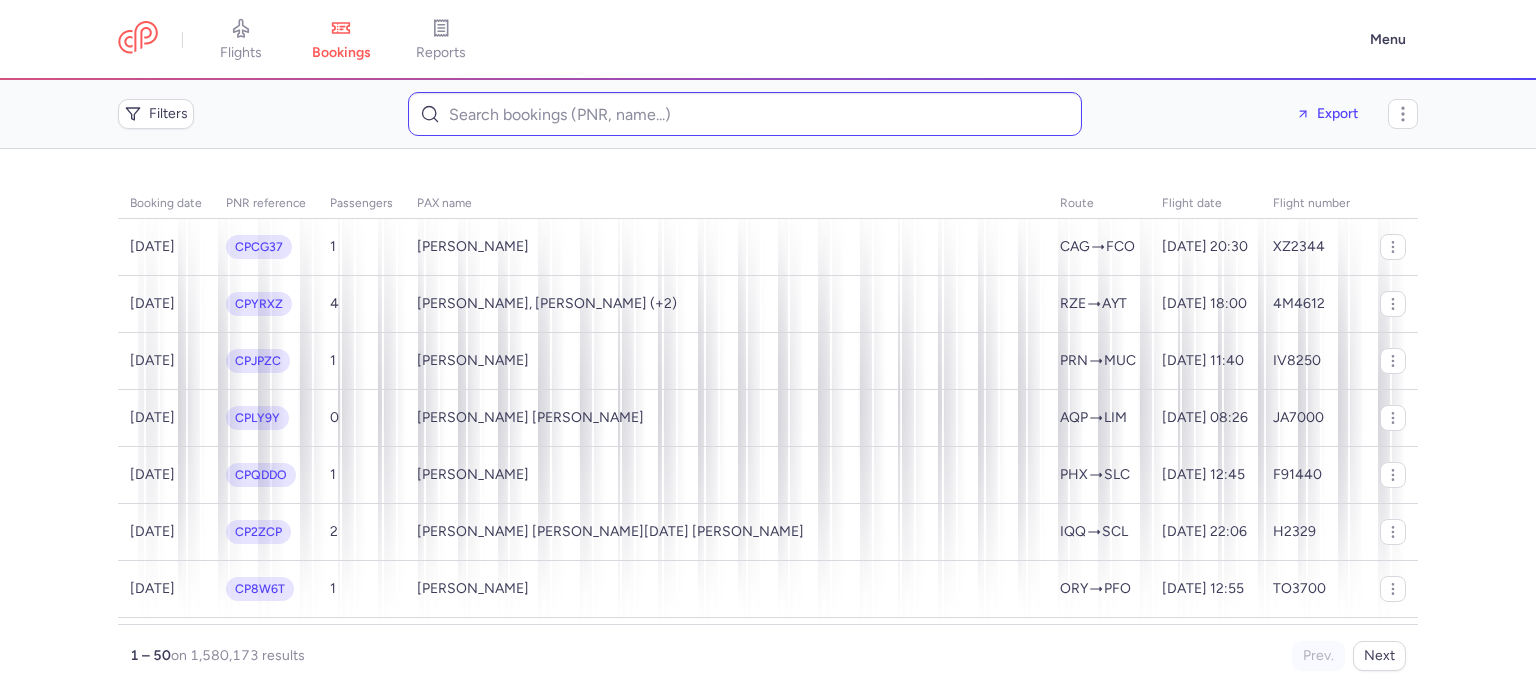 click at bounding box center [745, 114] 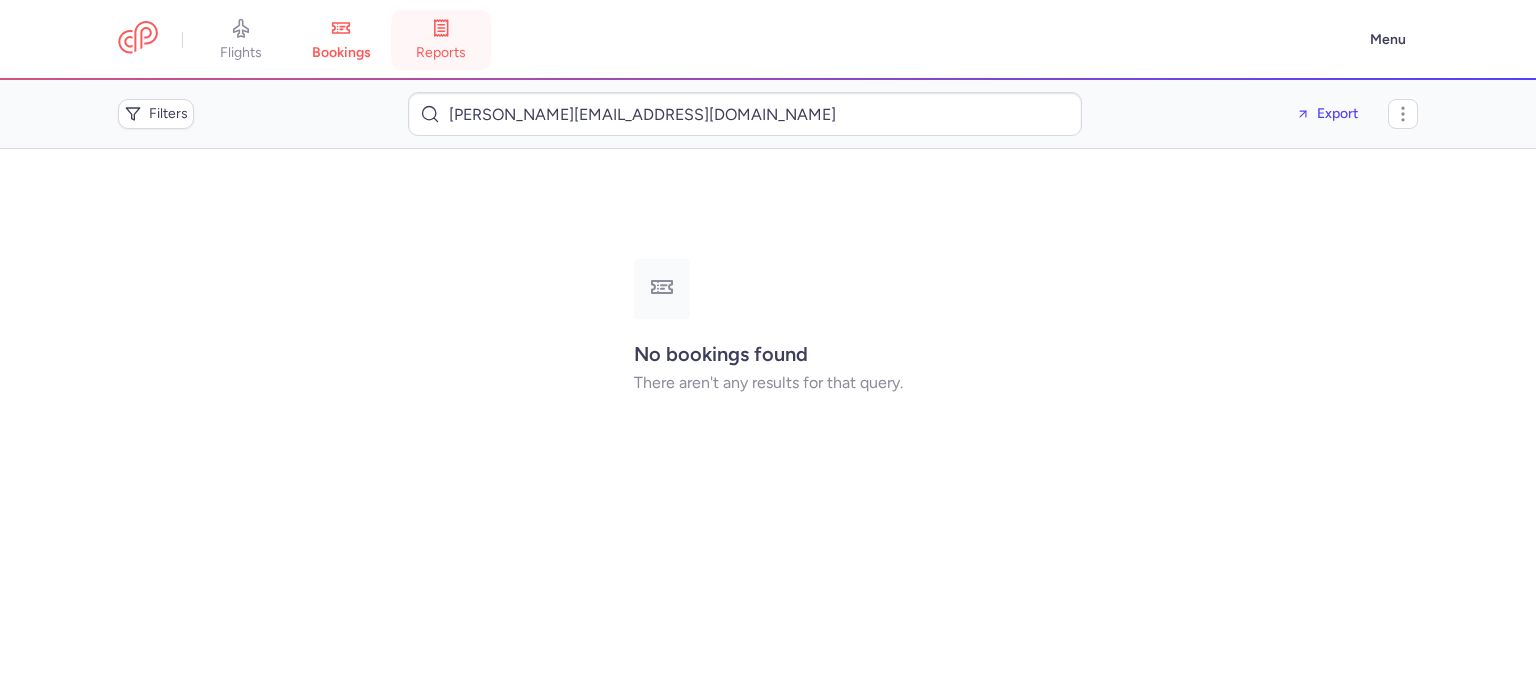 type on "[PERSON_NAME][EMAIL_ADDRESS][DOMAIN_NAME]" 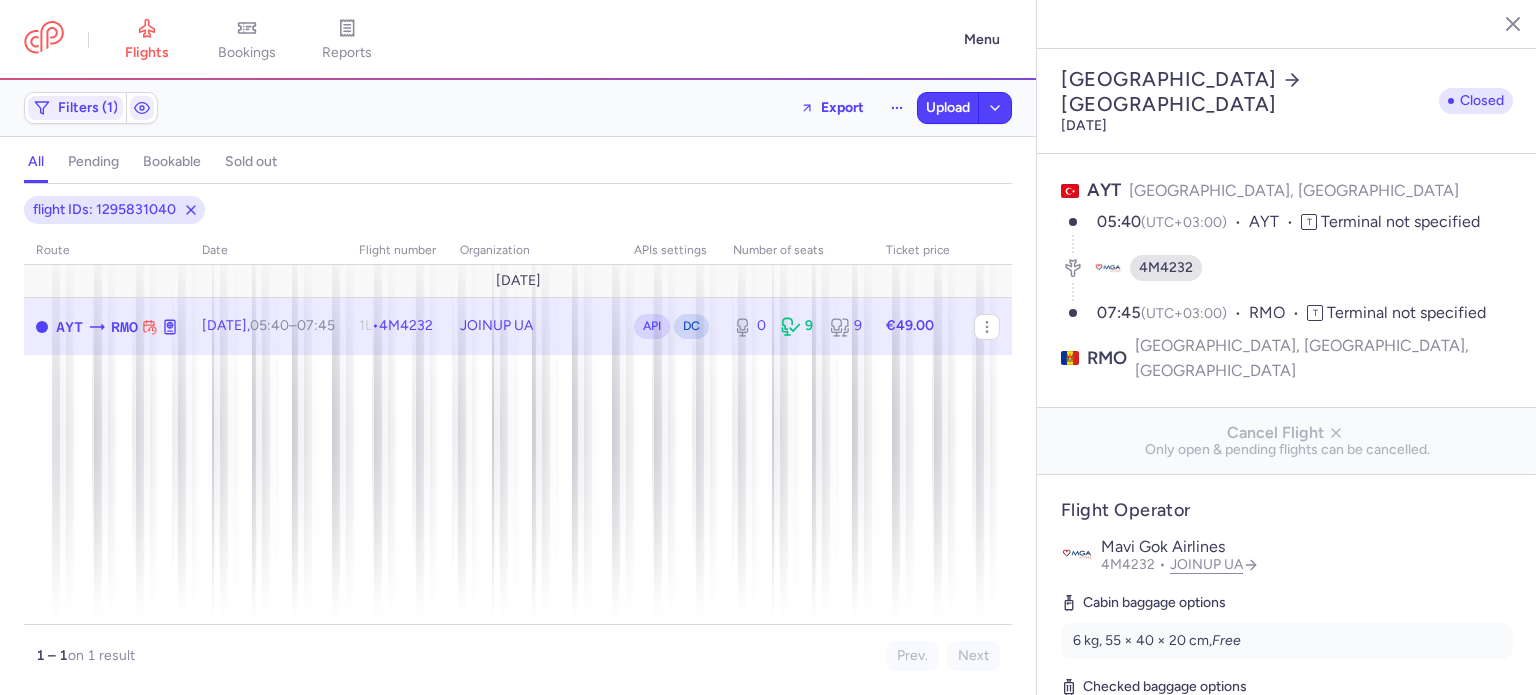 select on "hours" 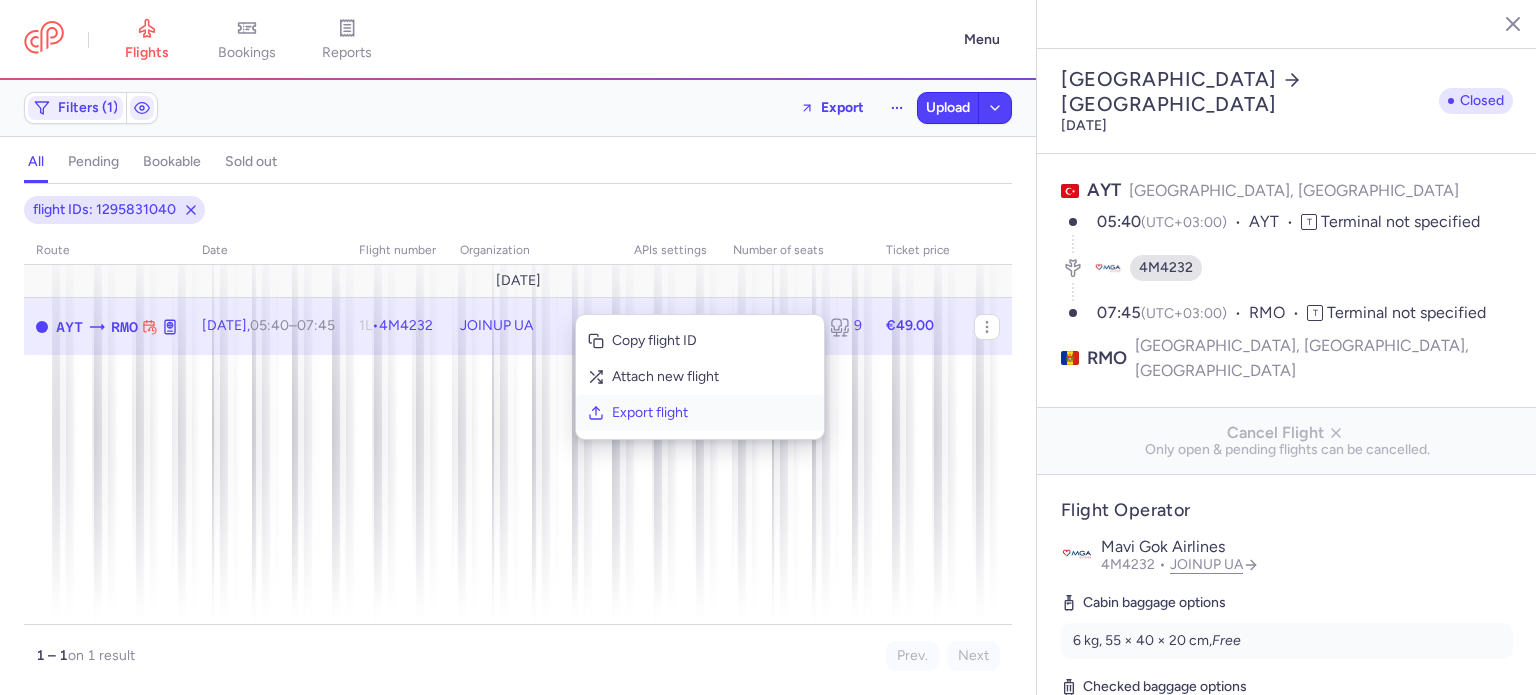 click on "Export flight" at bounding box center [712, 413] 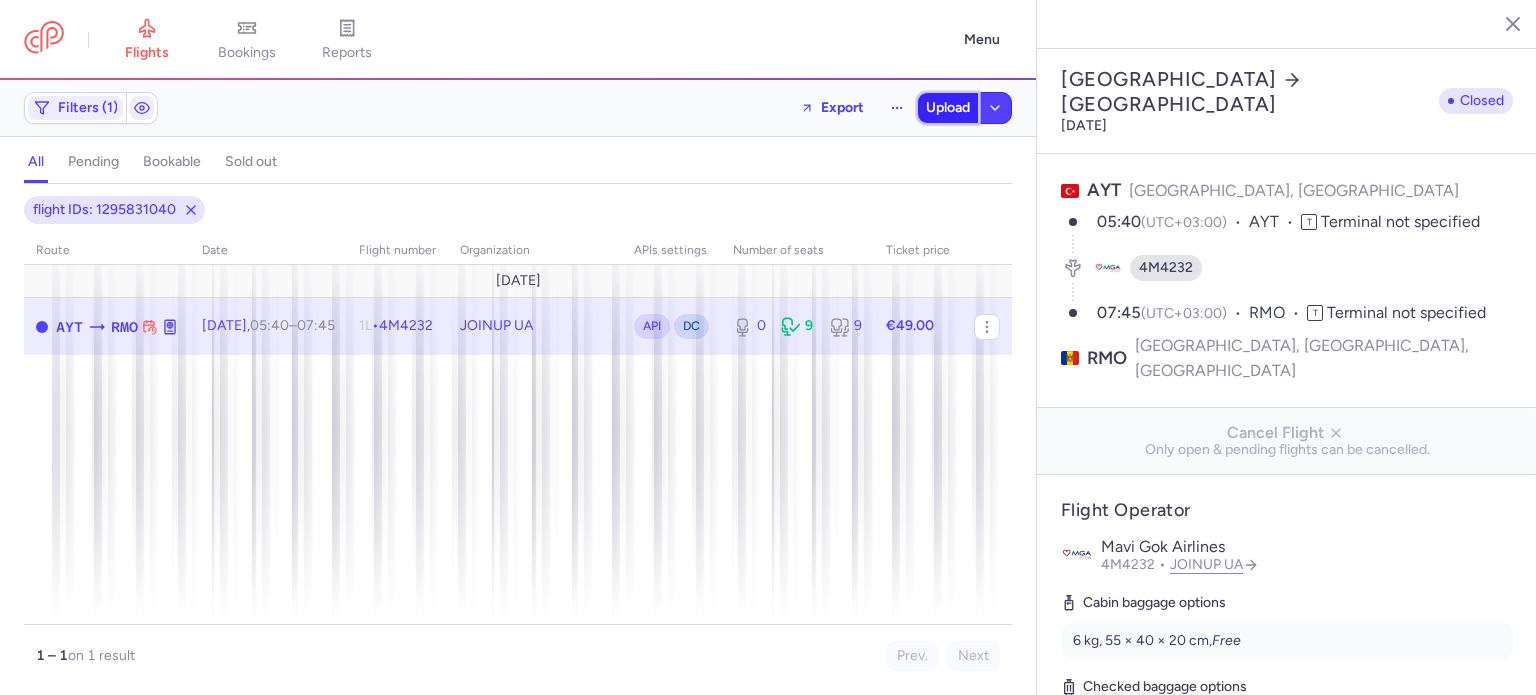 click on "Upload" at bounding box center (948, 108) 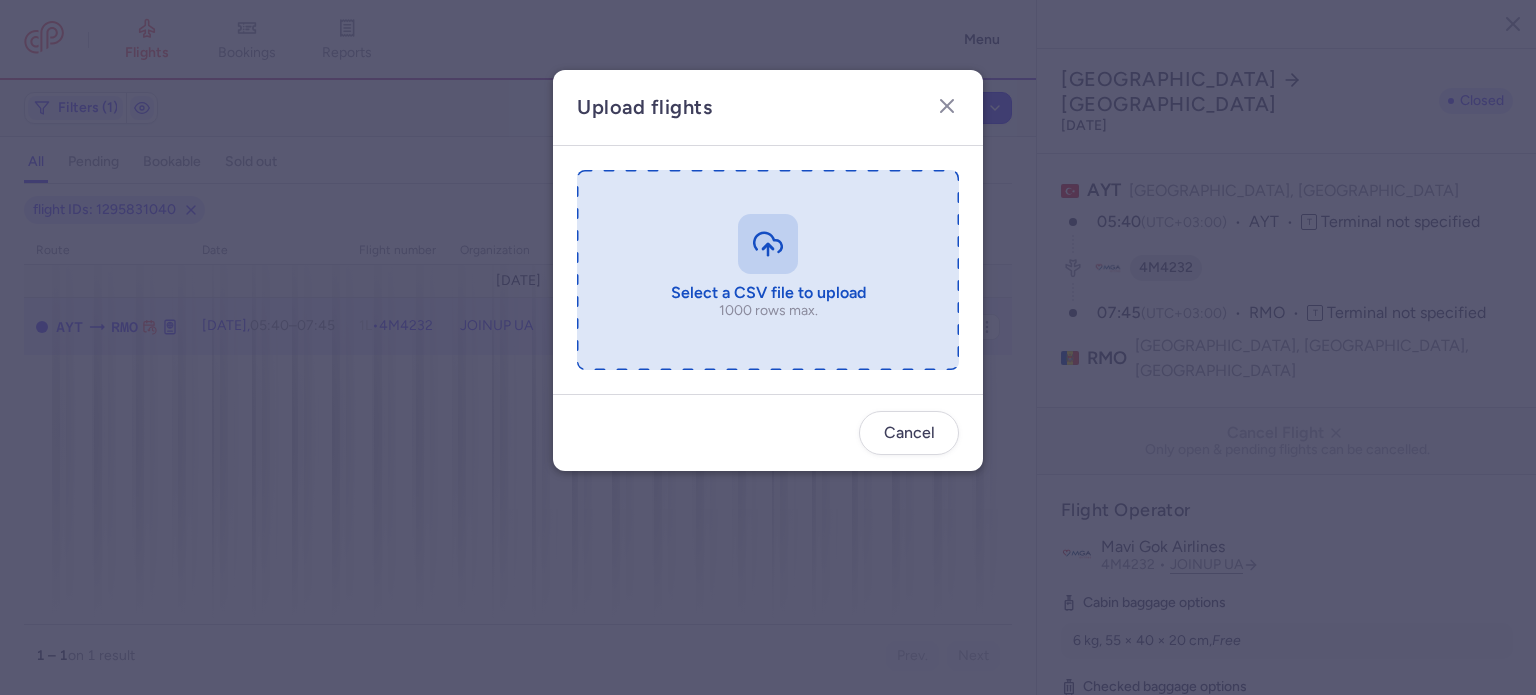 click at bounding box center (768, 270) 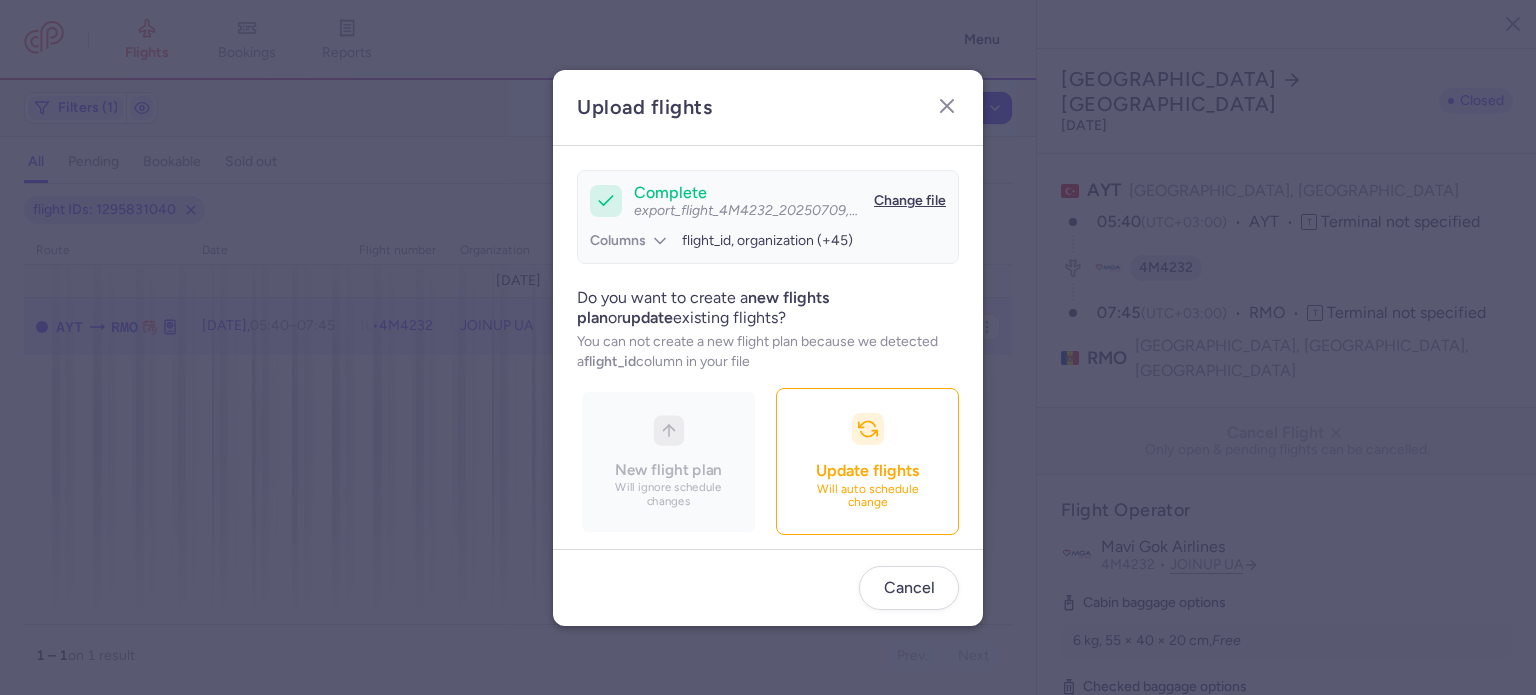 scroll, scrollTop: 172, scrollLeft: 0, axis: vertical 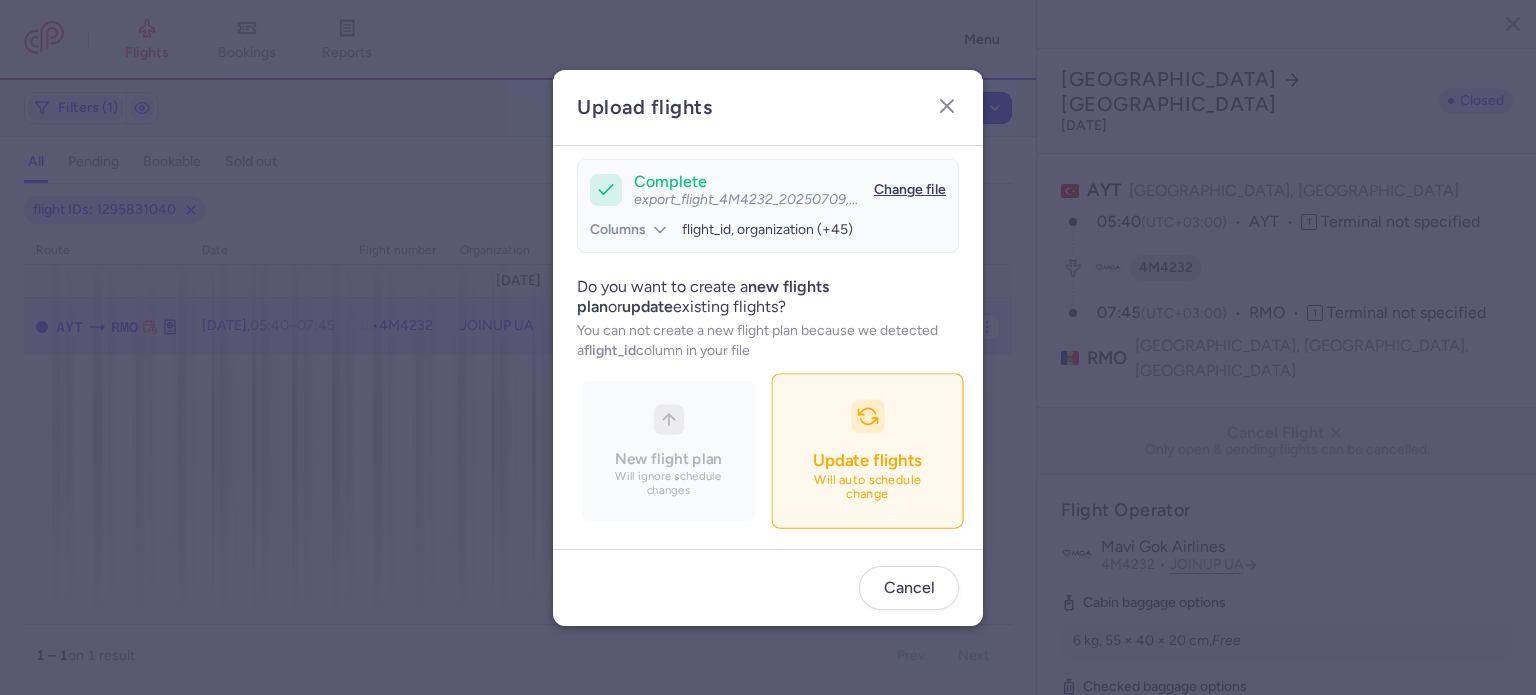 click on "Update flights" at bounding box center (867, 460) 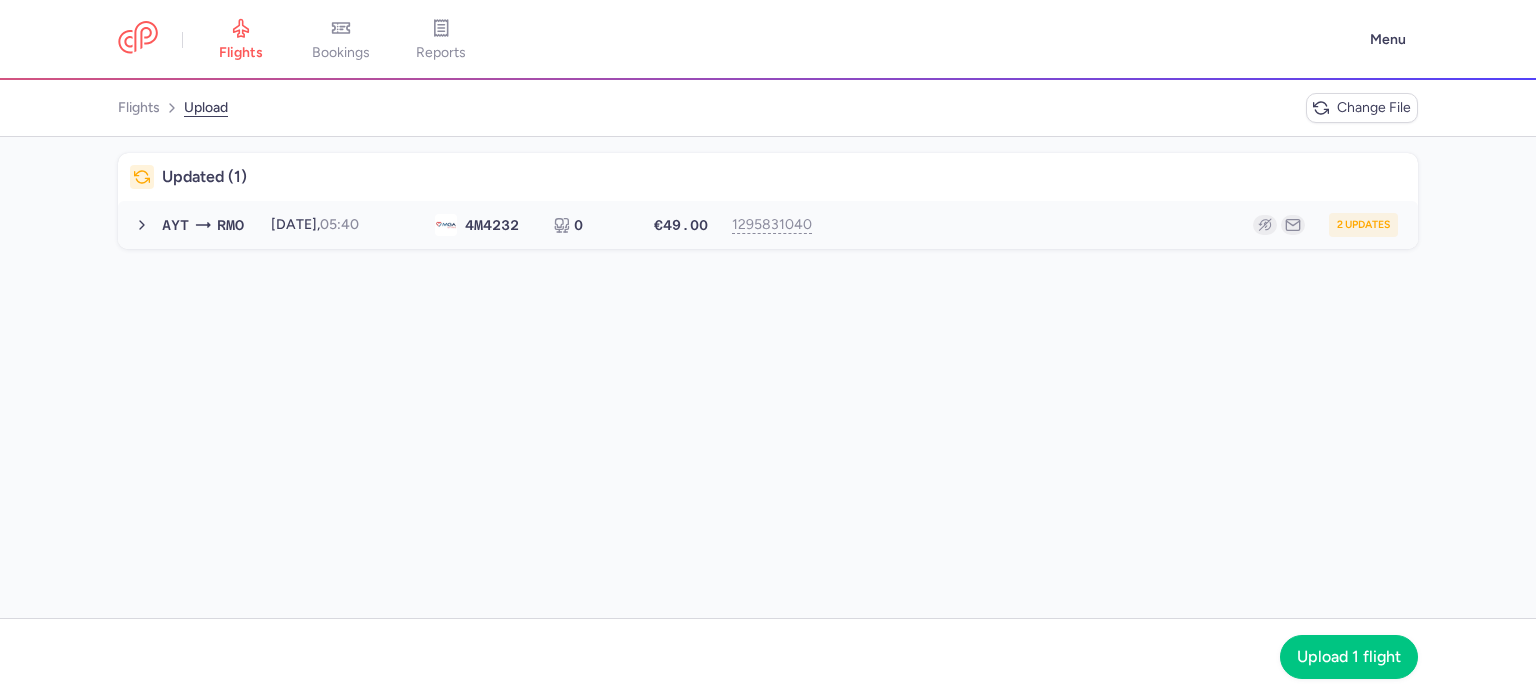 click on "2 updates" at bounding box center [1112, 225] 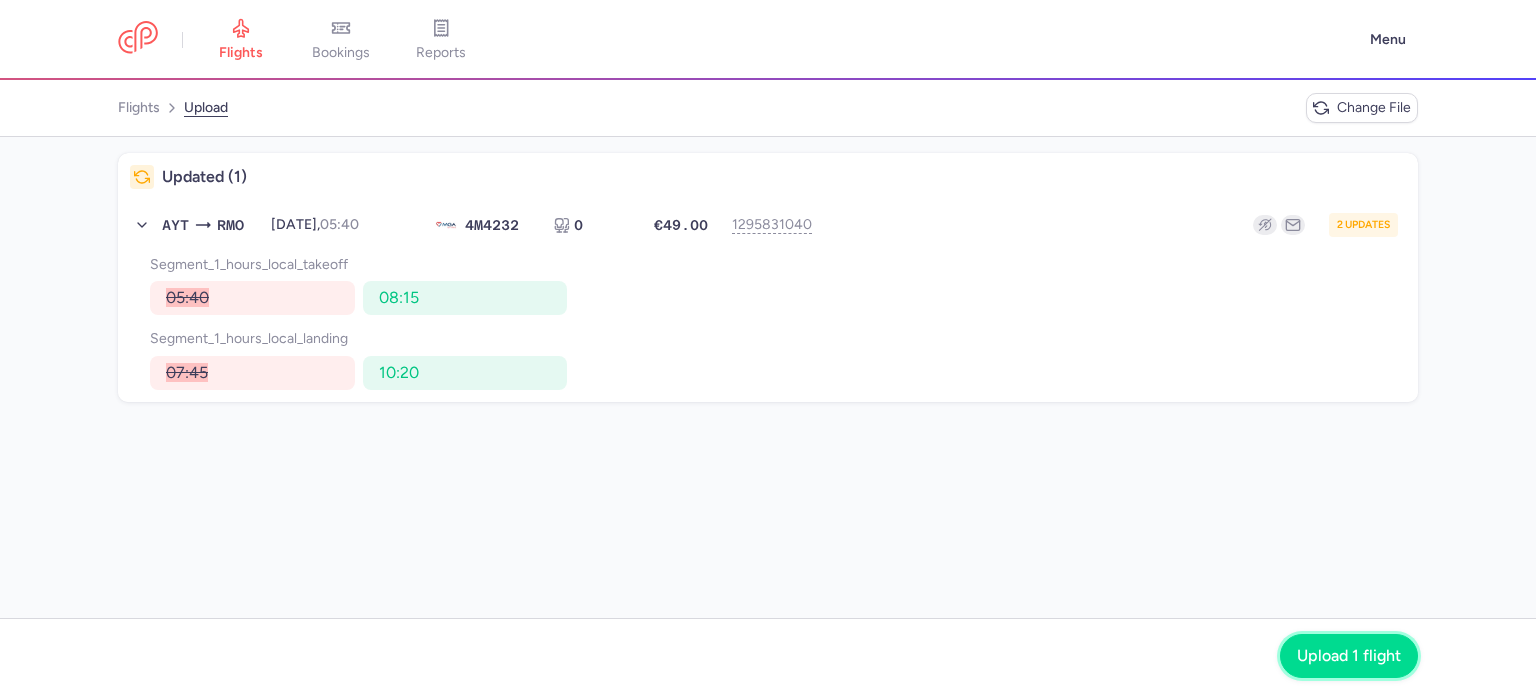 click on "Upload 1 flight" at bounding box center (1349, 656) 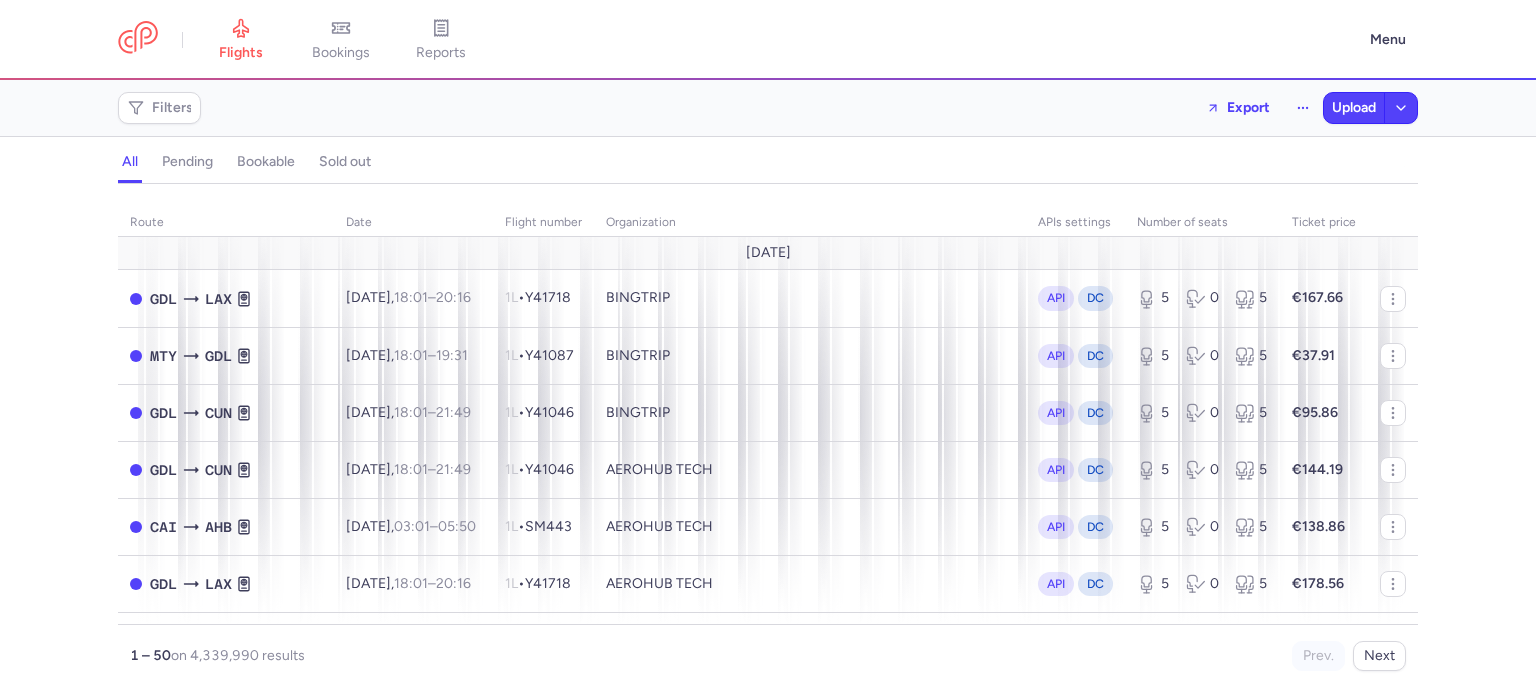 scroll, scrollTop: 0, scrollLeft: 0, axis: both 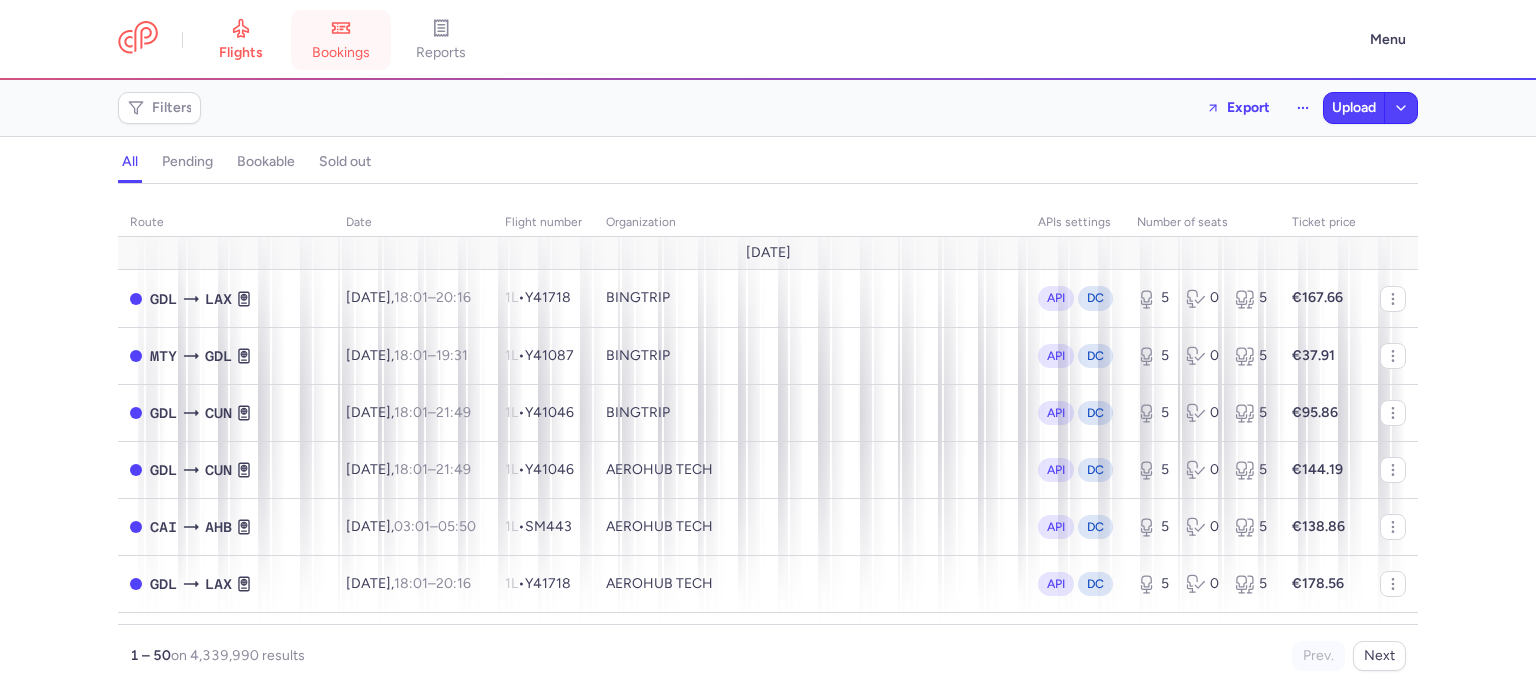 click on "bookings" at bounding box center [341, 40] 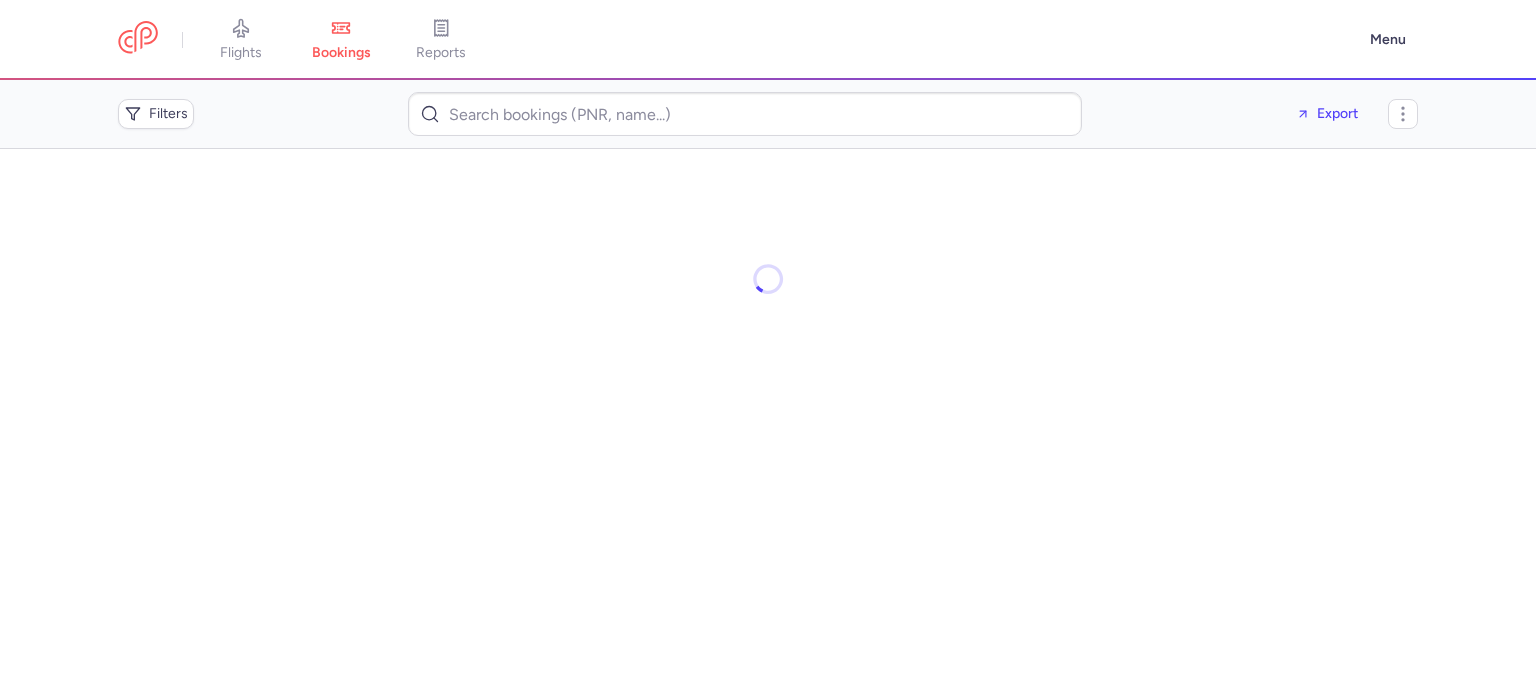 click at bounding box center [768, 278] 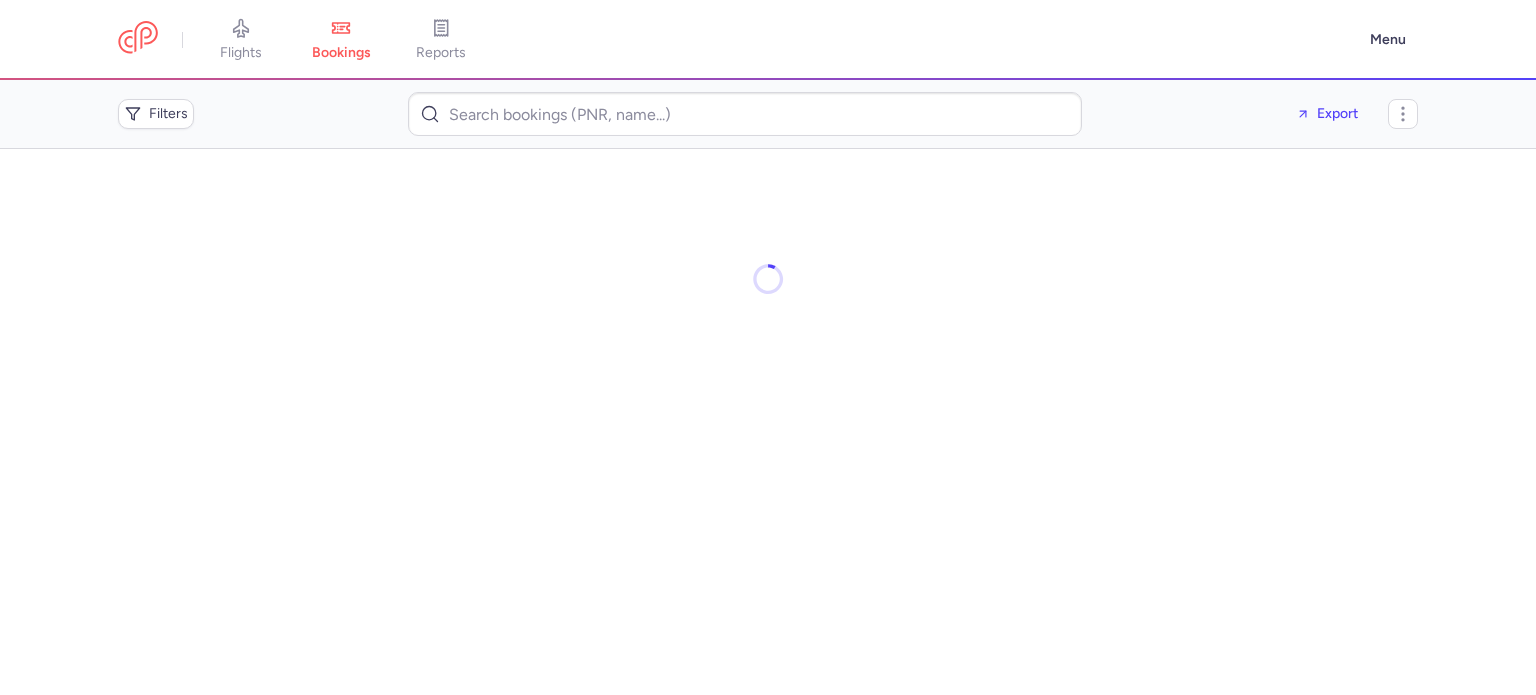 click at bounding box center [768, 278] 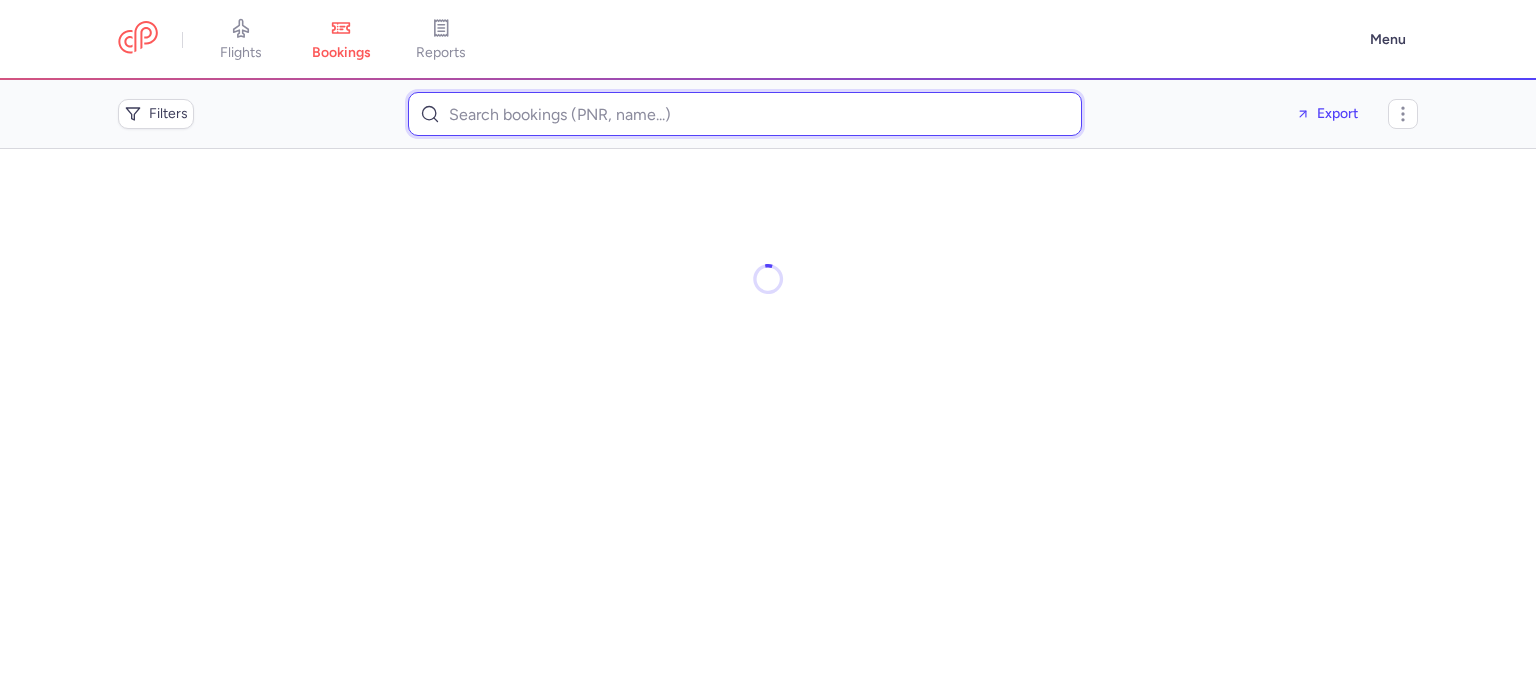 click at bounding box center [745, 114] 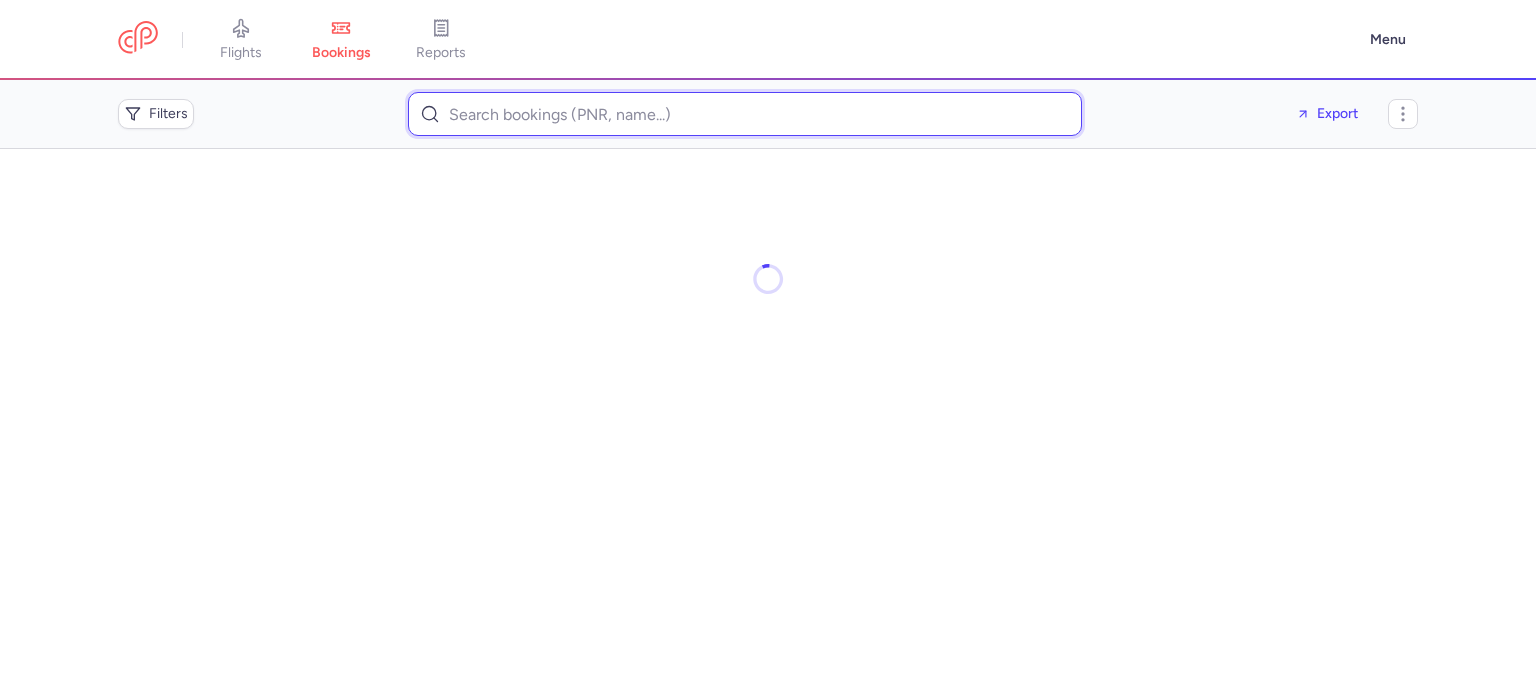 click at bounding box center (745, 114) 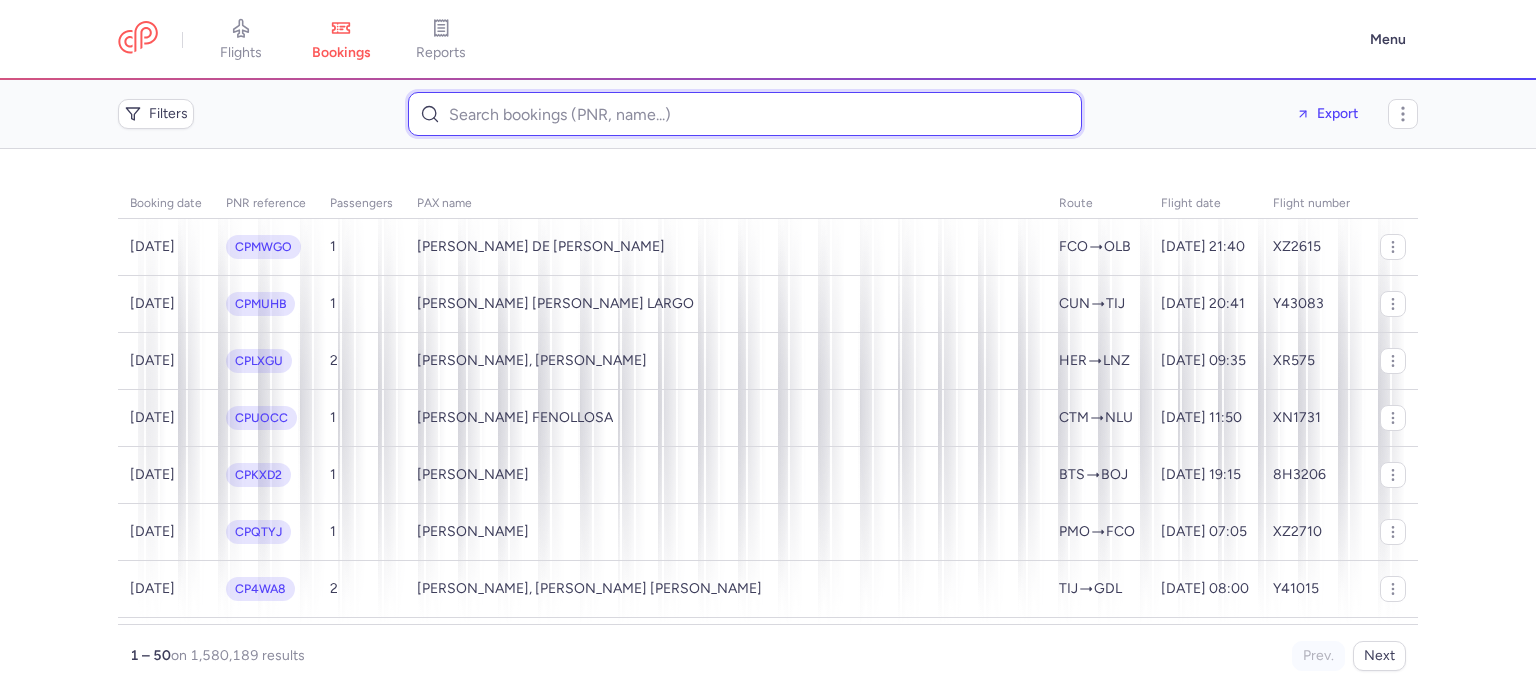 paste on "eliebrax-81@hotmail.com" 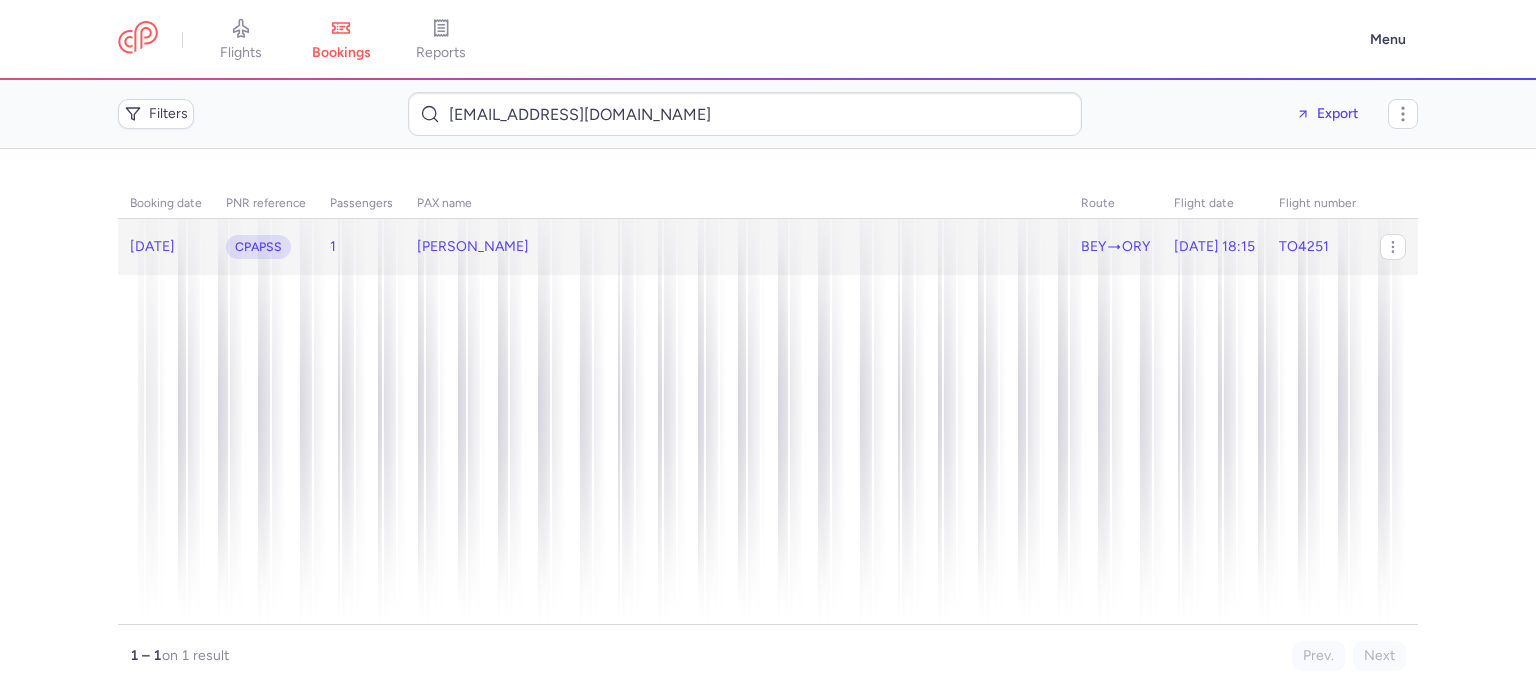 click on "Elie BRAX" 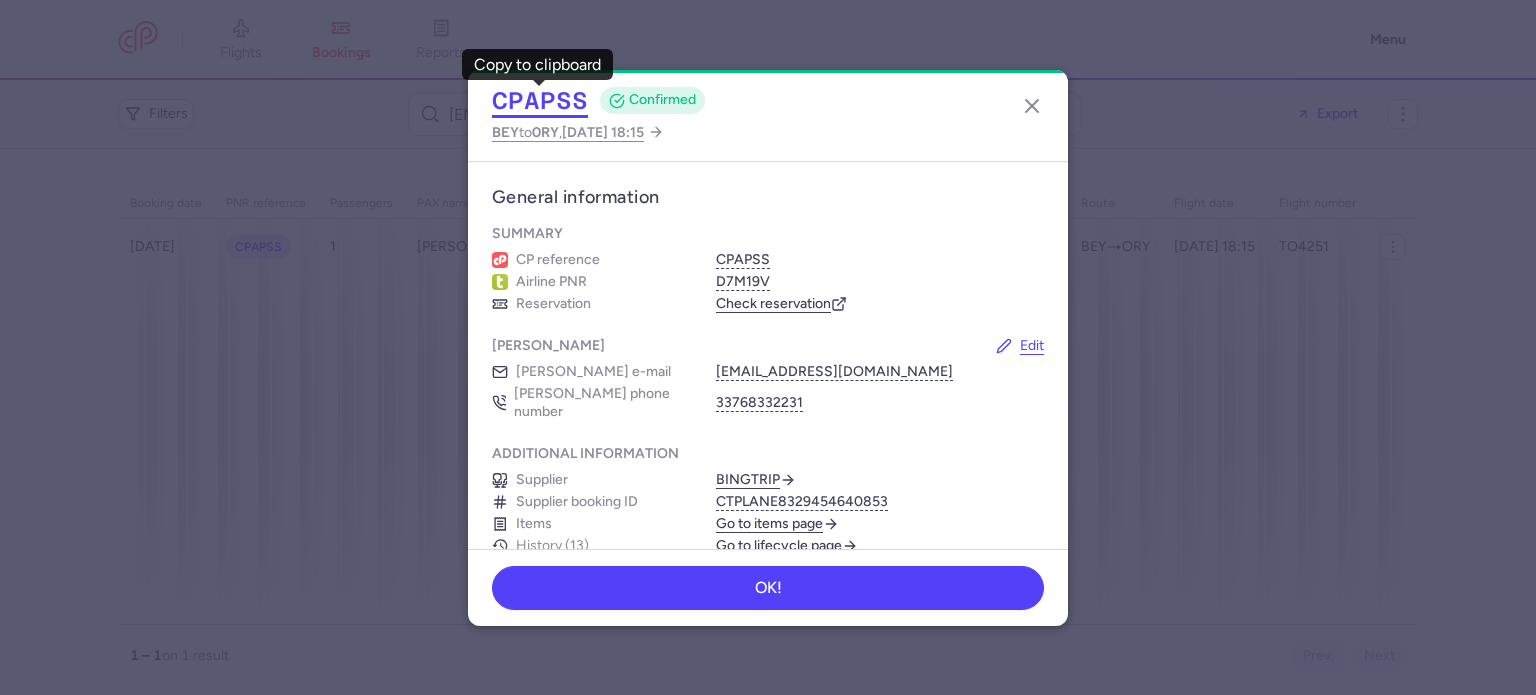 click on "CPAPSS" 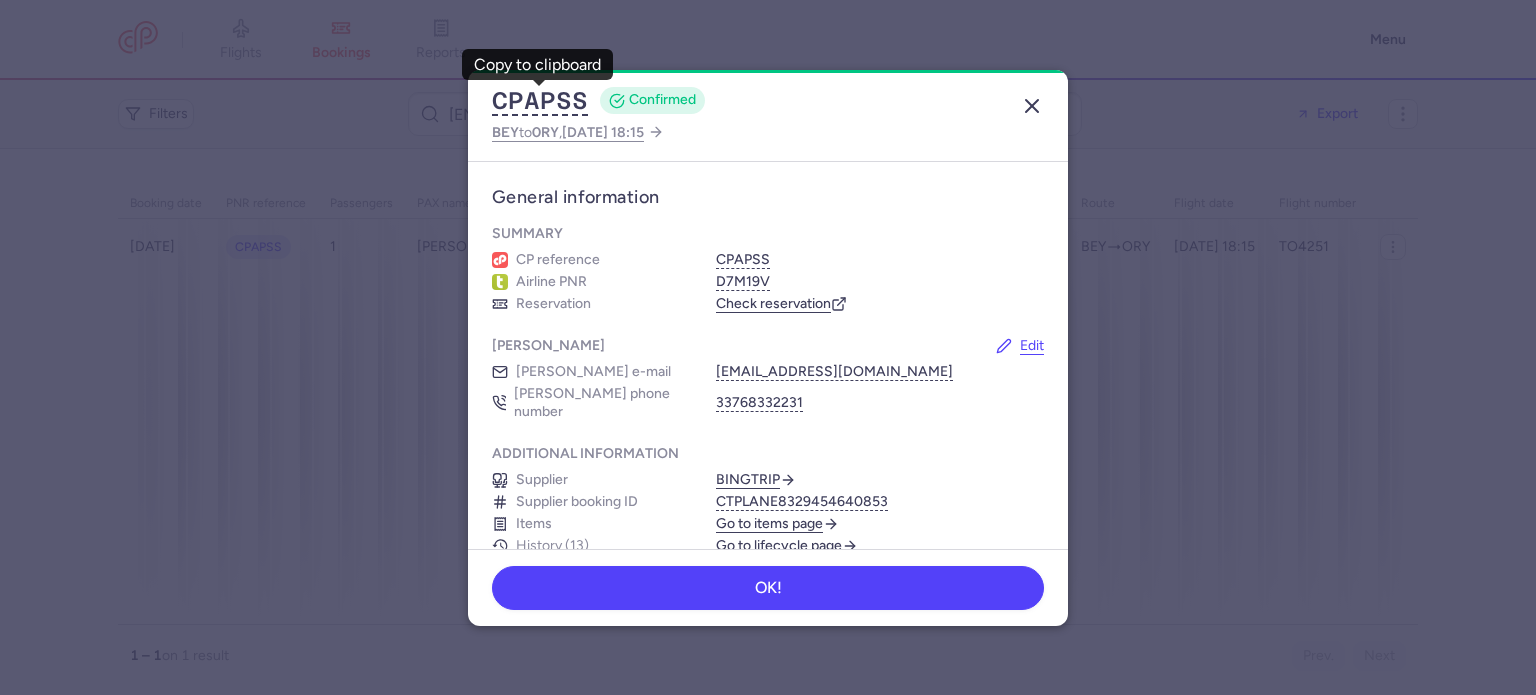 click 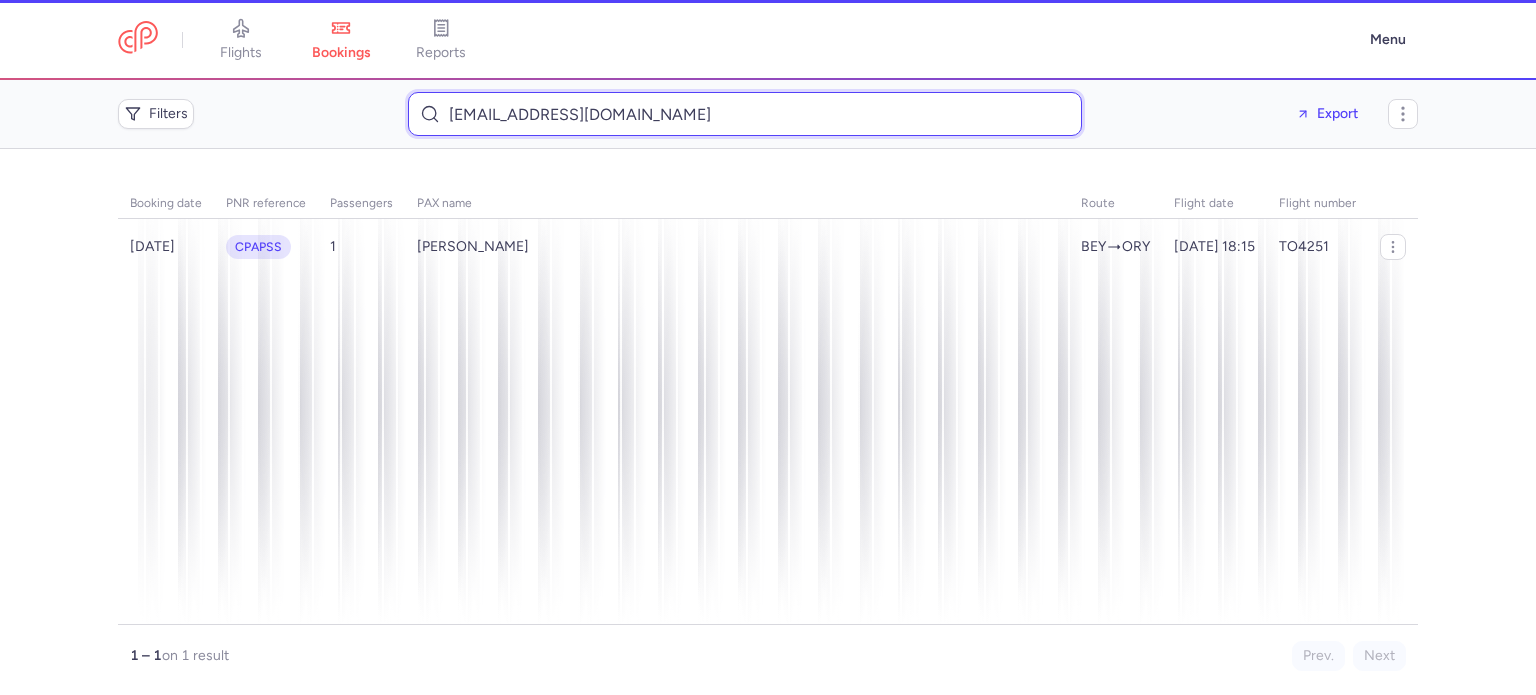 click on "eliebrax-81@hotmail.com" at bounding box center [745, 114] 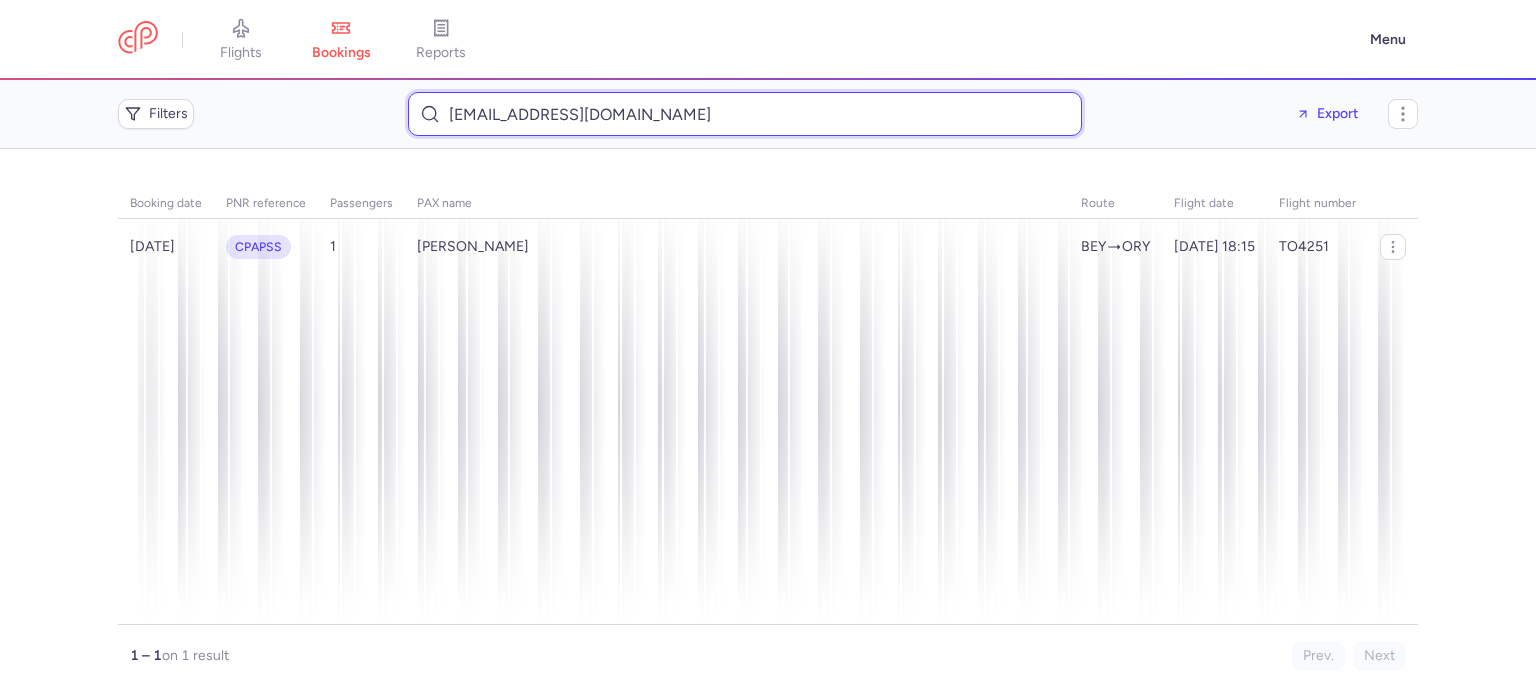 paste on "Sile Araceli Ortiz Zavaleta" 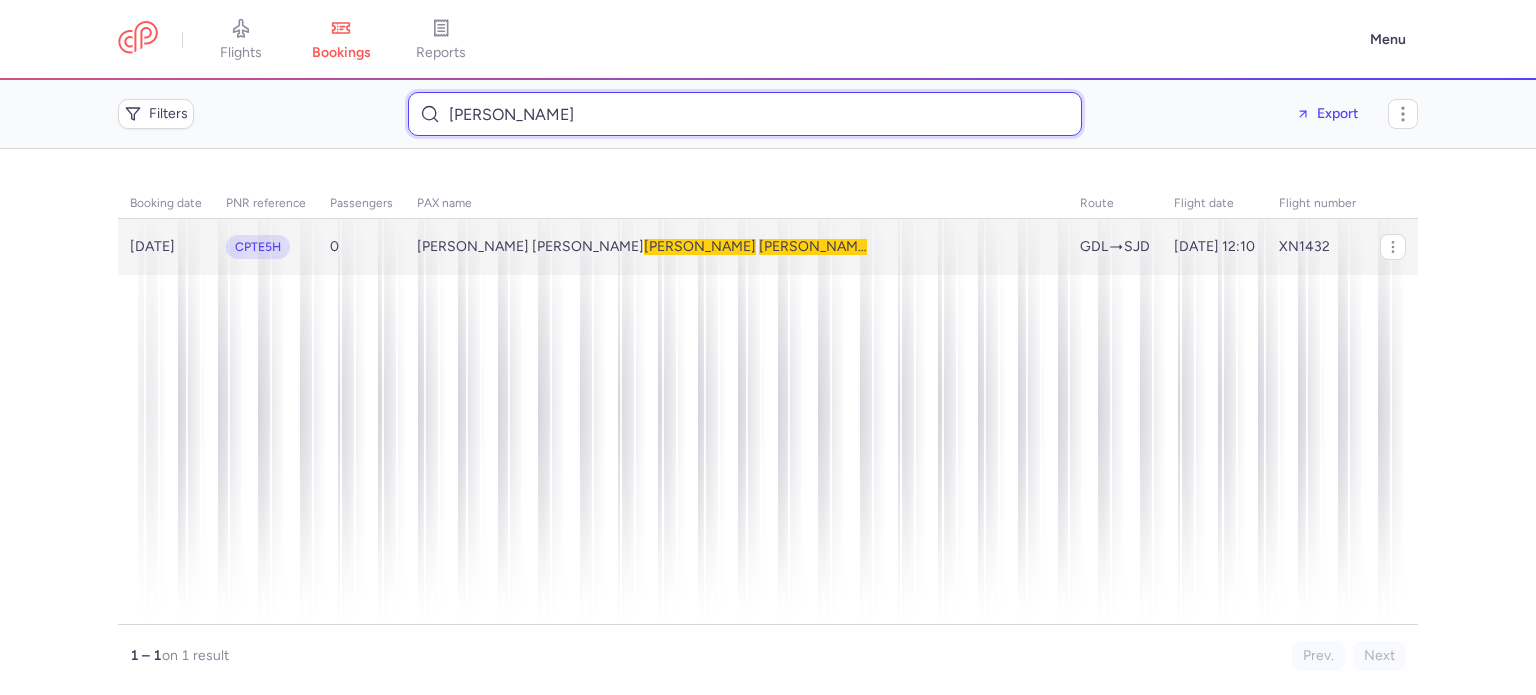 type on "Sile Araceli Ortiz Zavaleta" 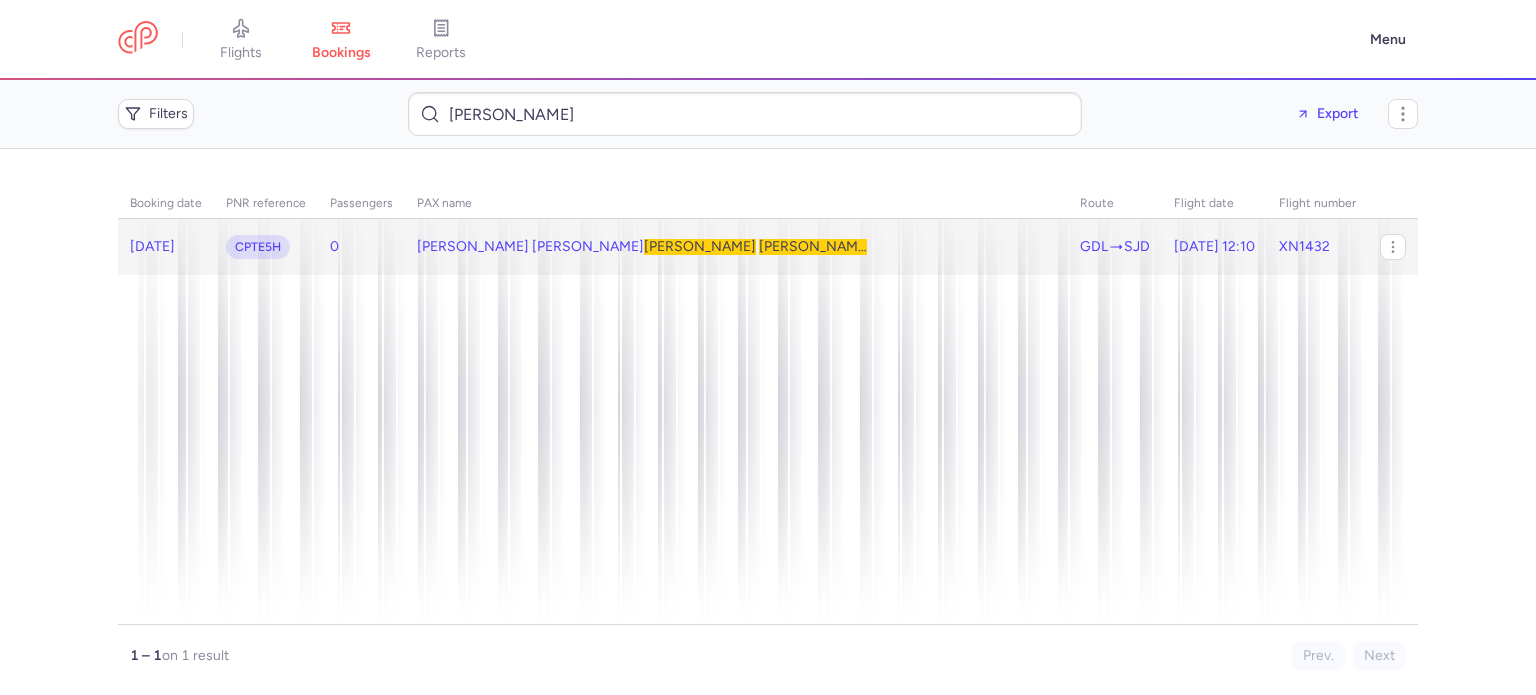 click on "Galdino Daniel SOUZA MEDINA, Julia  Araceli   ZAVALETA  CASTRO (+2)" 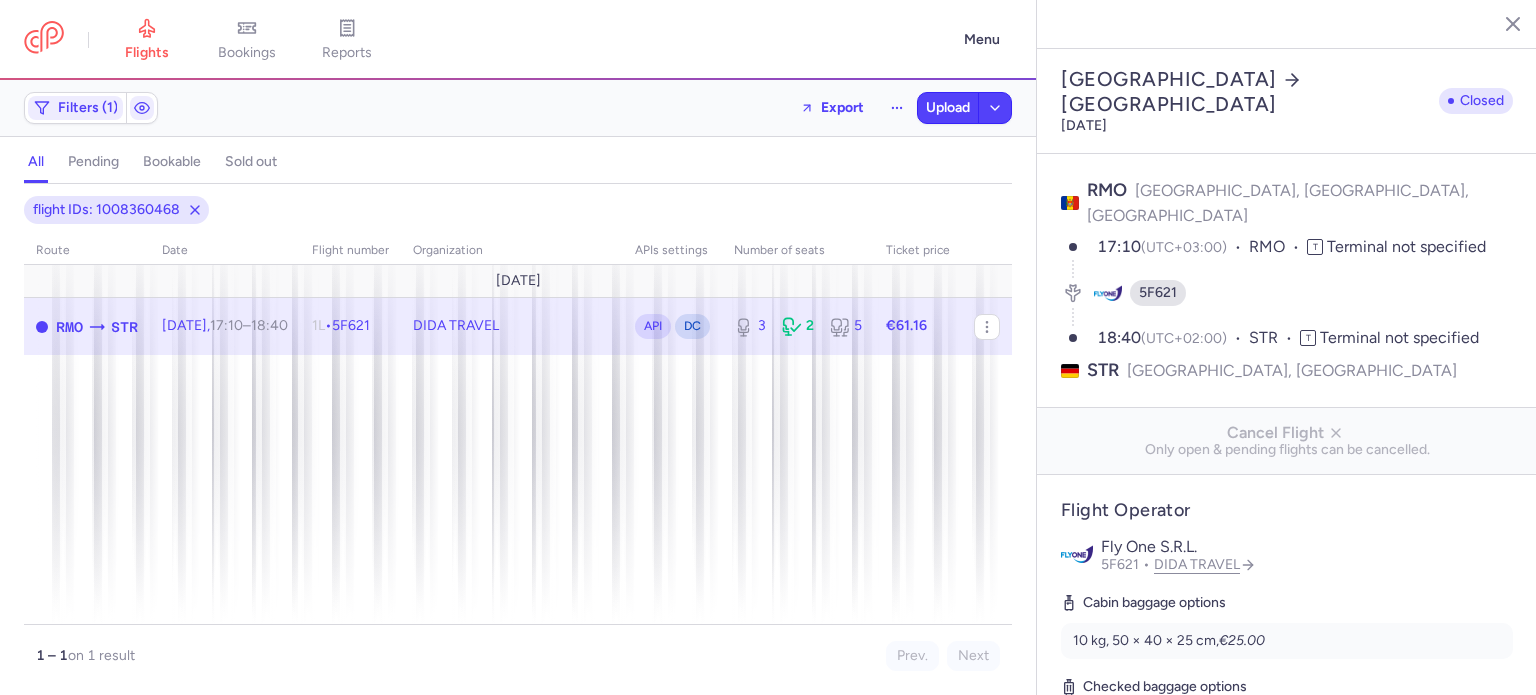 select on "days" 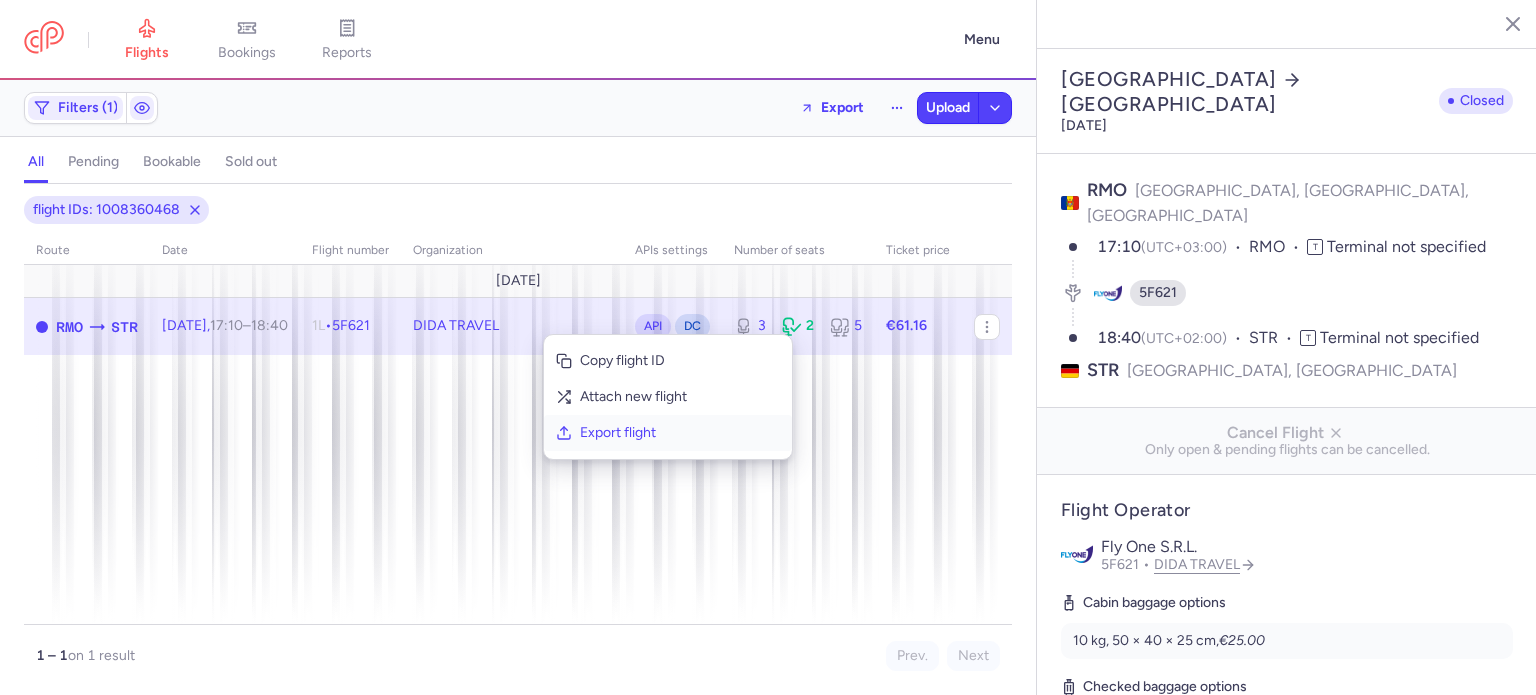click on "Export flight" at bounding box center (680, 433) 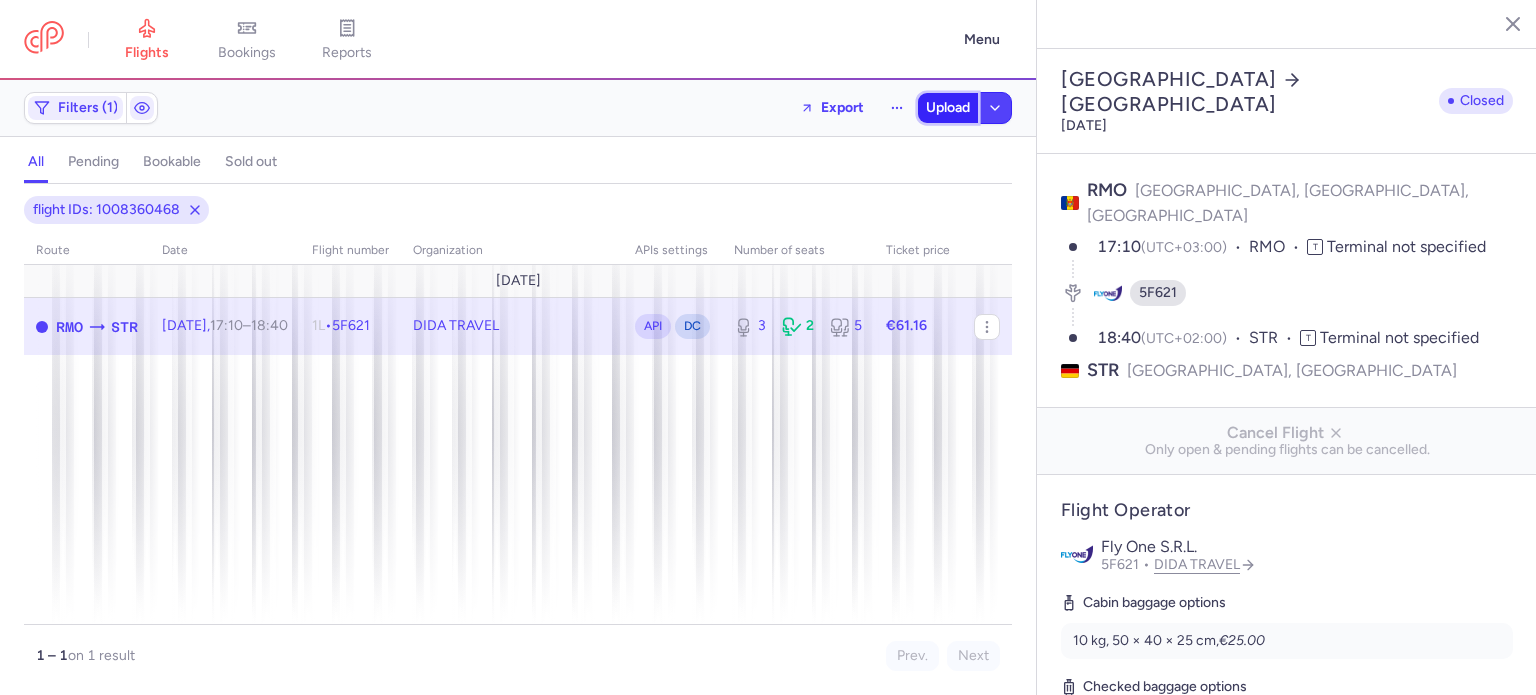 click on "Upload" at bounding box center [948, 108] 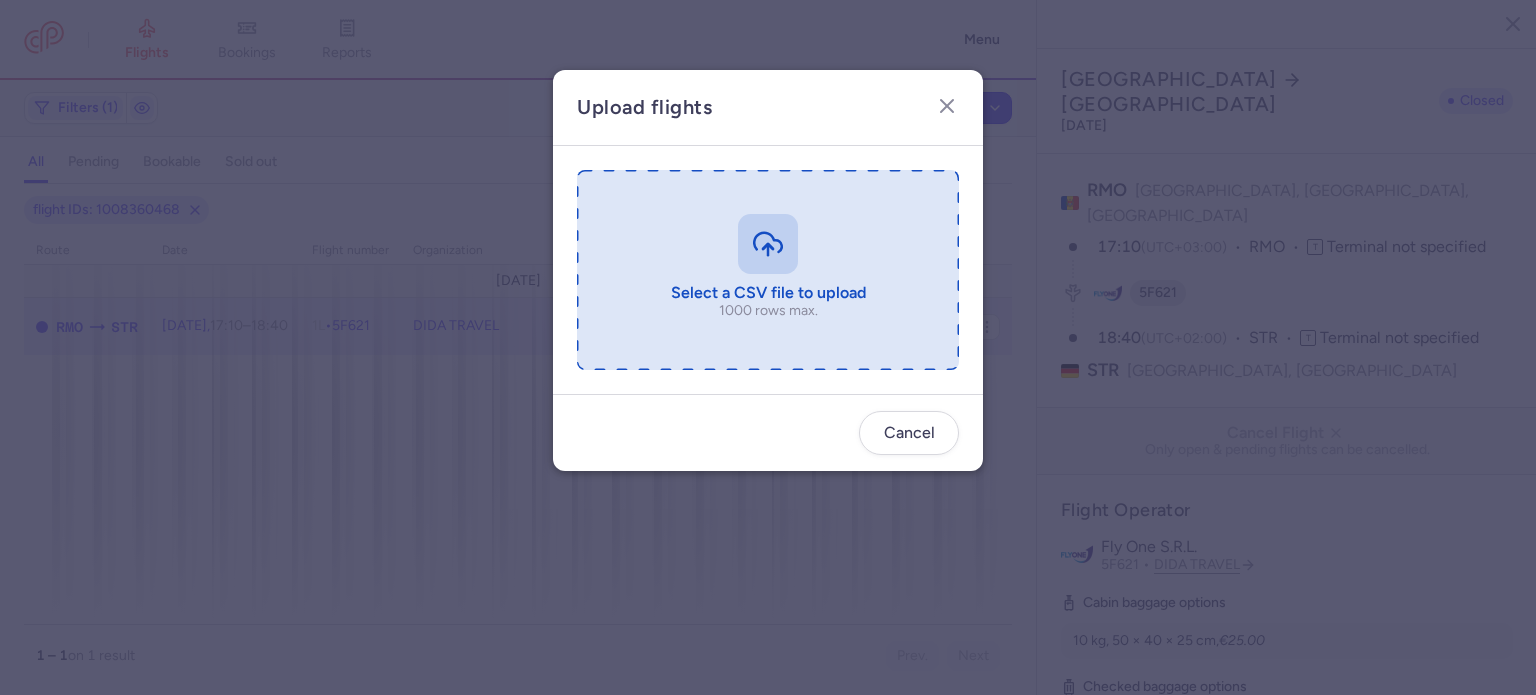 click at bounding box center [768, 270] 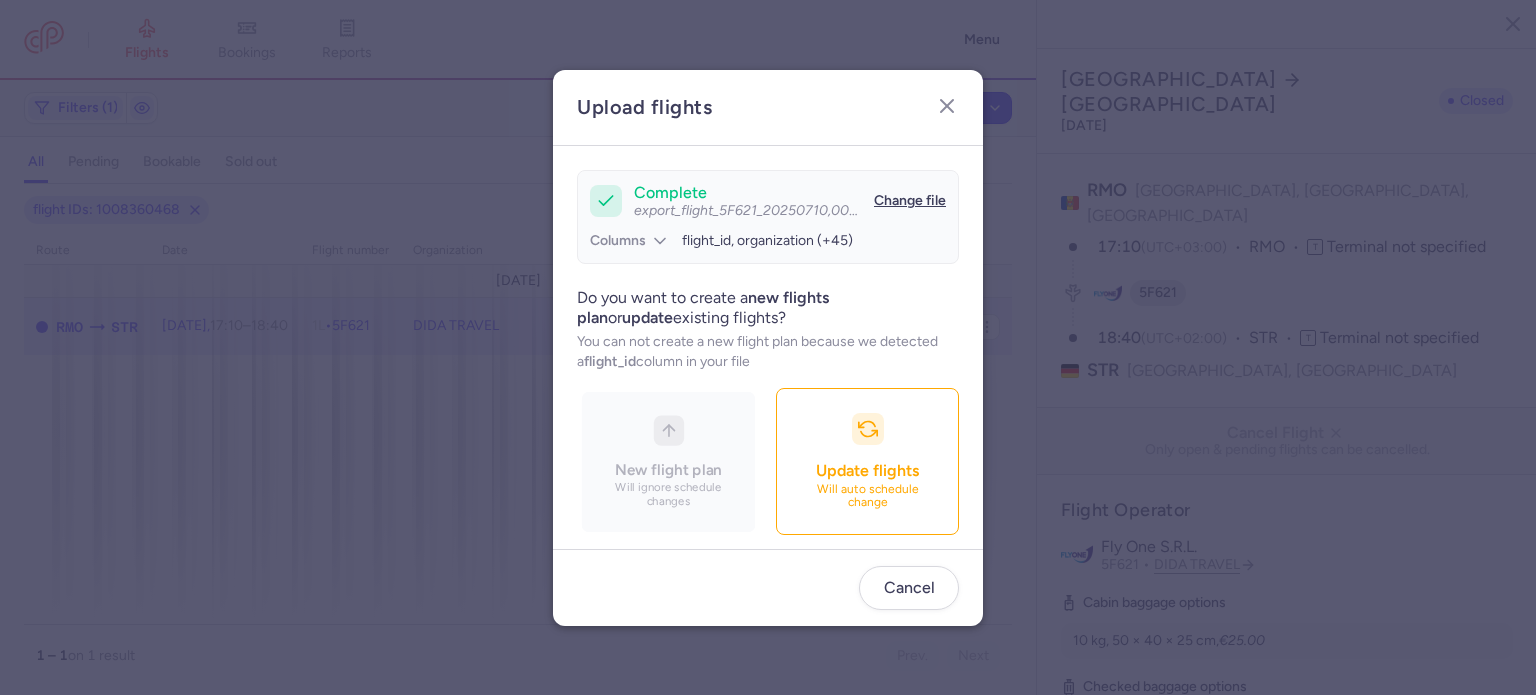 scroll, scrollTop: 172, scrollLeft: 0, axis: vertical 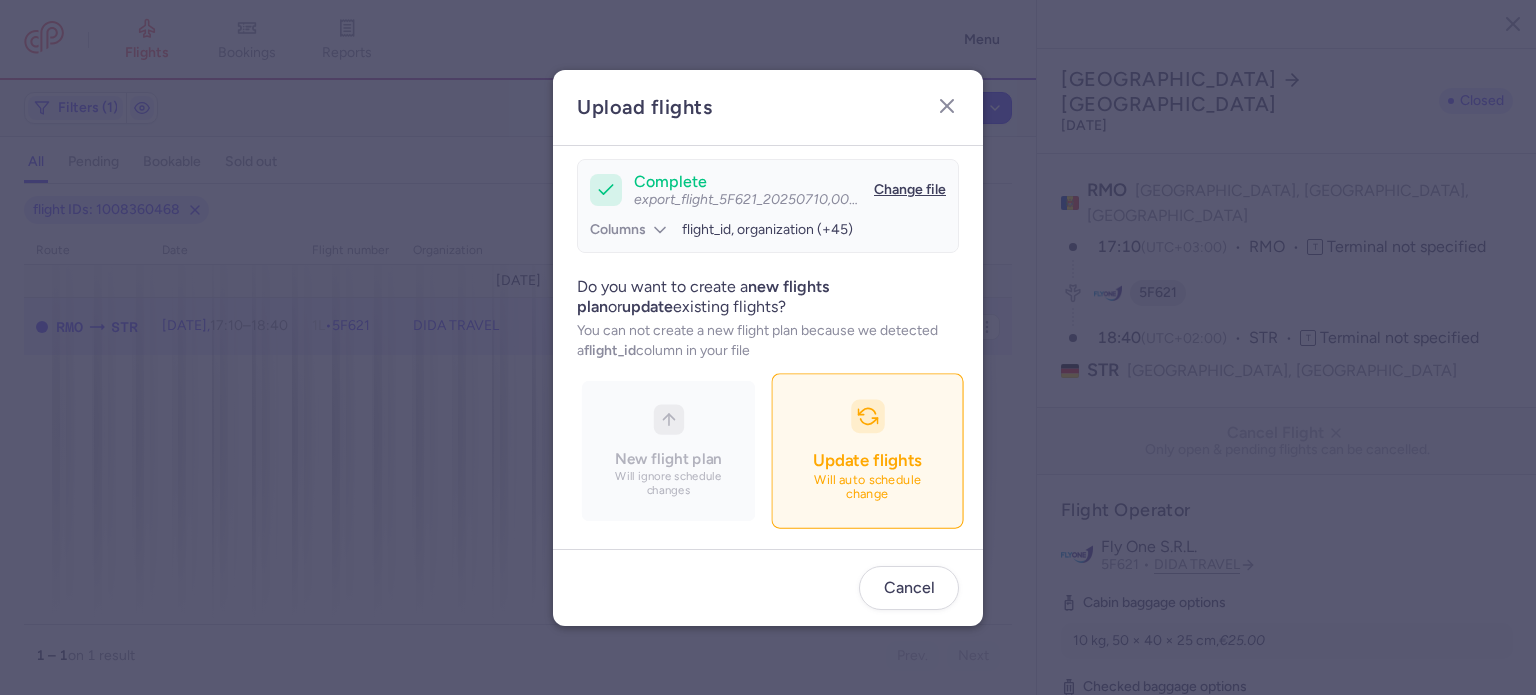 click on "Update flights Will auto schedule change" at bounding box center [867, 450] 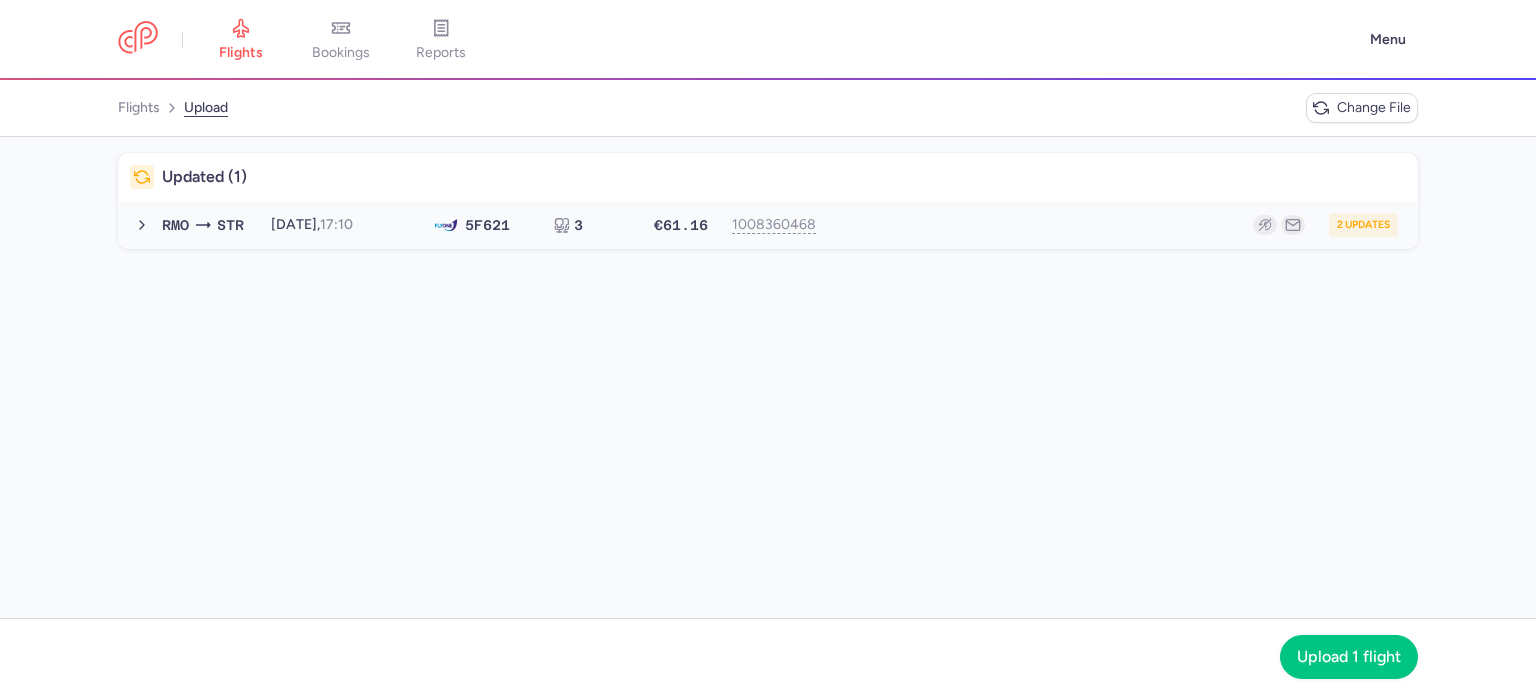click on "2 updates" at bounding box center (1112, 225) 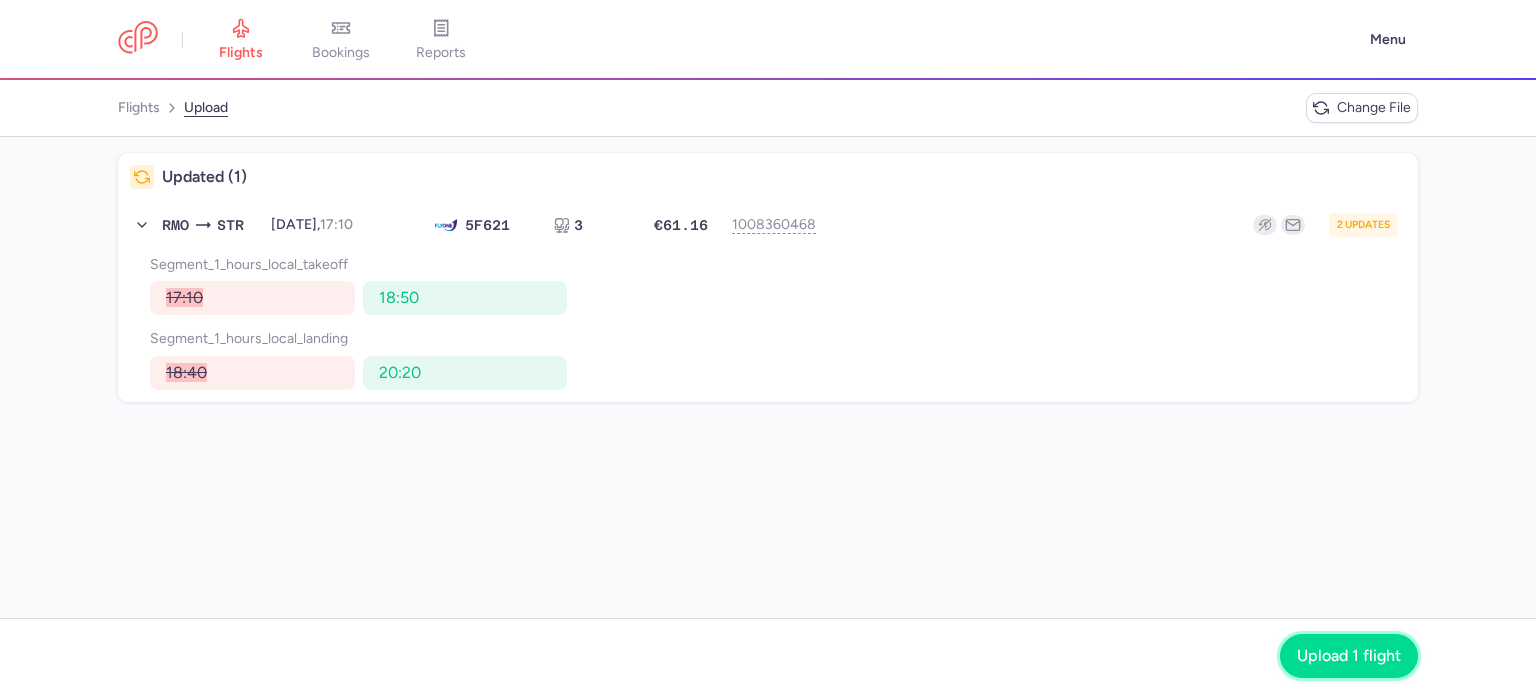 click on "Upload 1 flight" 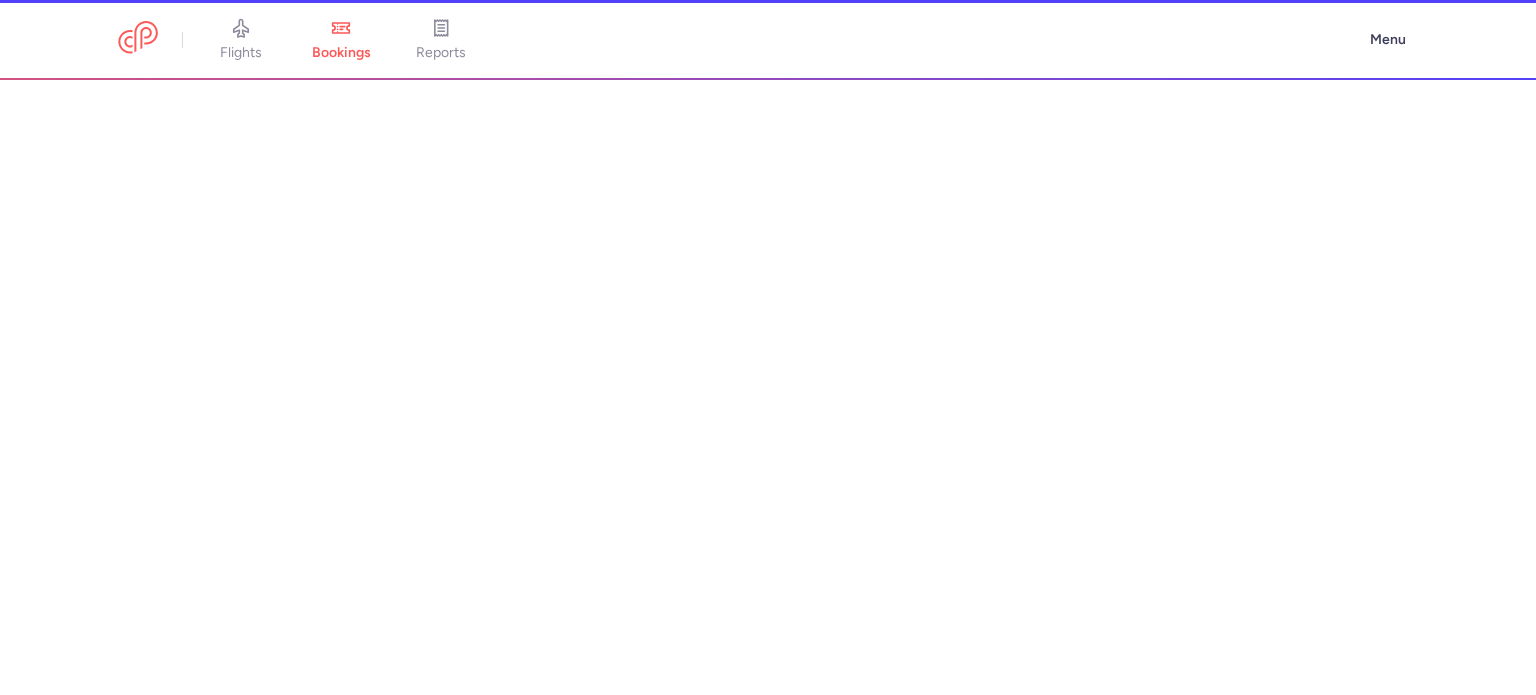 scroll, scrollTop: 0, scrollLeft: 0, axis: both 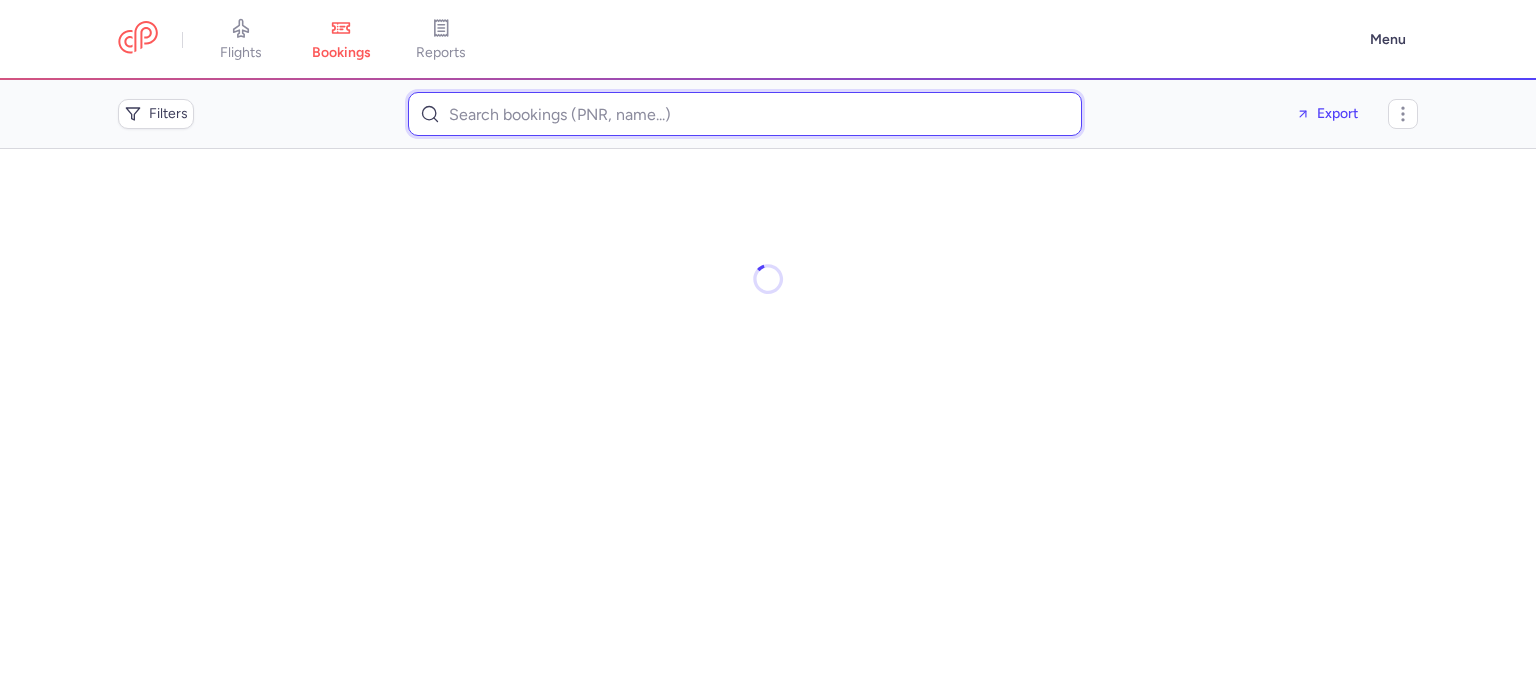 click at bounding box center (745, 114) 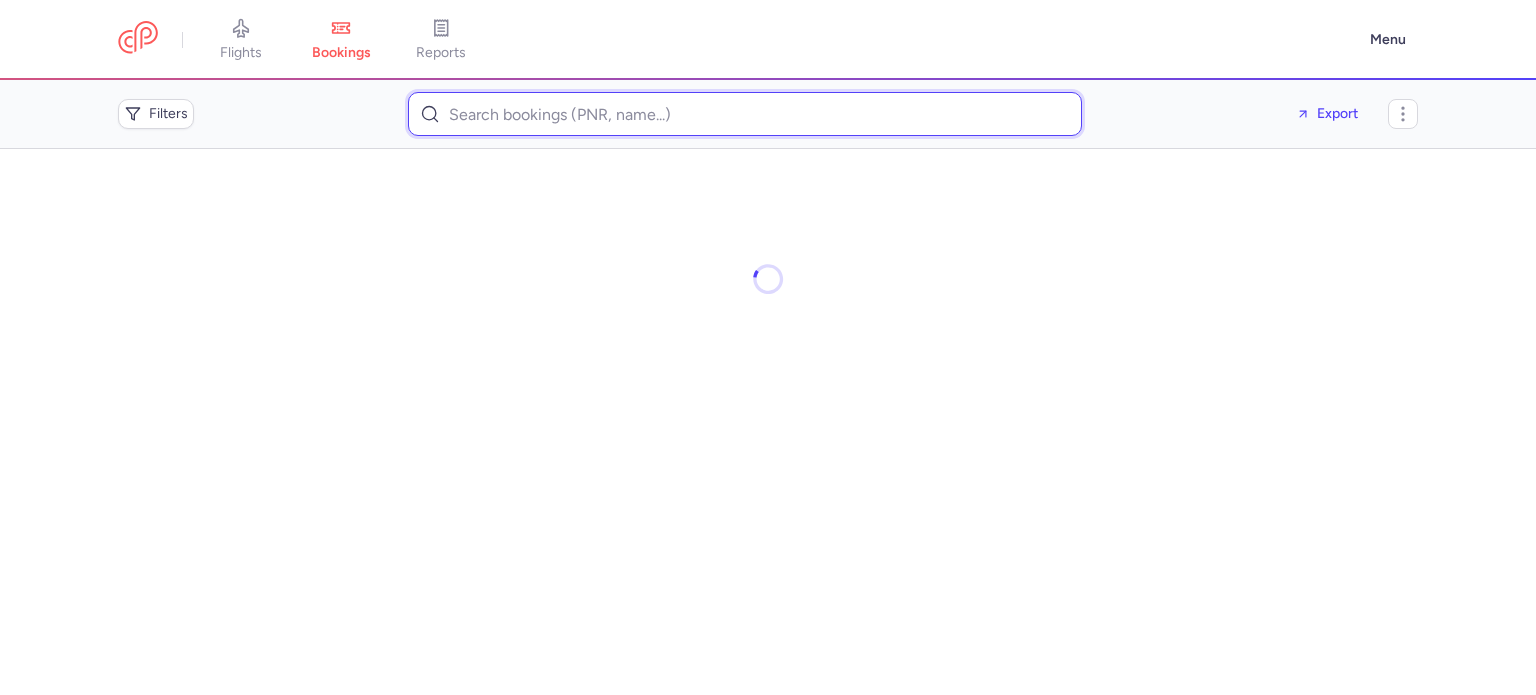 paste on "[EMAIL_ADDRESS][DOMAIN_NAME]" 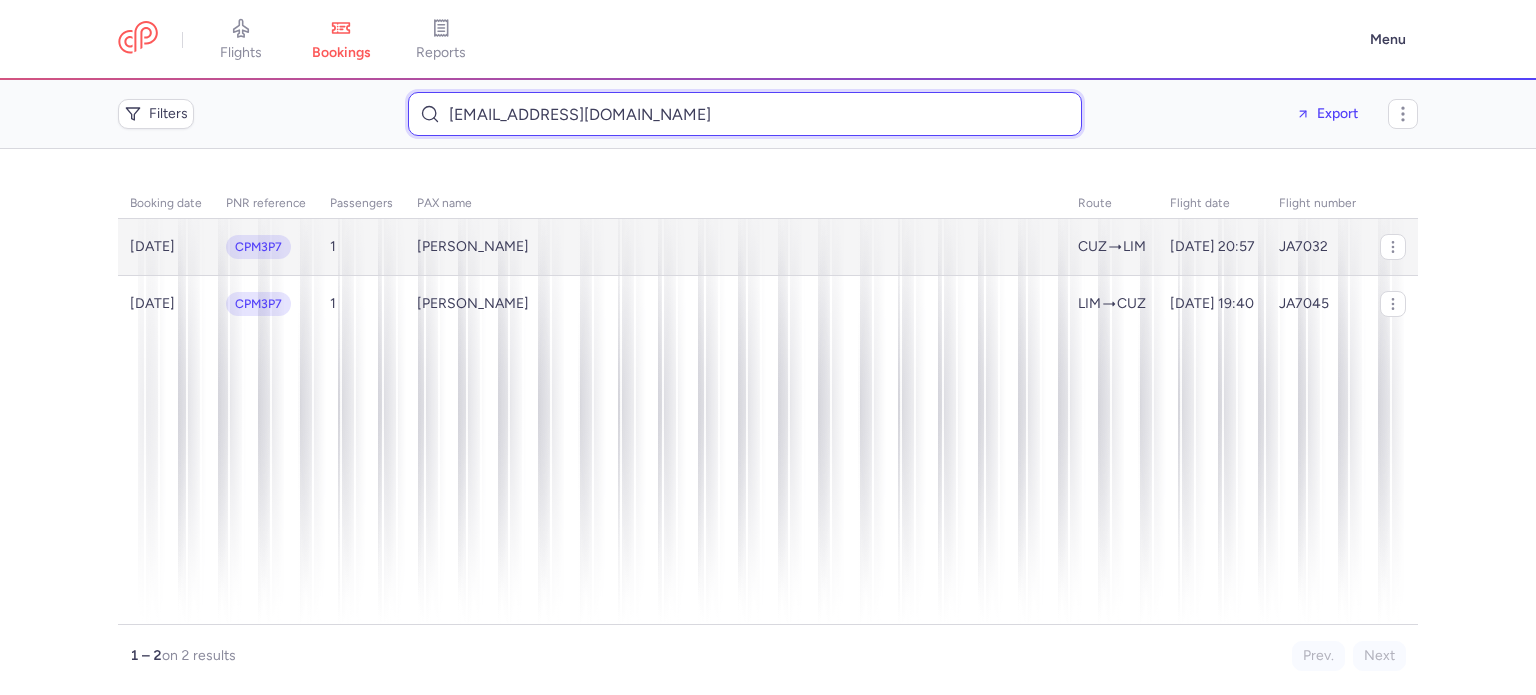 type on "[EMAIL_ADDRESS][DOMAIN_NAME]" 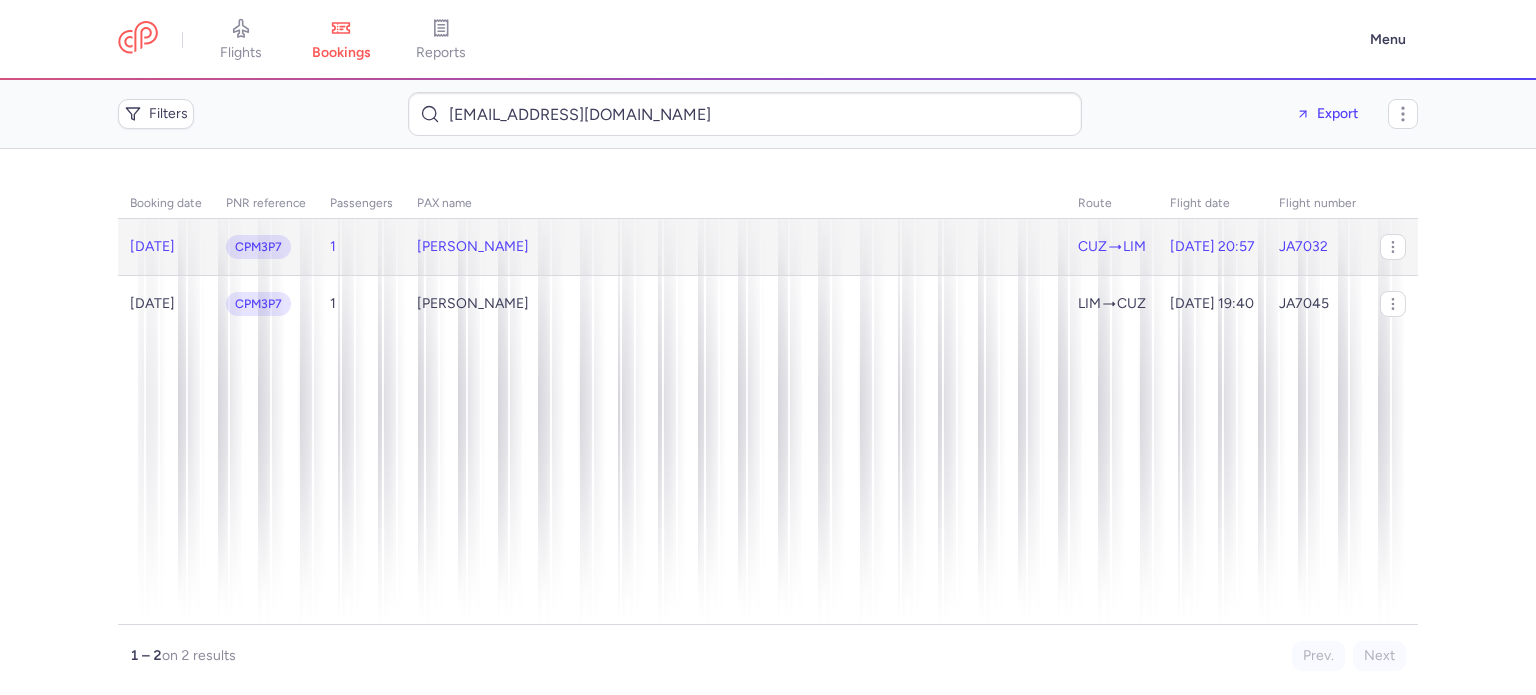 click on "[PERSON_NAME]" 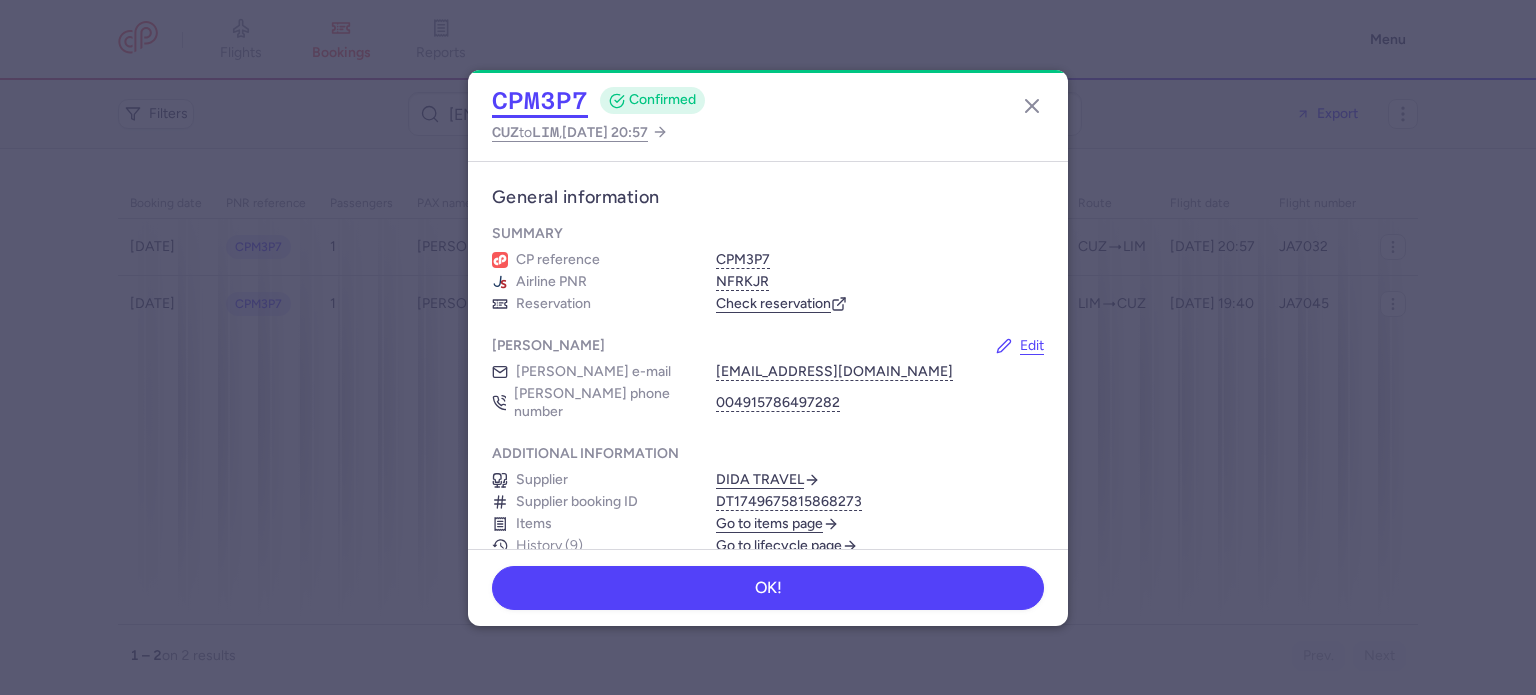 click on "CPM3P7" 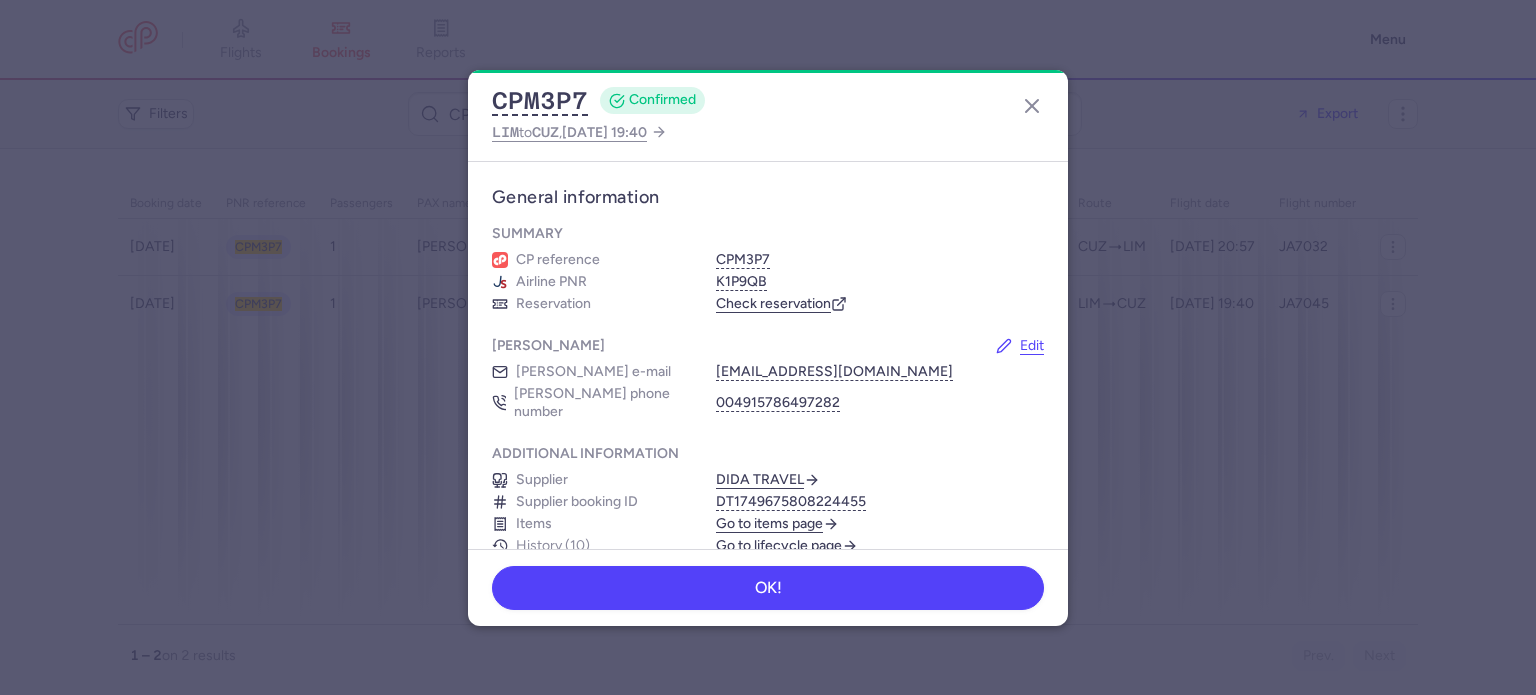 scroll, scrollTop: 0, scrollLeft: 0, axis: both 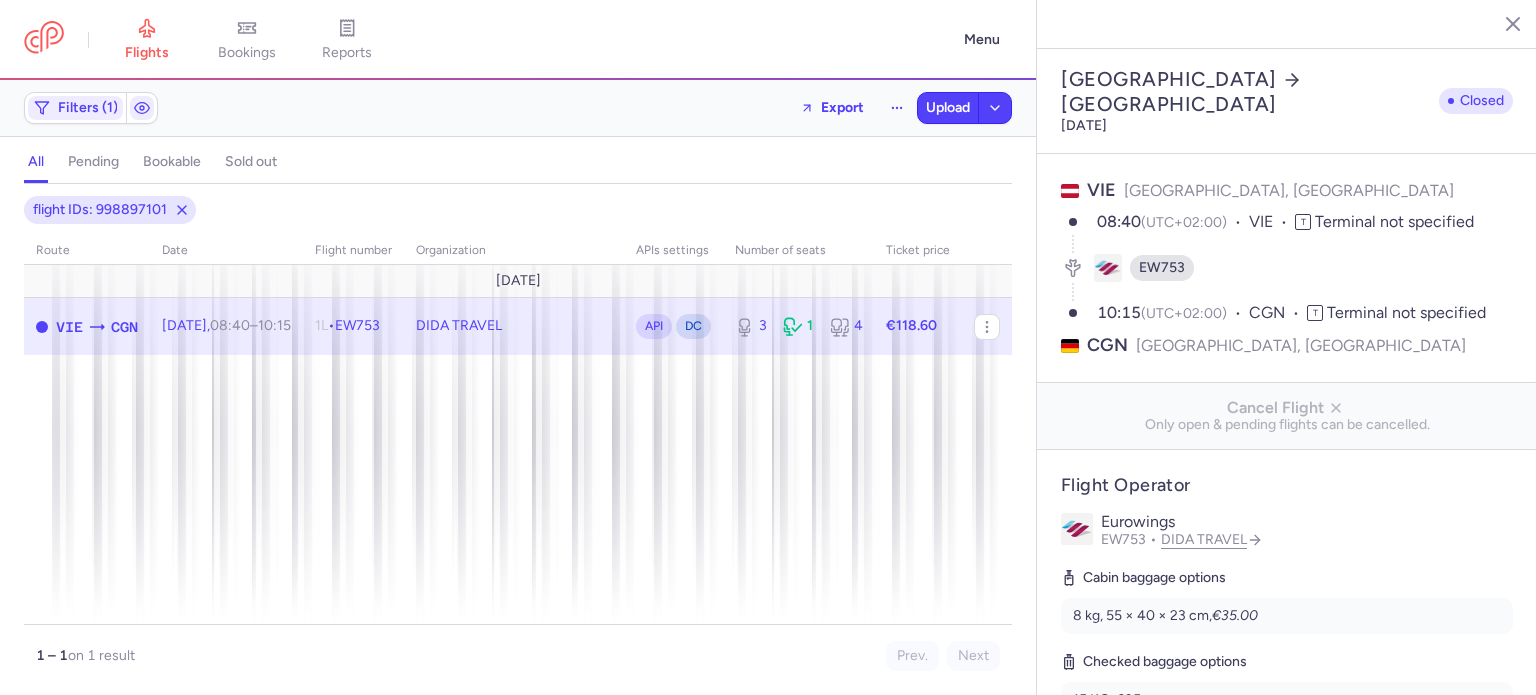 select on "days" 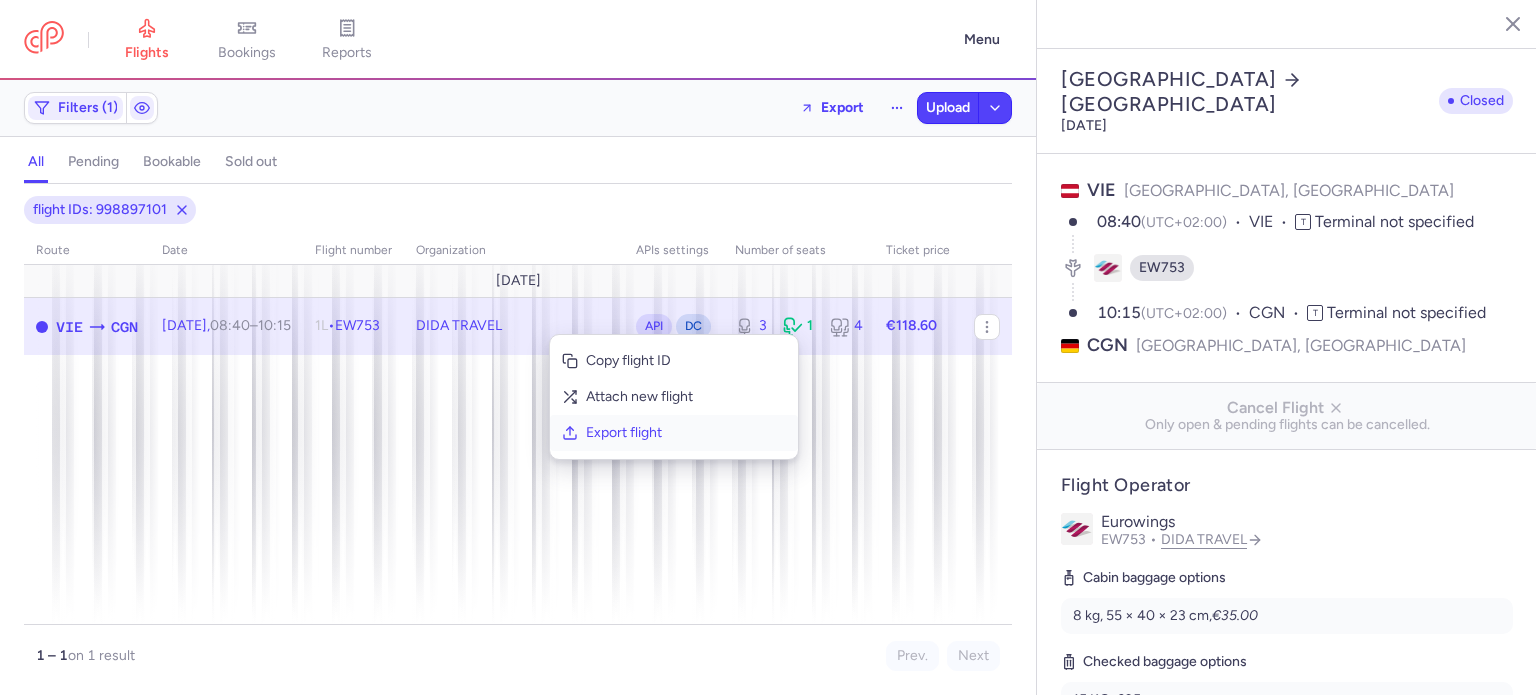 click on "Export flight" at bounding box center [686, 433] 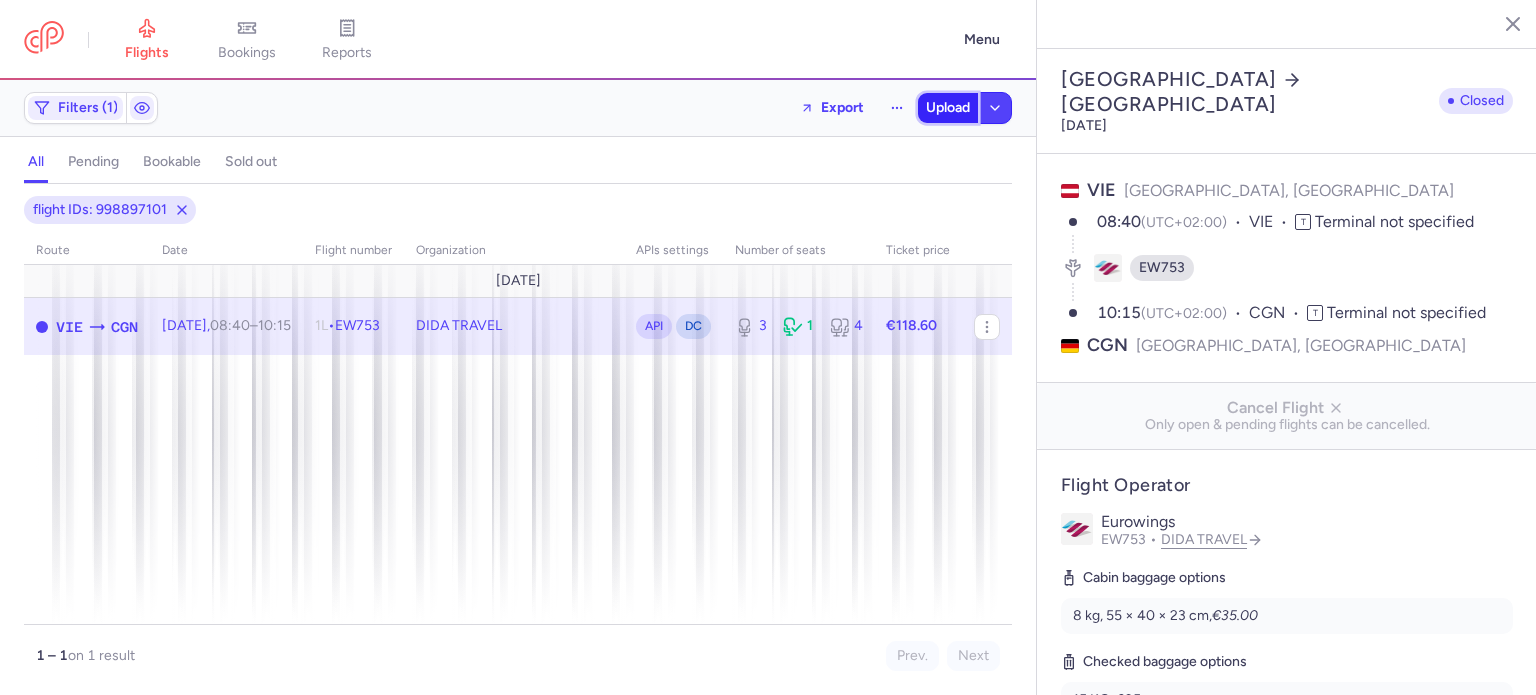 click on "Upload" at bounding box center [948, 108] 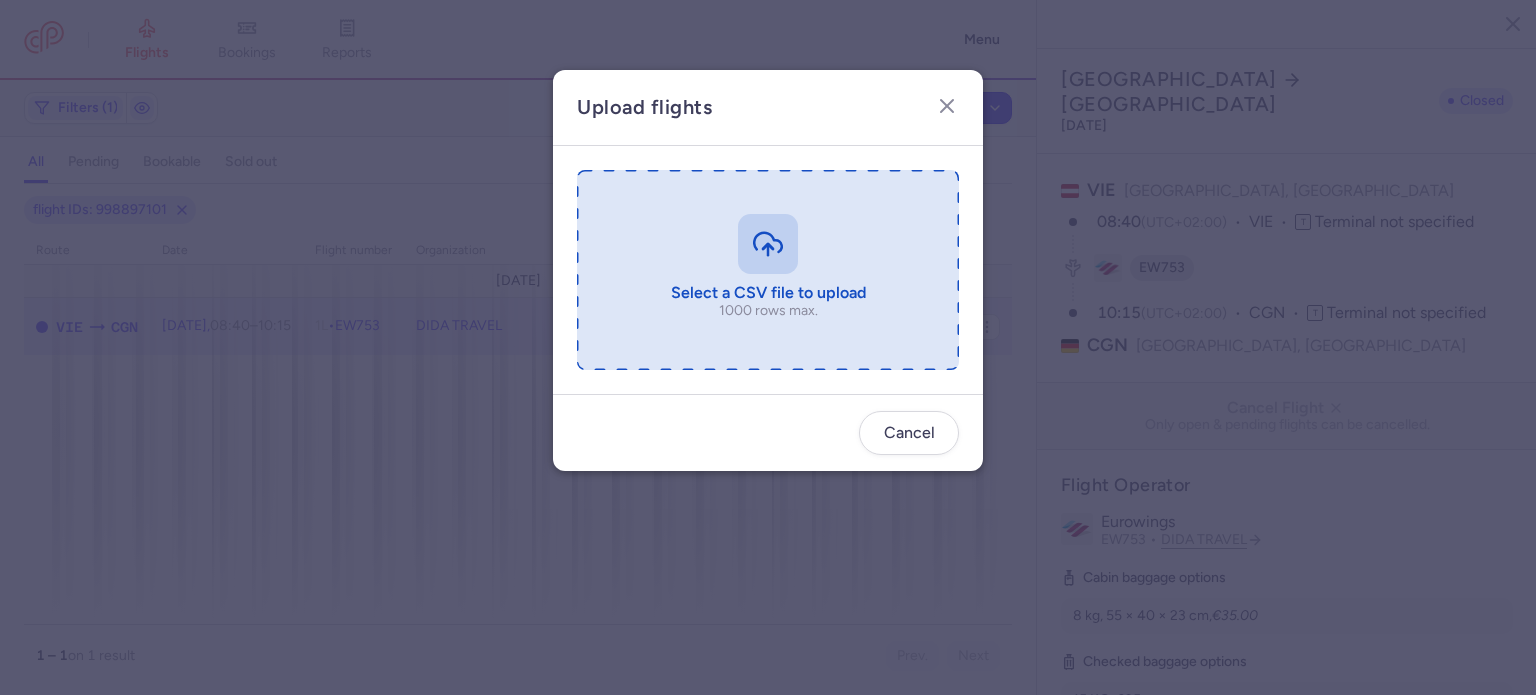 click at bounding box center [768, 270] 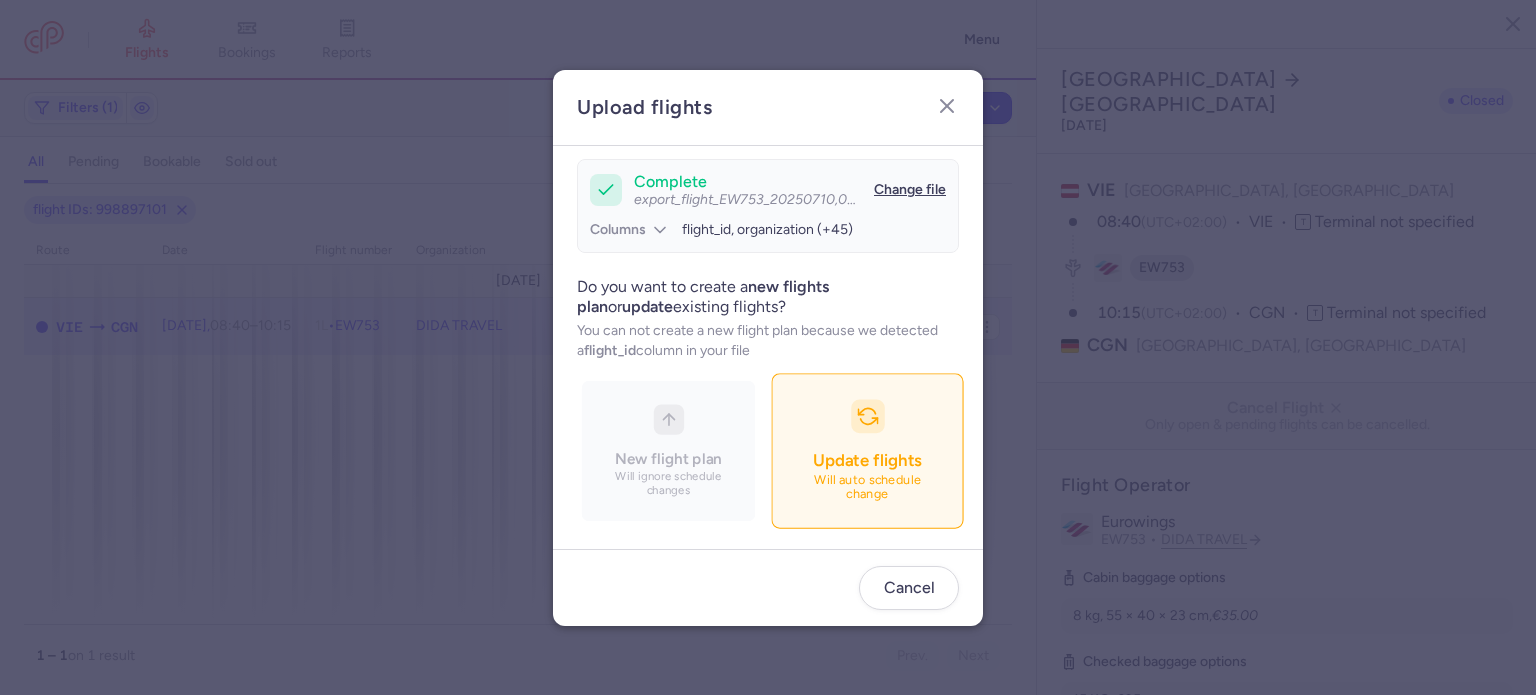 scroll, scrollTop: 172, scrollLeft: 0, axis: vertical 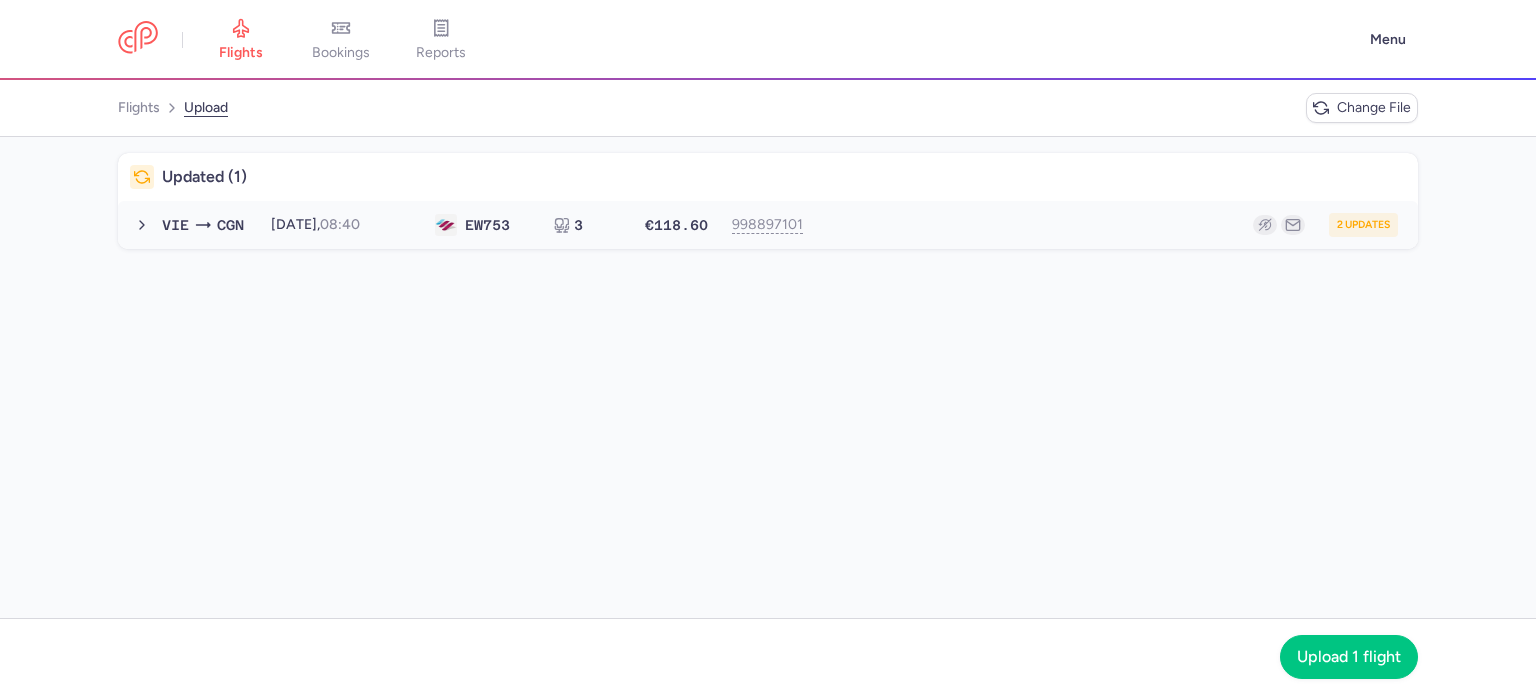 drag, startPoint x: 934, startPoint y: 229, endPoint x: 930, endPoint y: 244, distance: 15.524175 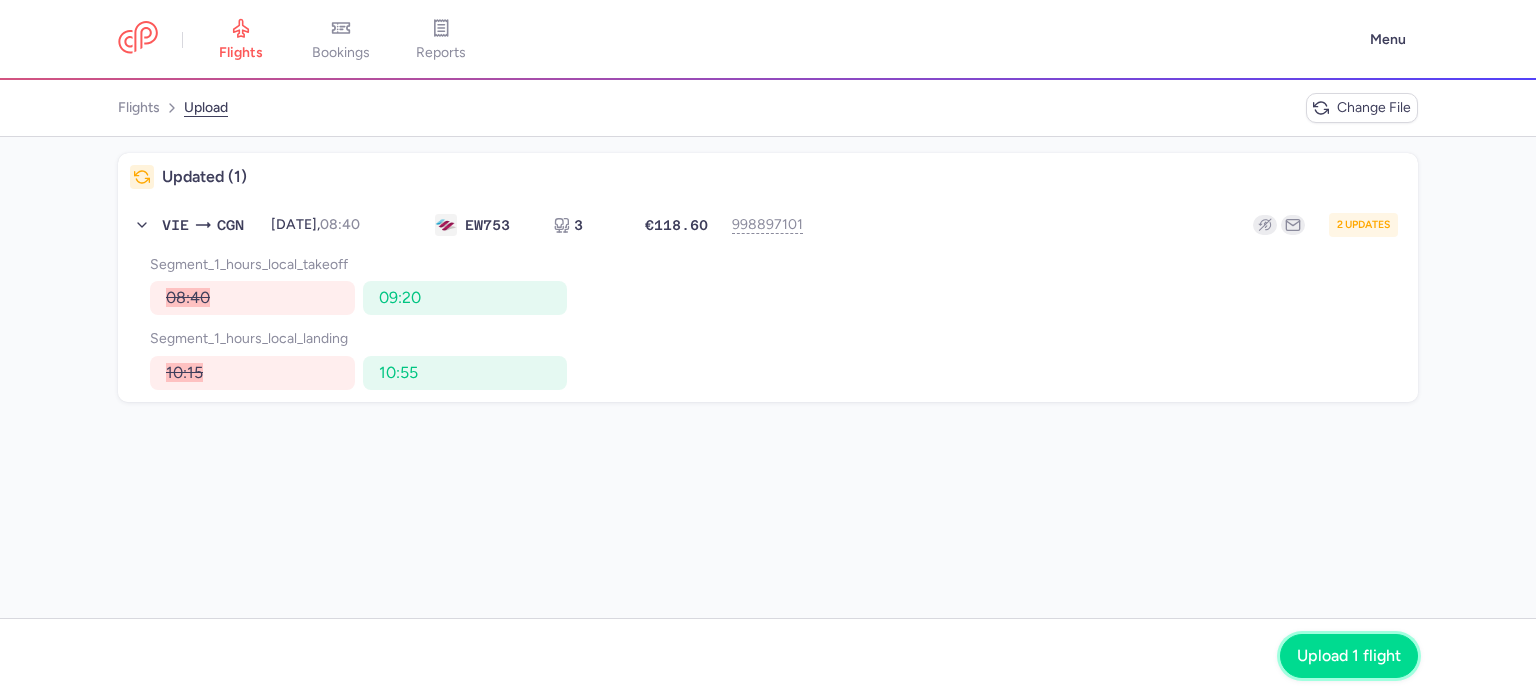 click on "Upload 1 flight" at bounding box center (1349, 656) 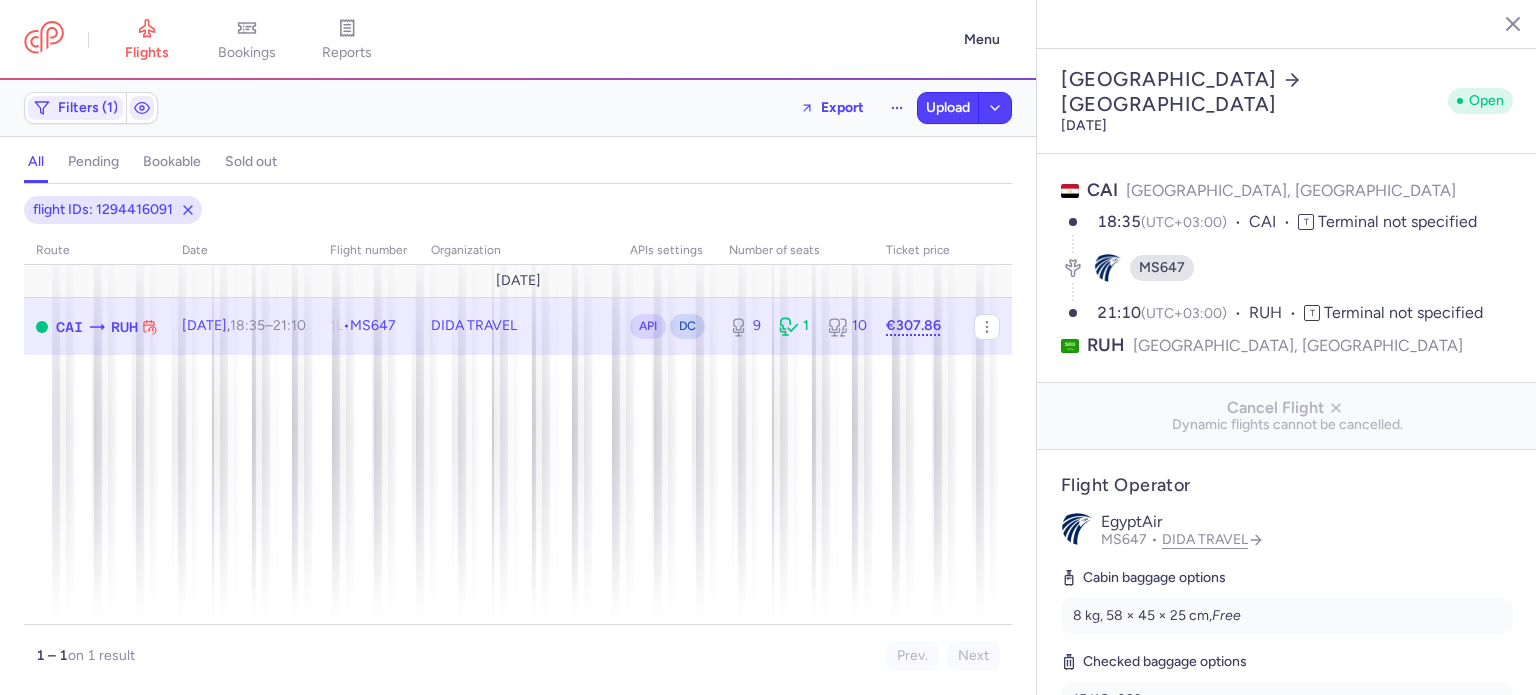 select on "days" 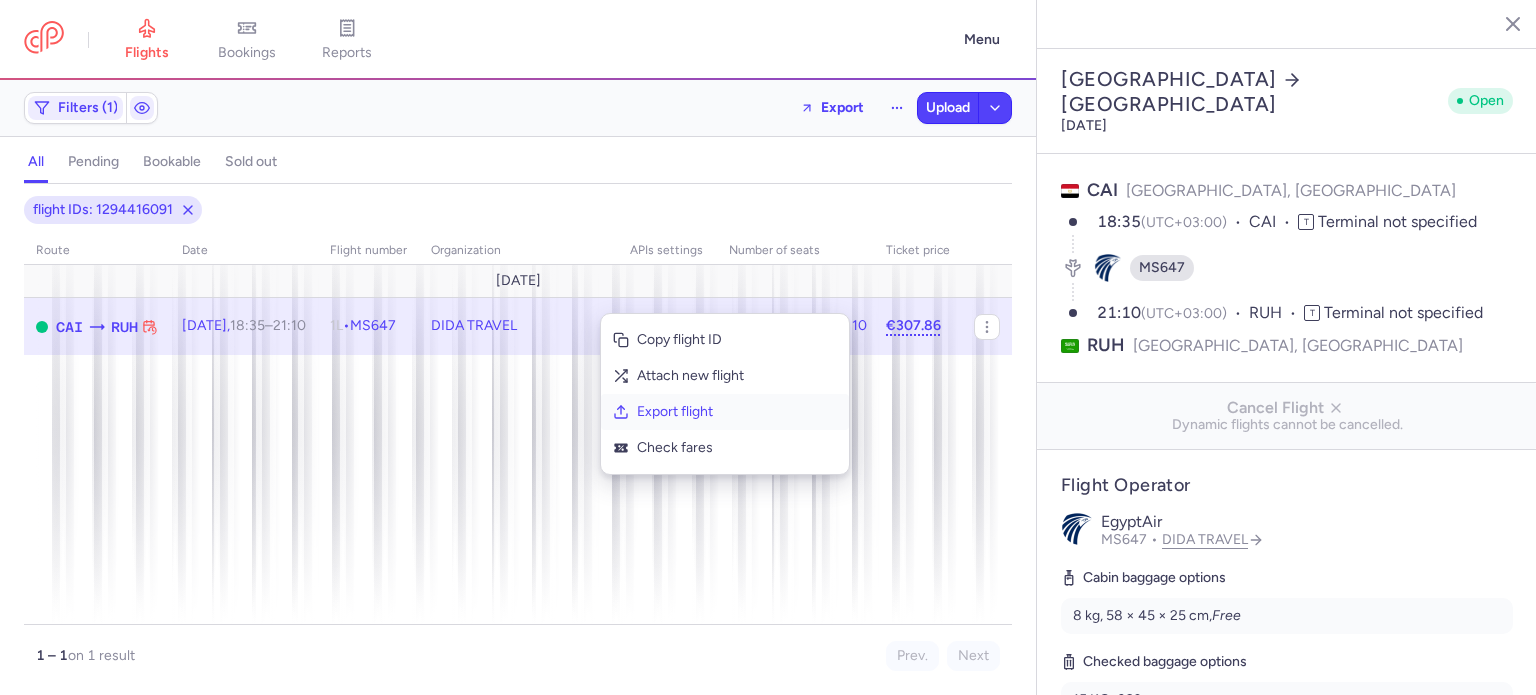 click on "Export flight" at bounding box center [737, 412] 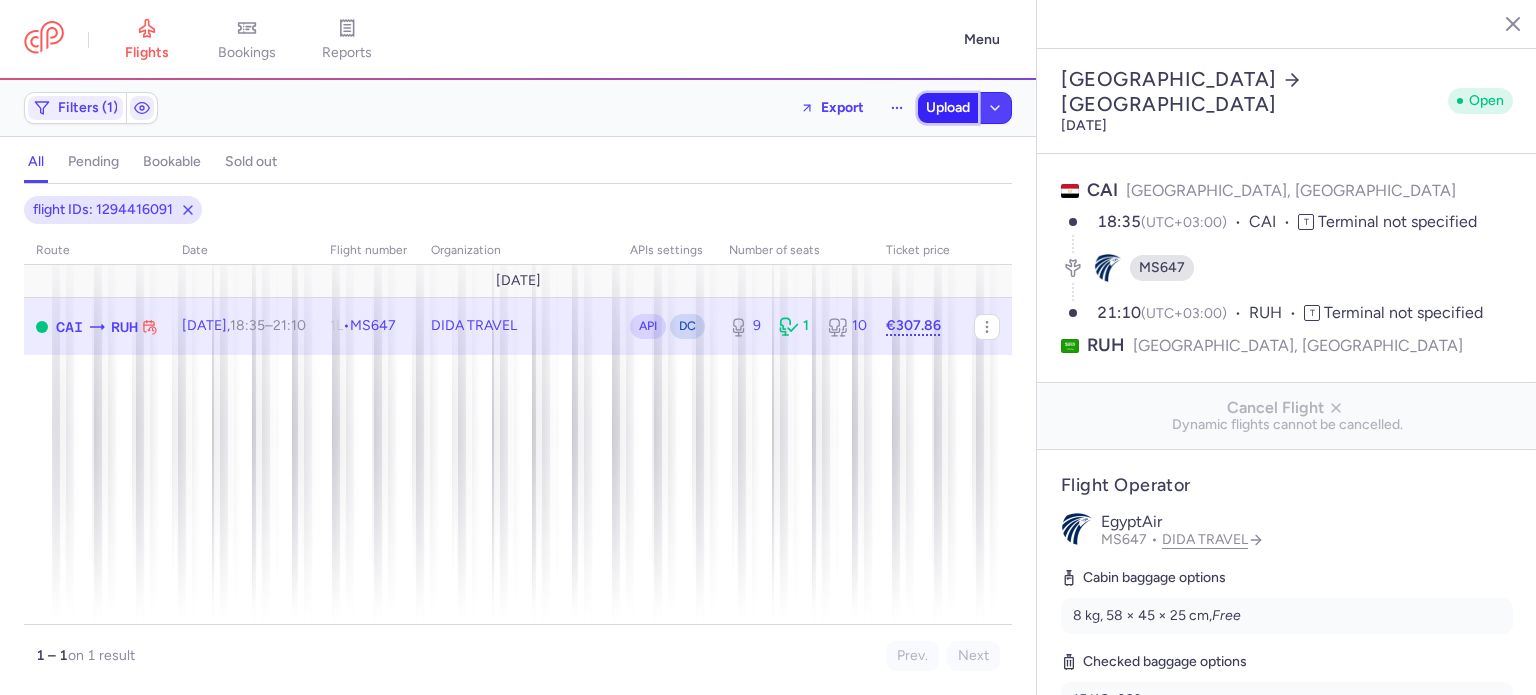 click on "Upload" at bounding box center [948, 108] 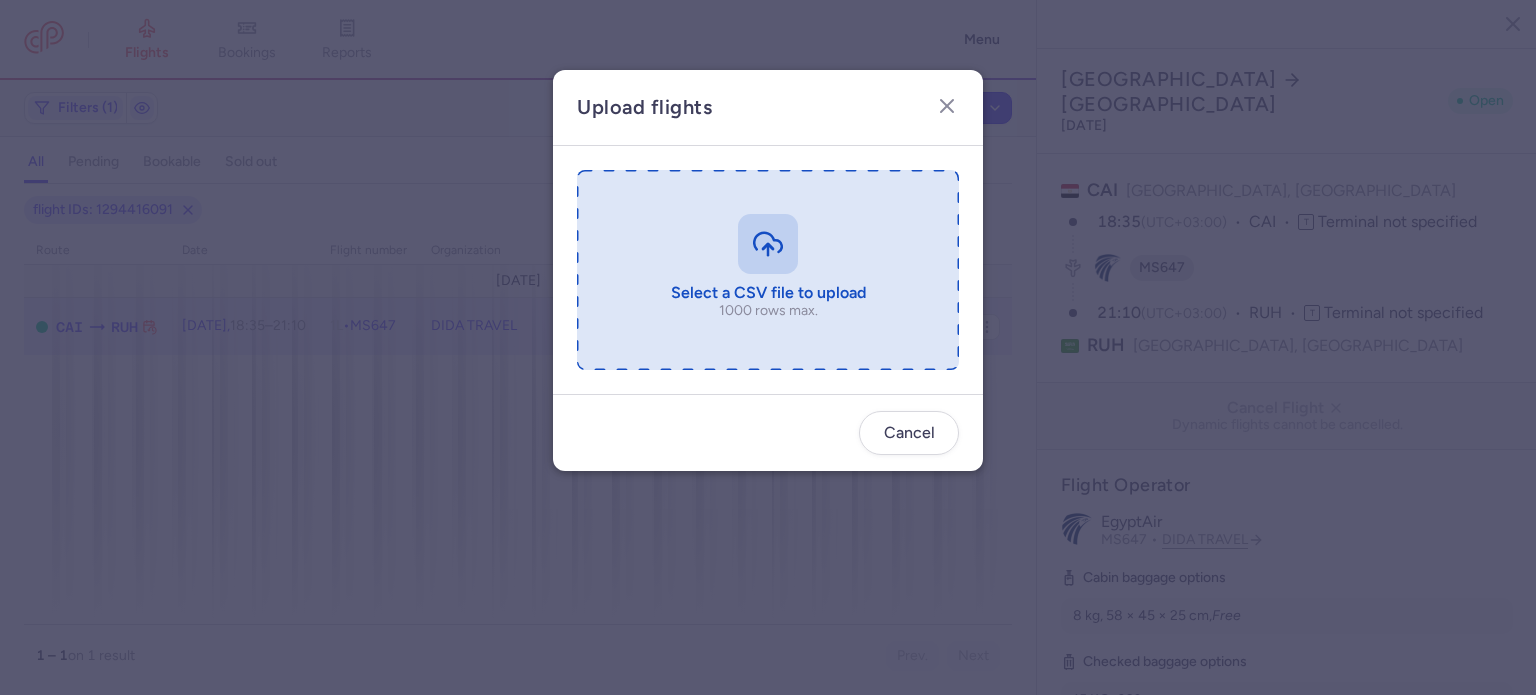 click at bounding box center (768, 270) 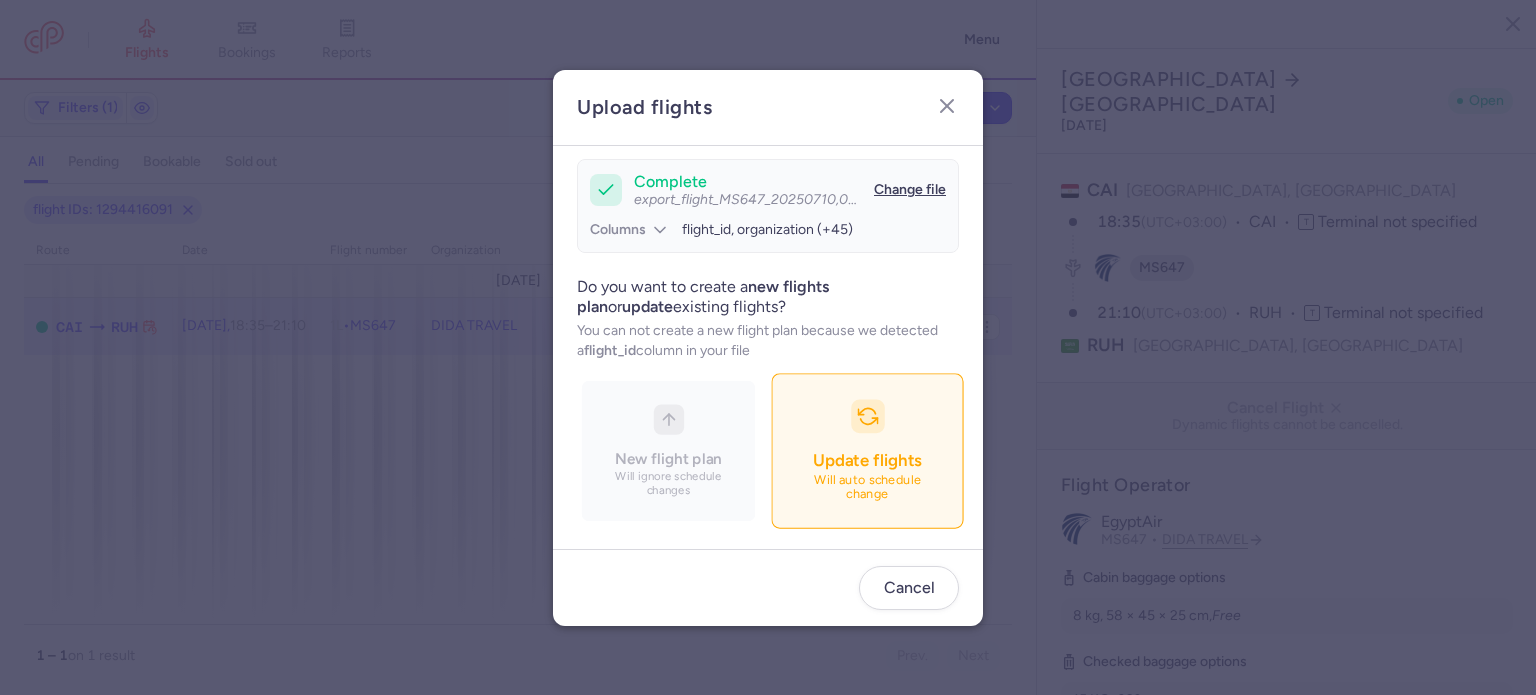 scroll, scrollTop: 172, scrollLeft: 0, axis: vertical 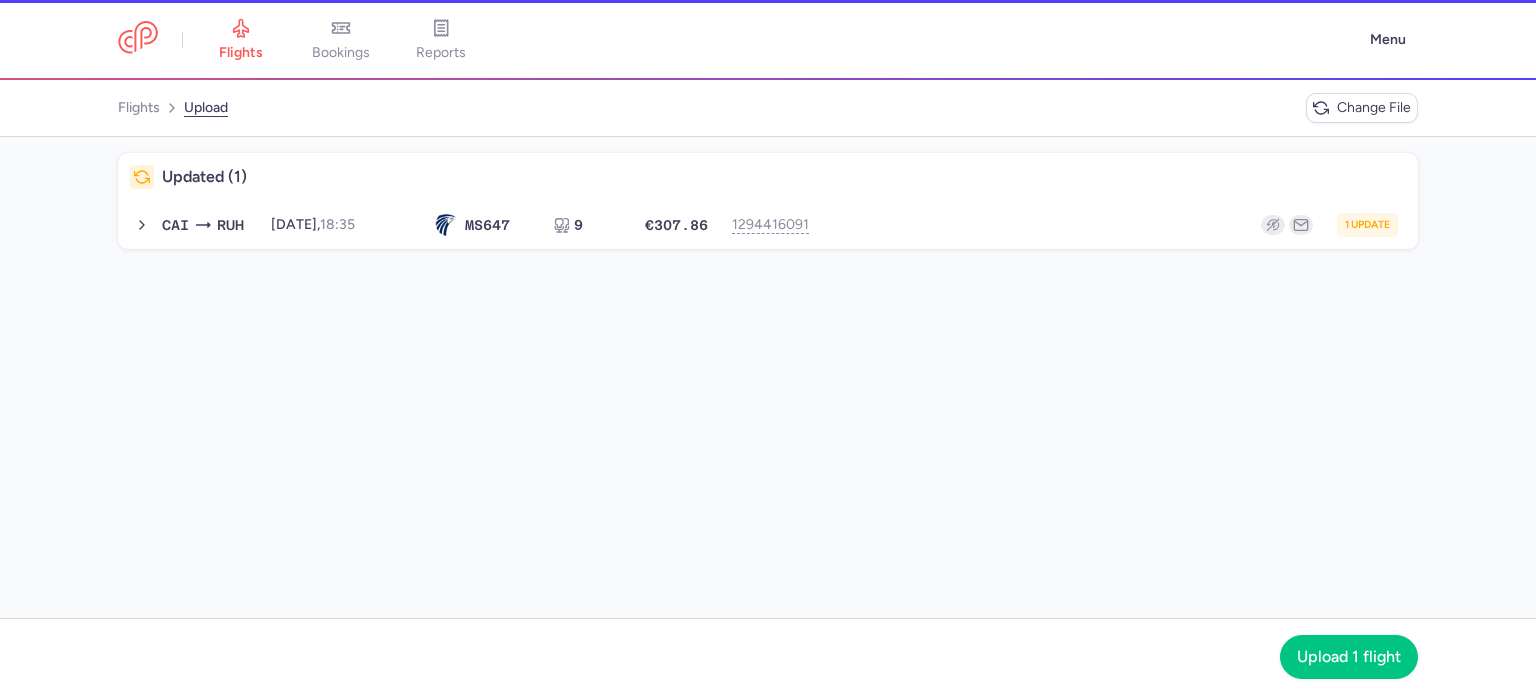 click on "Updated (1)" at bounding box center [768, 177] 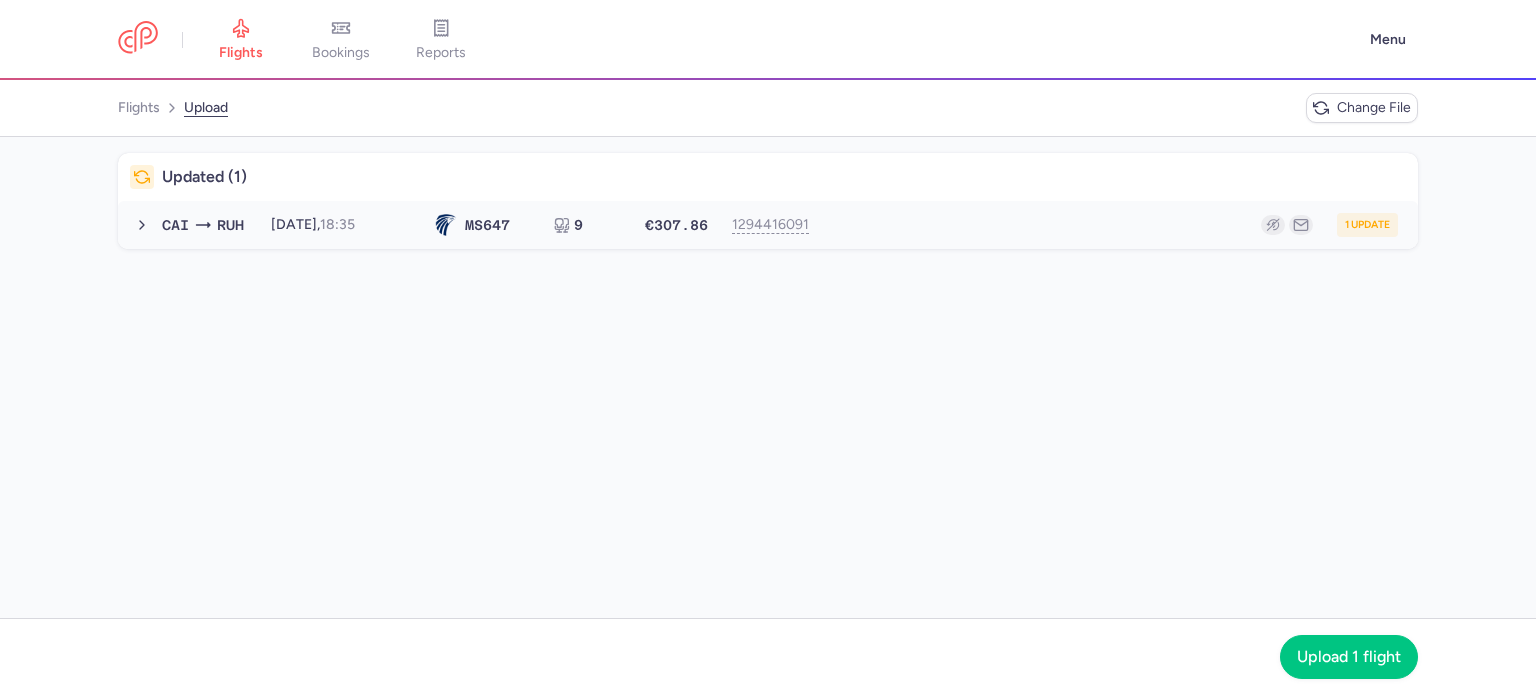 click on "1 update" at bounding box center (1112, 225) 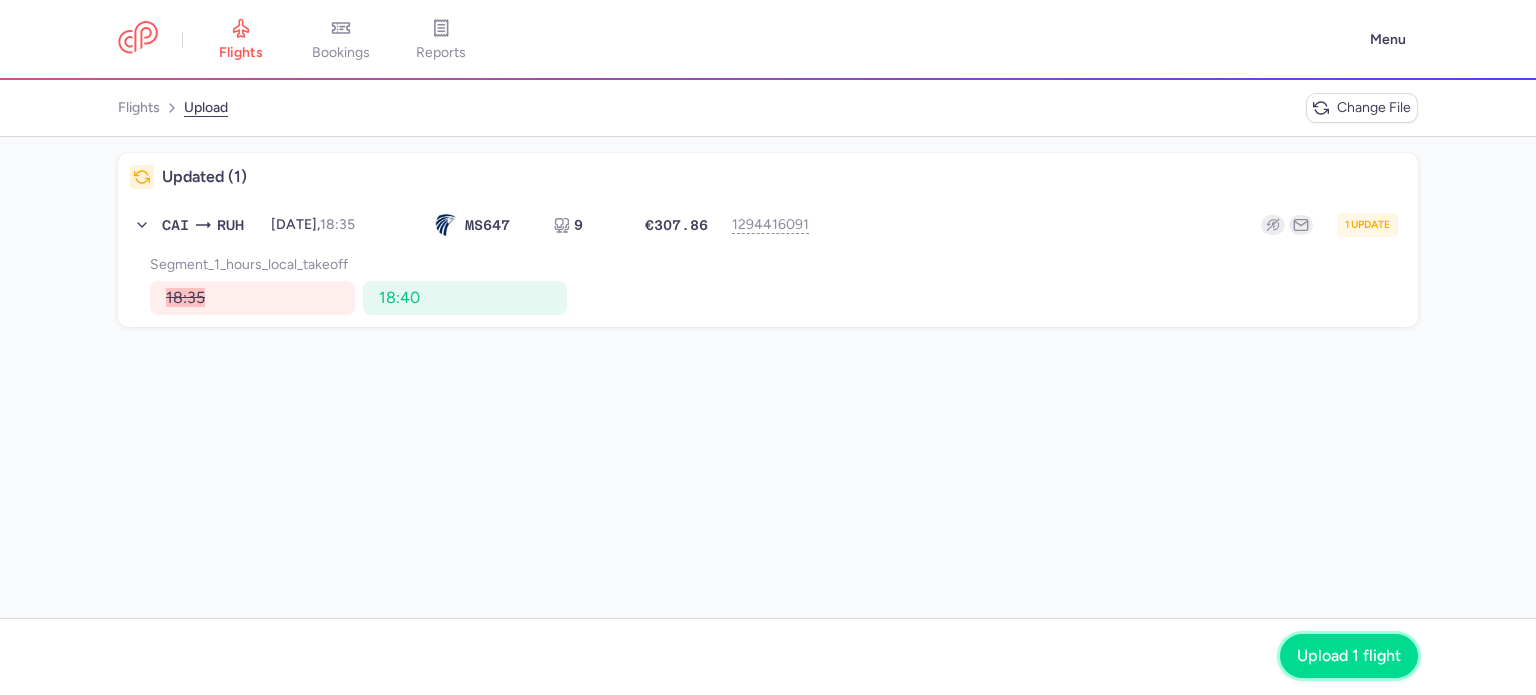 click on "Upload 1 flight" at bounding box center (1349, 656) 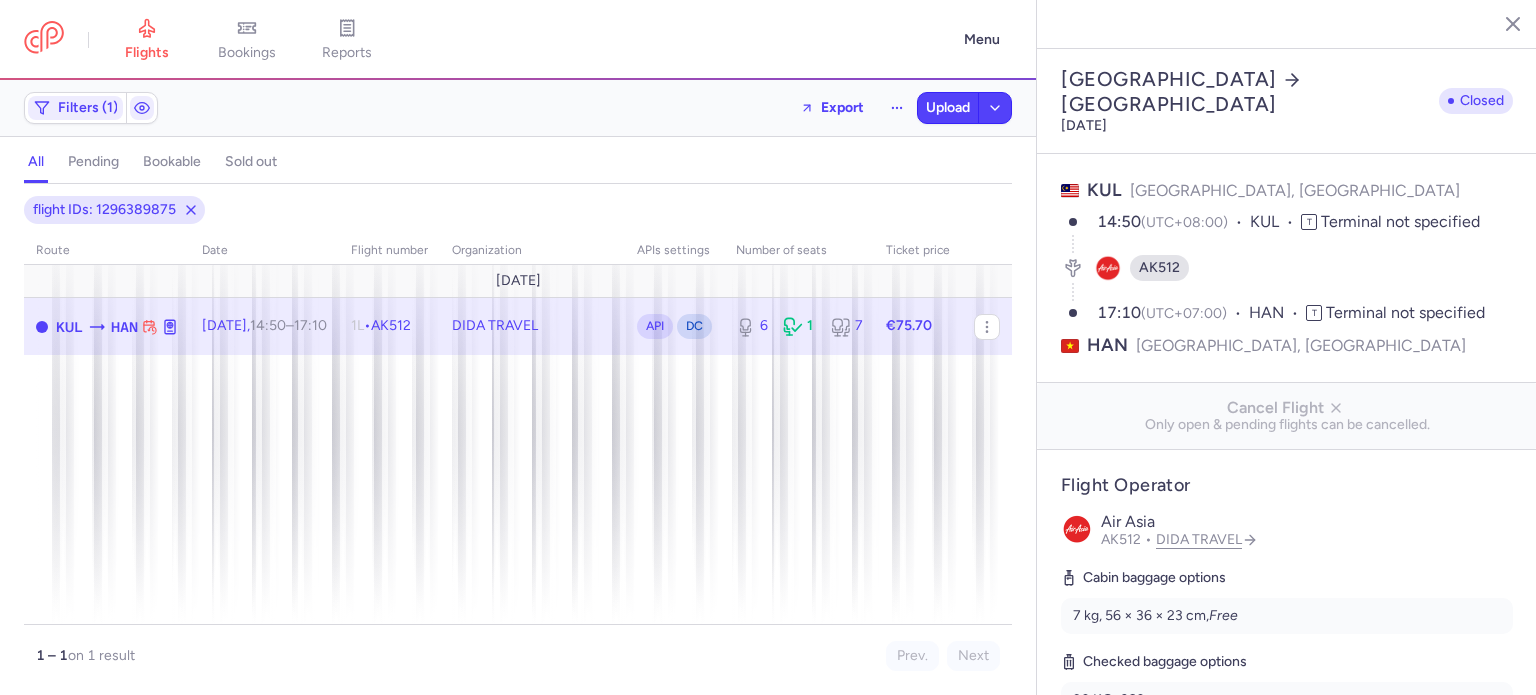 select on "days" 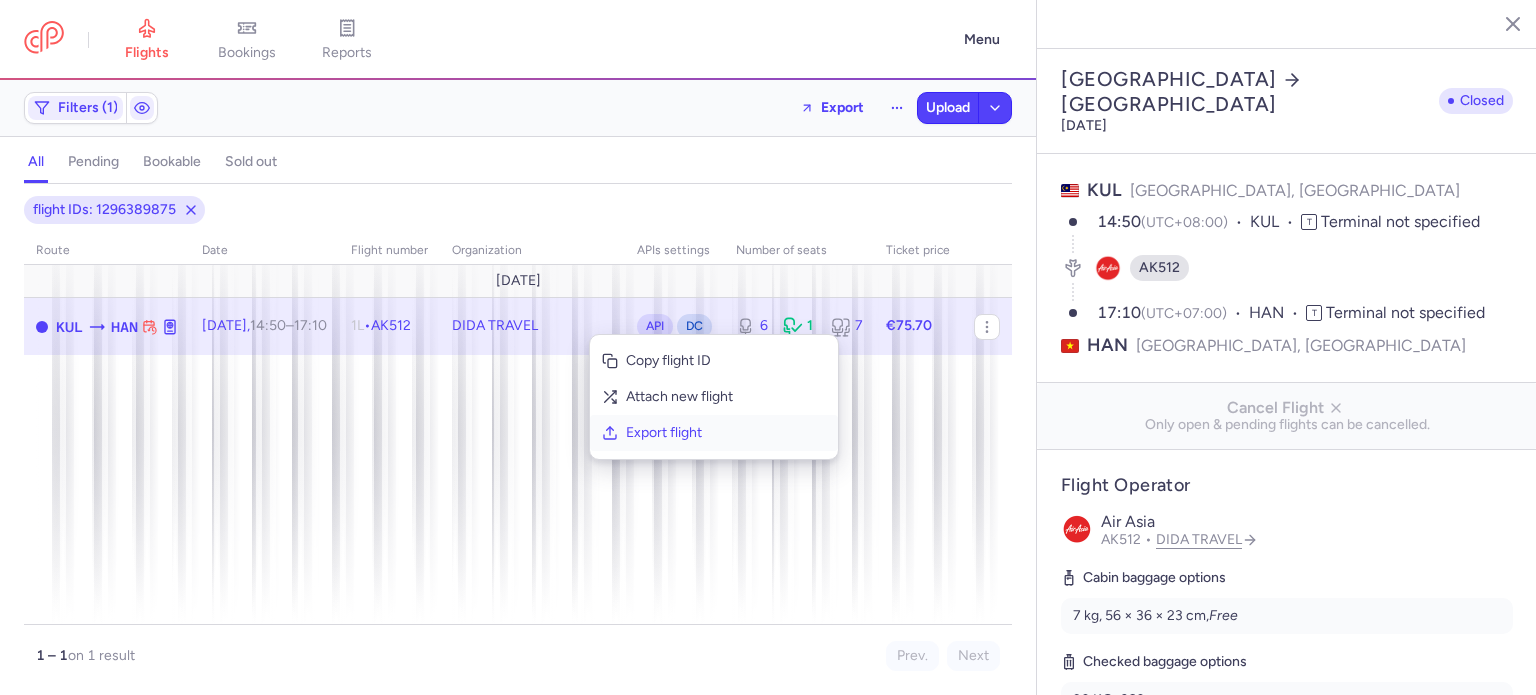 click on "Export flight" at bounding box center (726, 433) 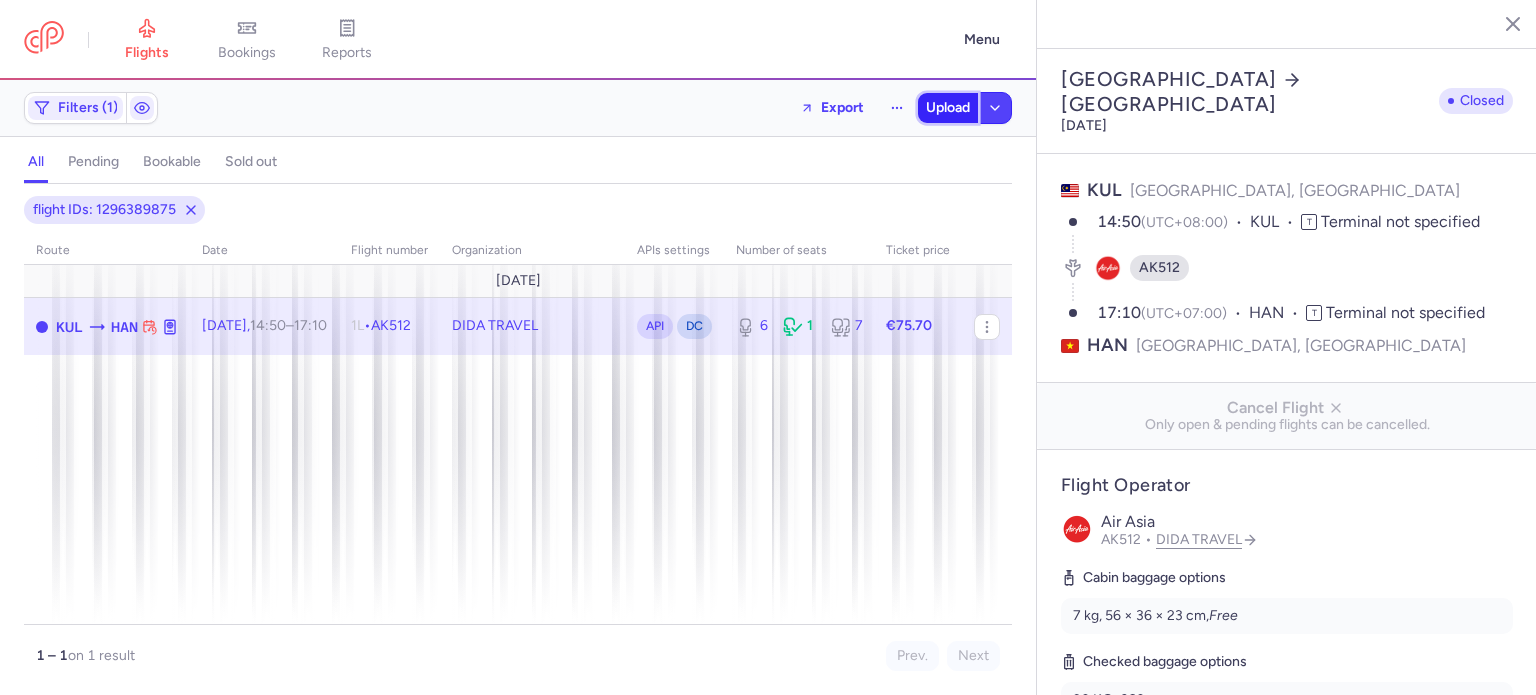 click on "Upload" at bounding box center [948, 108] 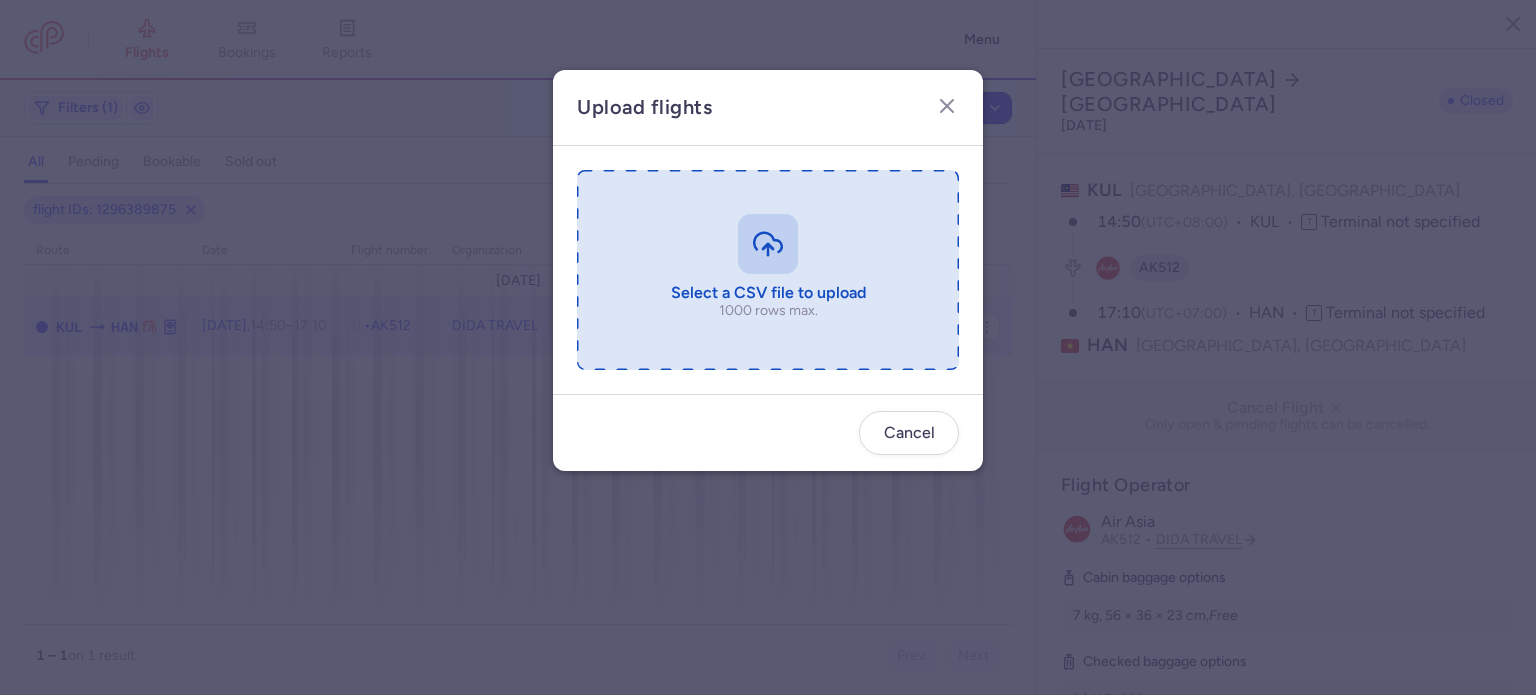 click at bounding box center (768, 270) 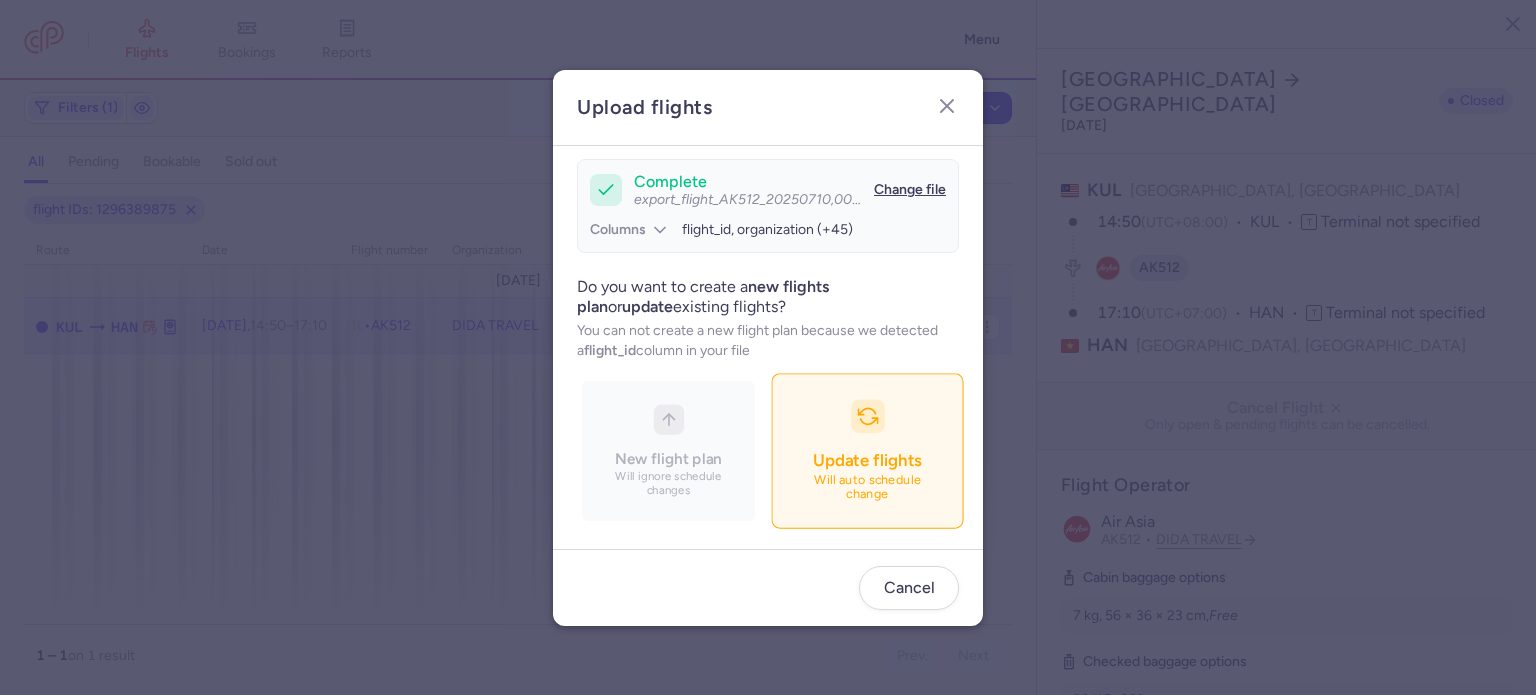 scroll, scrollTop: 172, scrollLeft: 0, axis: vertical 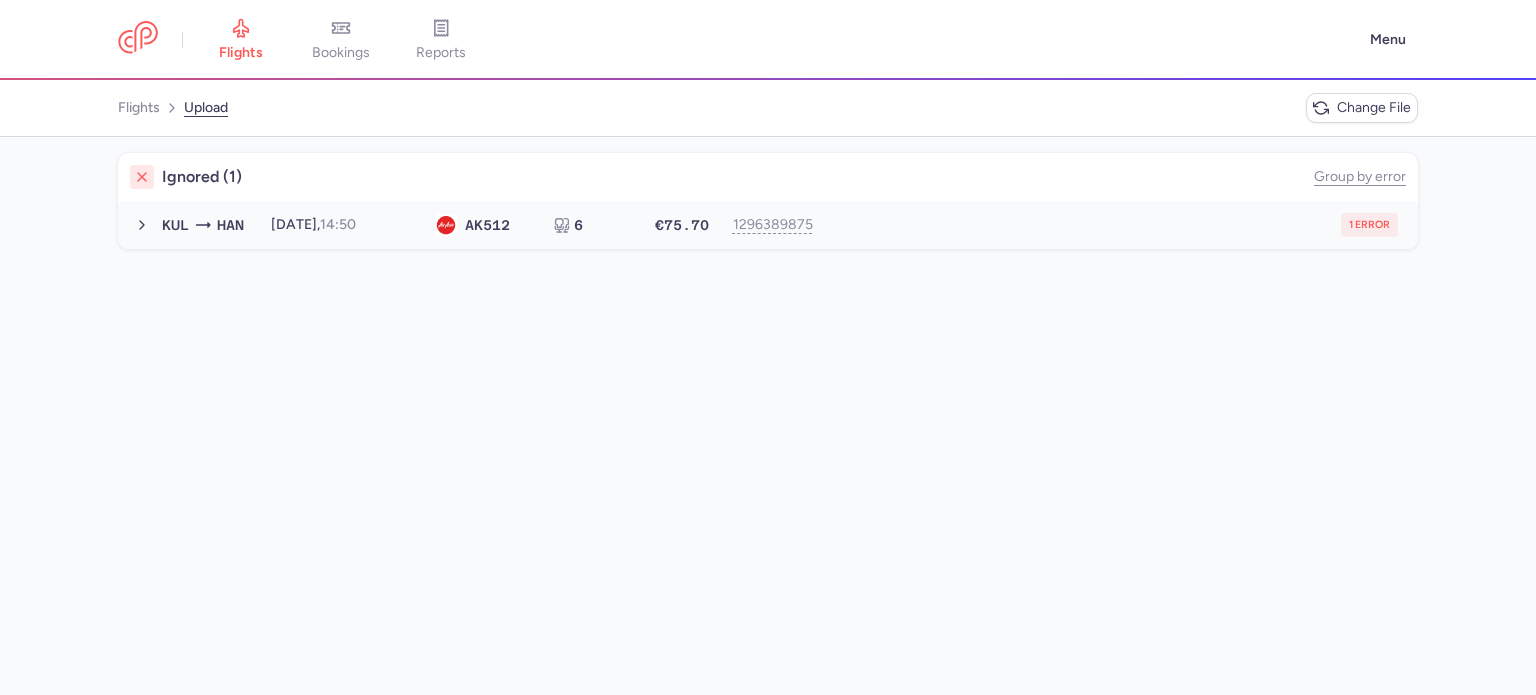 click on "1 error" at bounding box center (1112, 225) 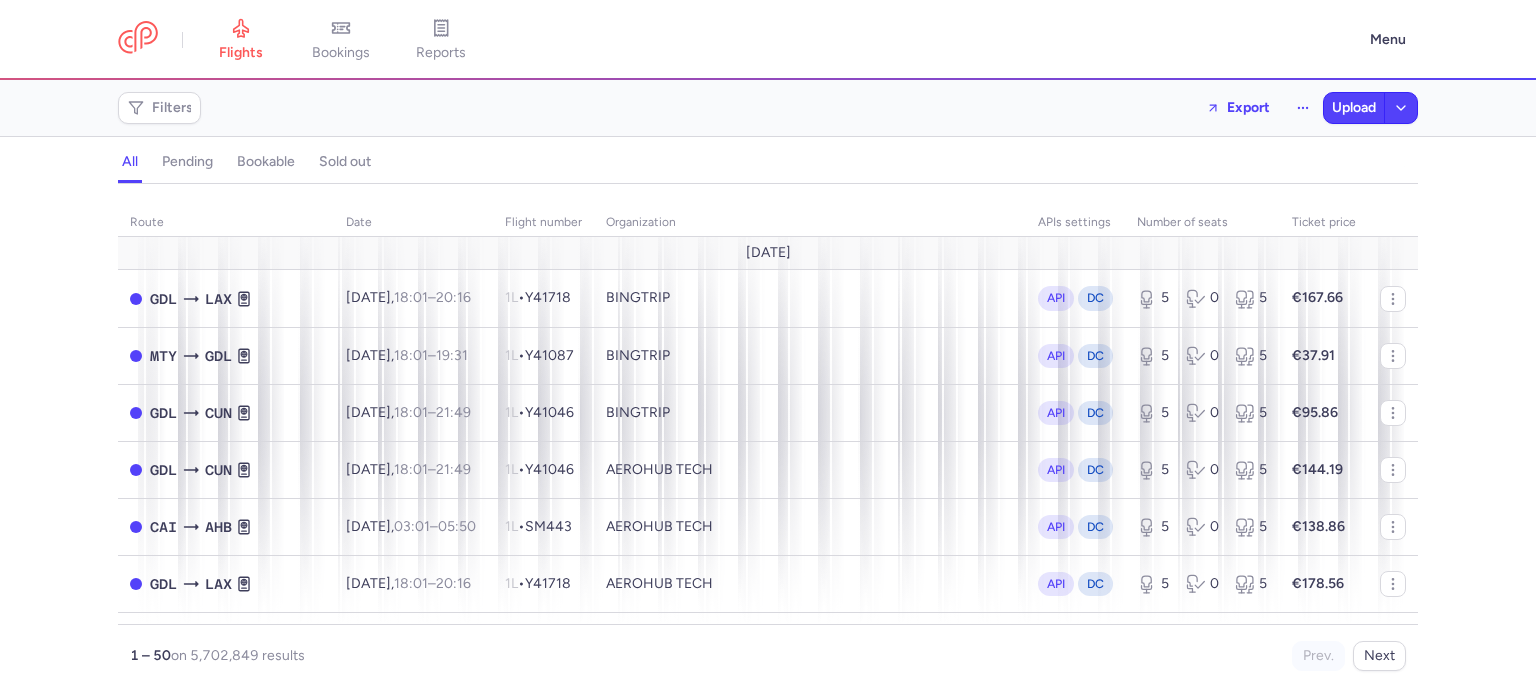 scroll, scrollTop: 0, scrollLeft: 0, axis: both 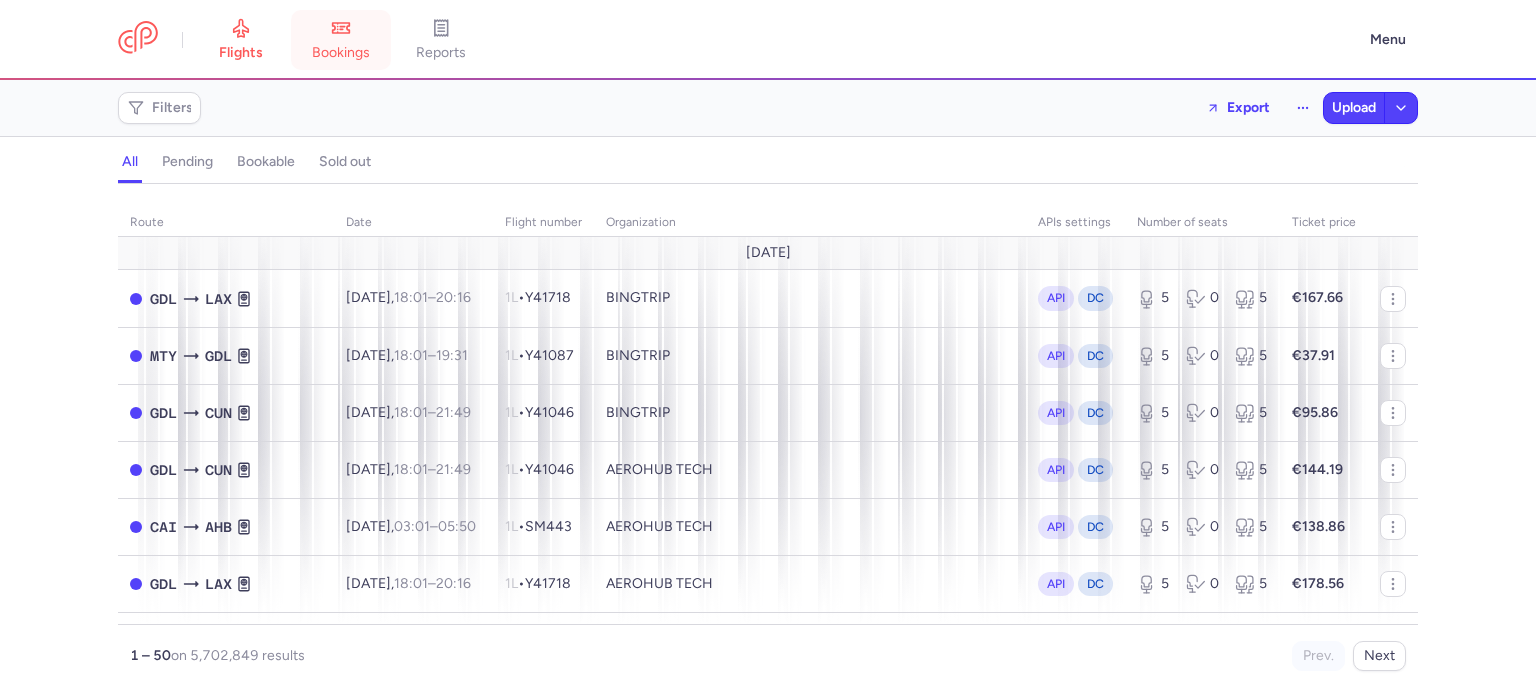 click on "bookings" at bounding box center (341, 40) 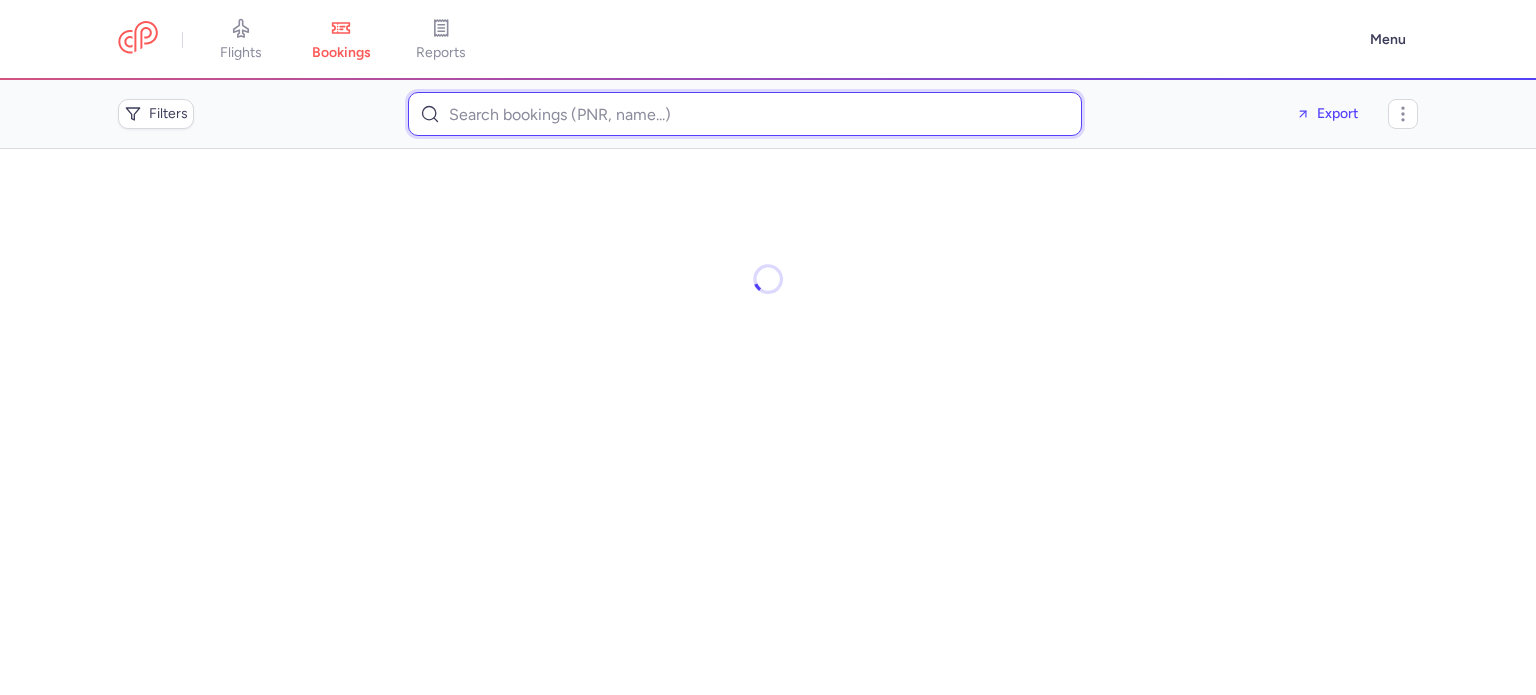 click at bounding box center (745, 114) 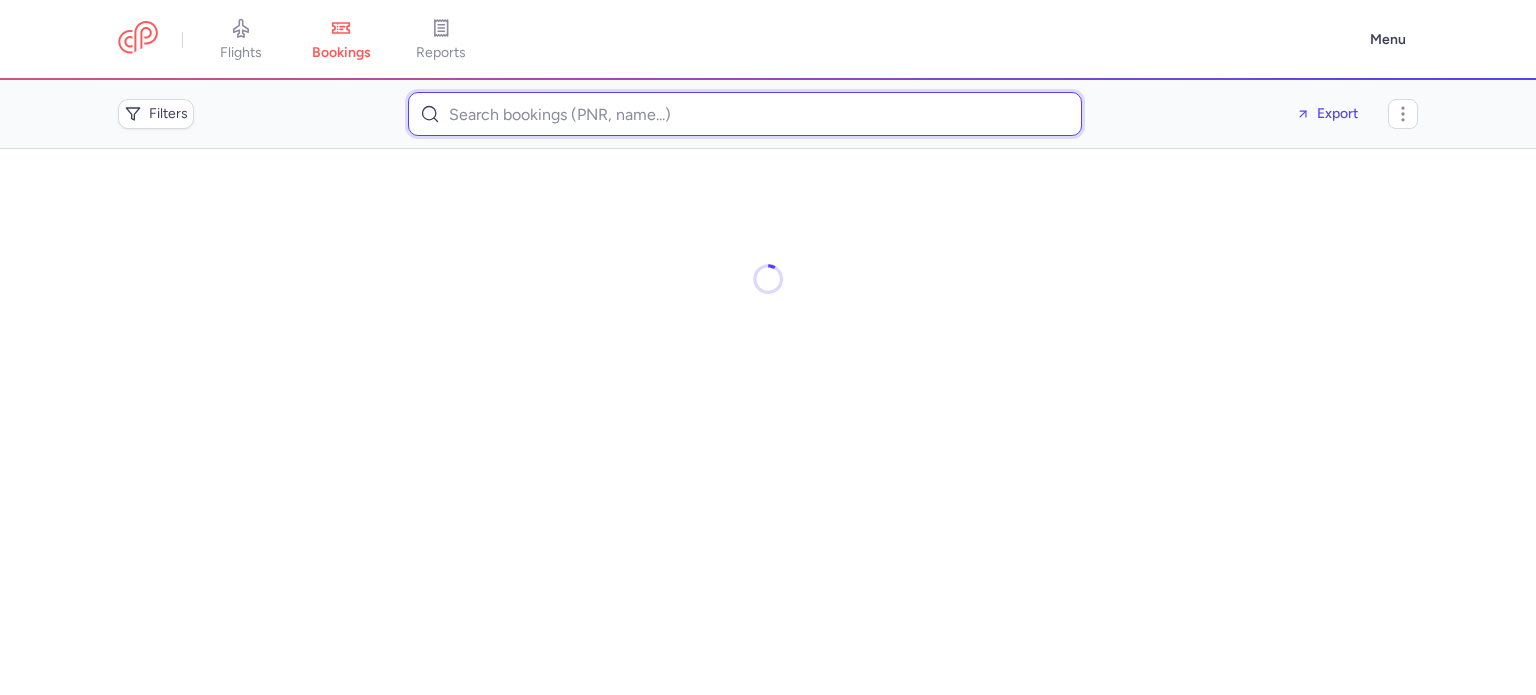 paste on "daniela sofia mendoza perez" 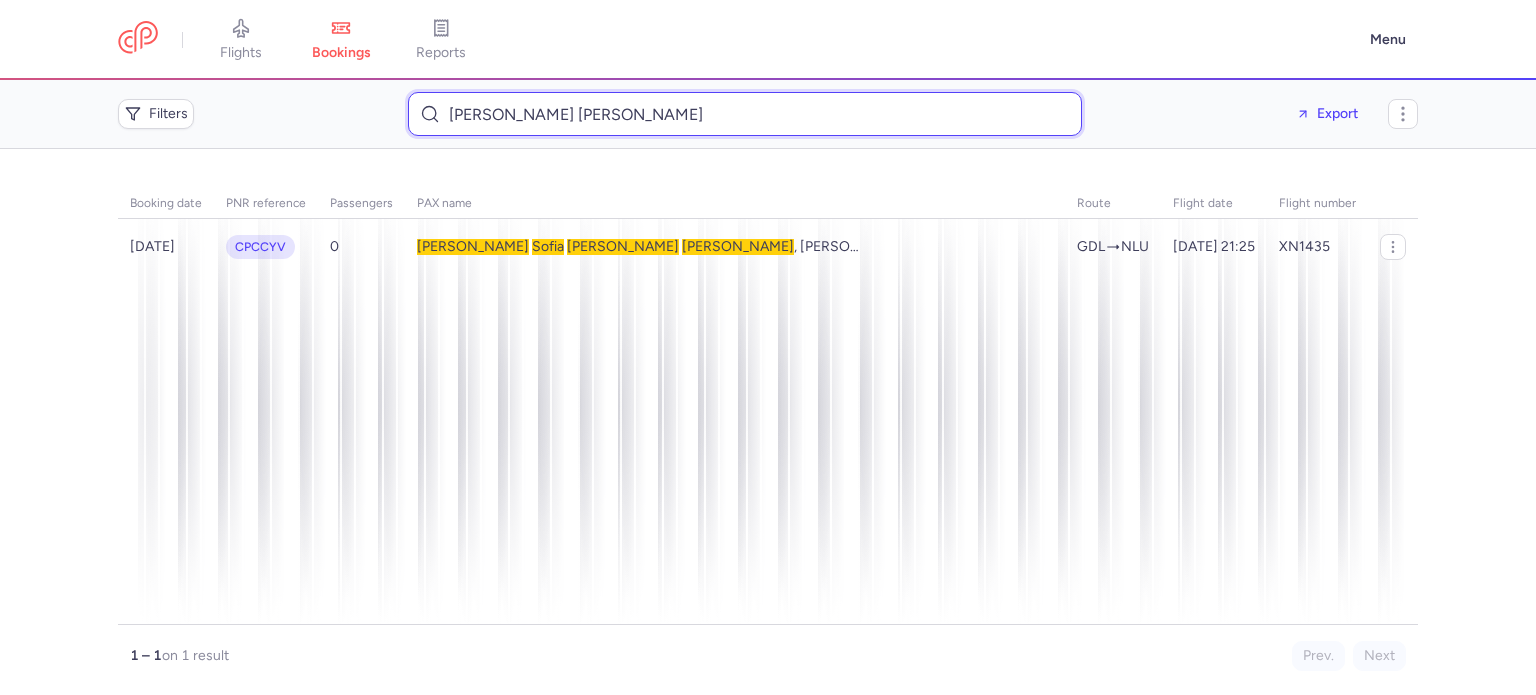 click on "daniela sofia mendoza perez" at bounding box center [745, 114] 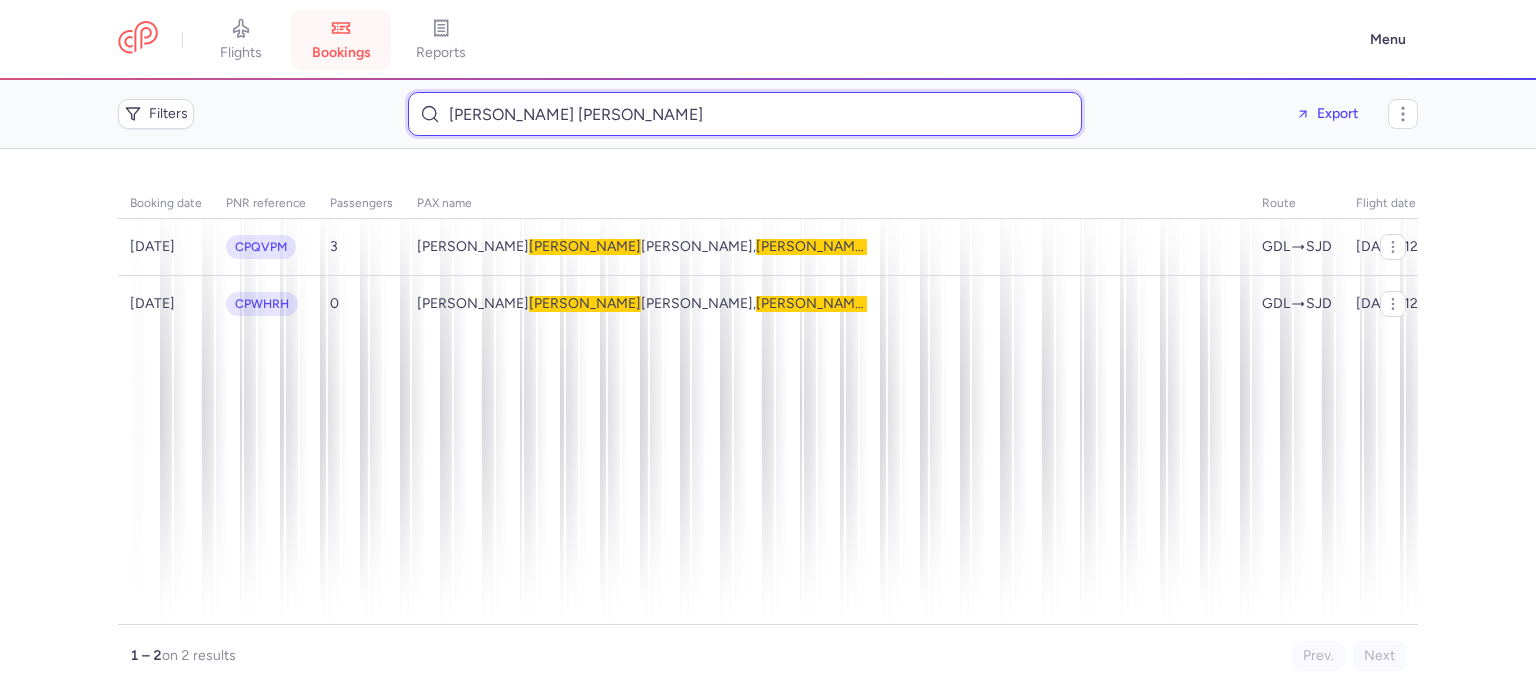 type on "leonardo alfredo legaspi partida" 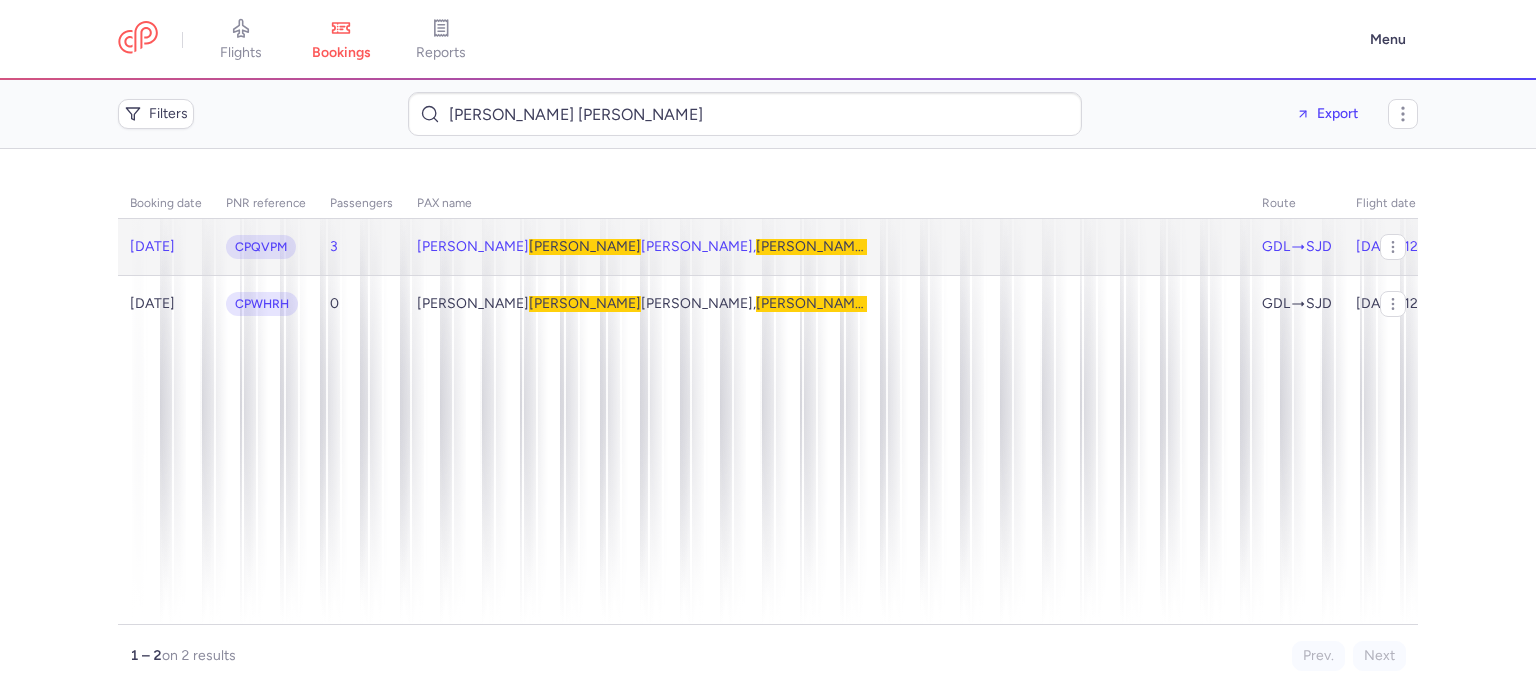 click on "Leonardo" at bounding box center (812, 246) 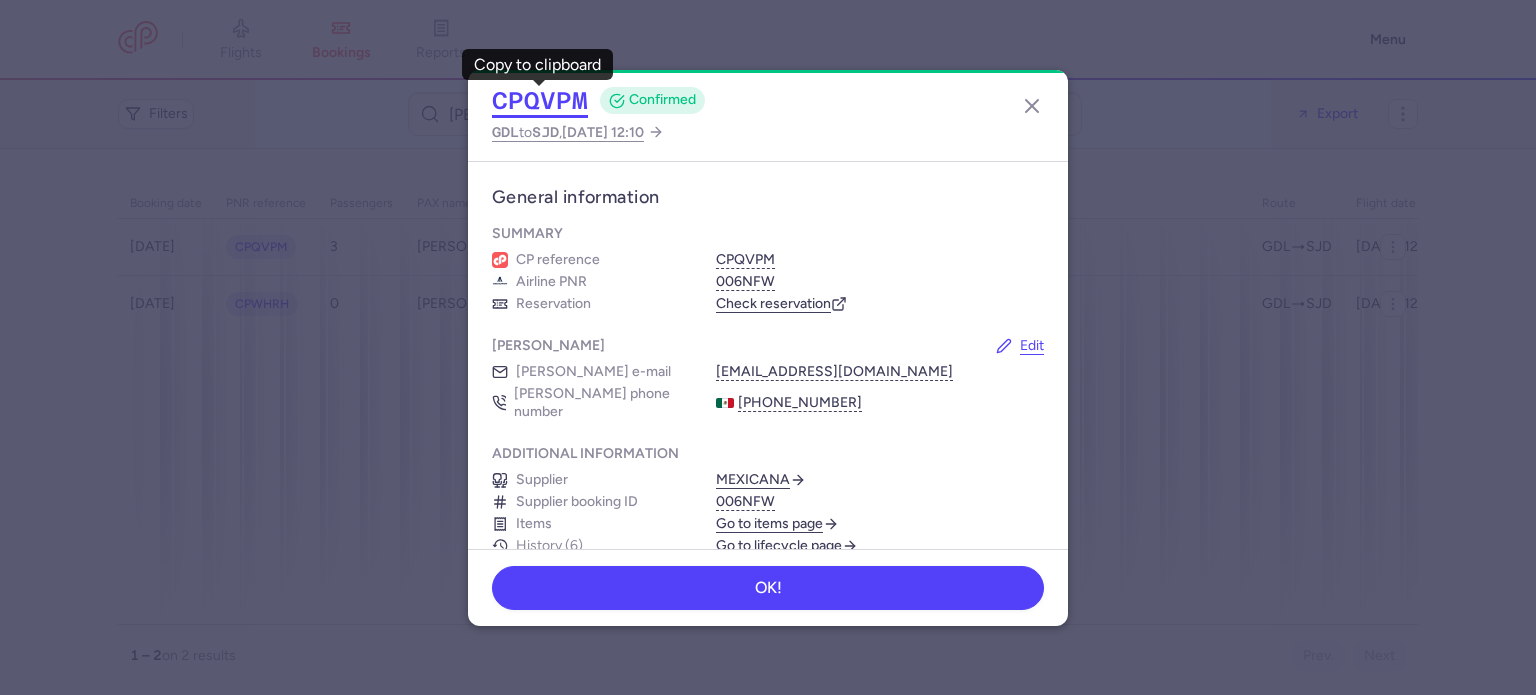 click on "CPQVPM" 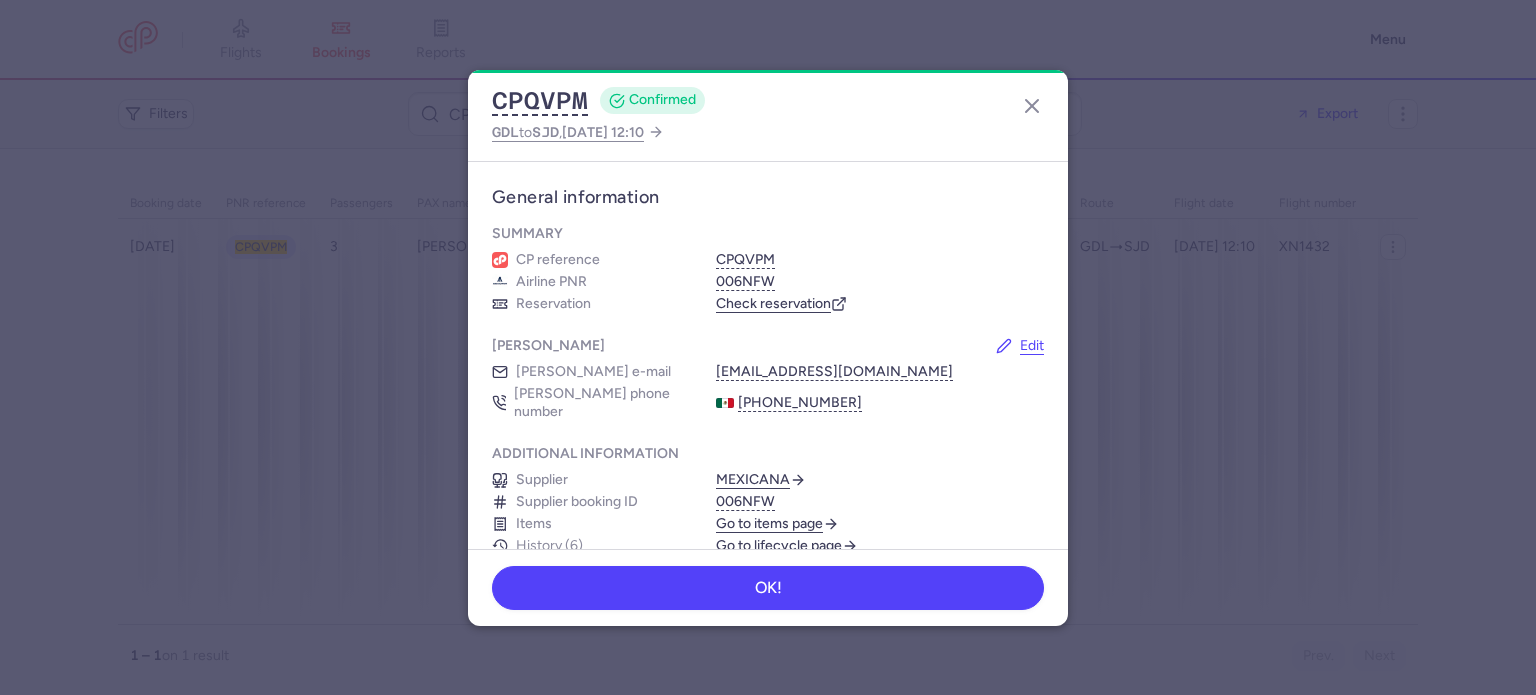 scroll, scrollTop: 0, scrollLeft: 0, axis: both 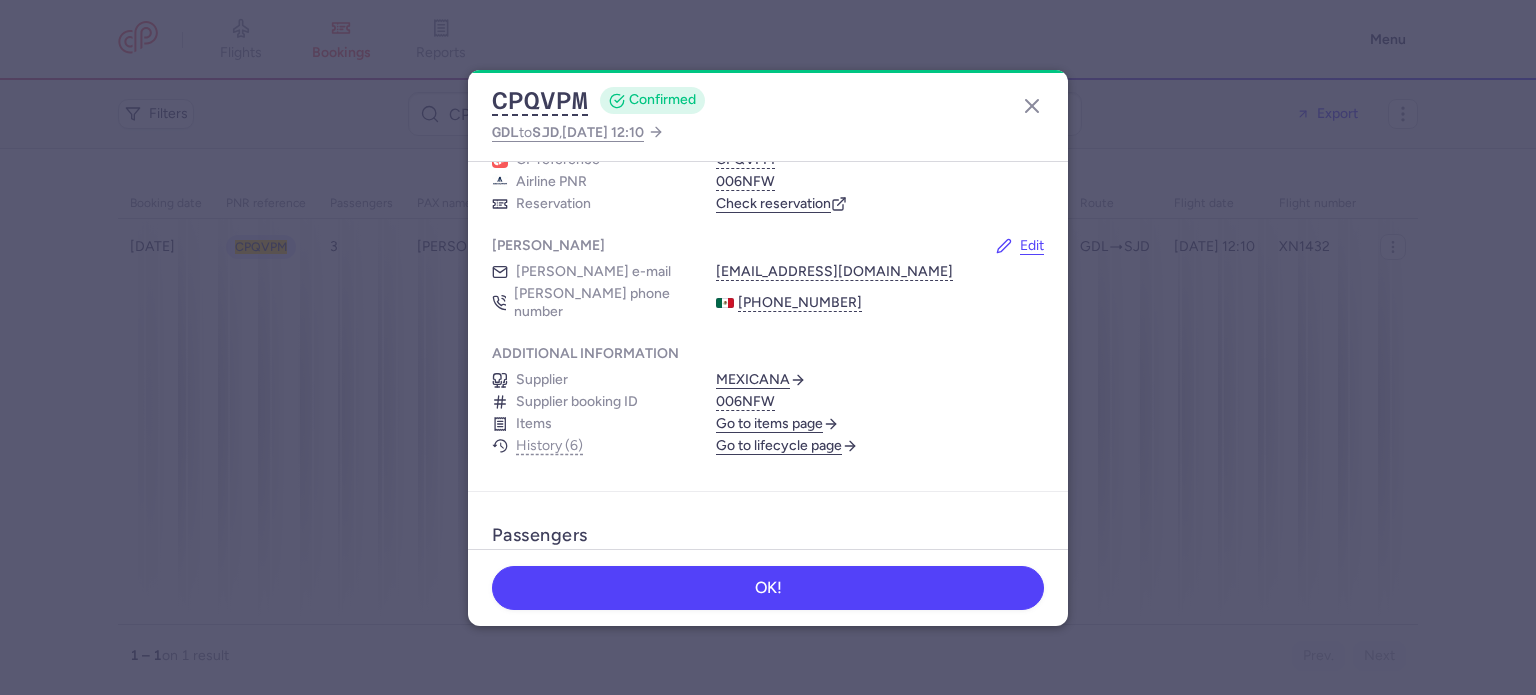 click on "Go to lifecycle page" at bounding box center (787, 446) 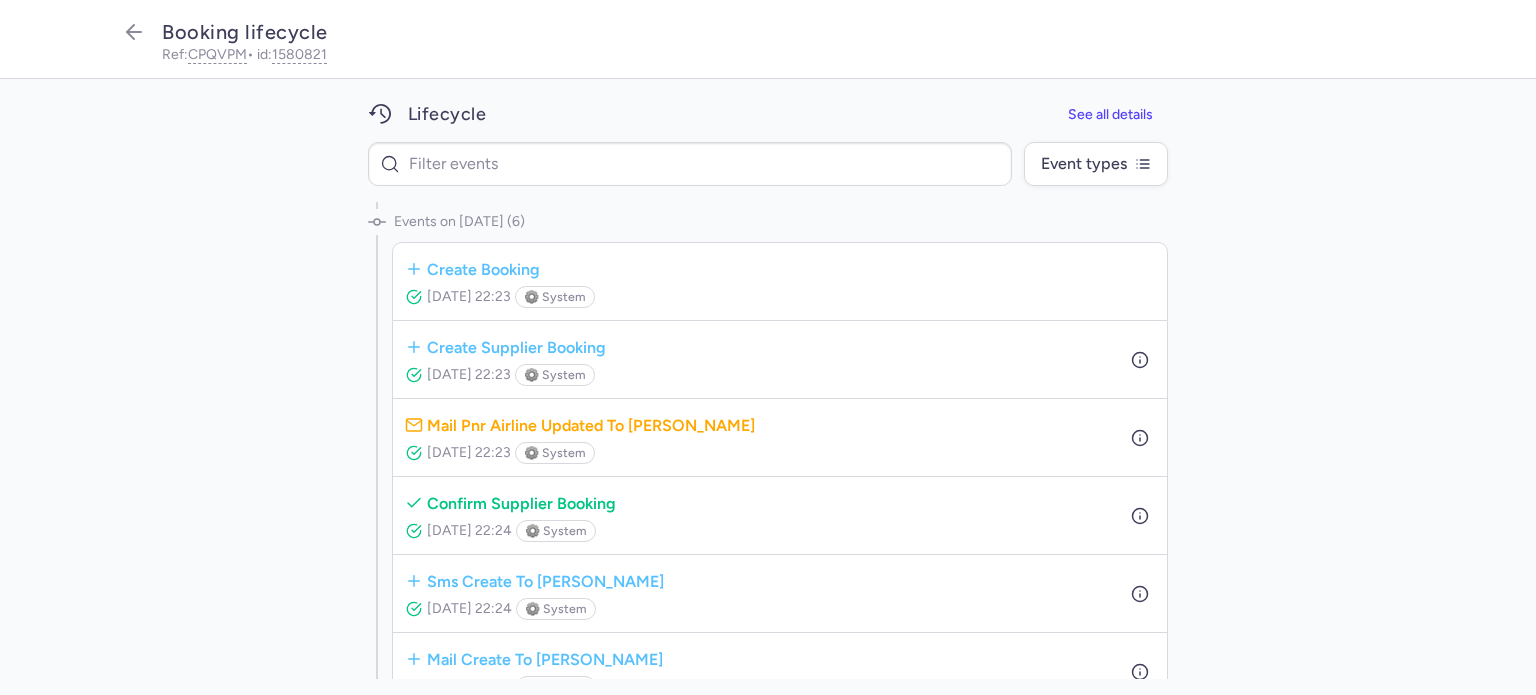 click on "[DATE] 22:23" at bounding box center (469, 296) 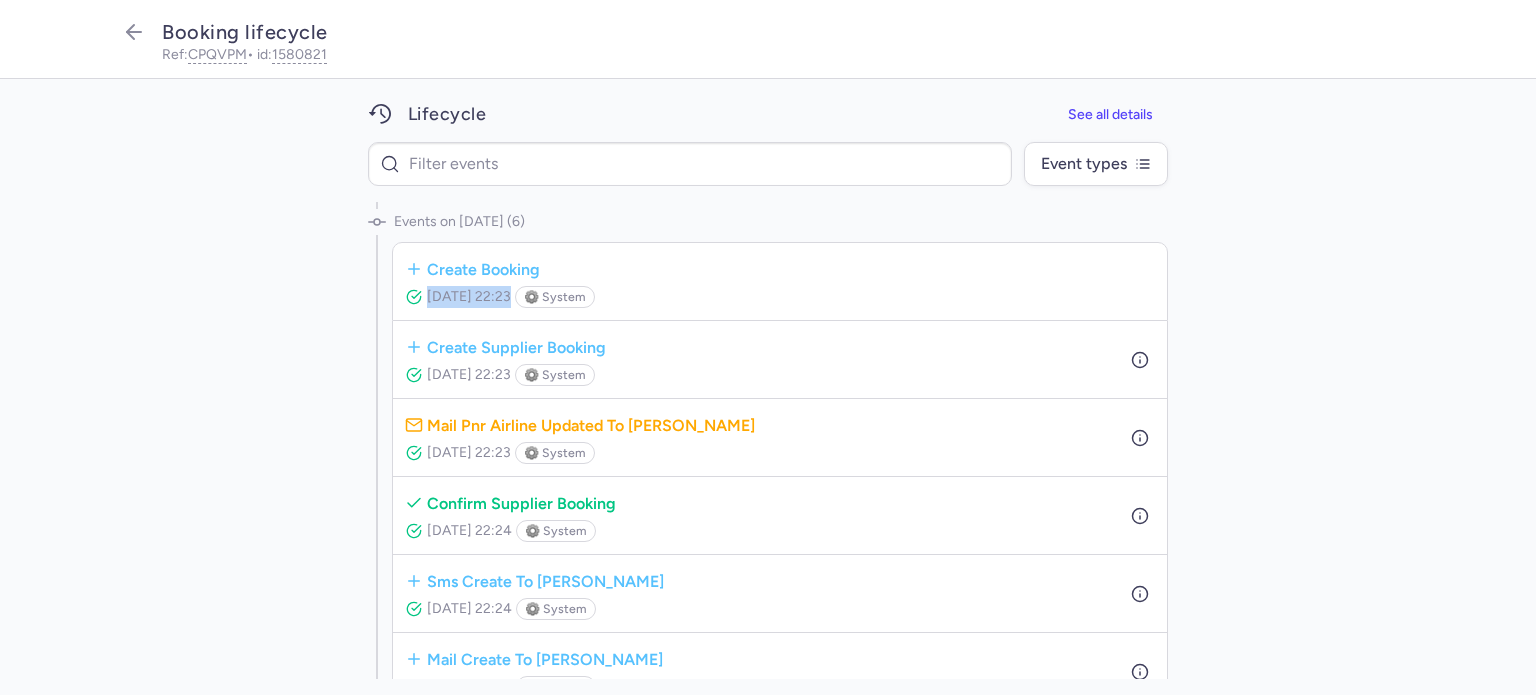 drag, startPoint x: 422, startPoint y: 296, endPoint x: 536, endPoint y: 291, distance: 114.1096 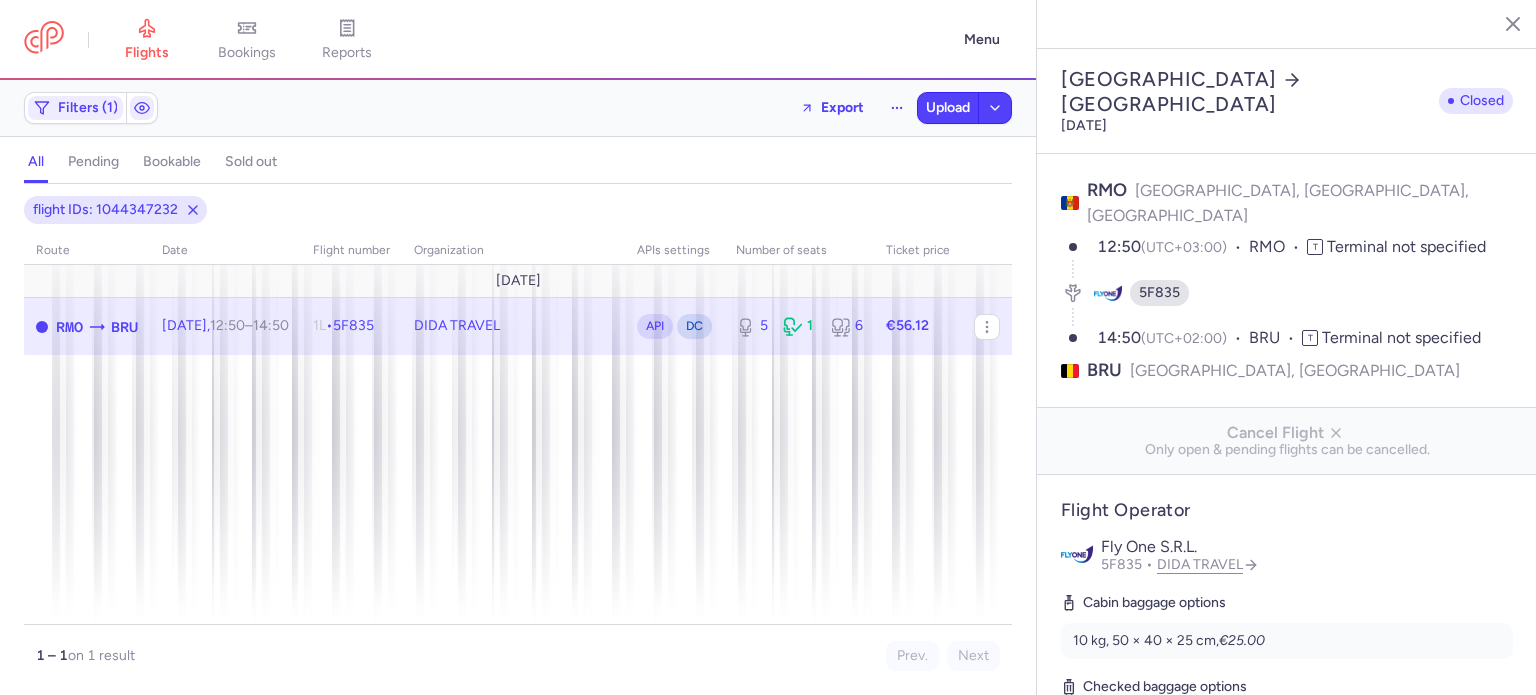 select on "days" 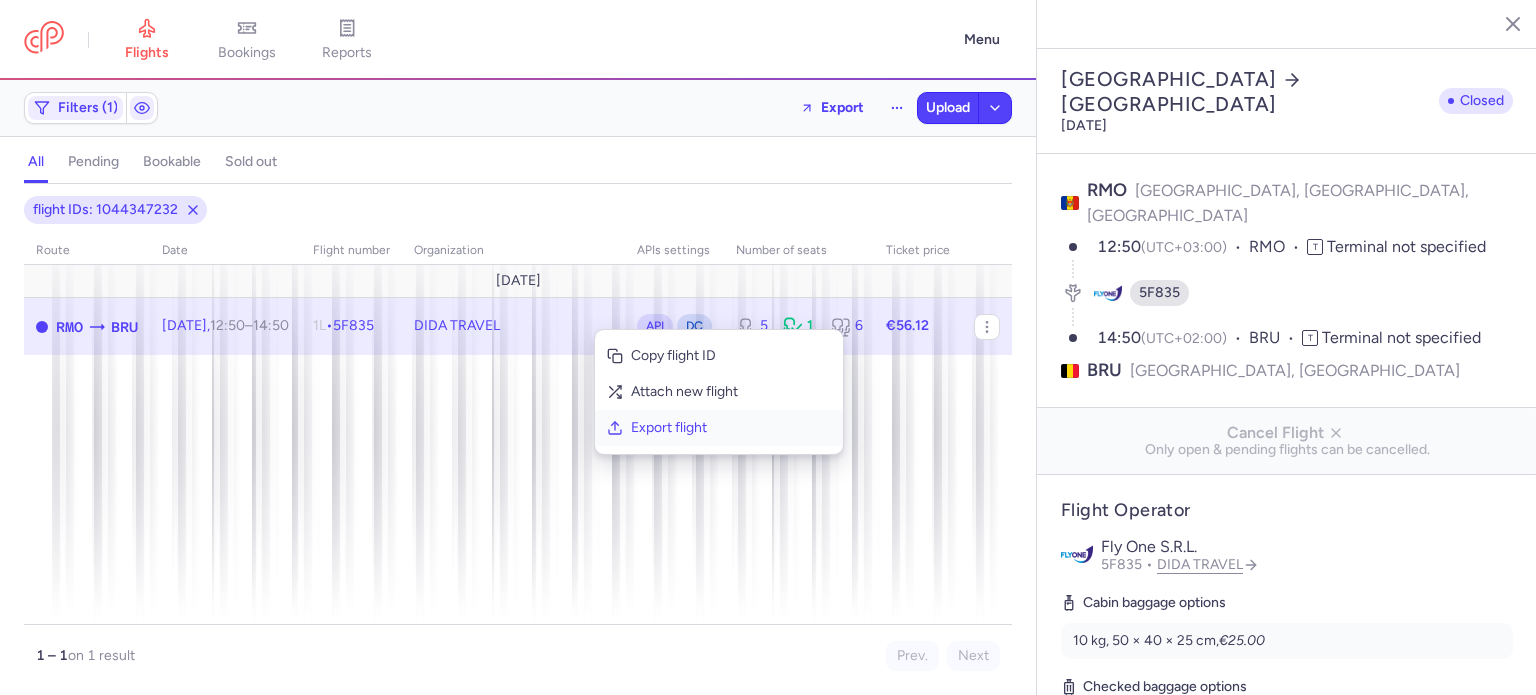 click on "Export flight" at bounding box center [731, 428] 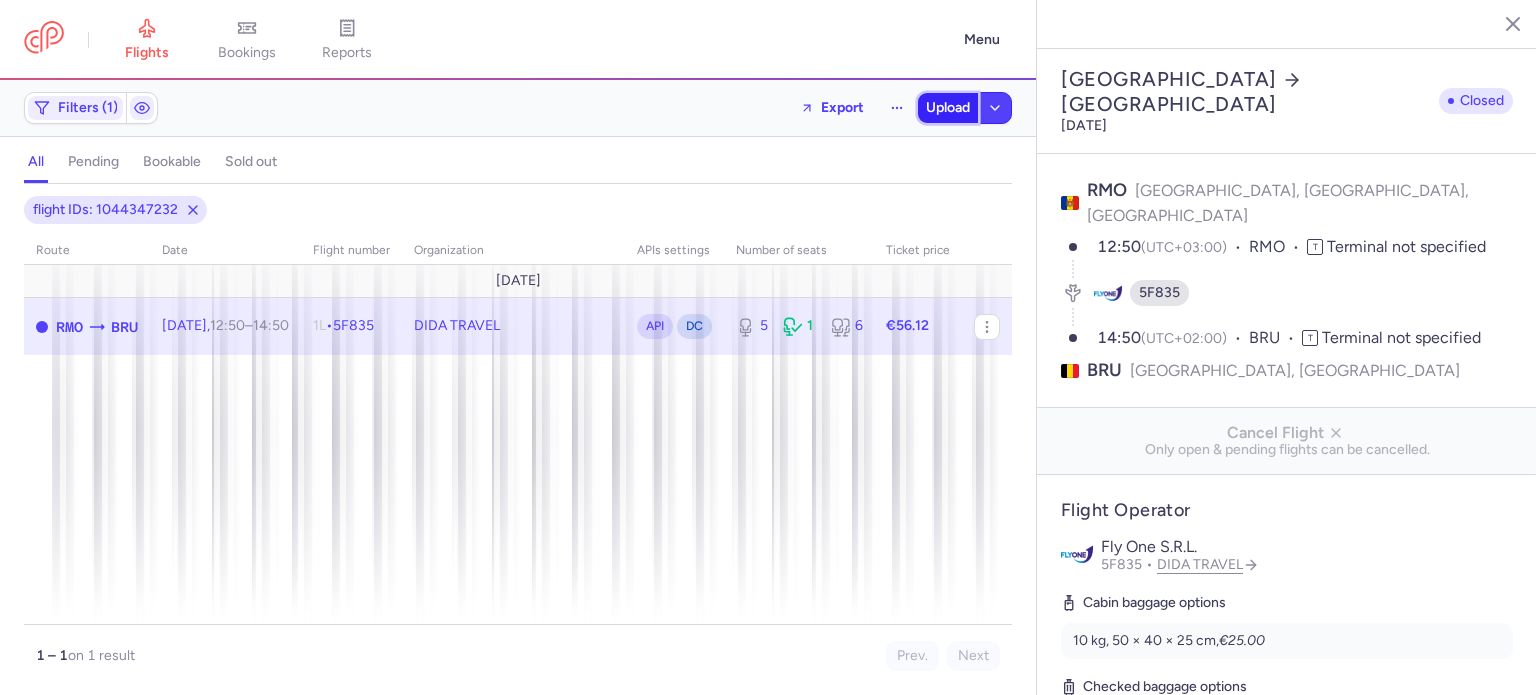 click on "Upload" at bounding box center [948, 108] 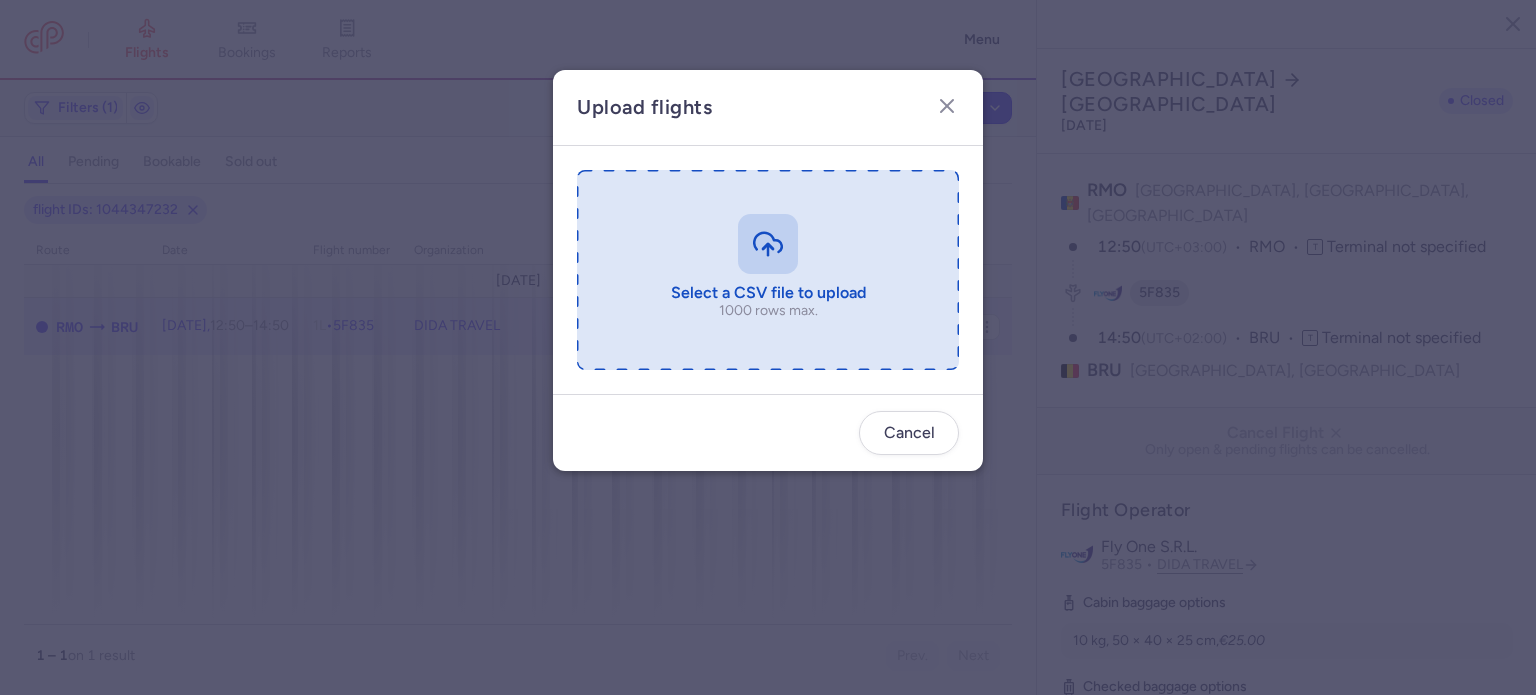 click at bounding box center (768, 270) 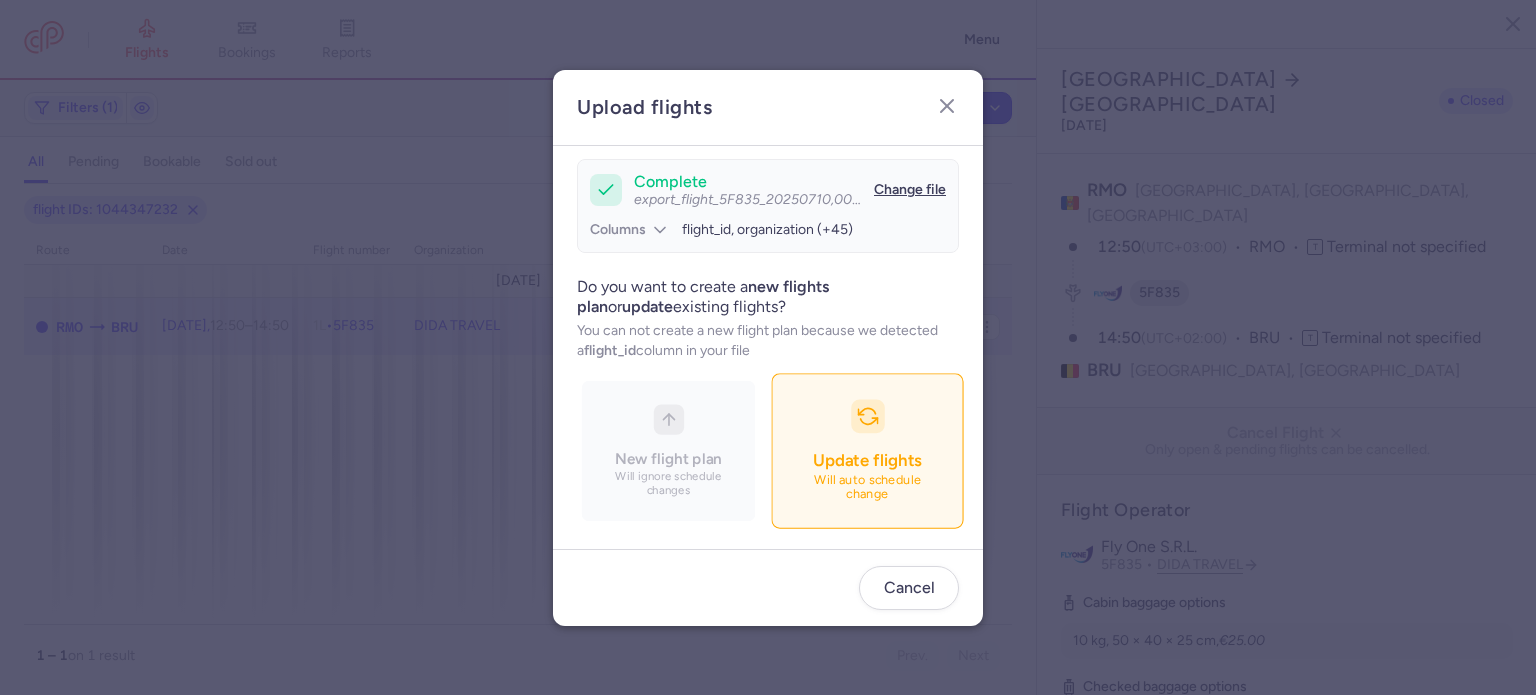 scroll, scrollTop: 172, scrollLeft: 0, axis: vertical 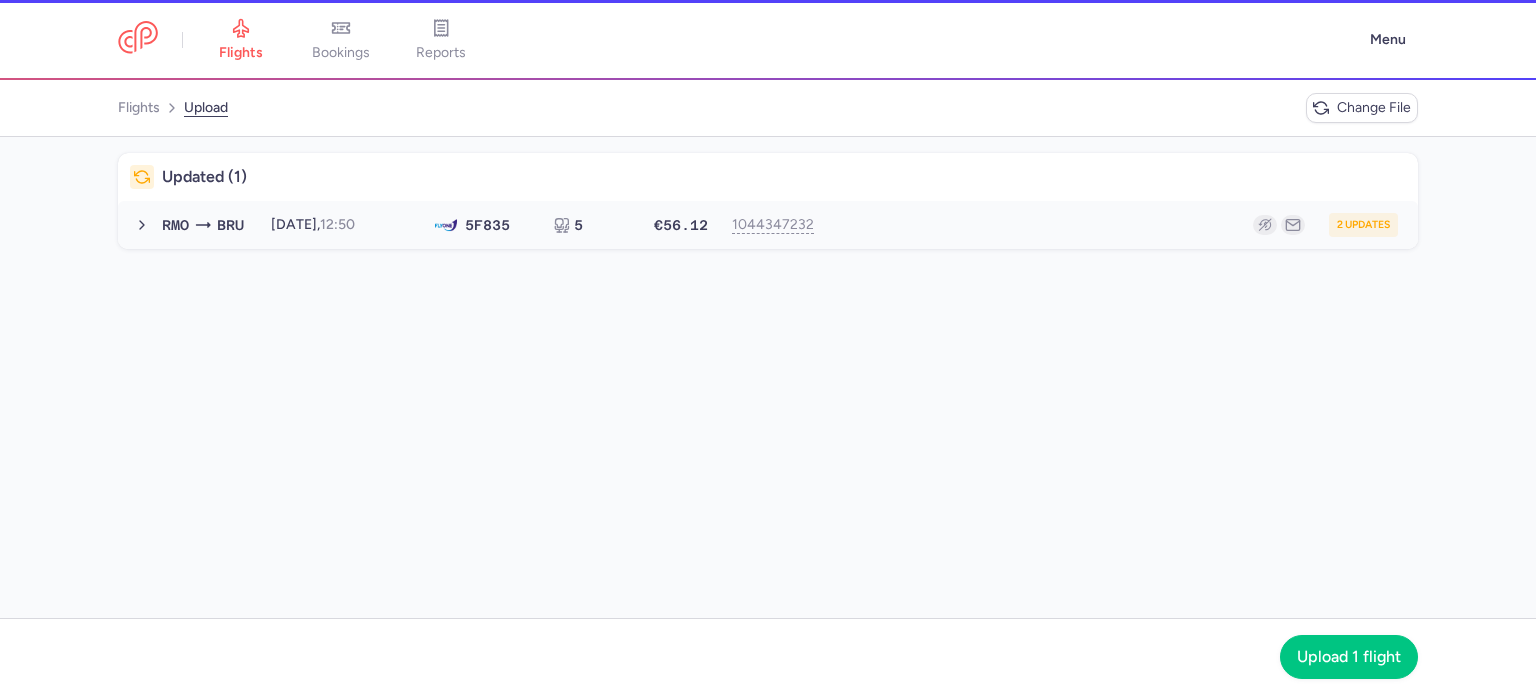 click on "2 updates" at bounding box center [1112, 225] 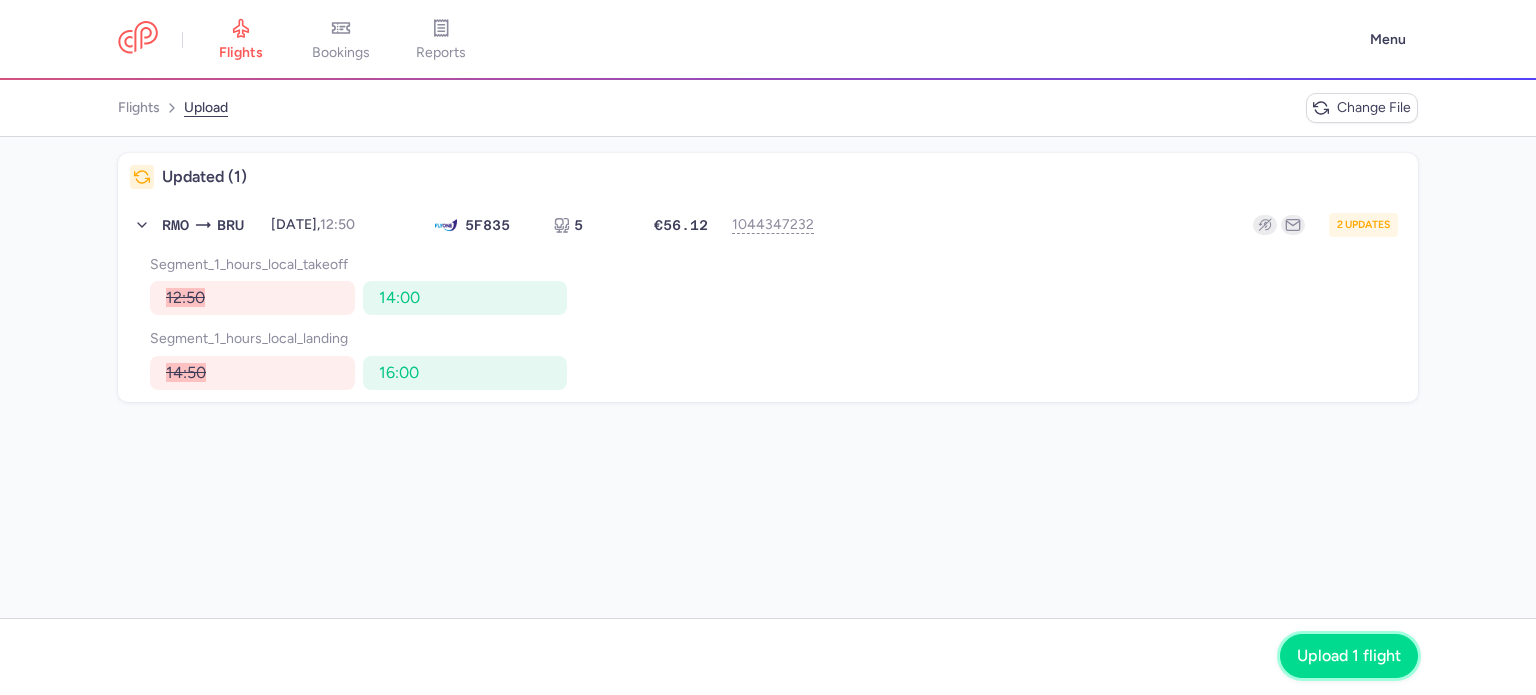 click on "Upload 1 flight" at bounding box center [1349, 656] 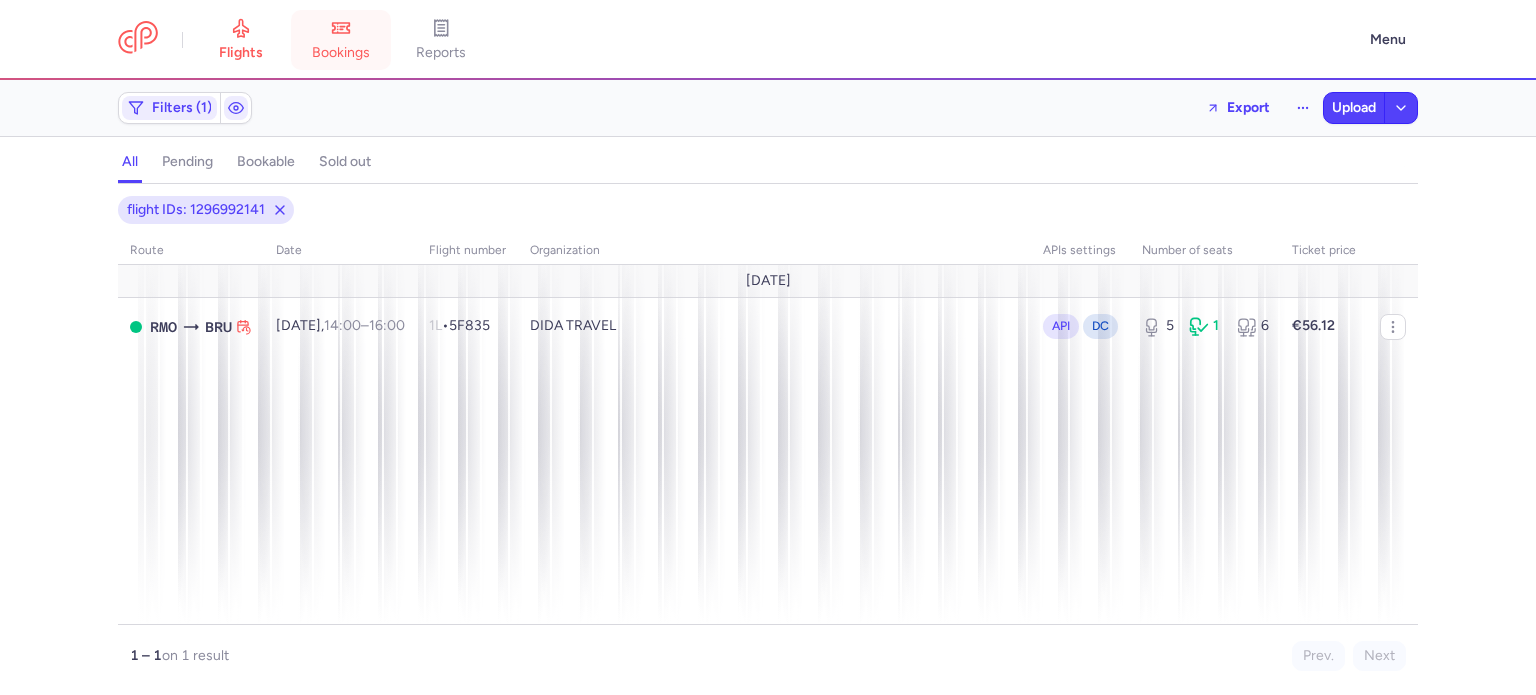 click 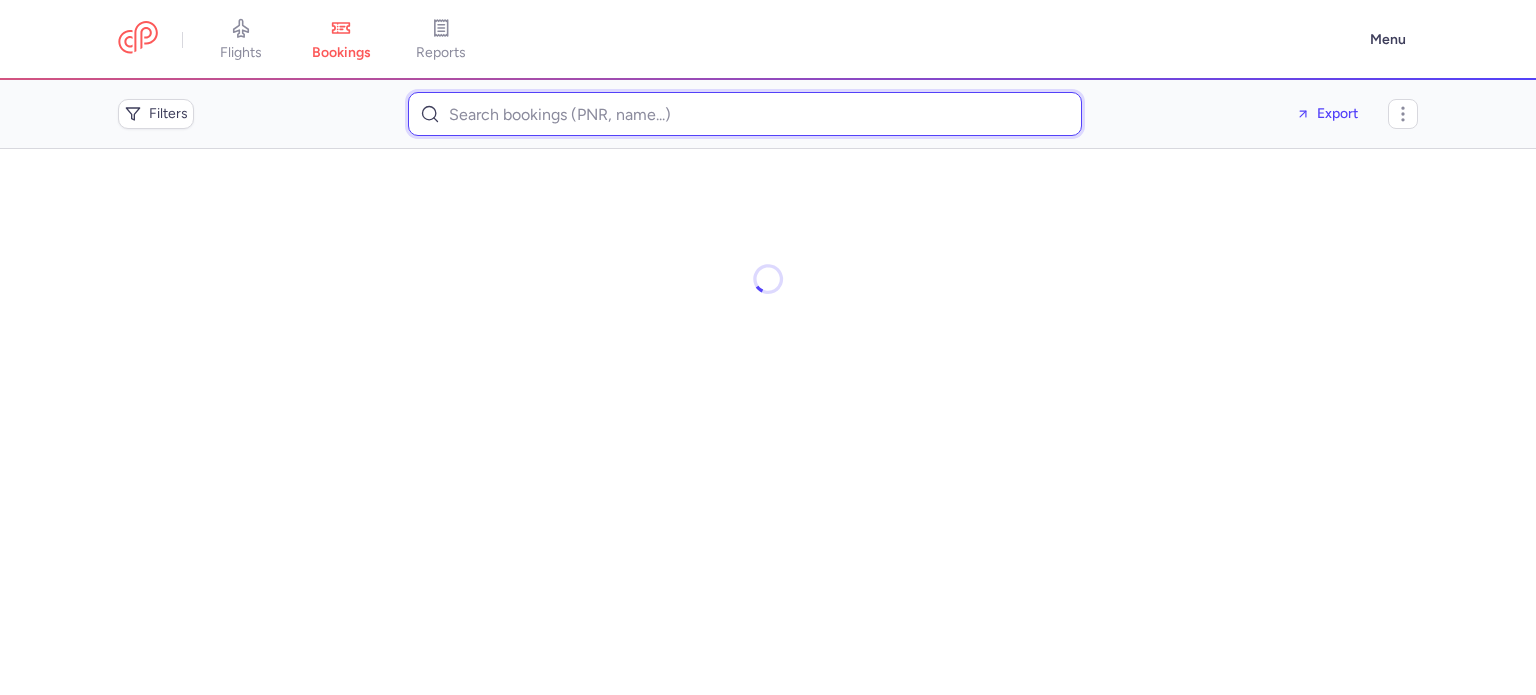 click at bounding box center [745, 114] 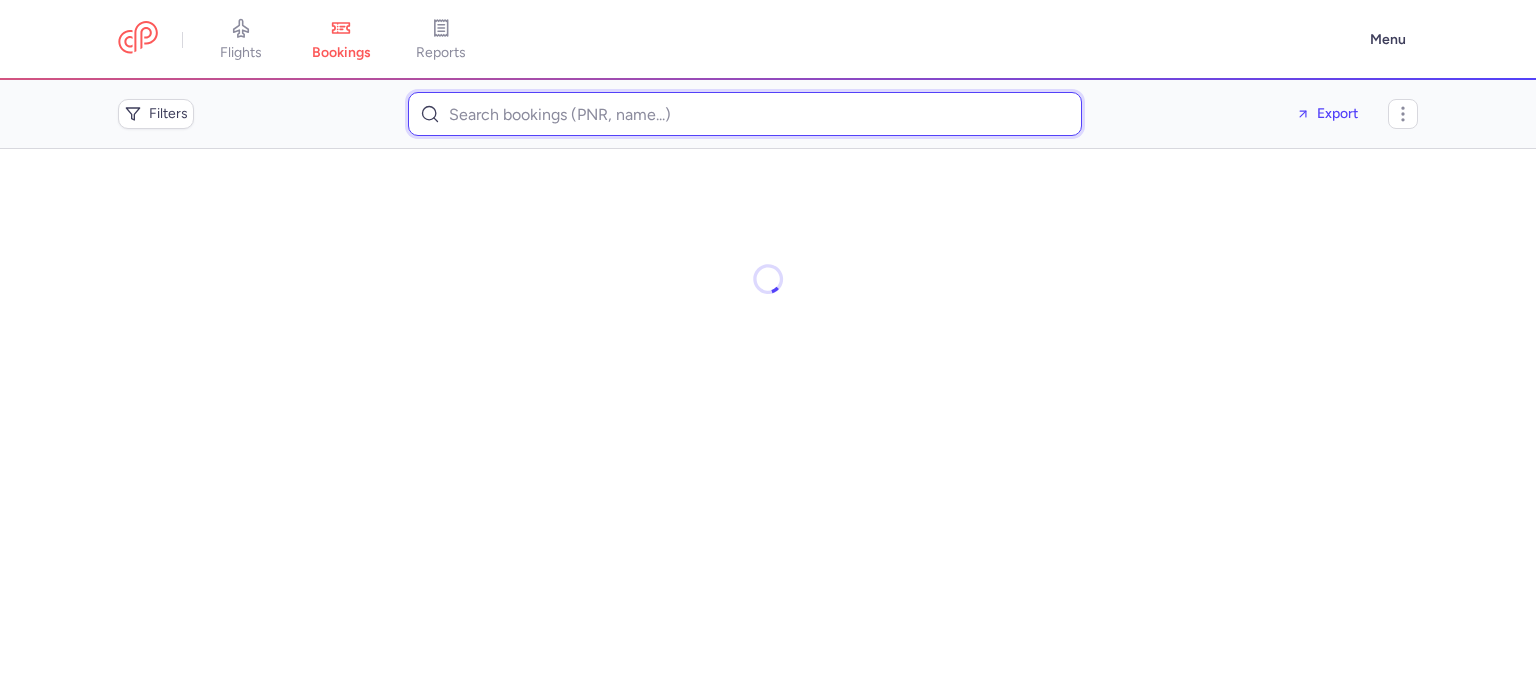 click at bounding box center [745, 114] 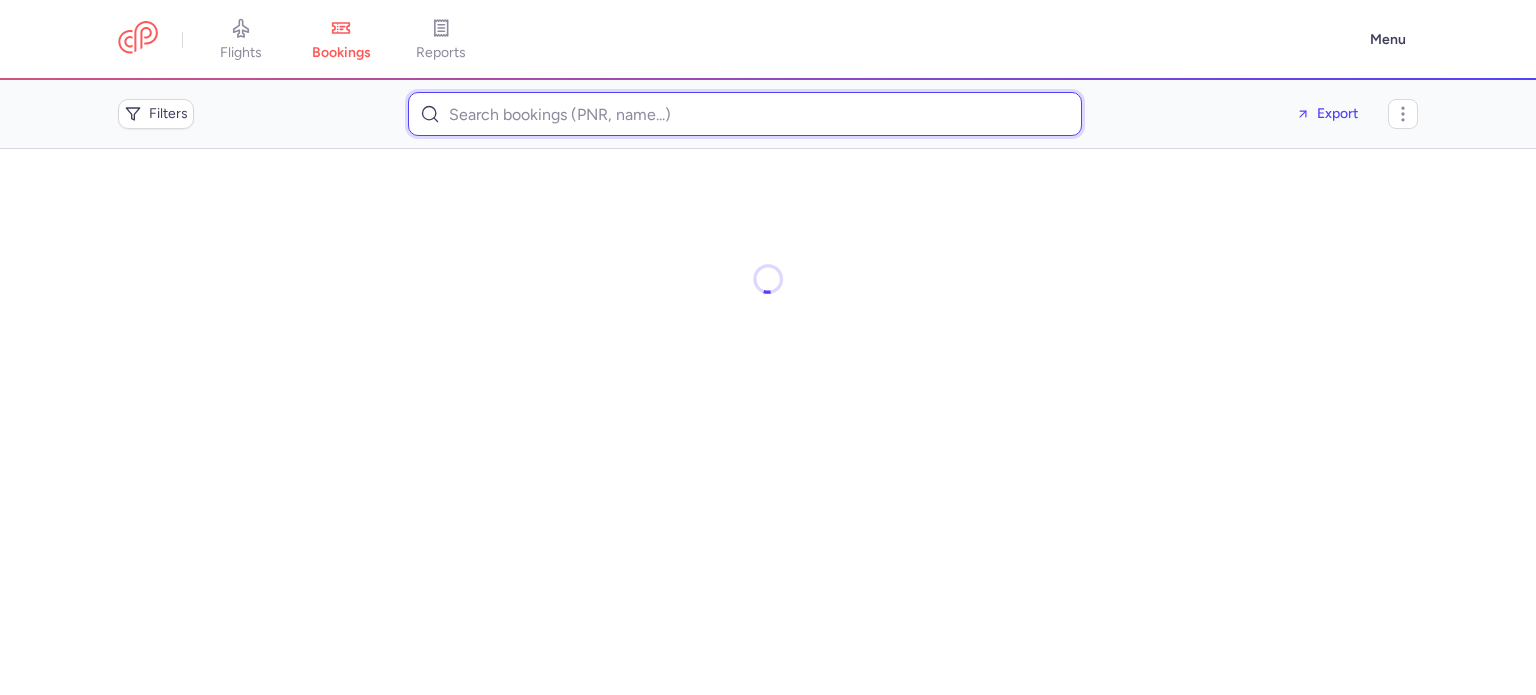 paste on "felipe de jesus arechiga fernandez" 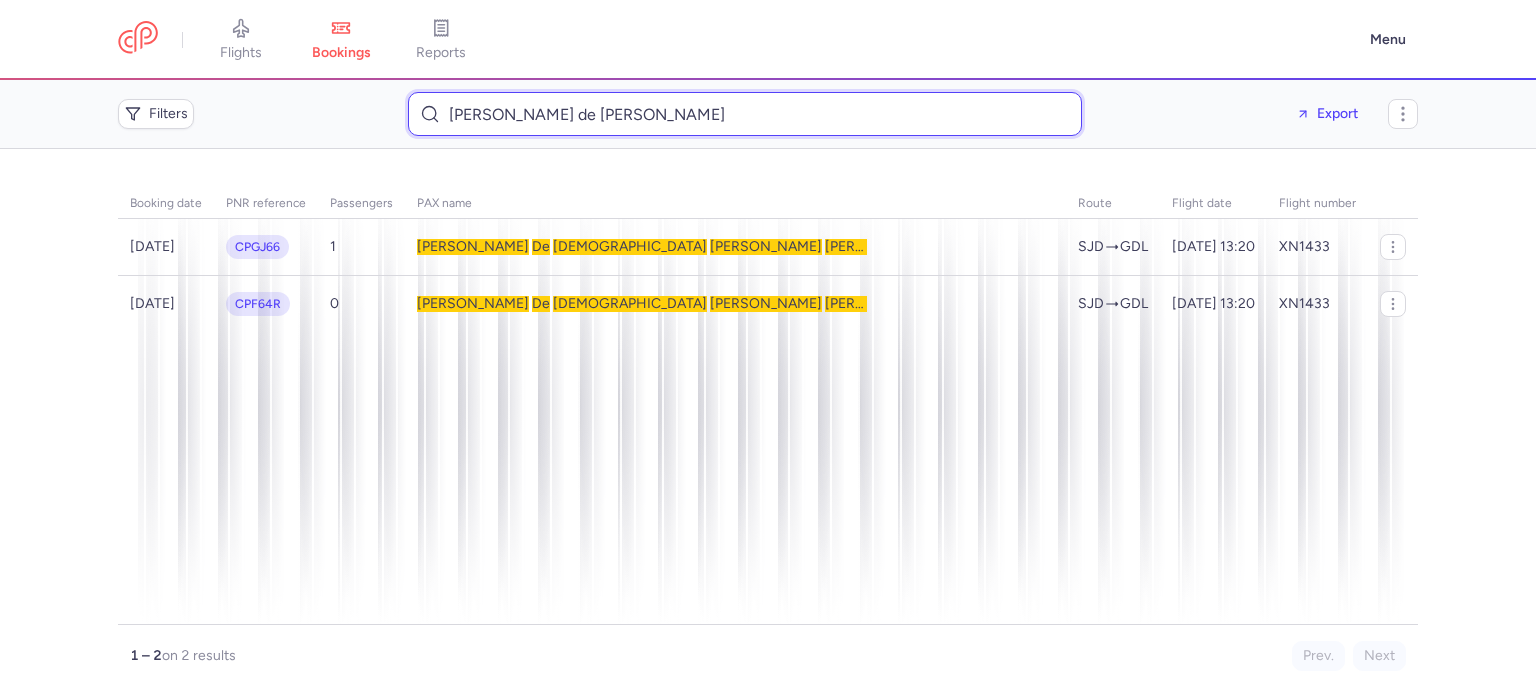 type on "felipe de jesus arechiga fernandez" 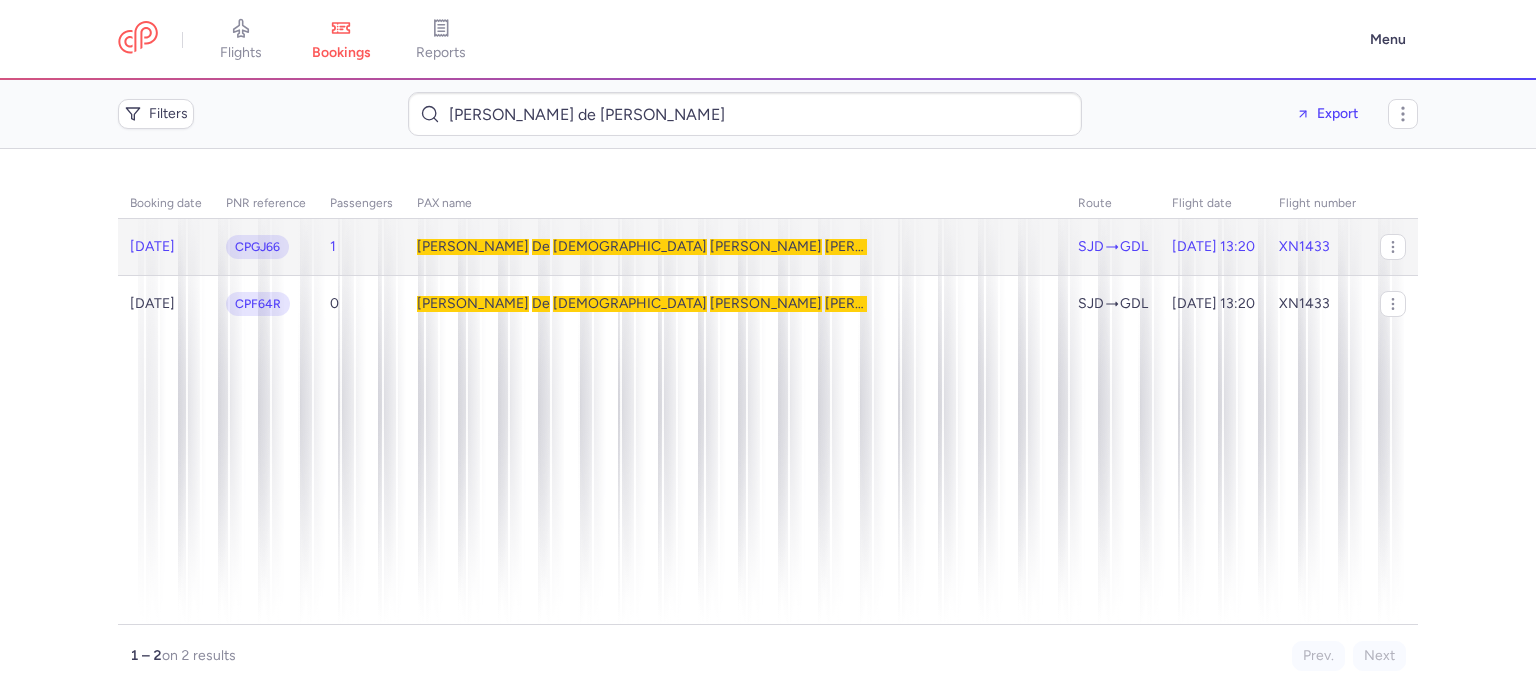 click on "Jesus" at bounding box center [630, 246] 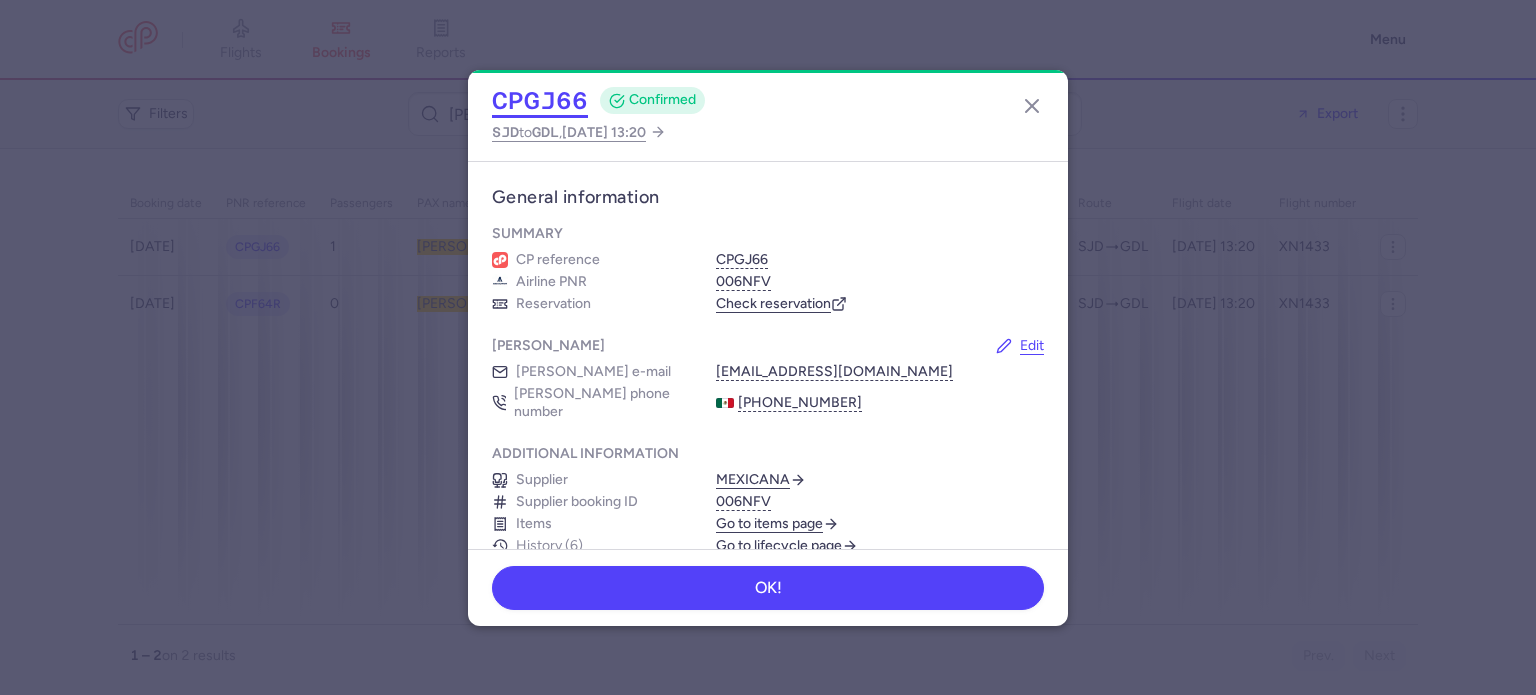 click on "CPGJ66" 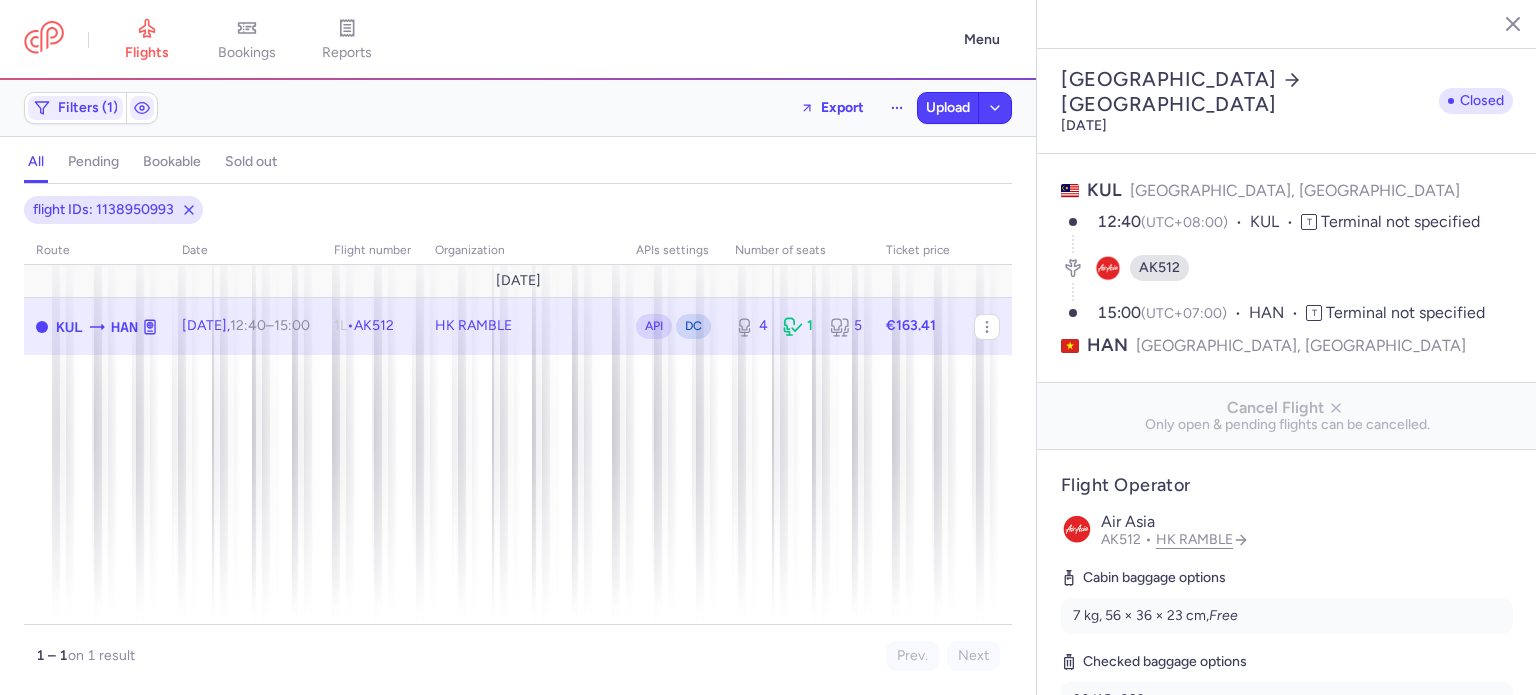 select on "days" 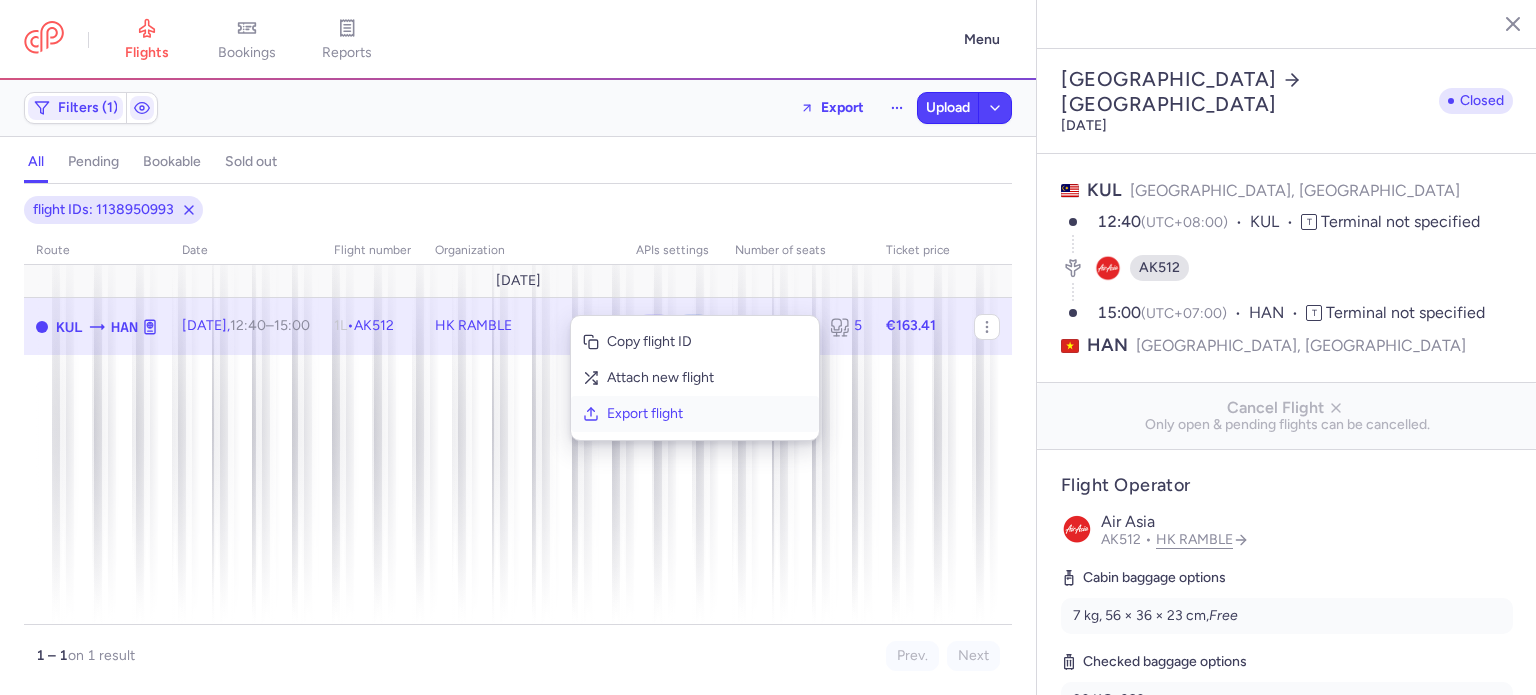 click on "Export flight" at bounding box center [707, 414] 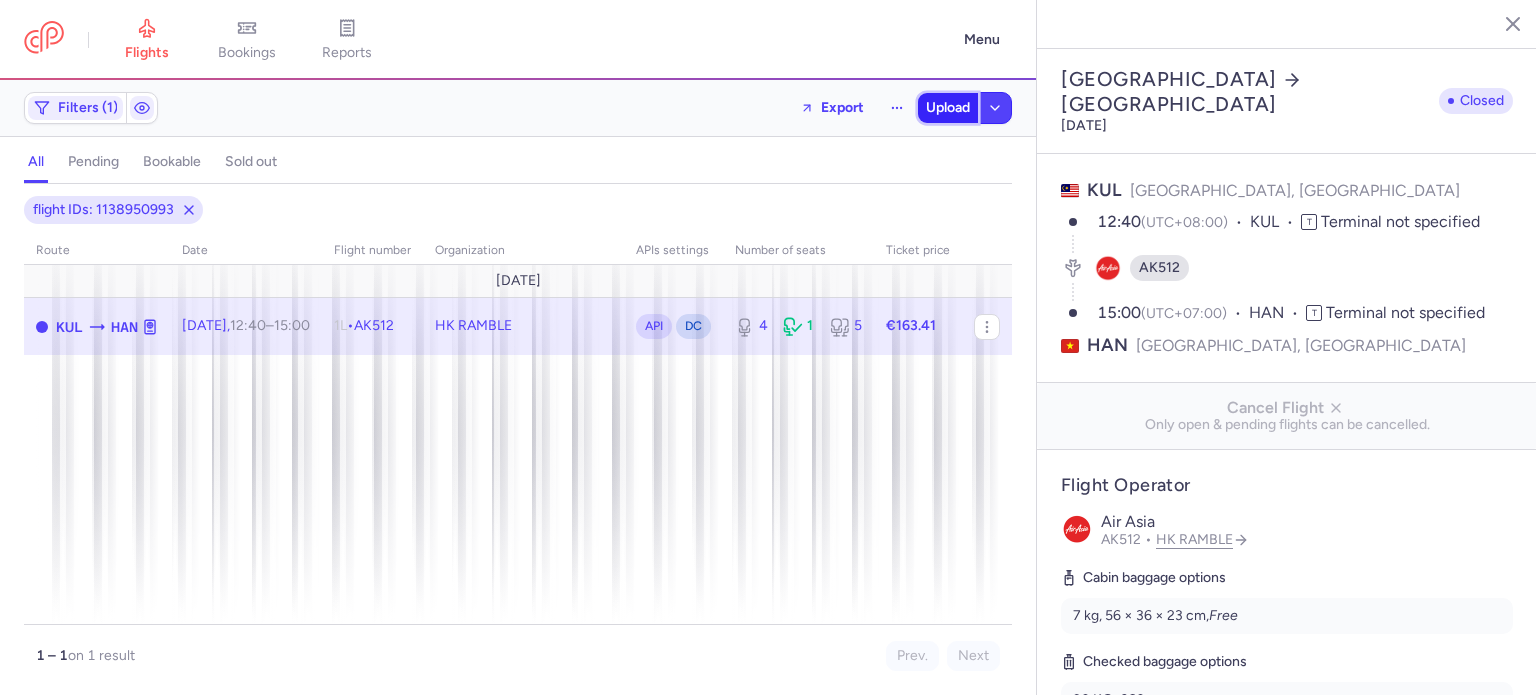 click on "Upload" at bounding box center [948, 108] 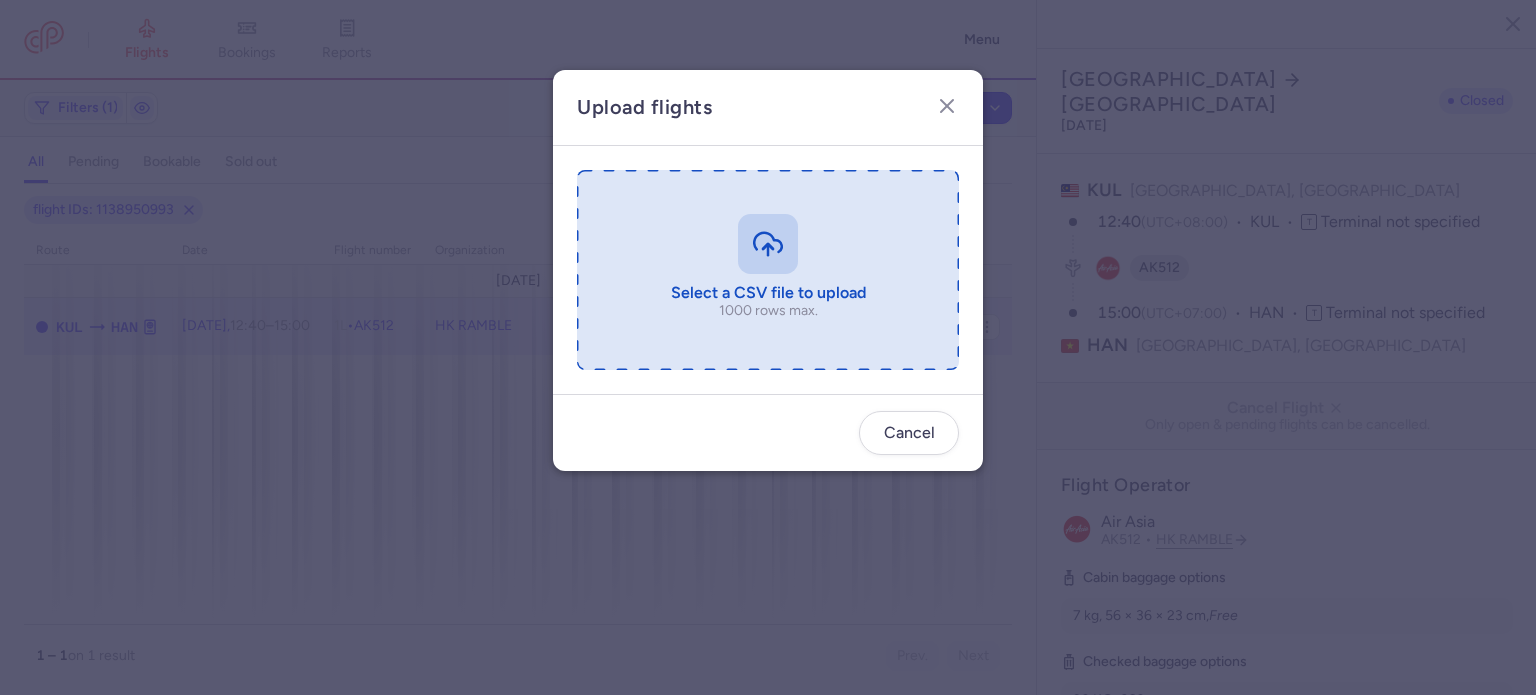 click at bounding box center (768, 270) 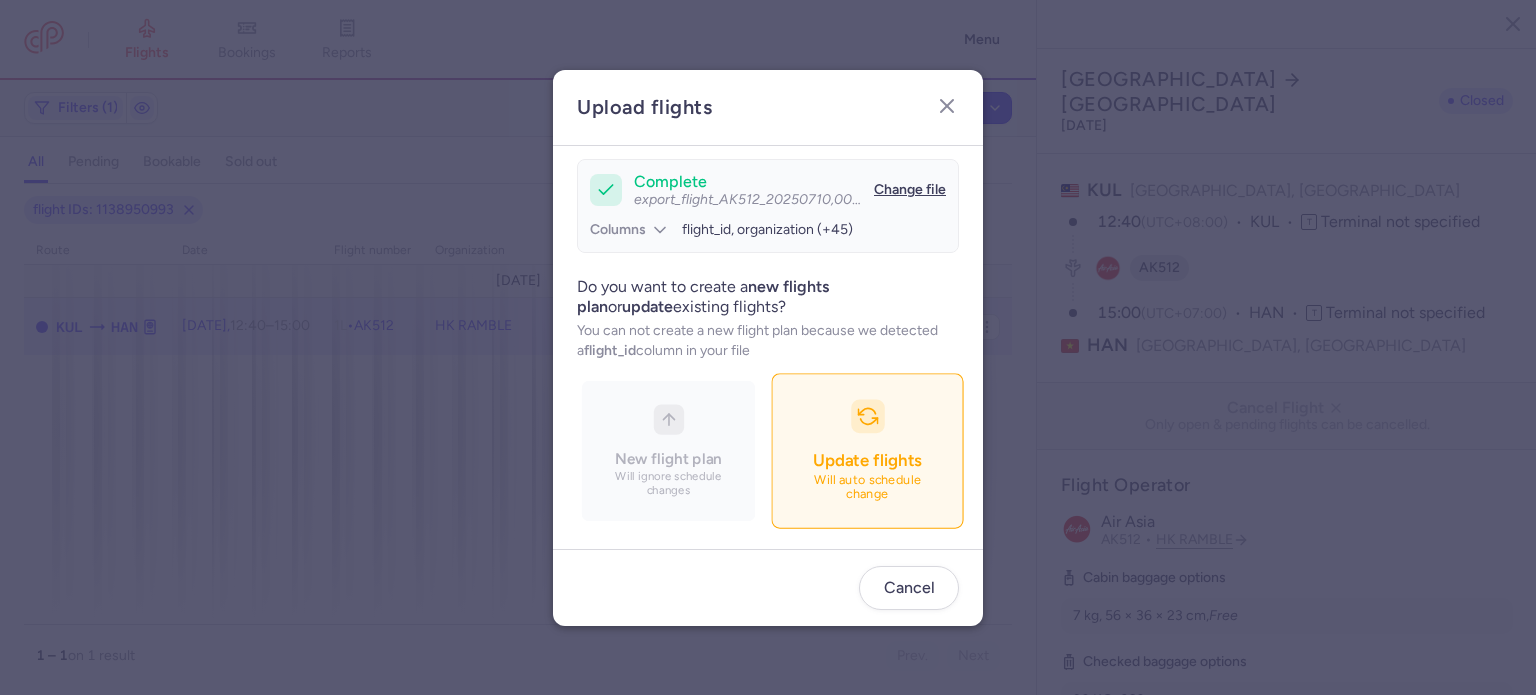 scroll, scrollTop: 172, scrollLeft: 0, axis: vertical 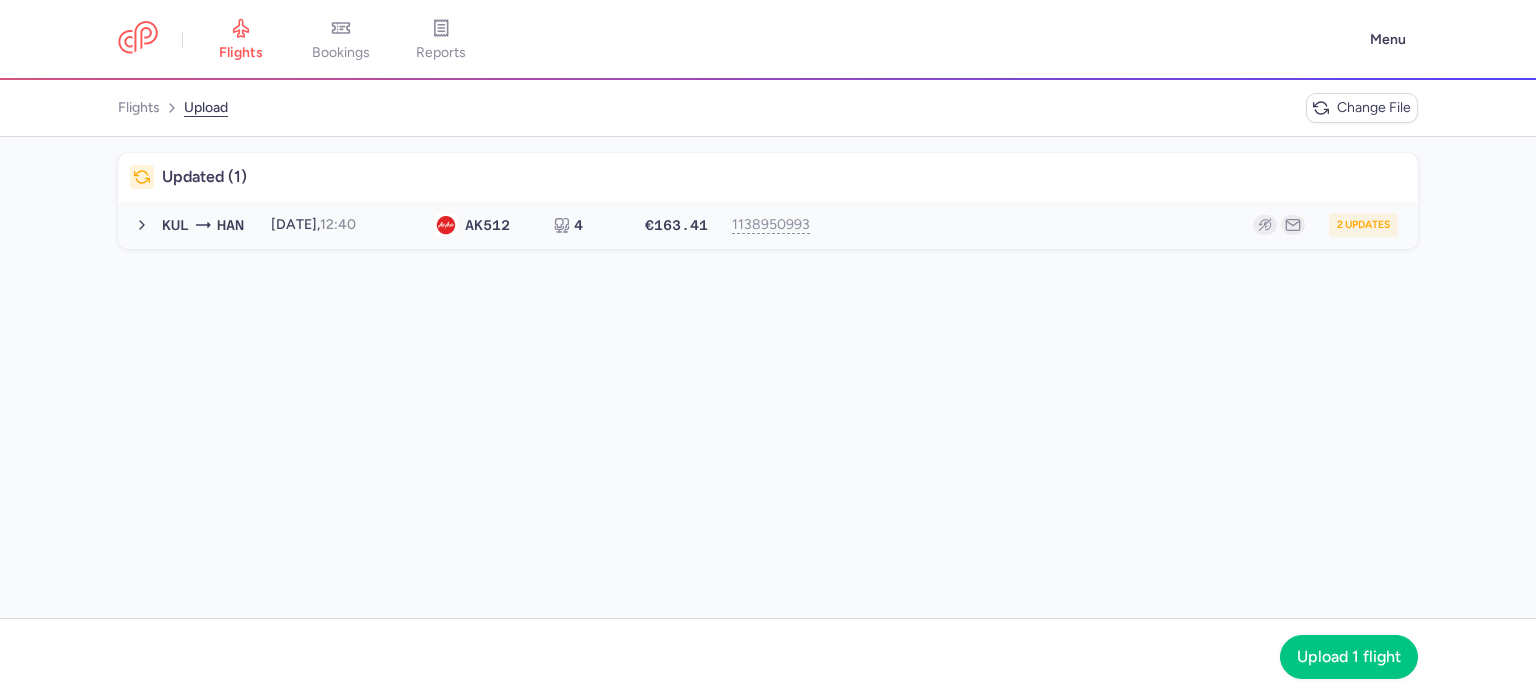 click on "2 updates" at bounding box center [1112, 225] 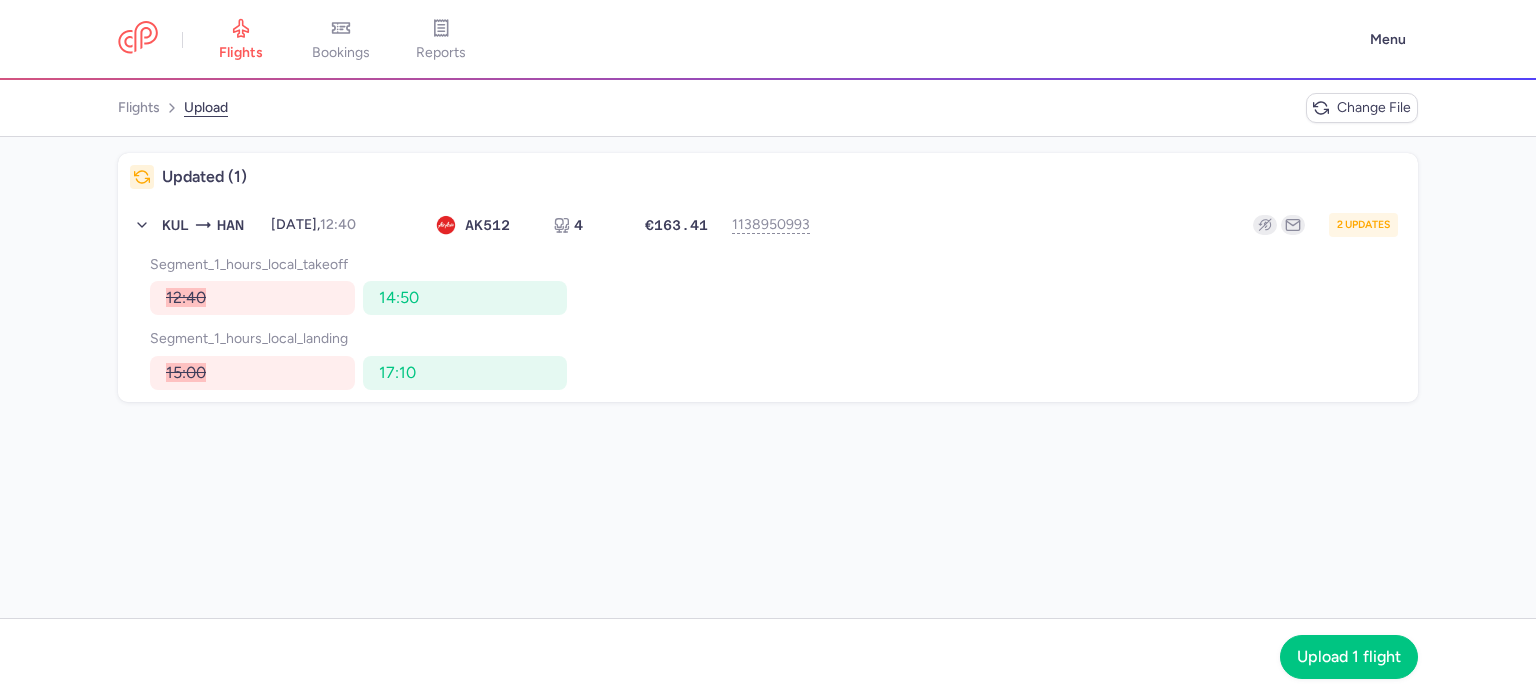 click on "Upload 1 flight" 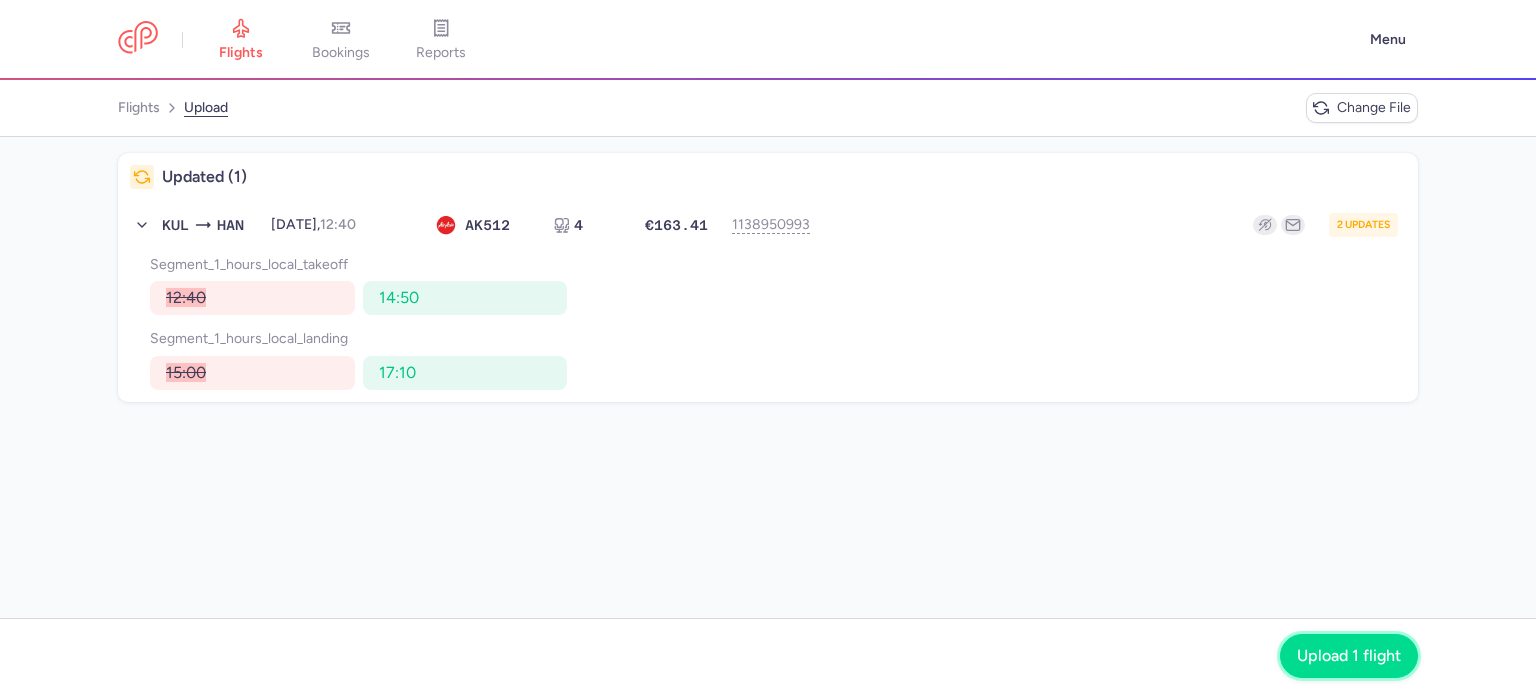click on "Upload 1 flight" at bounding box center [1349, 656] 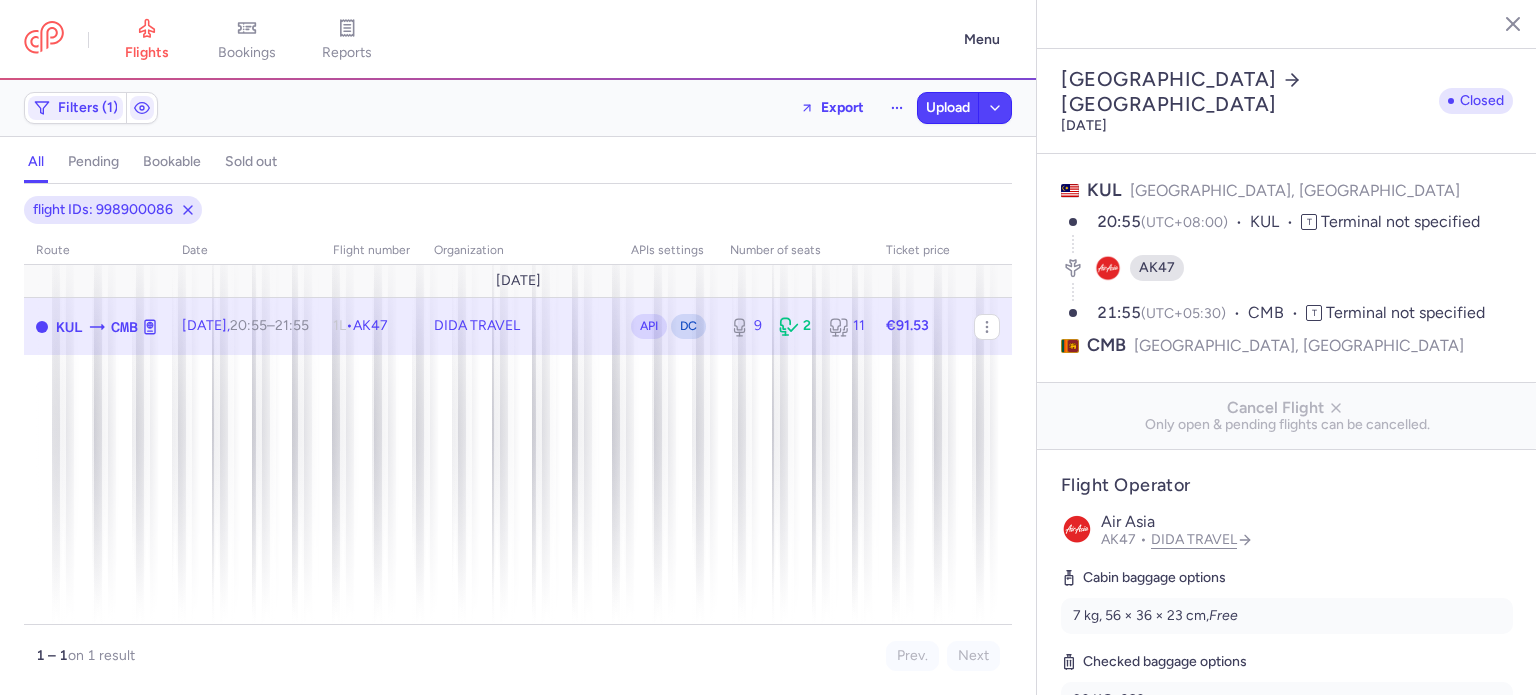 select on "days" 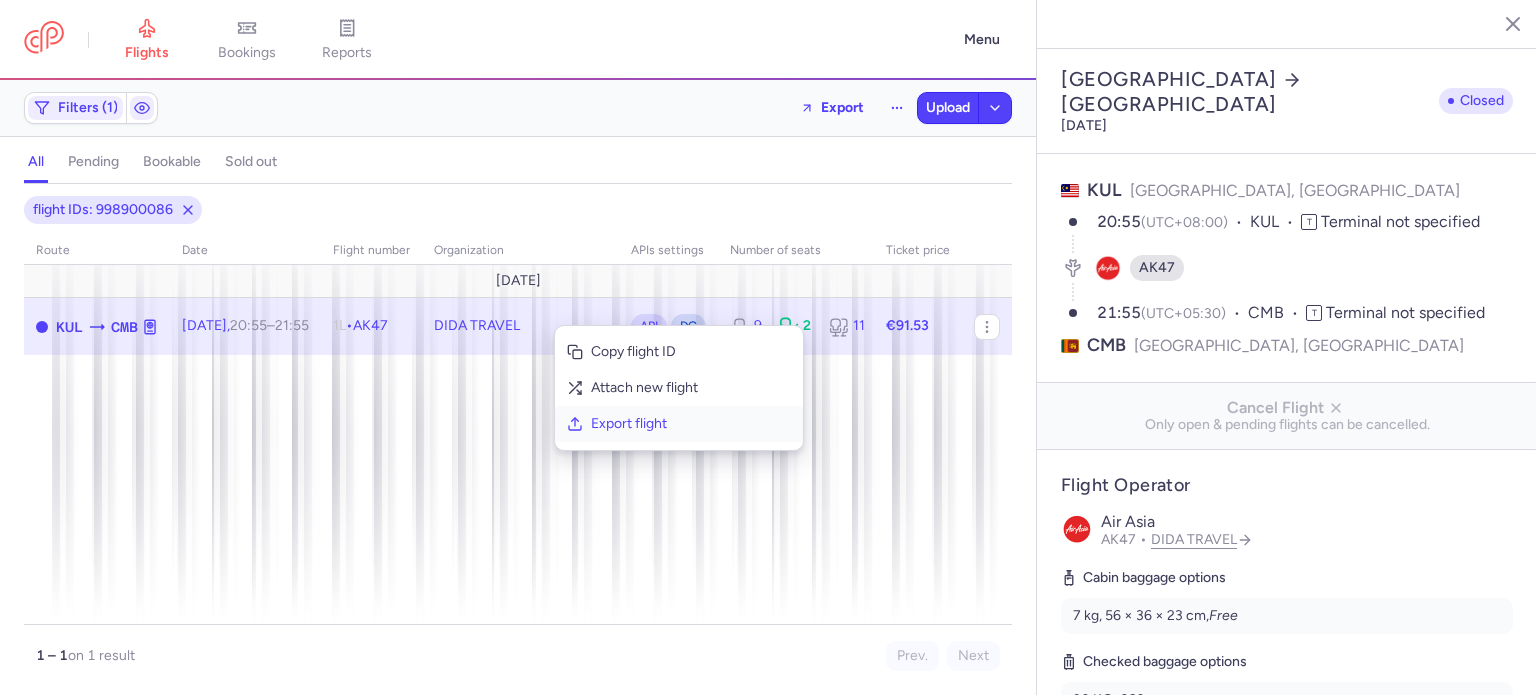 click on "Export flight" at bounding box center (691, 424) 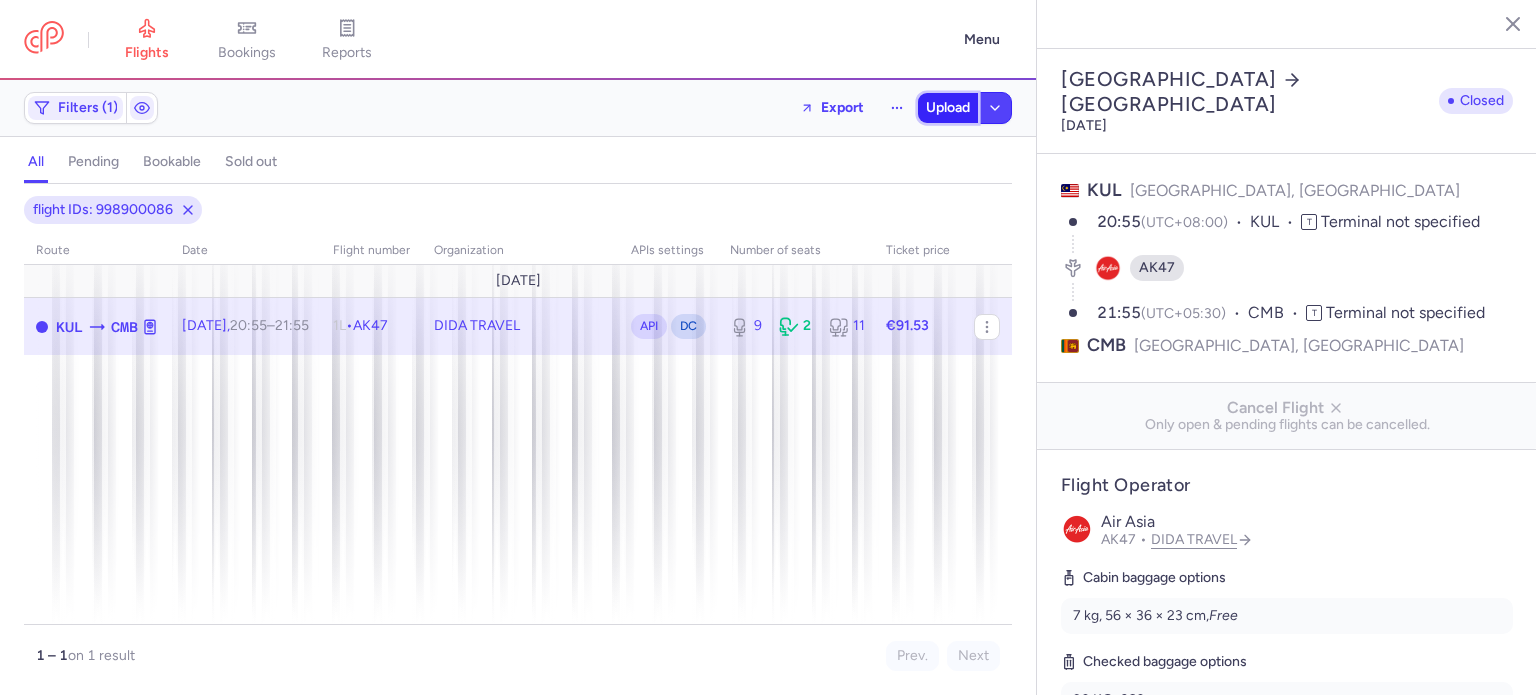click on "Upload" at bounding box center [948, 108] 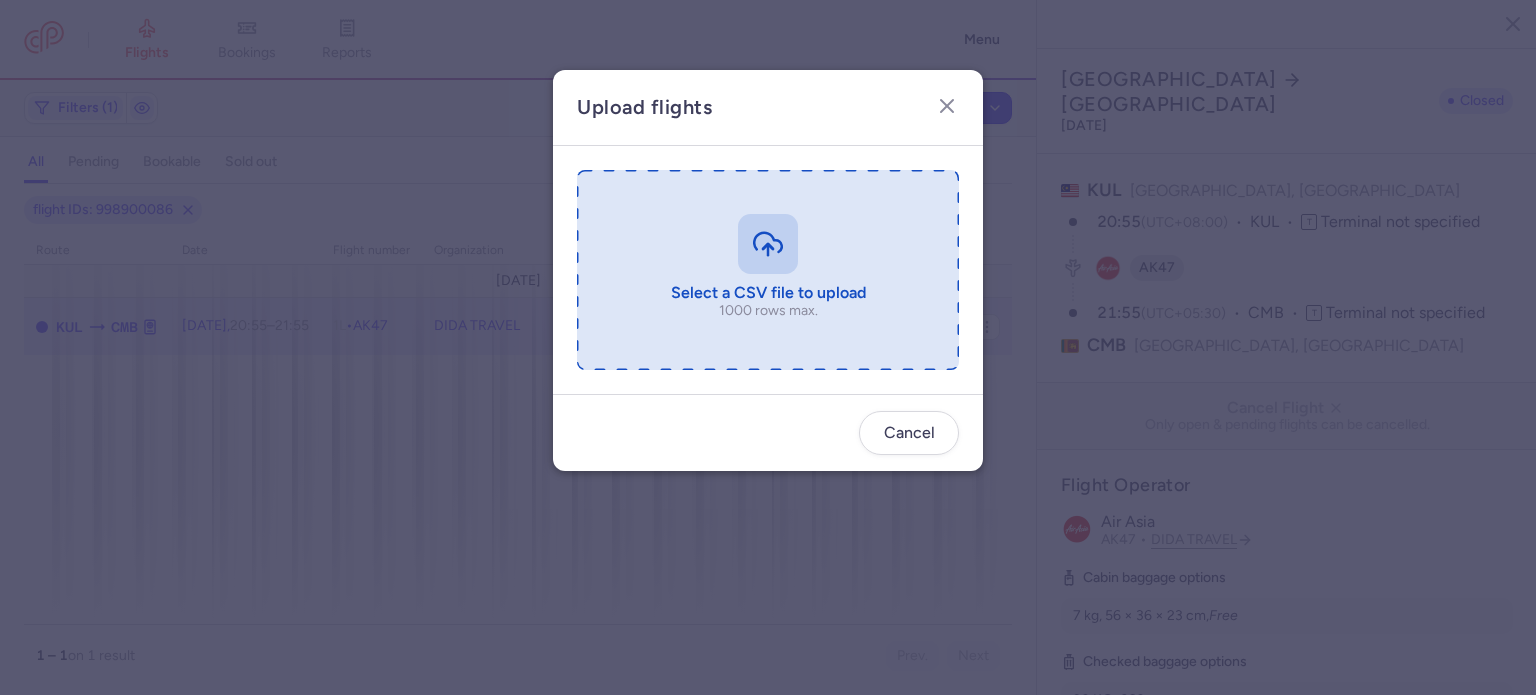 click at bounding box center (768, 270) 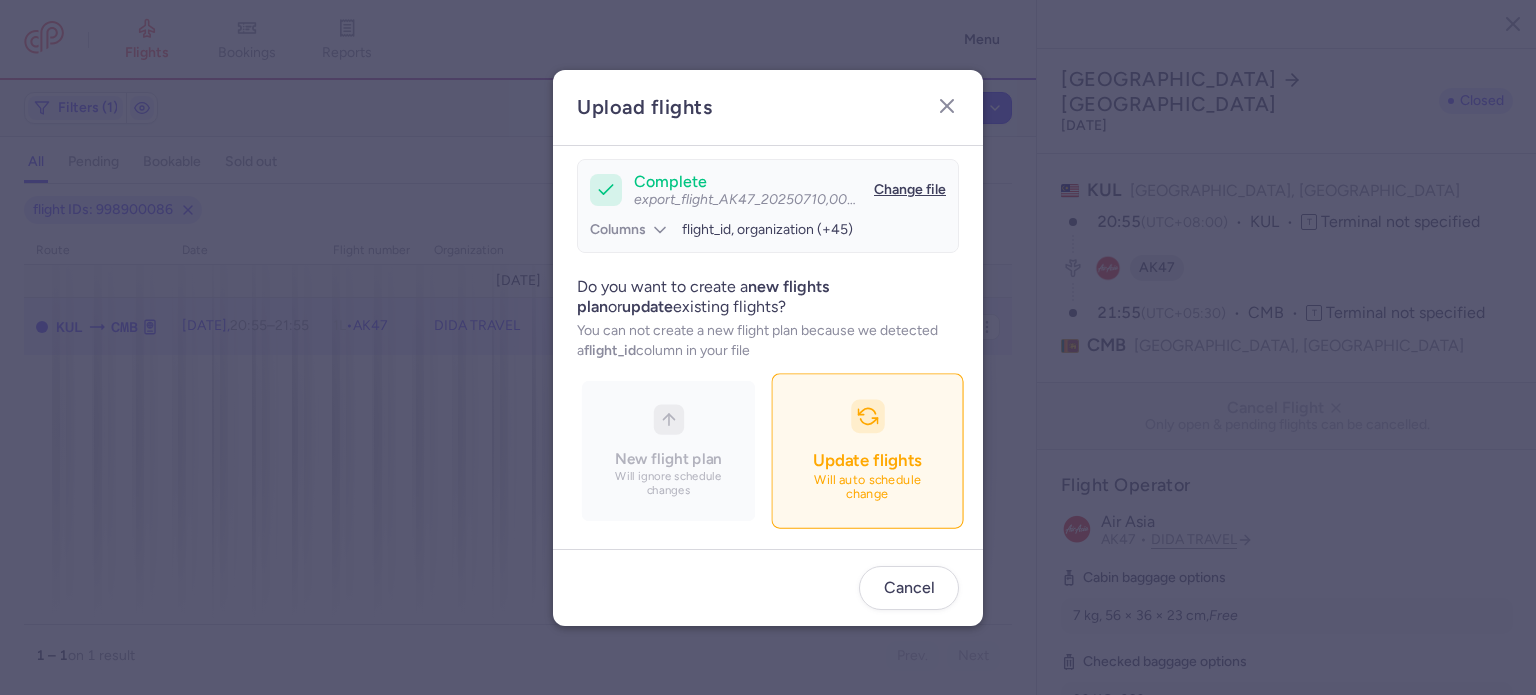 scroll, scrollTop: 172, scrollLeft: 0, axis: vertical 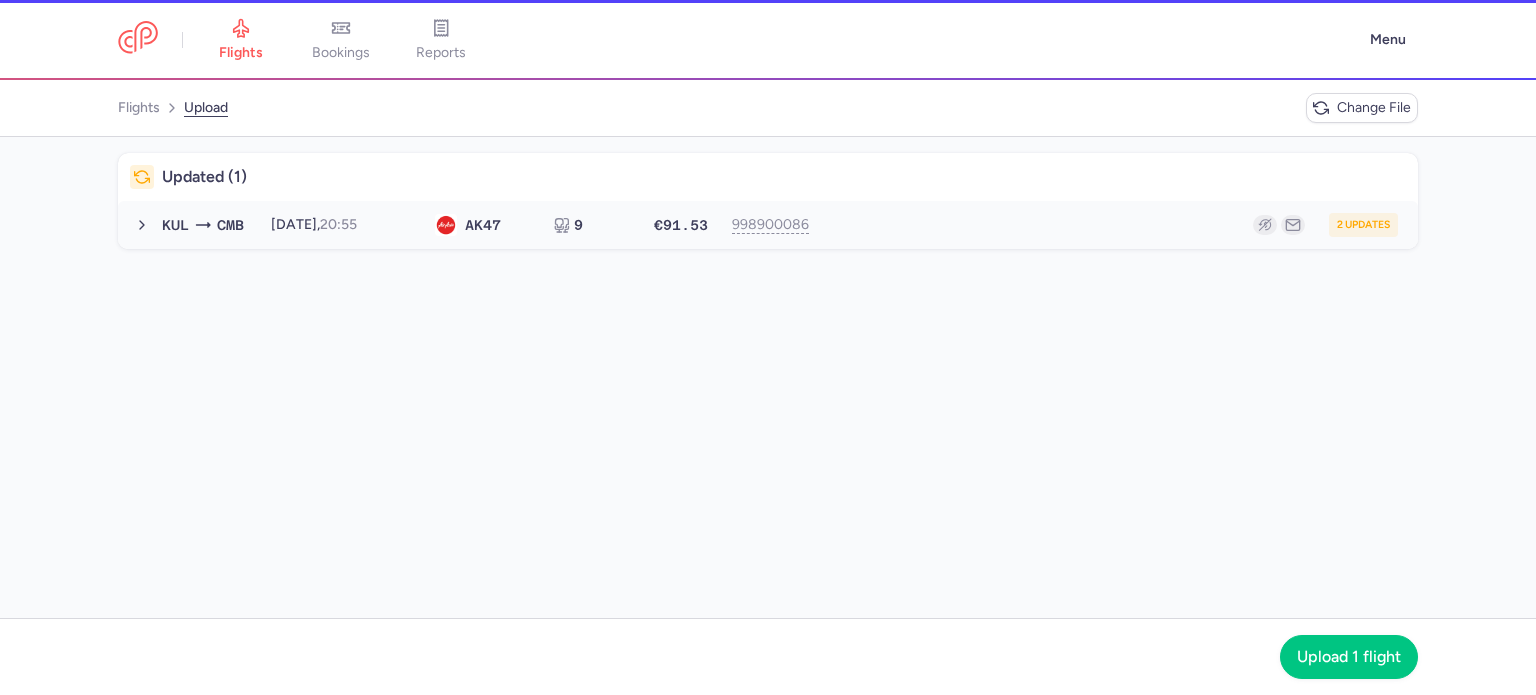click on "2 updates" at bounding box center [1112, 225] 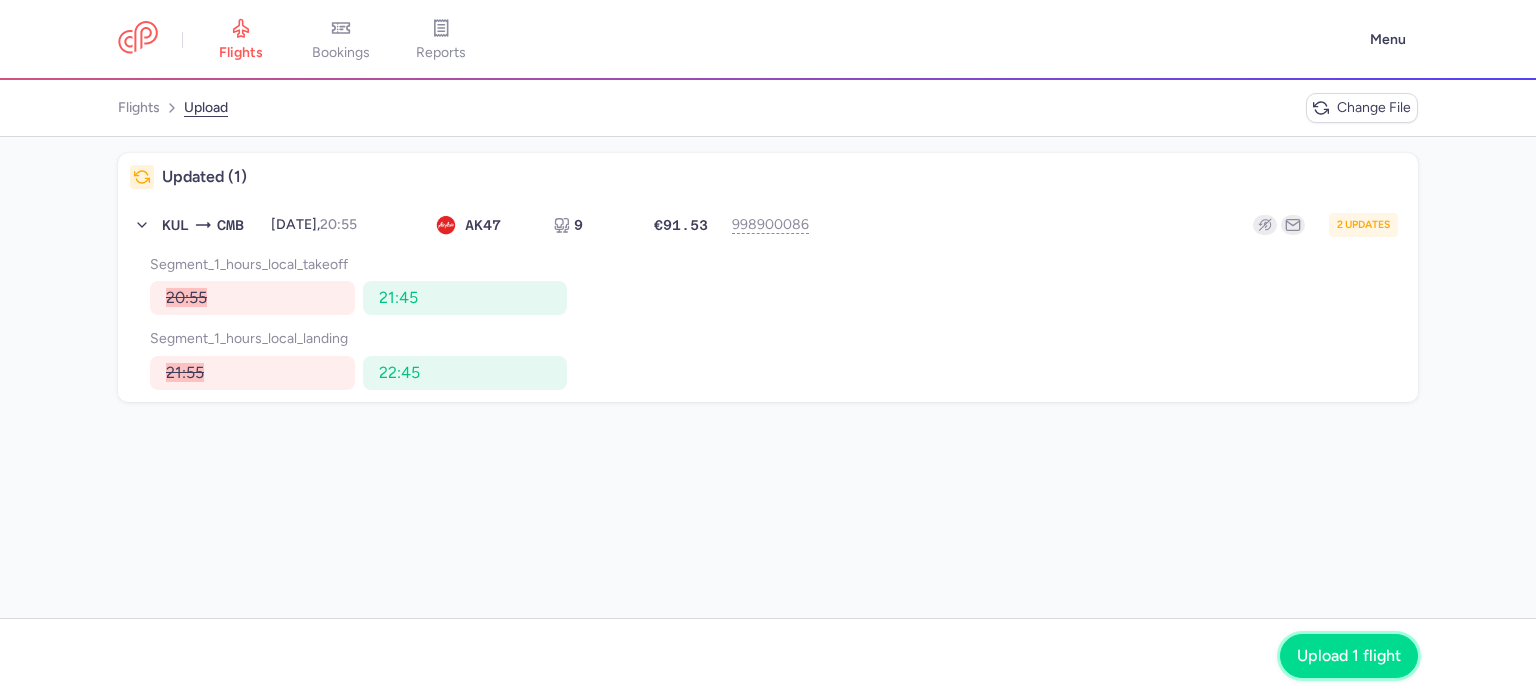 click on "Upload 1 flight" at bounding box center [1349, 656] 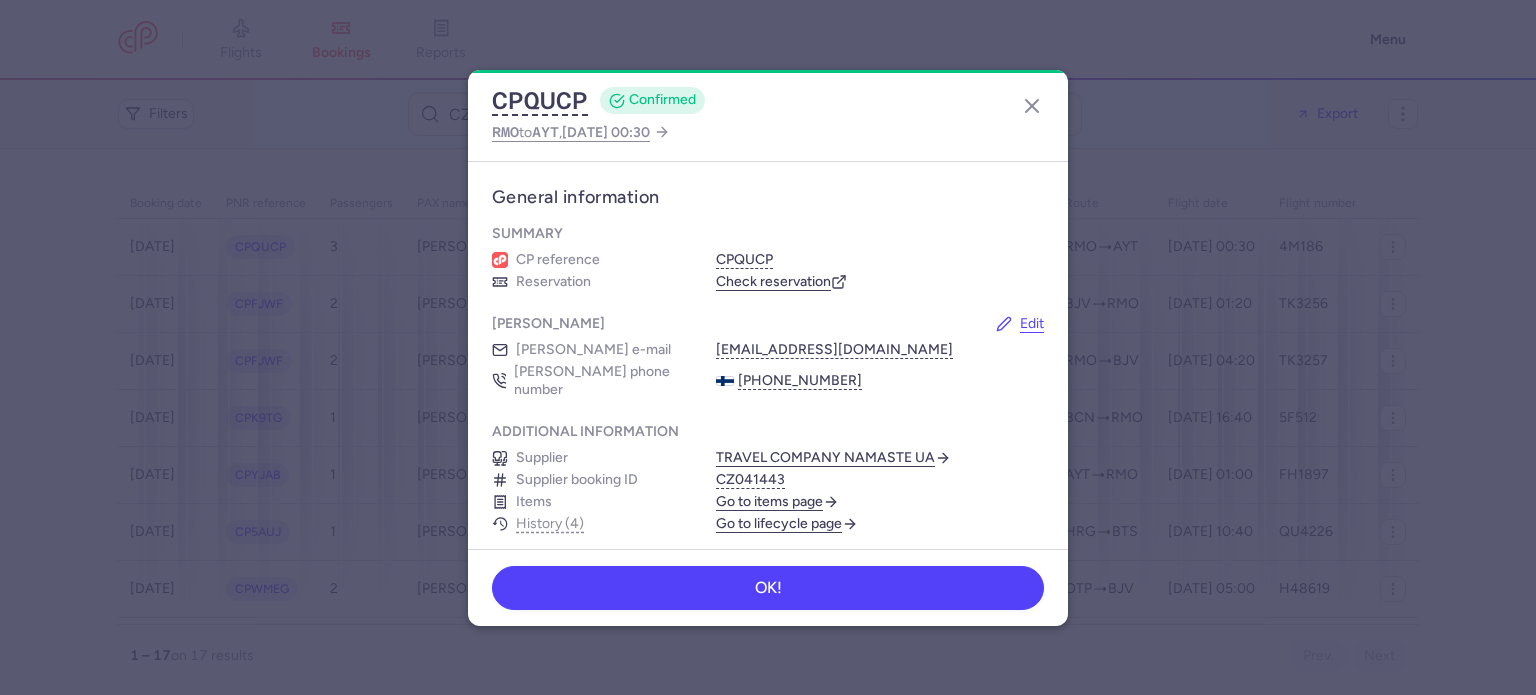 scroll, scrollTop: 0, scrollLeft: 0, axis: both 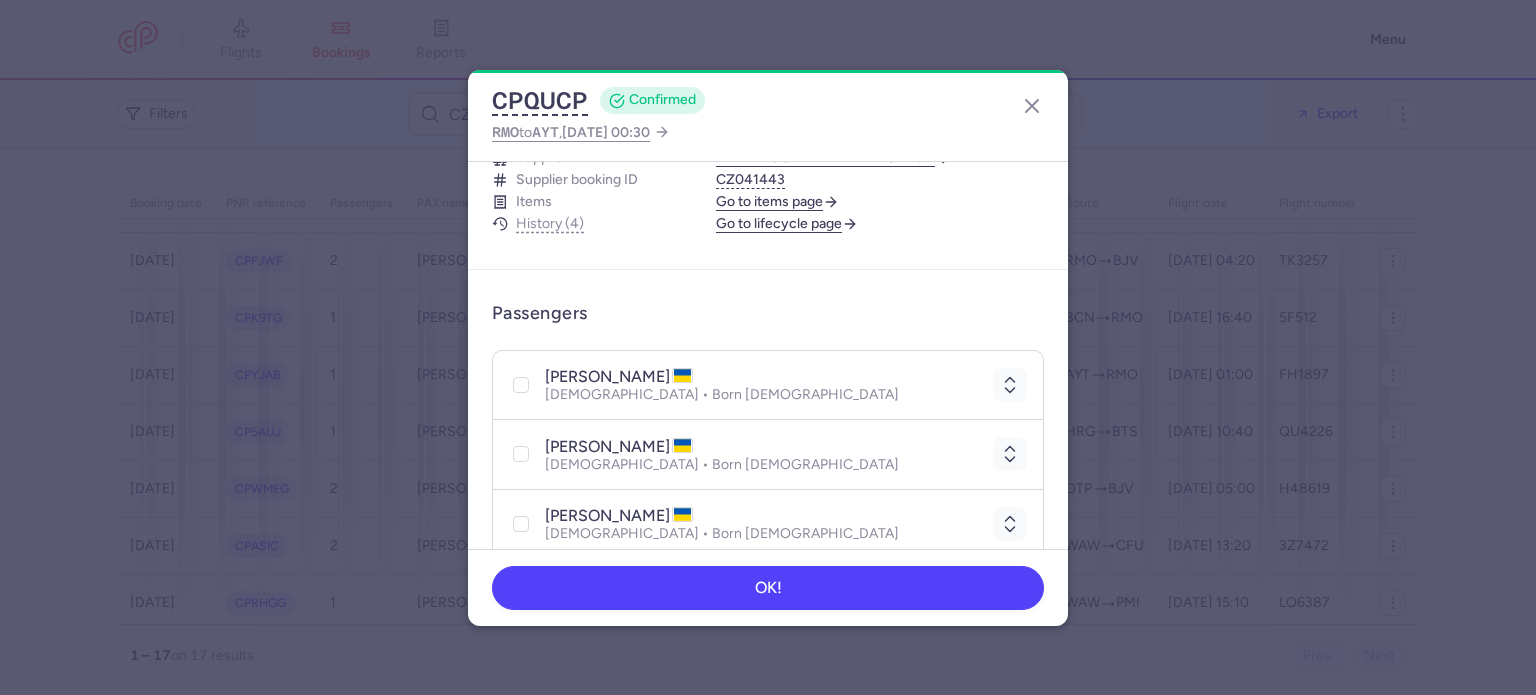 drag, startPoint x: 787, startPoint y: 323, endPoint x: 793, endPoint y: 342, distance: 19.924858 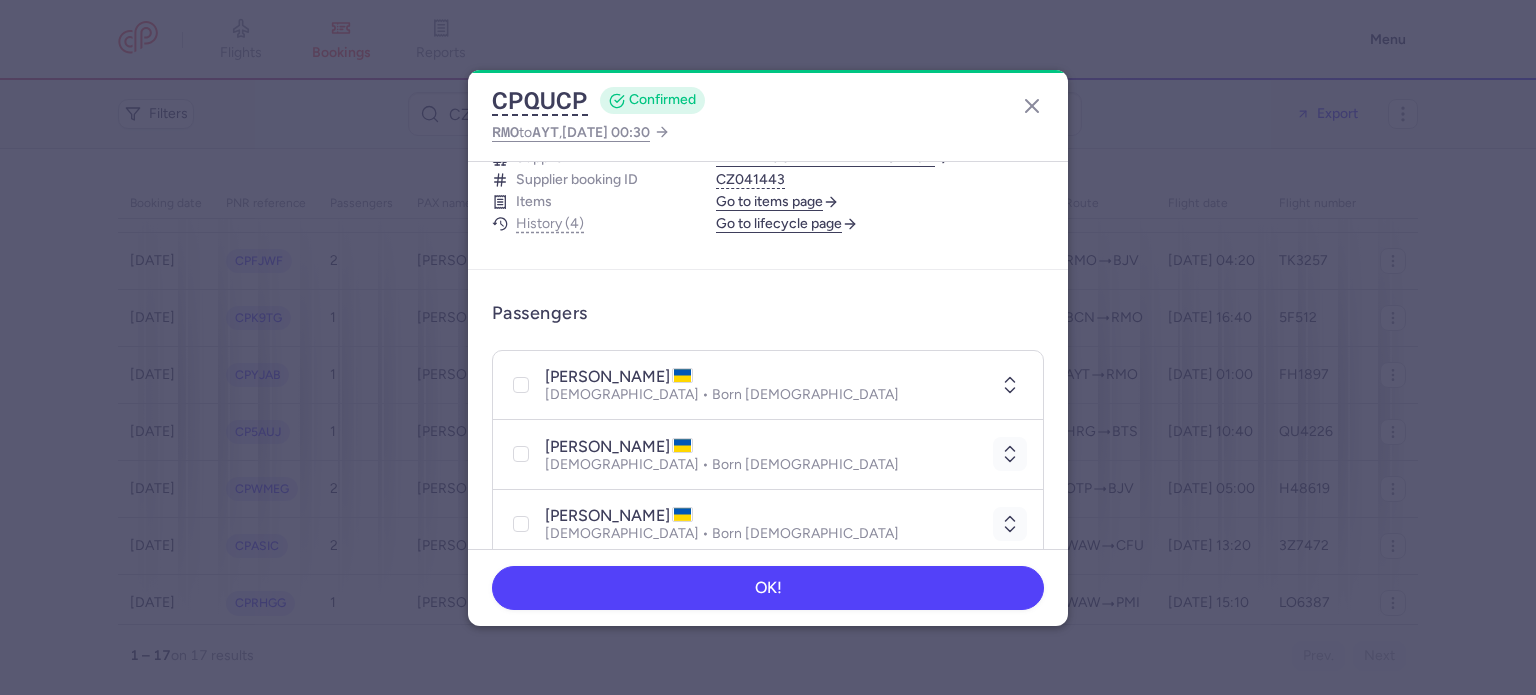 click at bounding box center (1010, 385) 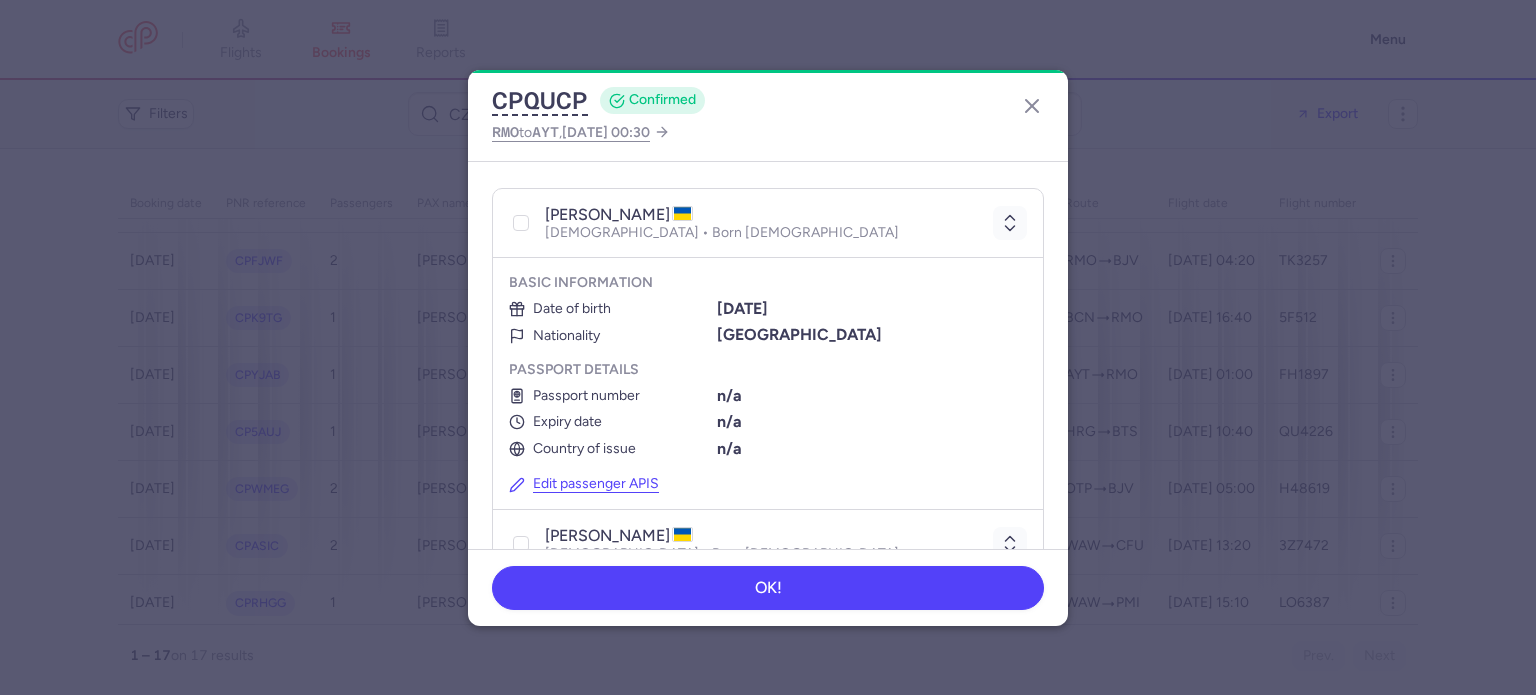 scroll, scrollTop: 500, scrollLeft: 0, axis: vertical 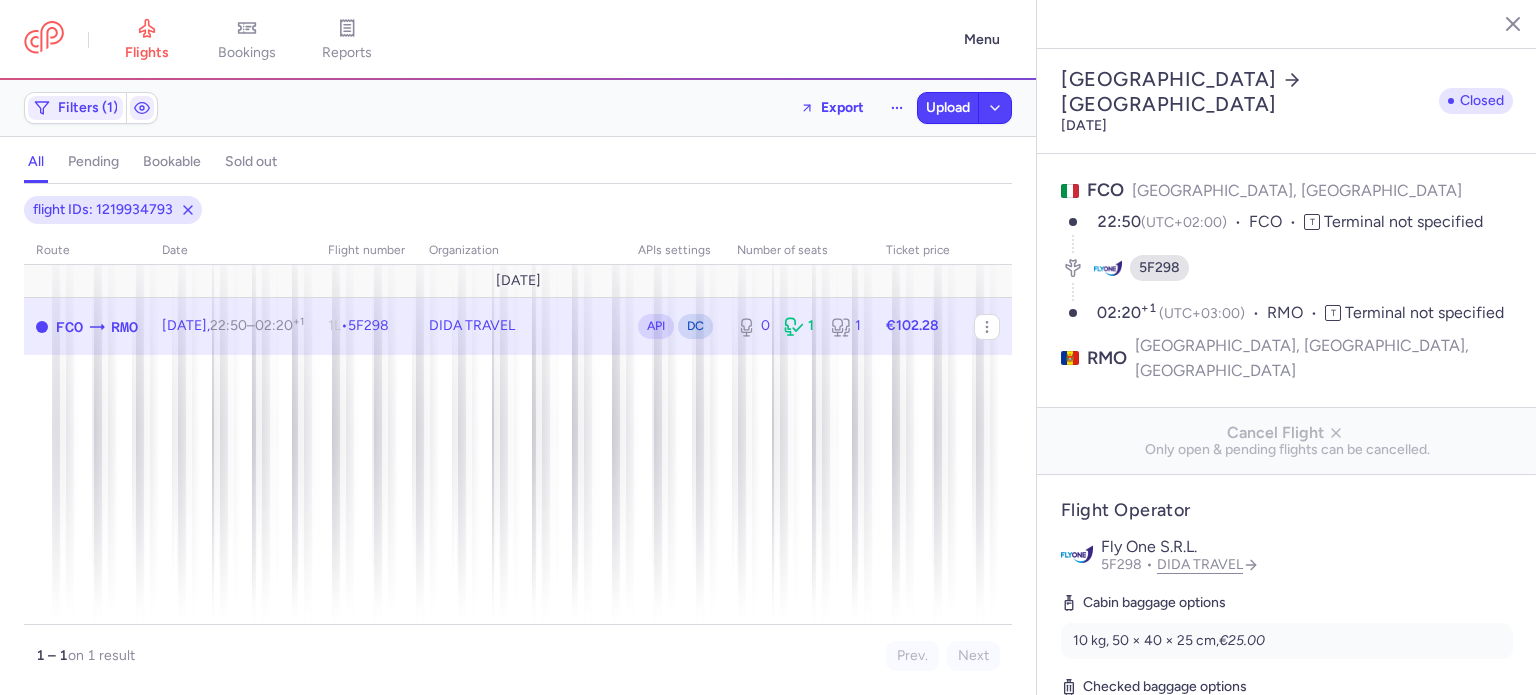select on "days" 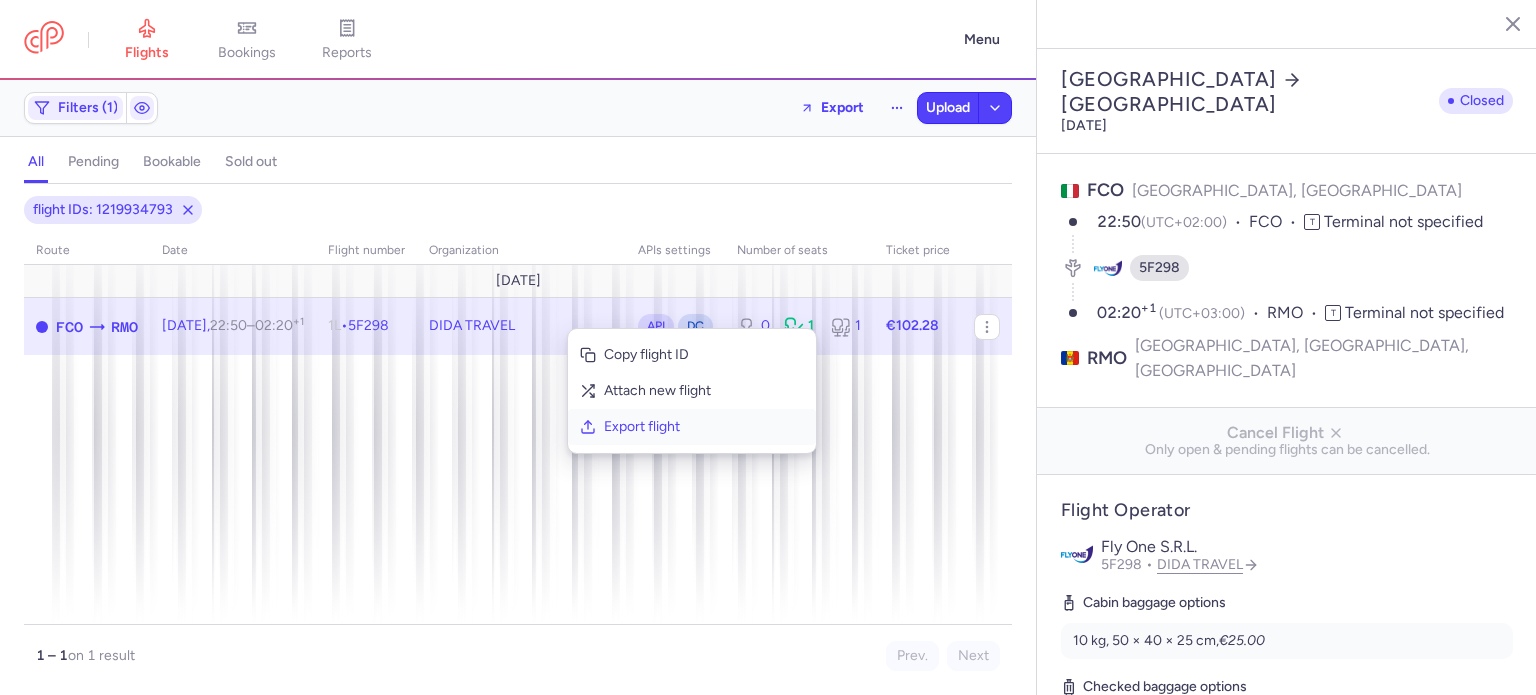 click on "Export flight" at bounding box center (704, 427) 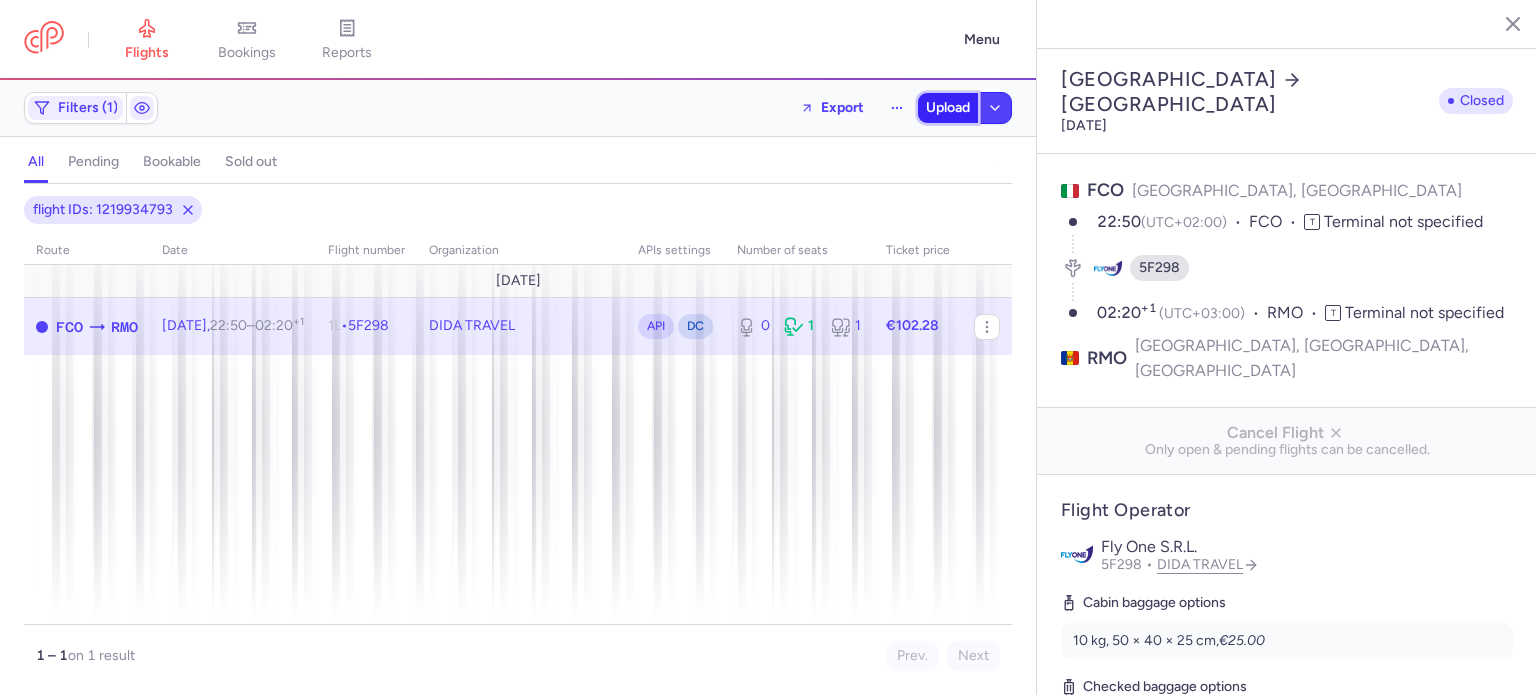 click on "Upload" at bounding box center [948, 108] 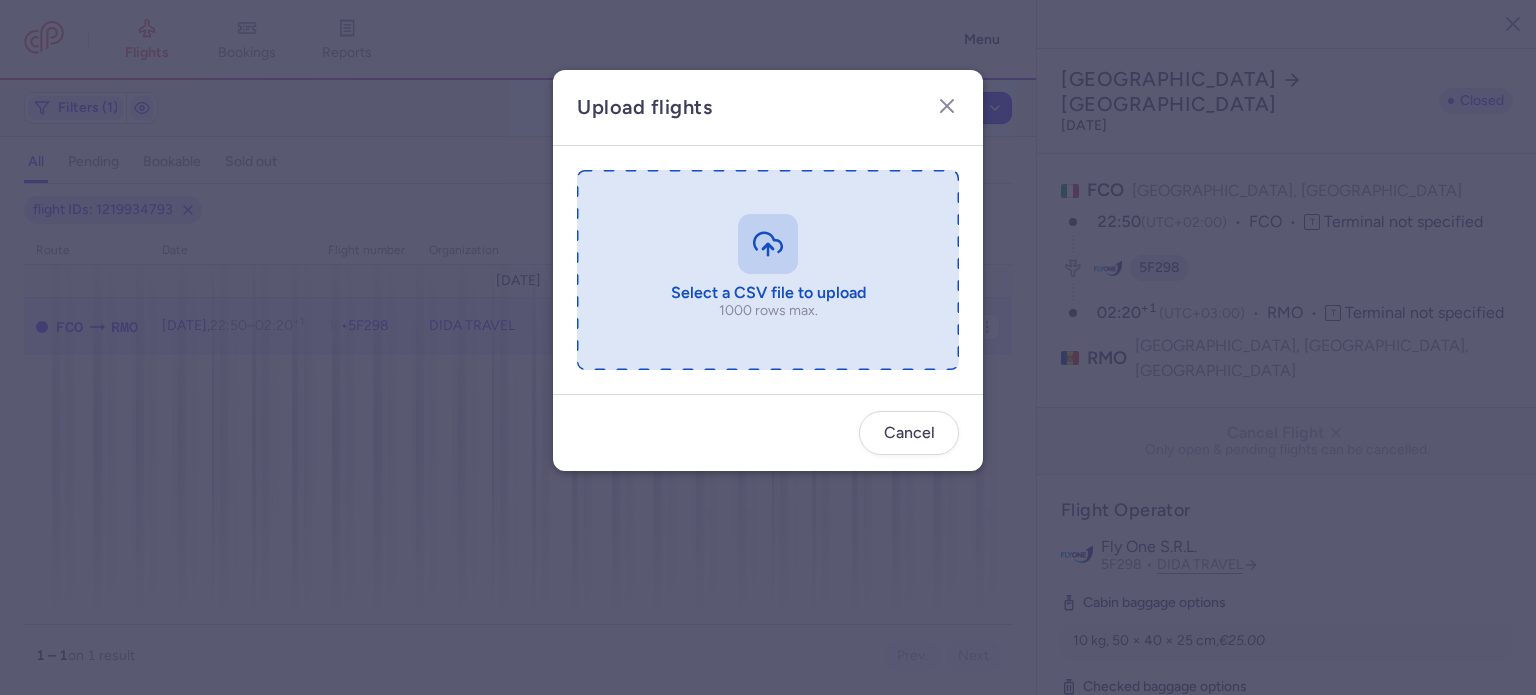 click at bounding box center (768, 270) 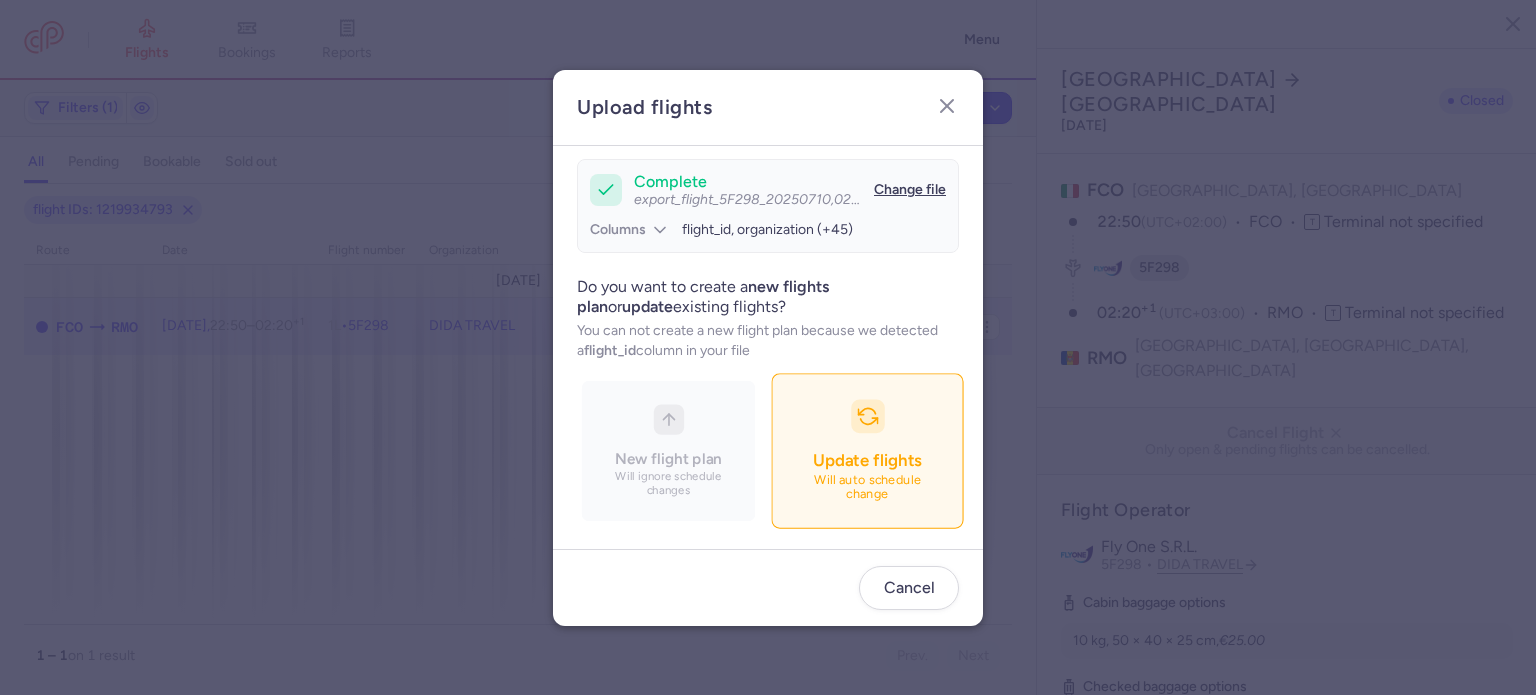 scroll, scrollTop: 172, scrollLeft: 0, axis: vertical 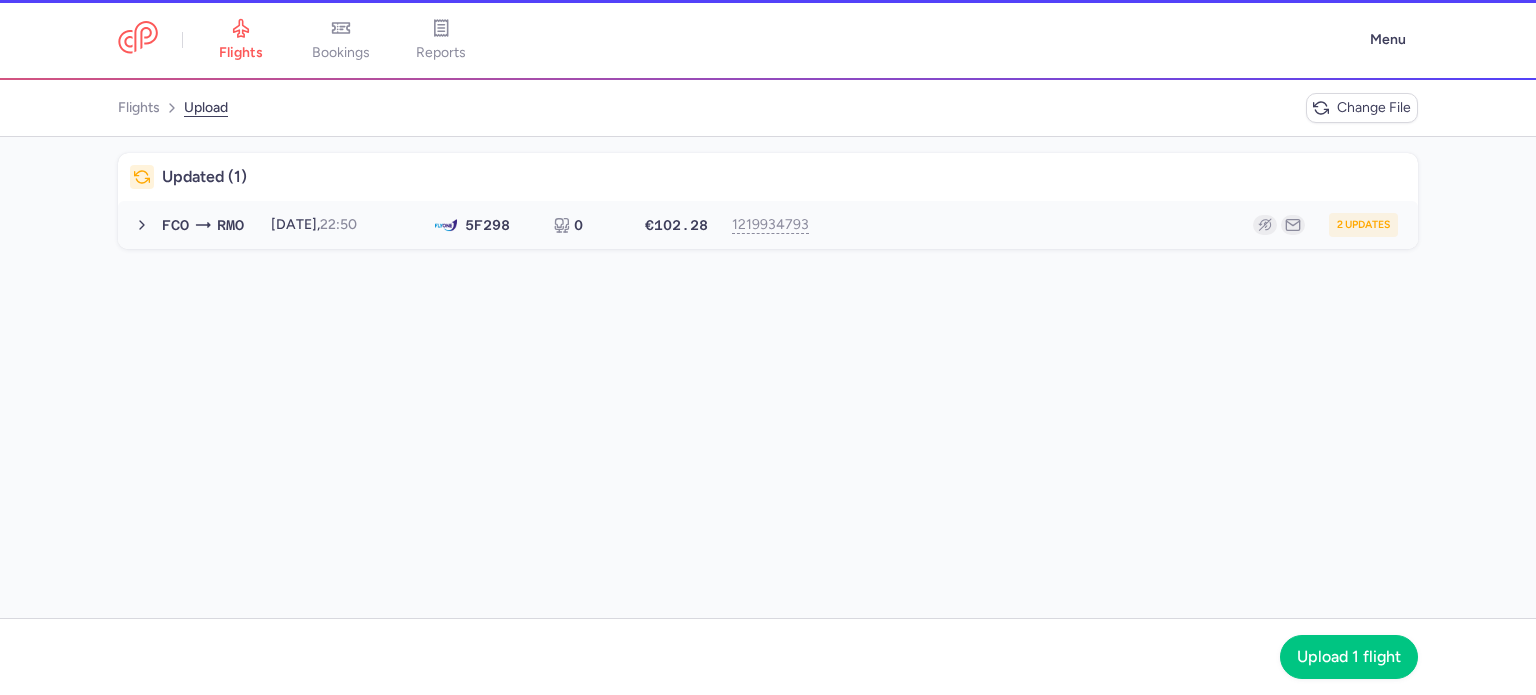 click on "2 updates" at bounding box center [1112, 225] 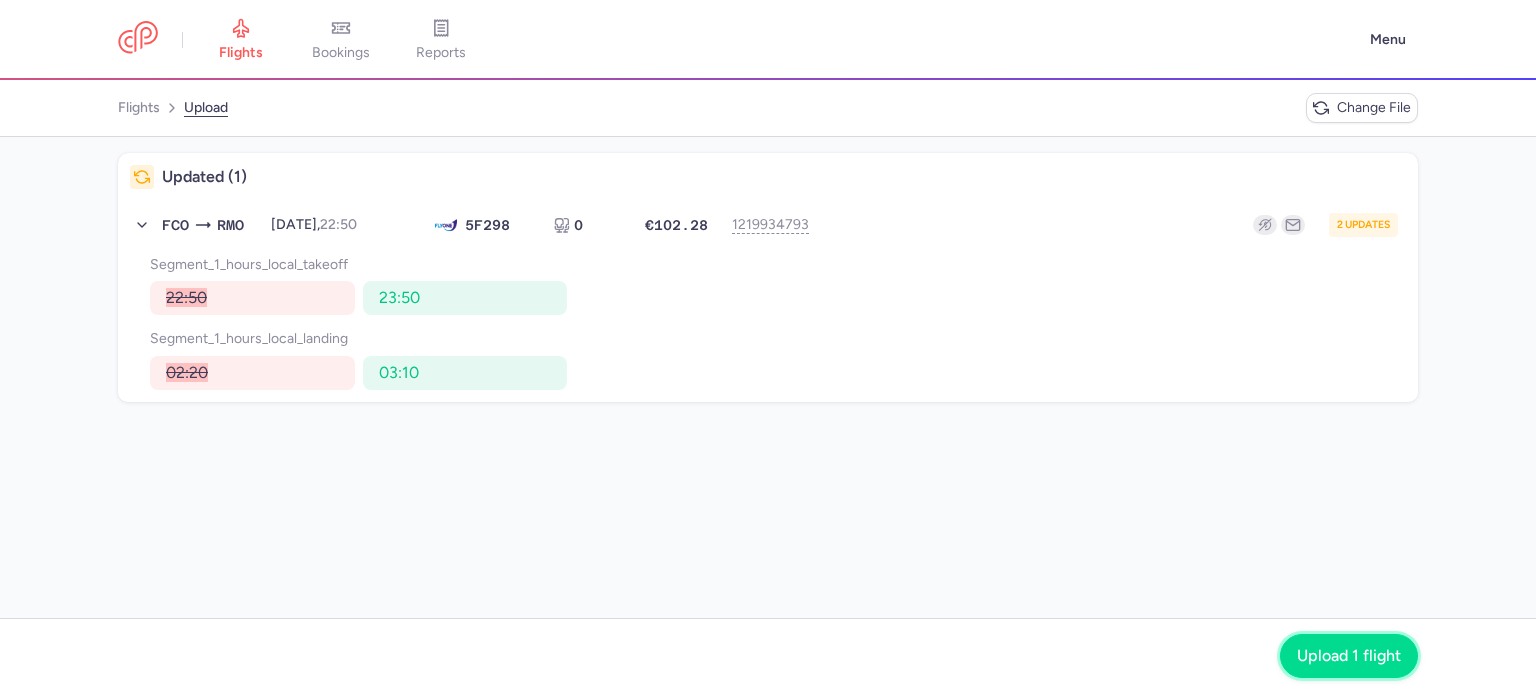 click on "Upload 1 flight" at bounding box center (1349, 656) 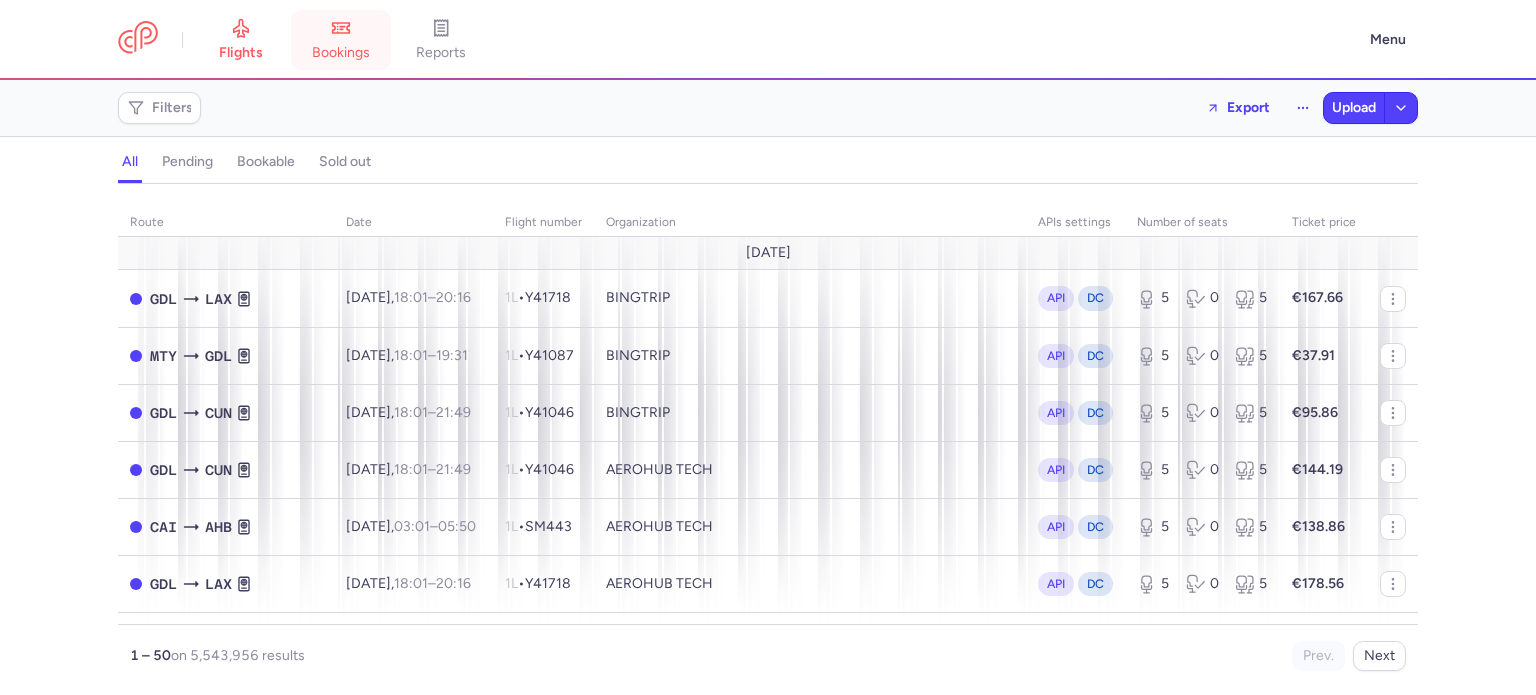 scroll, scrollTop: 0, scrollLeft: 0, axis: both 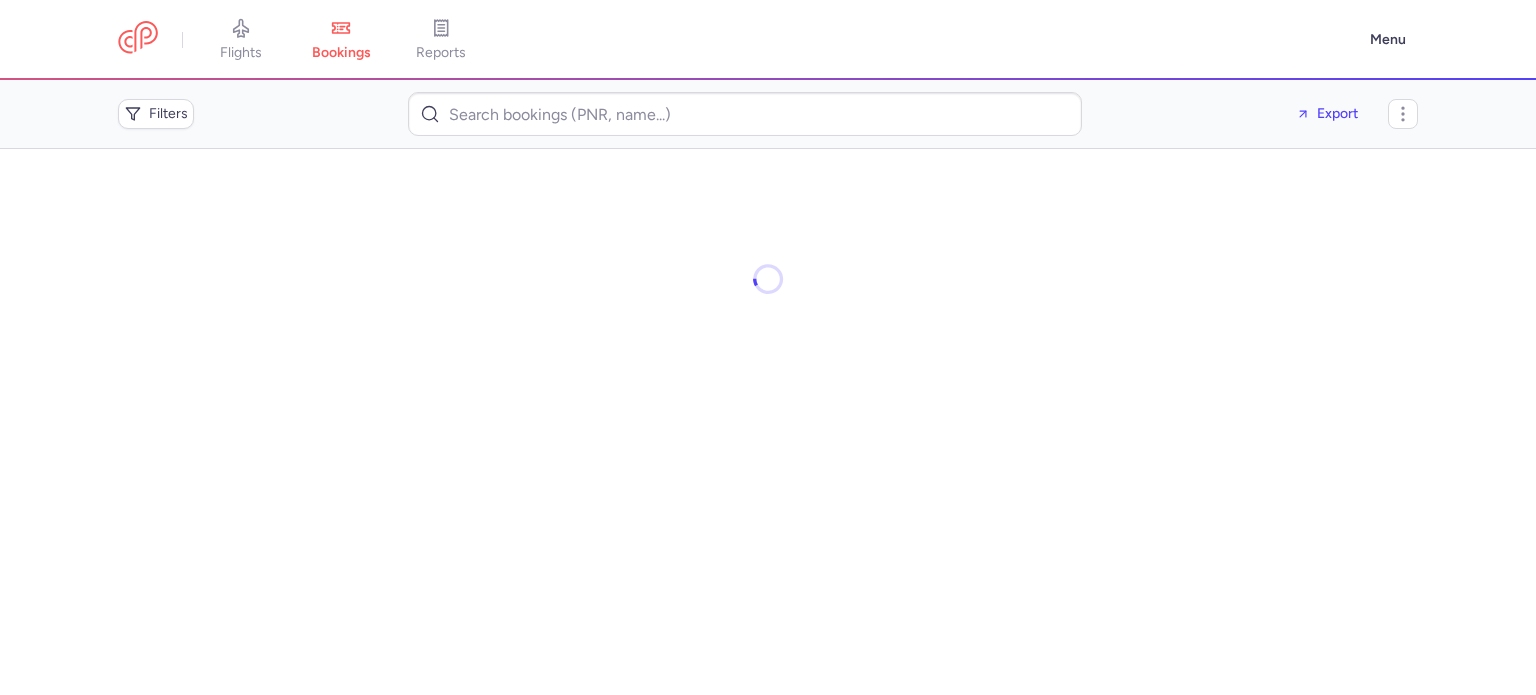click at bounding box center [745, 114] 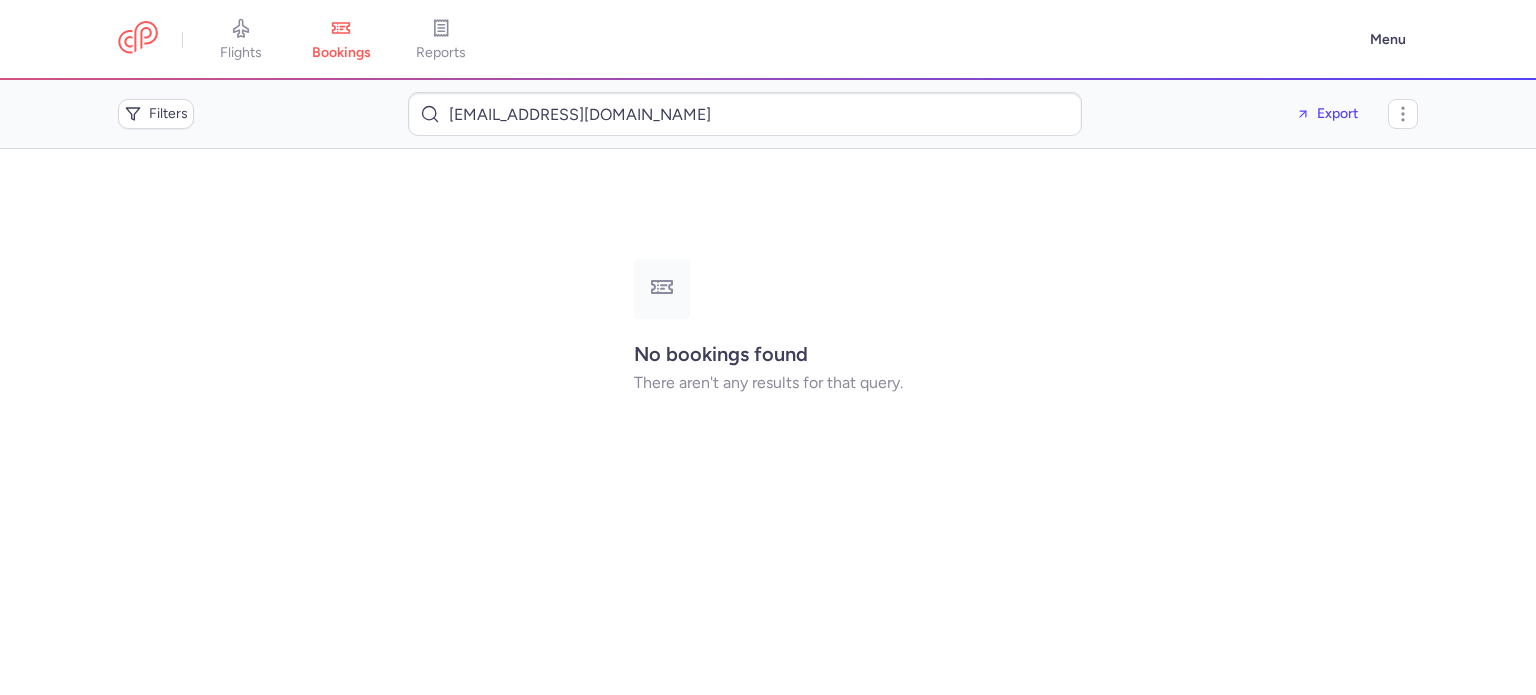 type on "dechenw937@gmail.com" 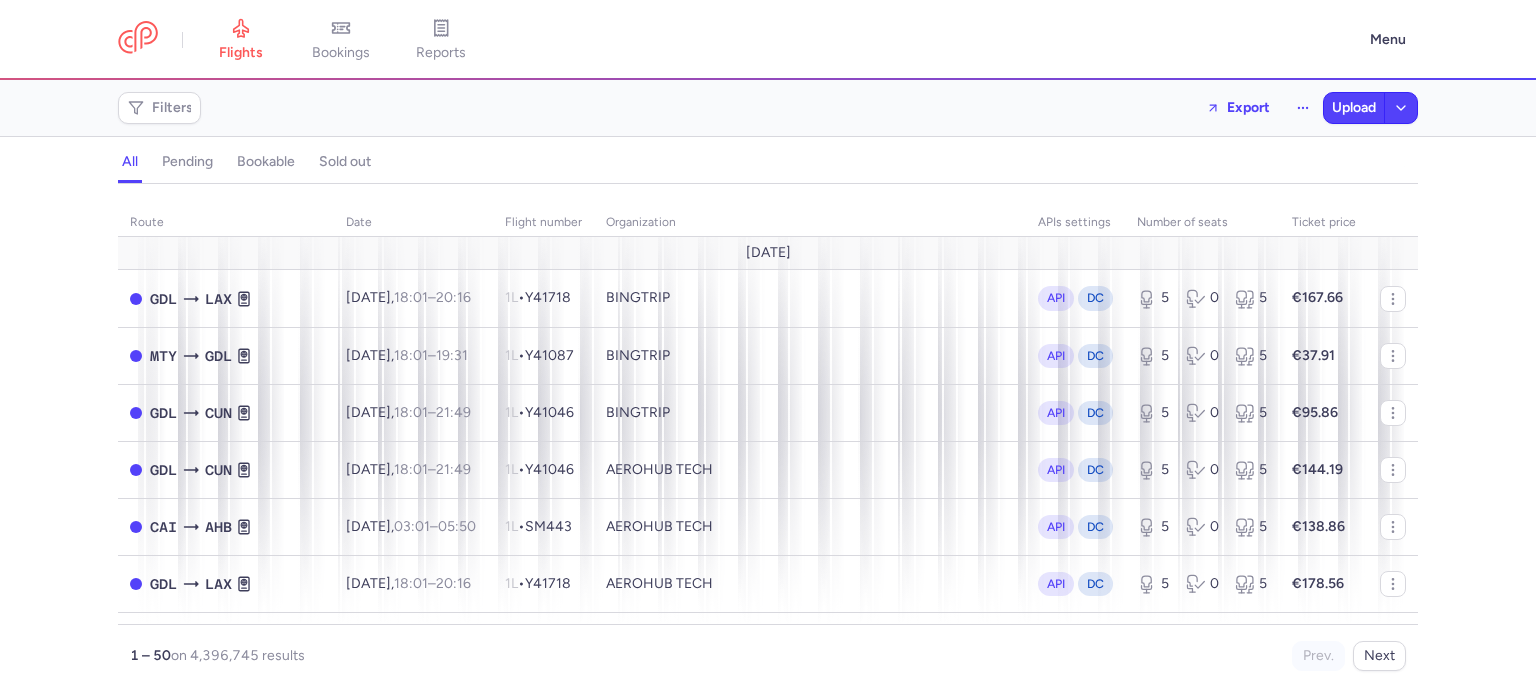scroll, scrollTop: 0, scrollLeft: 0, axis: both 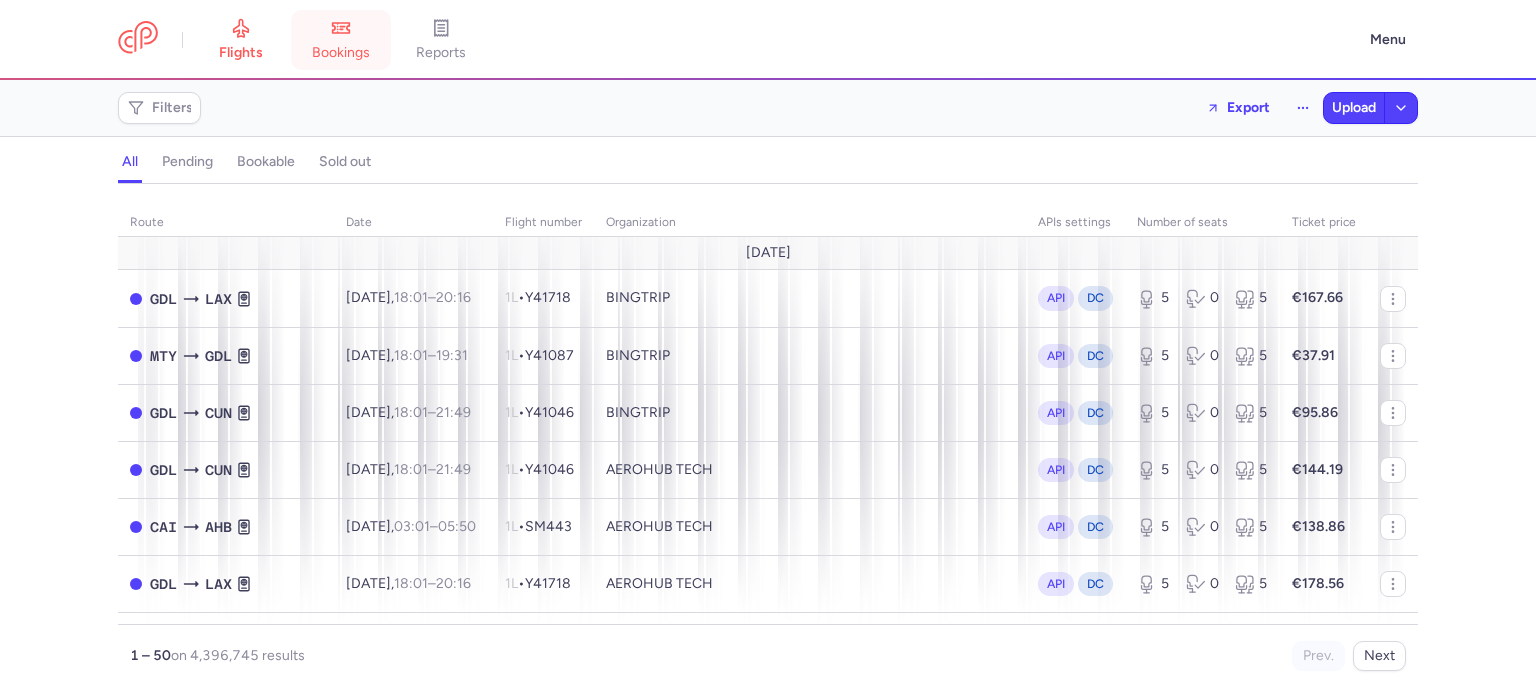 click on "bookings" at bounding box center (341, 40) 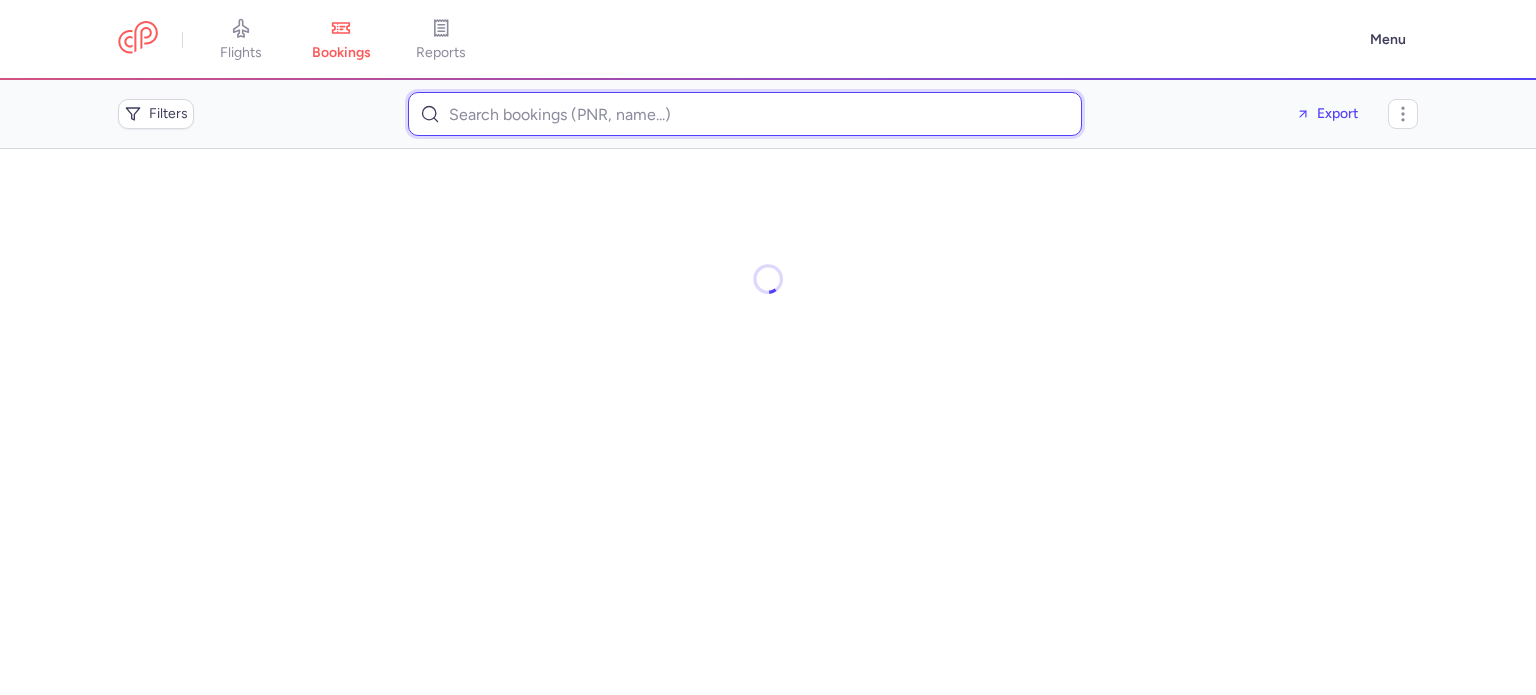click at bounding box center [745, 114] 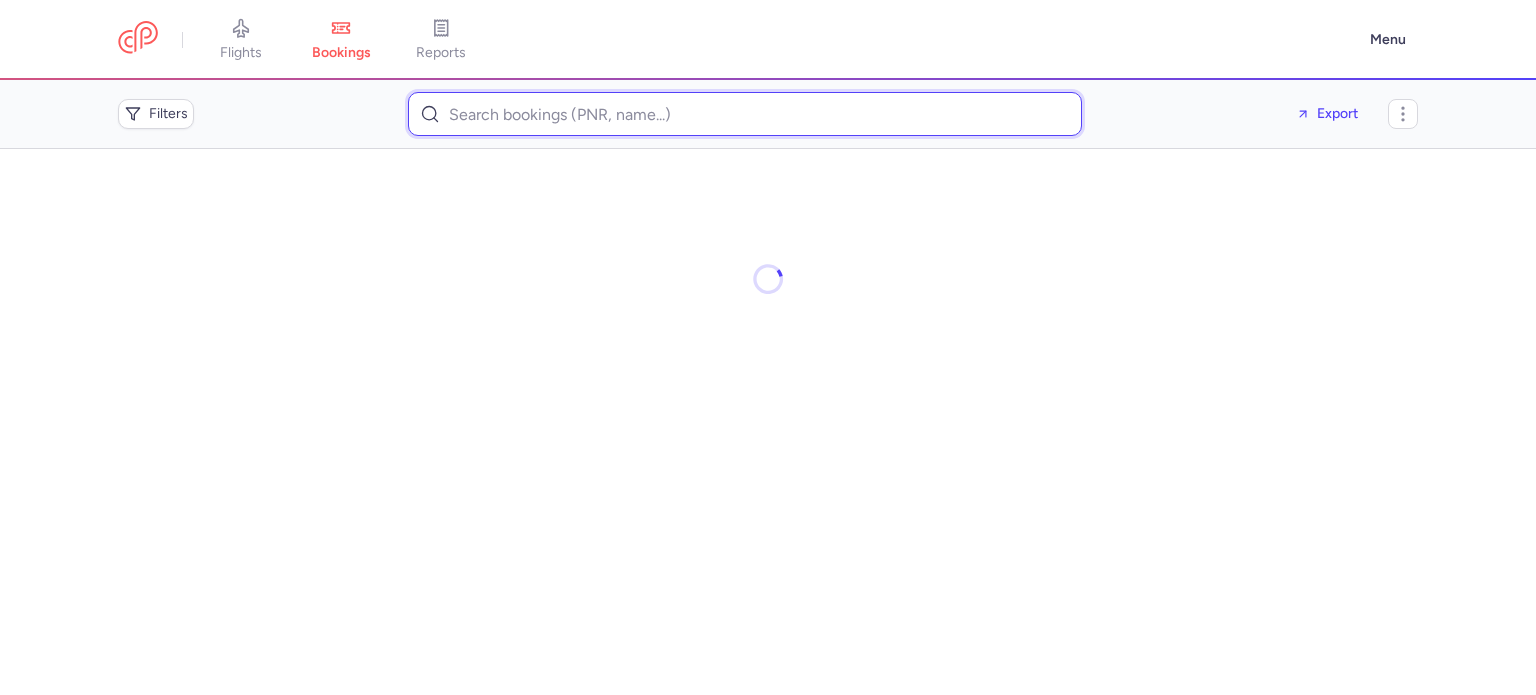 paste on "nadine.kuebli@gmx.ch" 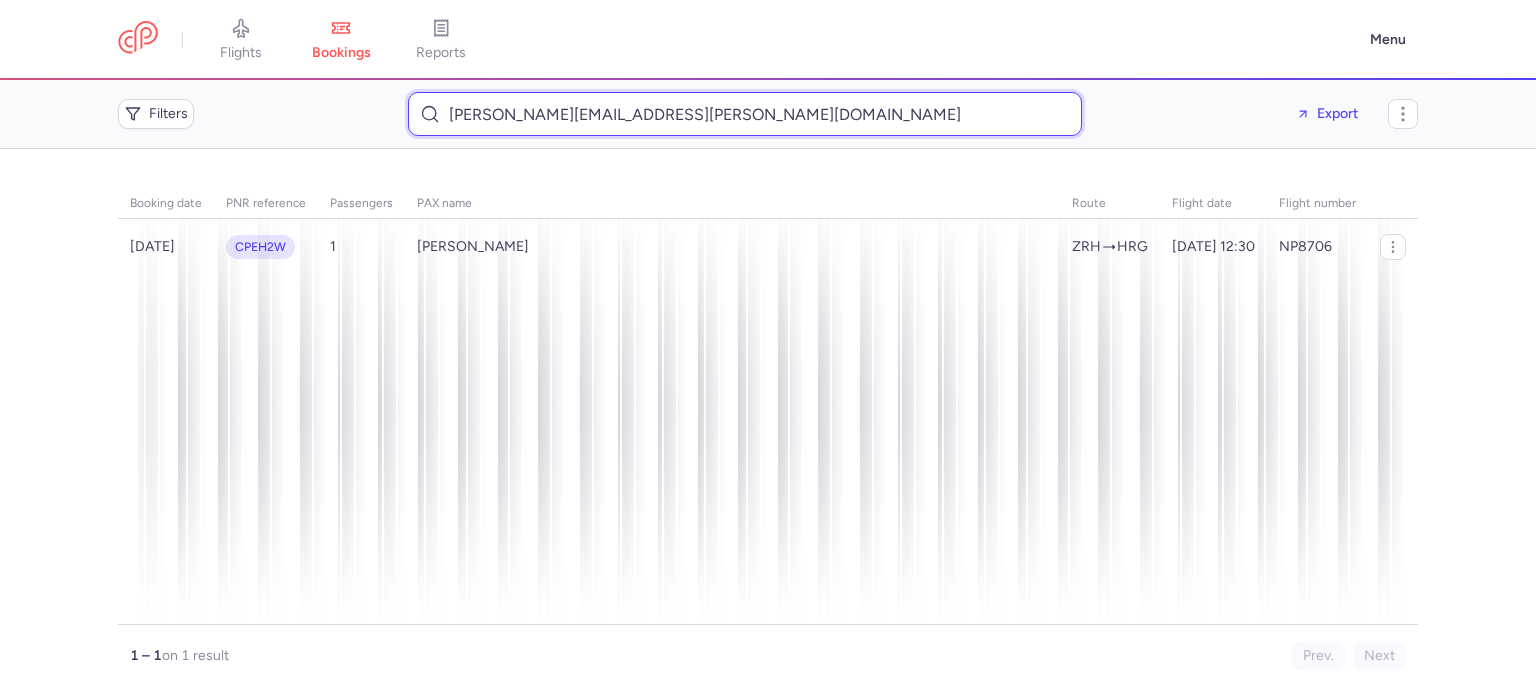 type on "nadine.kuebli@gmx.ch" 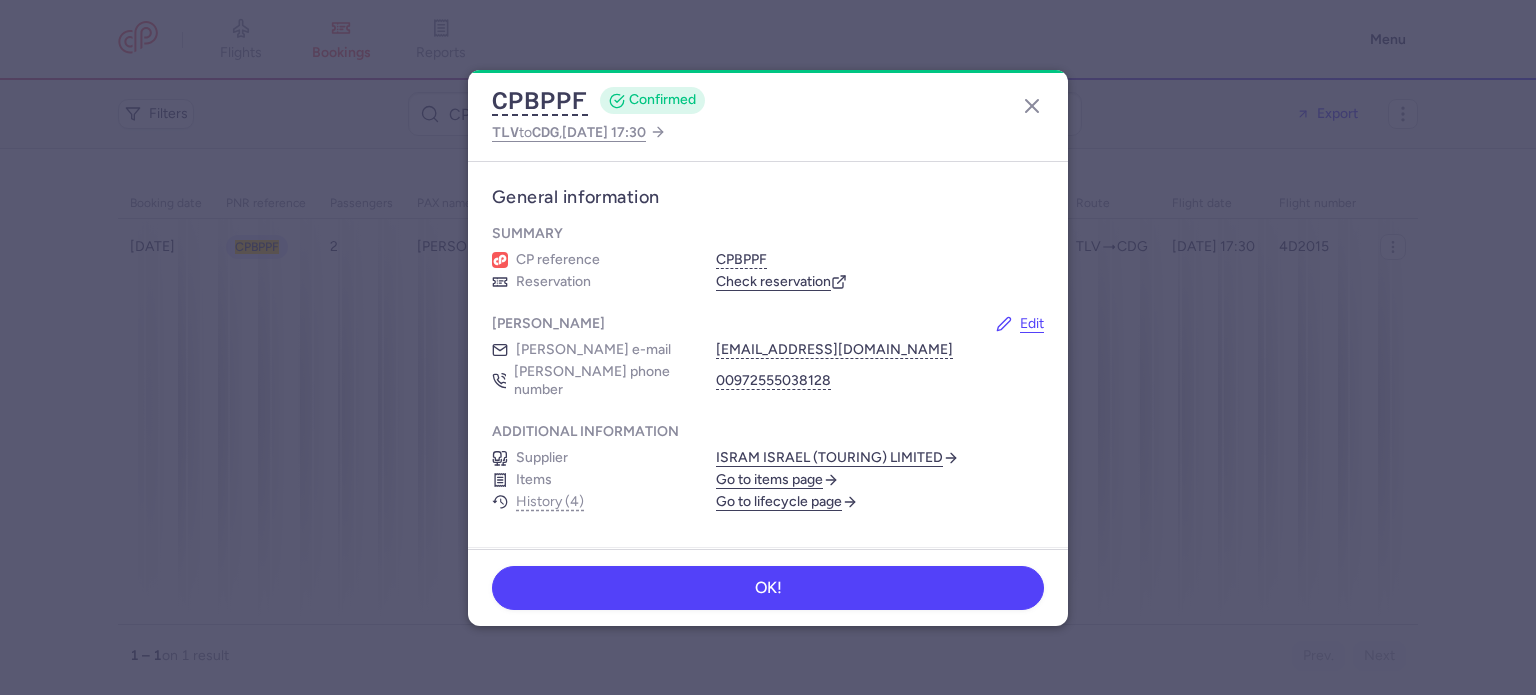 scroll, scrollTop: 0, scrollLeft: 0, axis: both 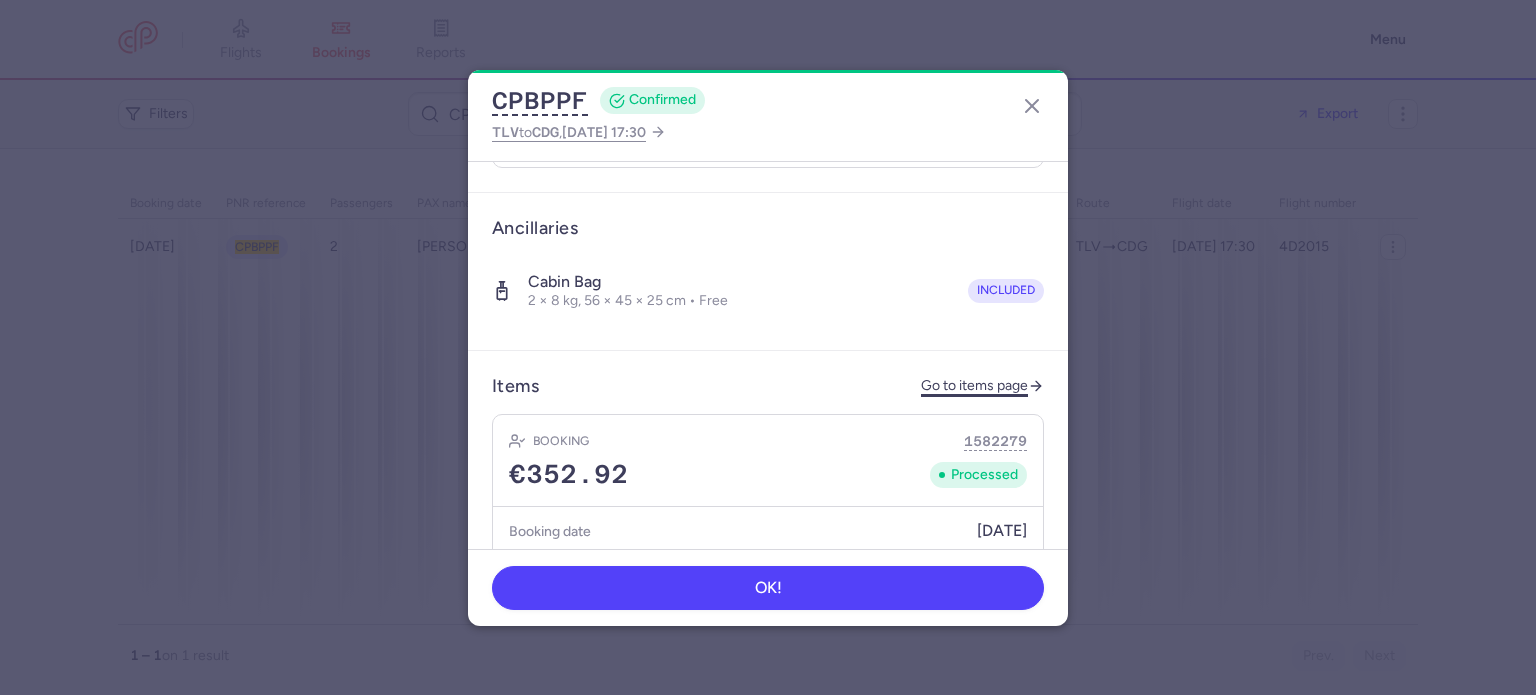 click on "Go to items page" 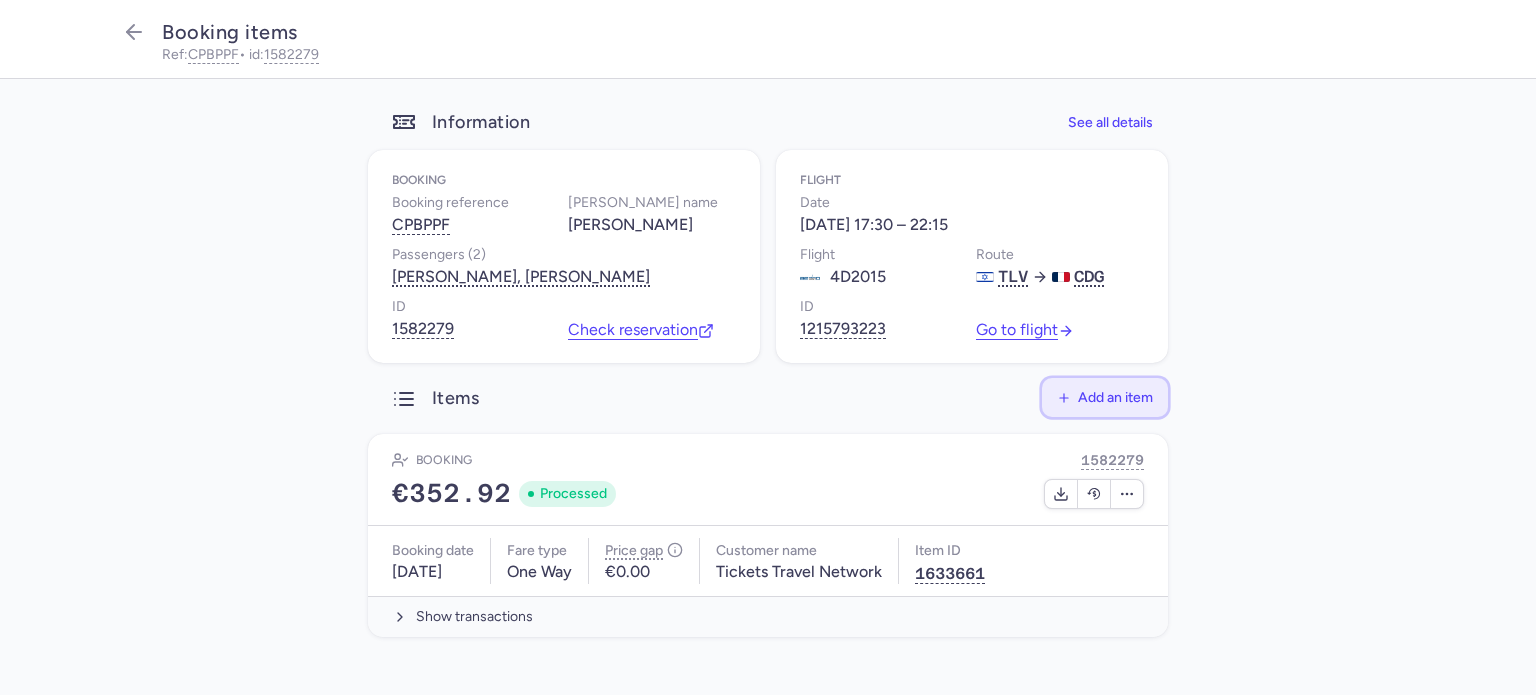 click on "Add an item" at bounding box center (1115, 397) 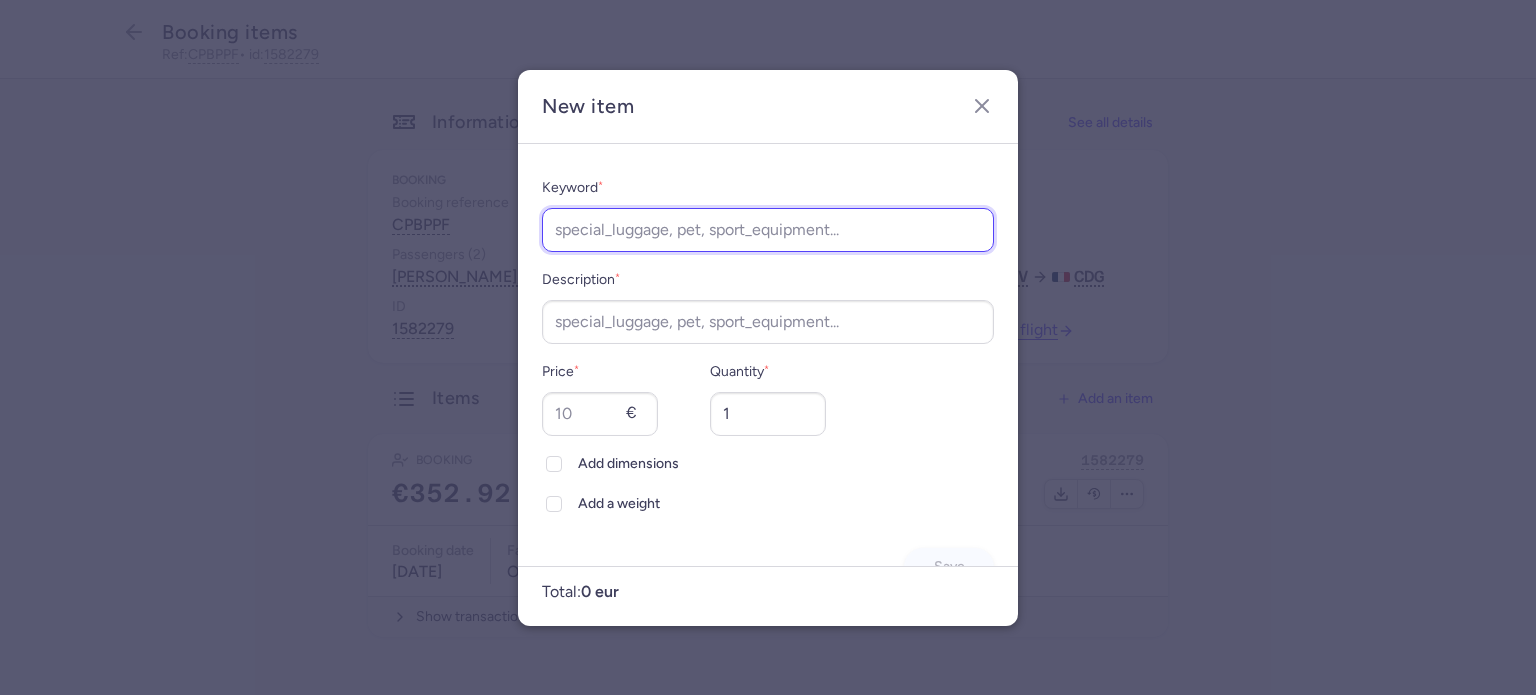 click on "Keyword  *" at bounding box center [768, 230] 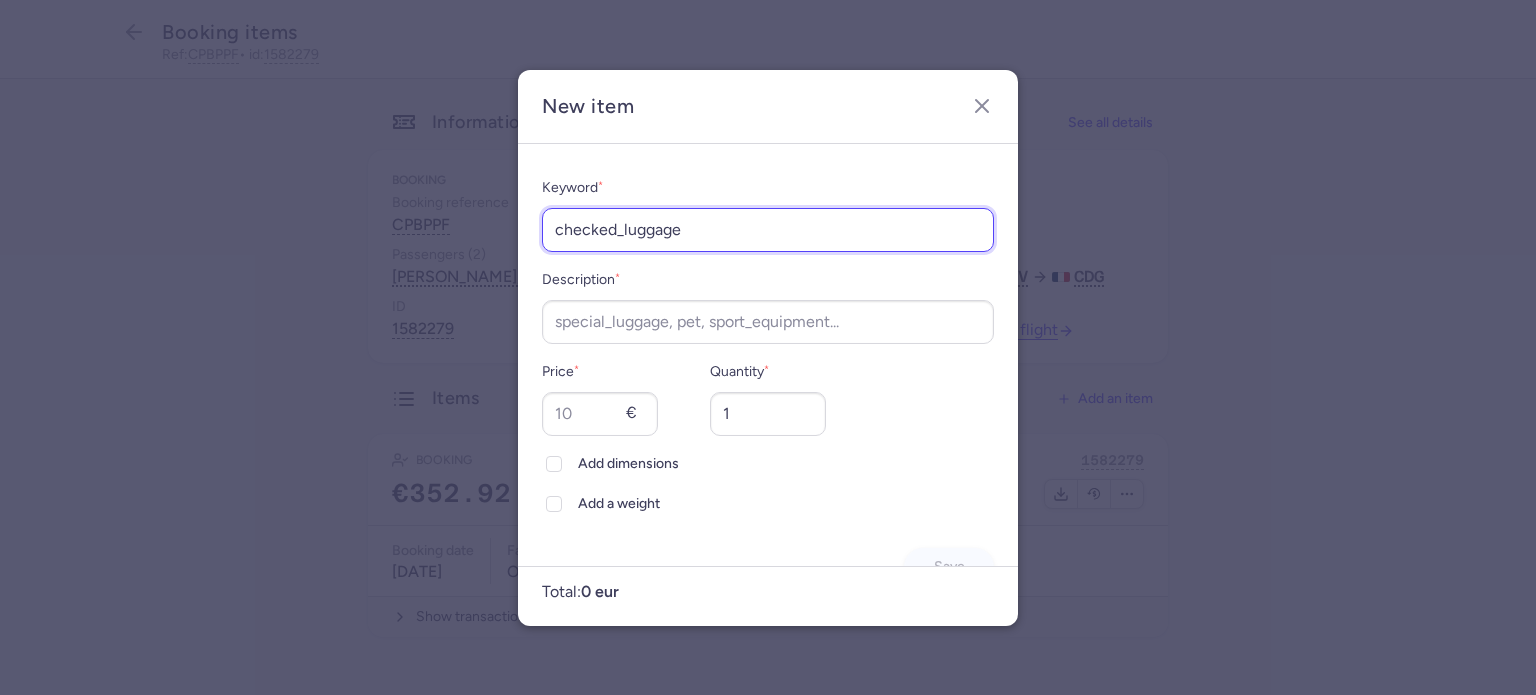 type on "checked_luggage" 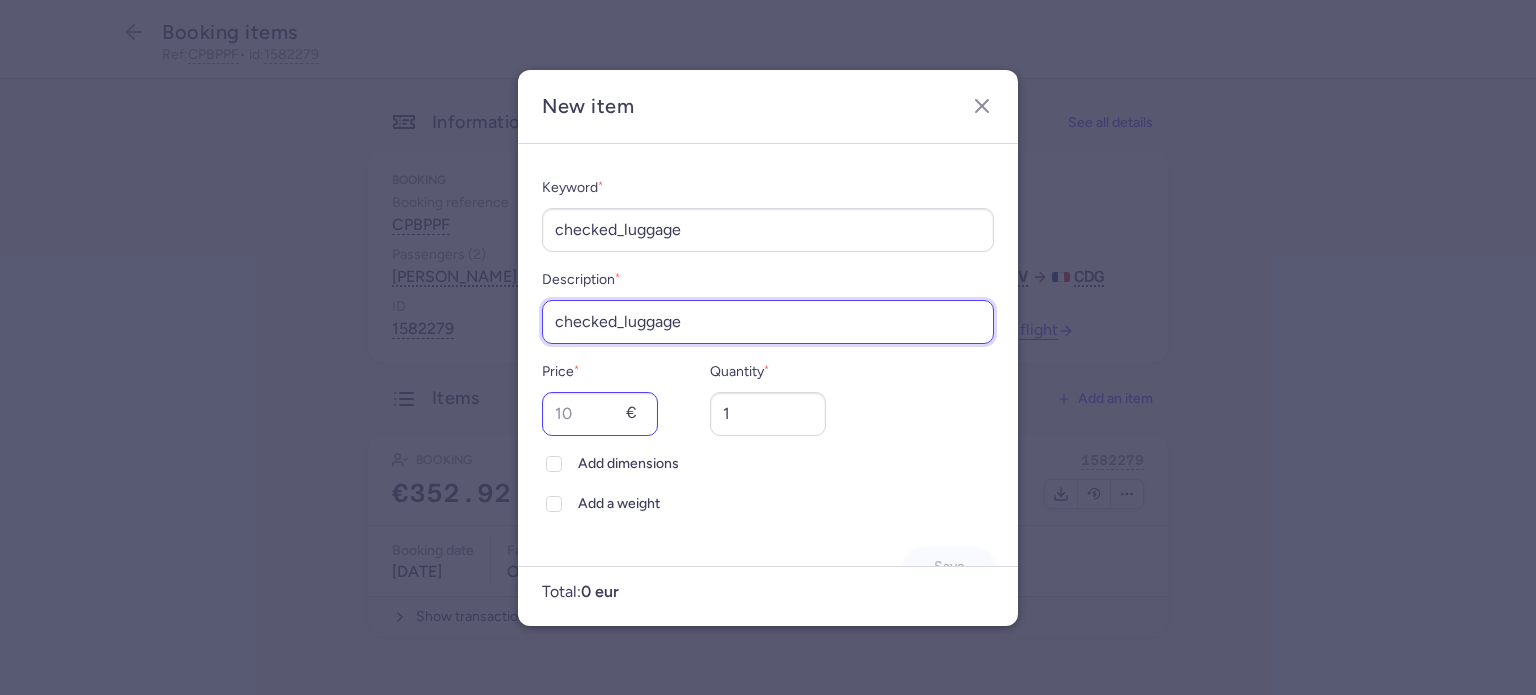 type on "checked_luggage" 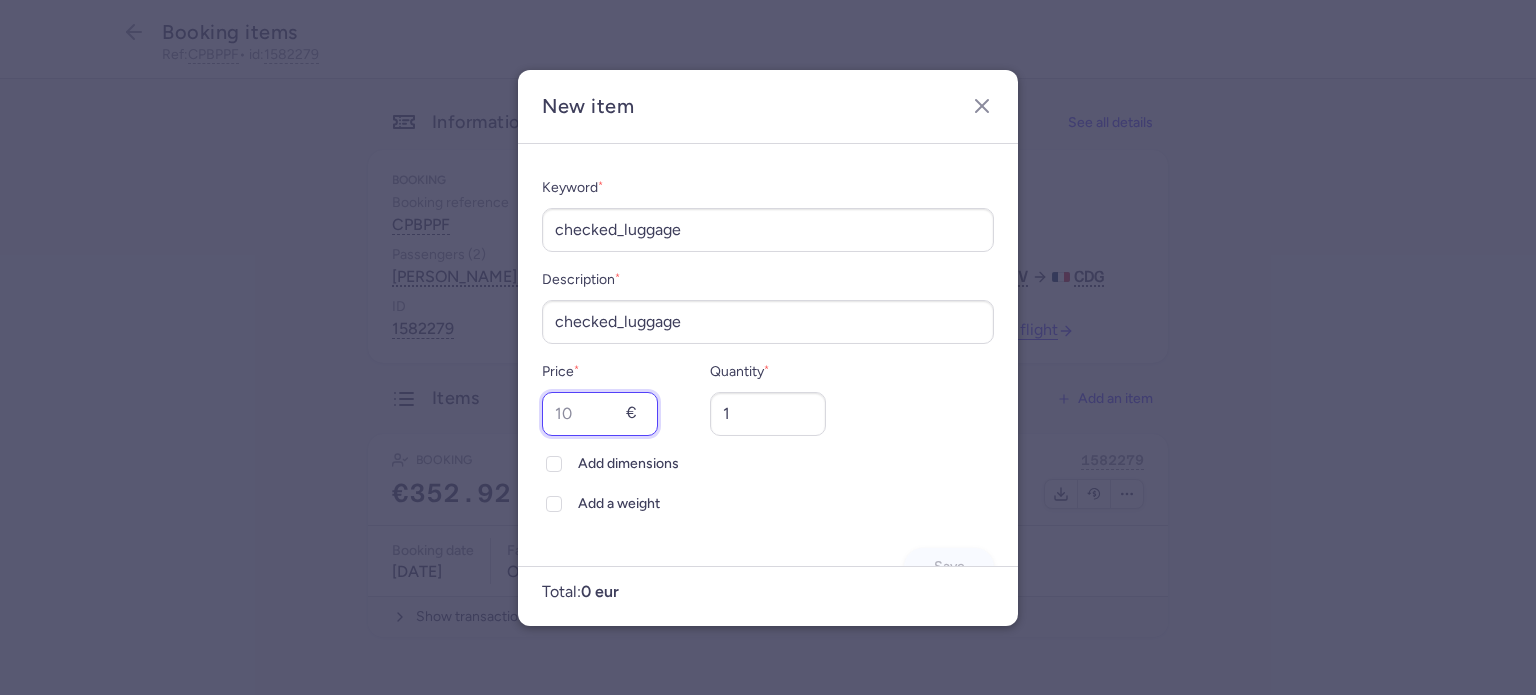 click on "Price  *" at bounding box center (600, 414) 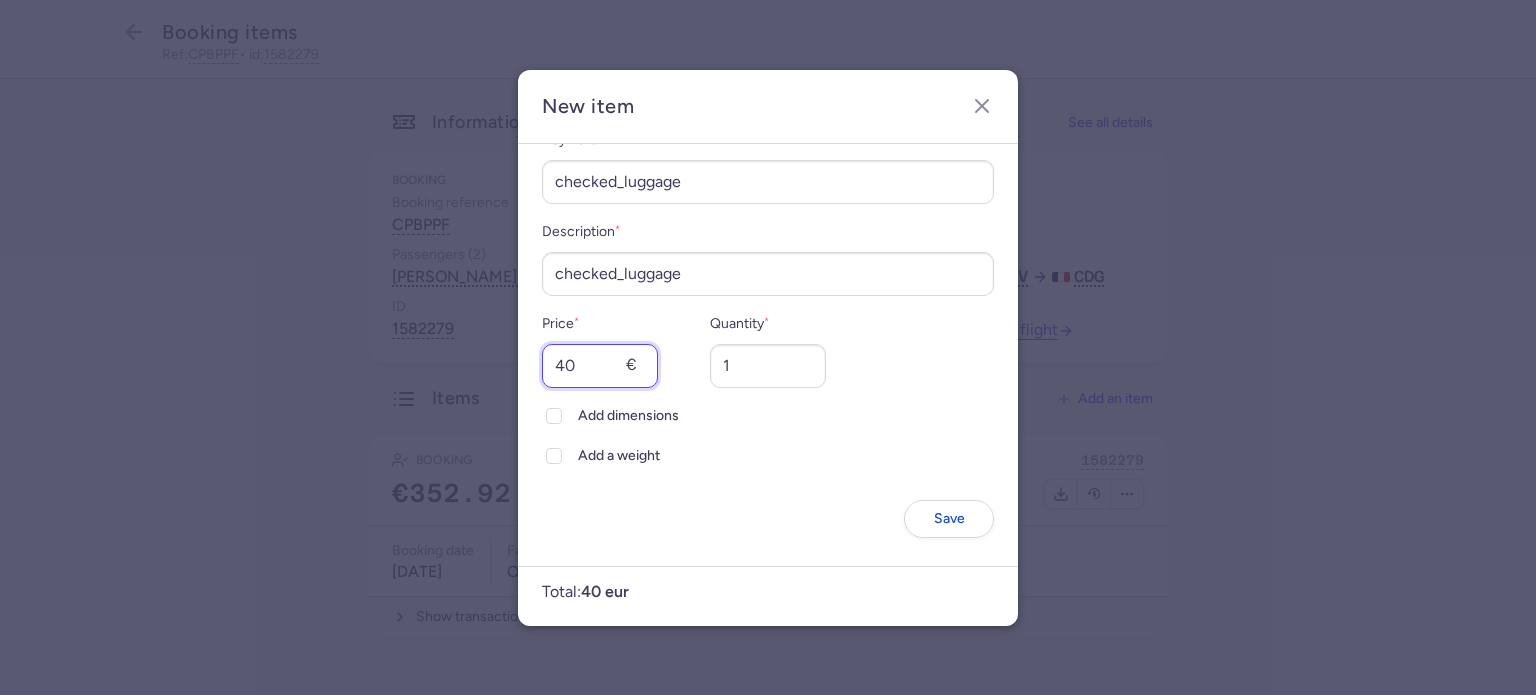scroll, scrollTop: 51, scrollLeft: 0, axis: vertical 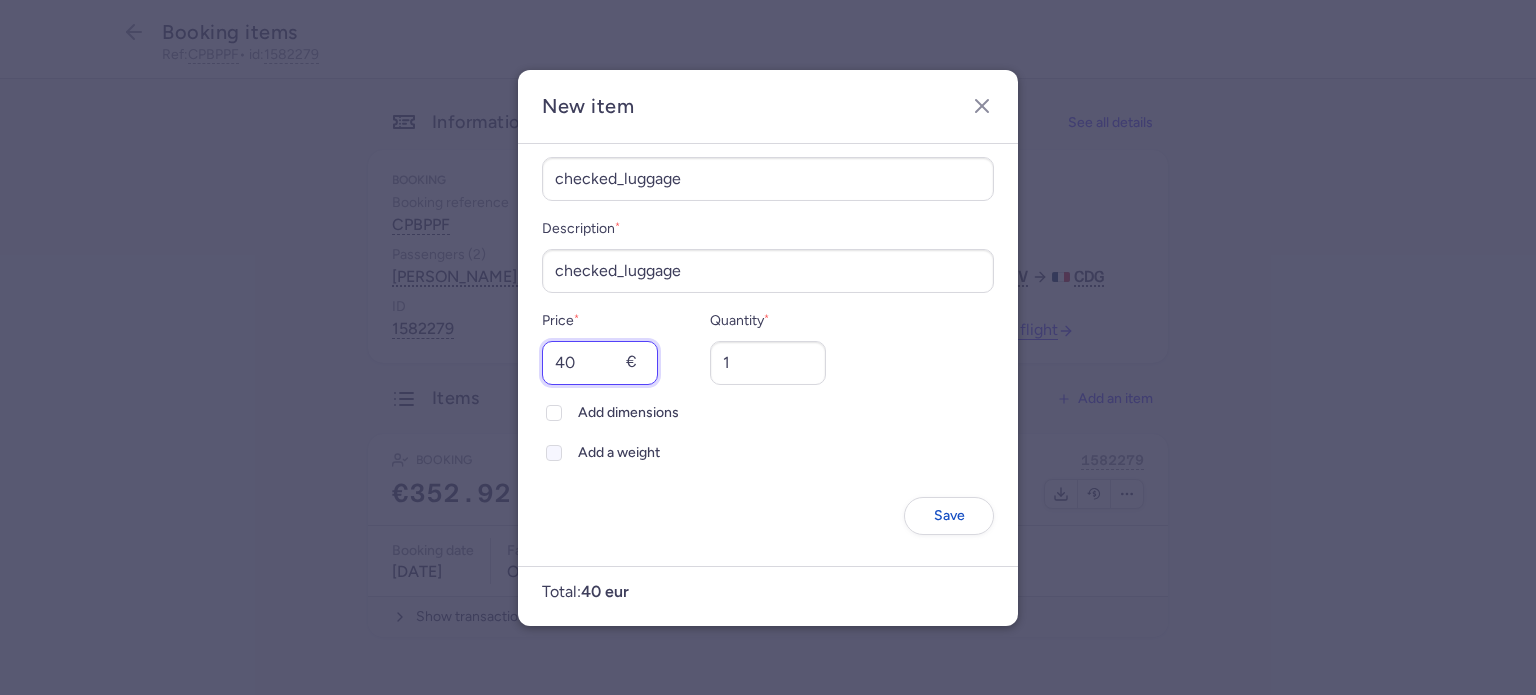 type on "40" 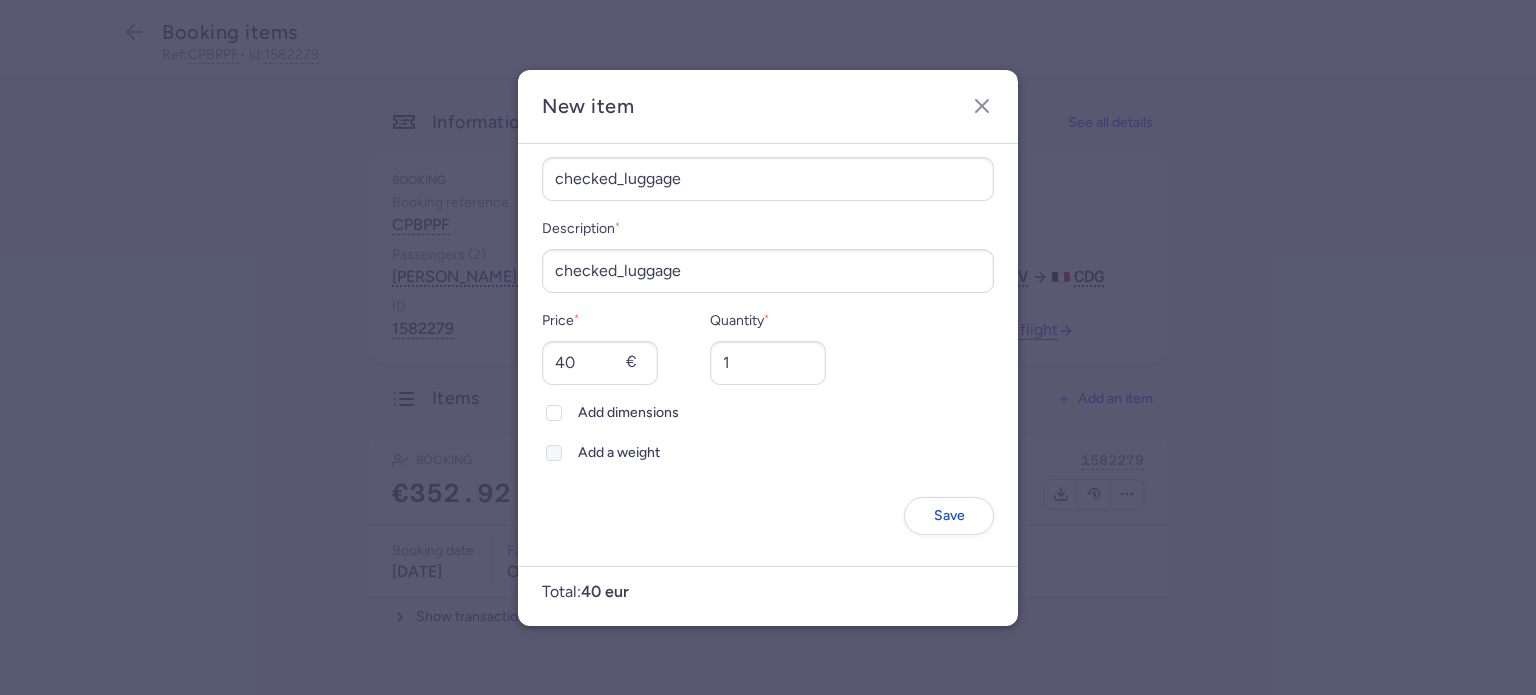 click on "Add a weight" 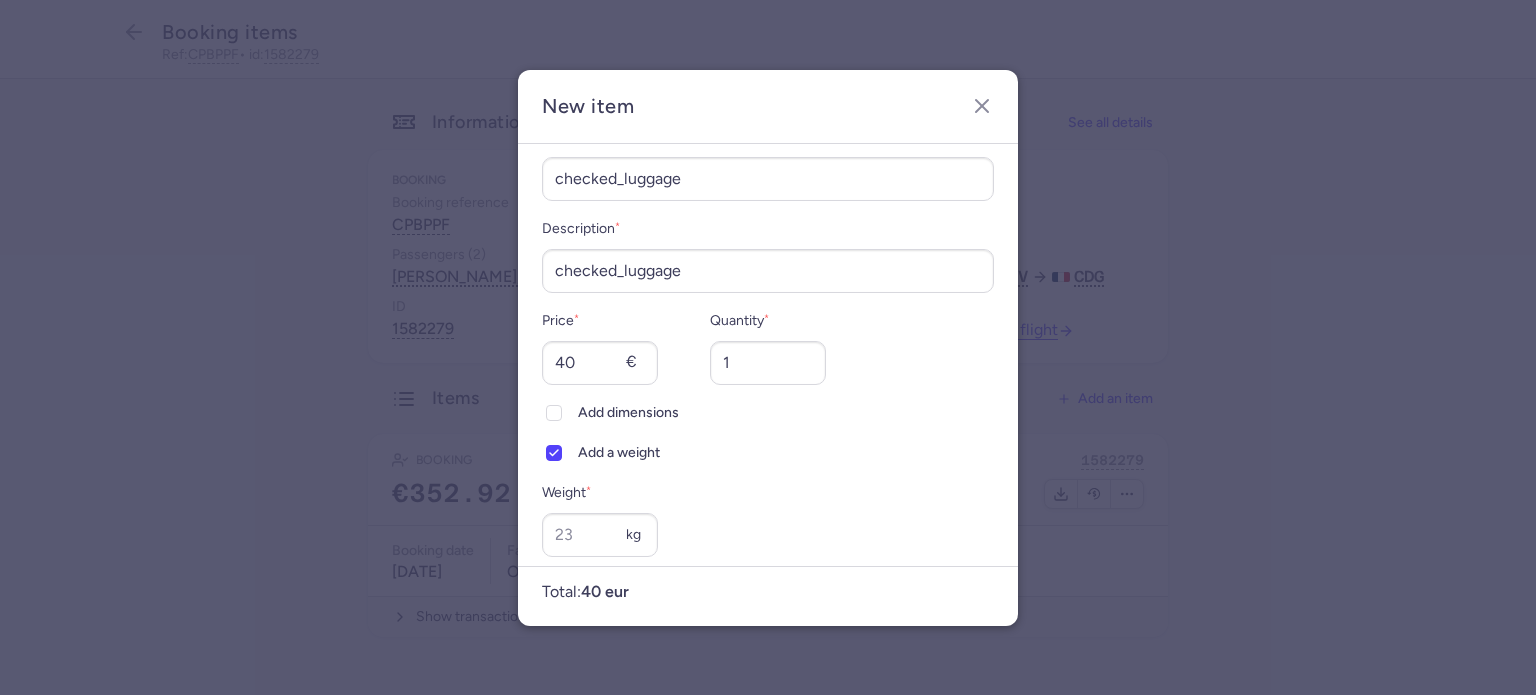 scroll, scrollTop: 0, scrollLeft: 0, axis: both 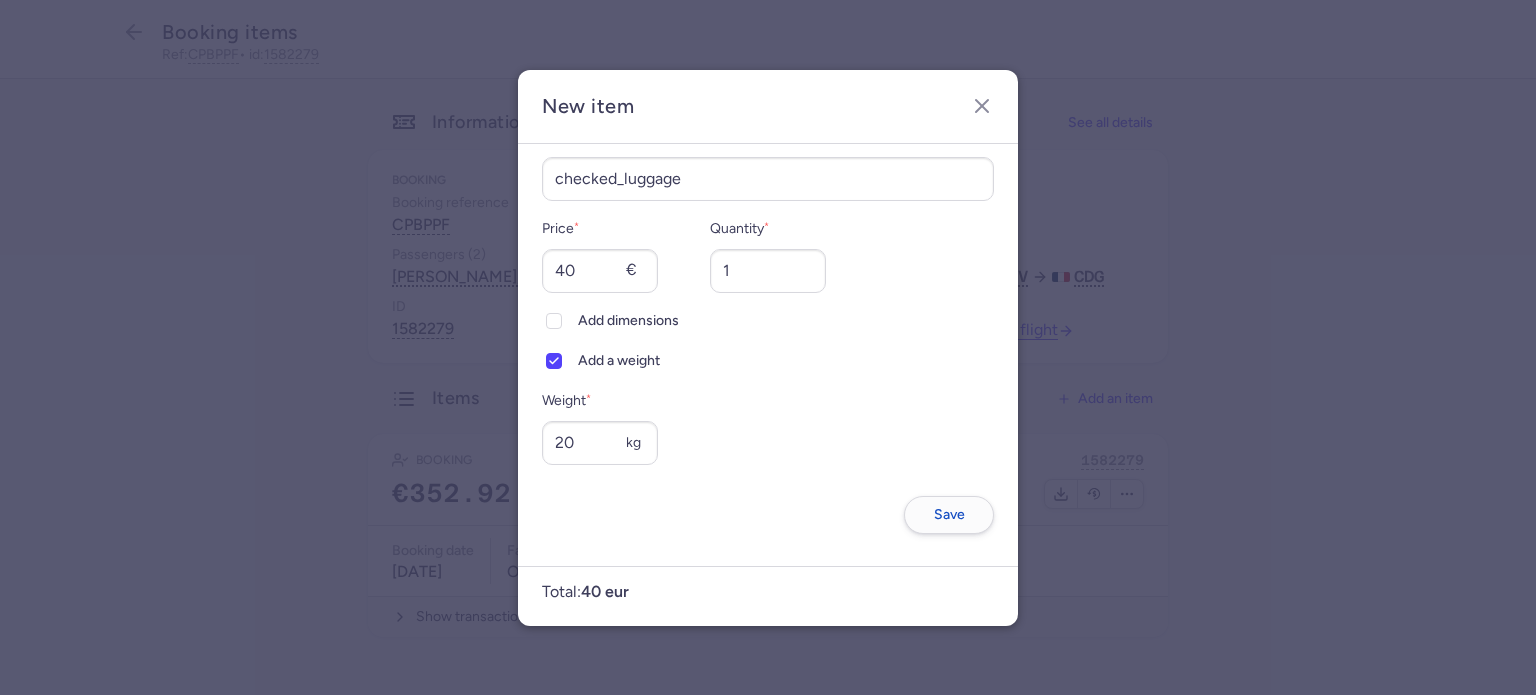 type on "20" 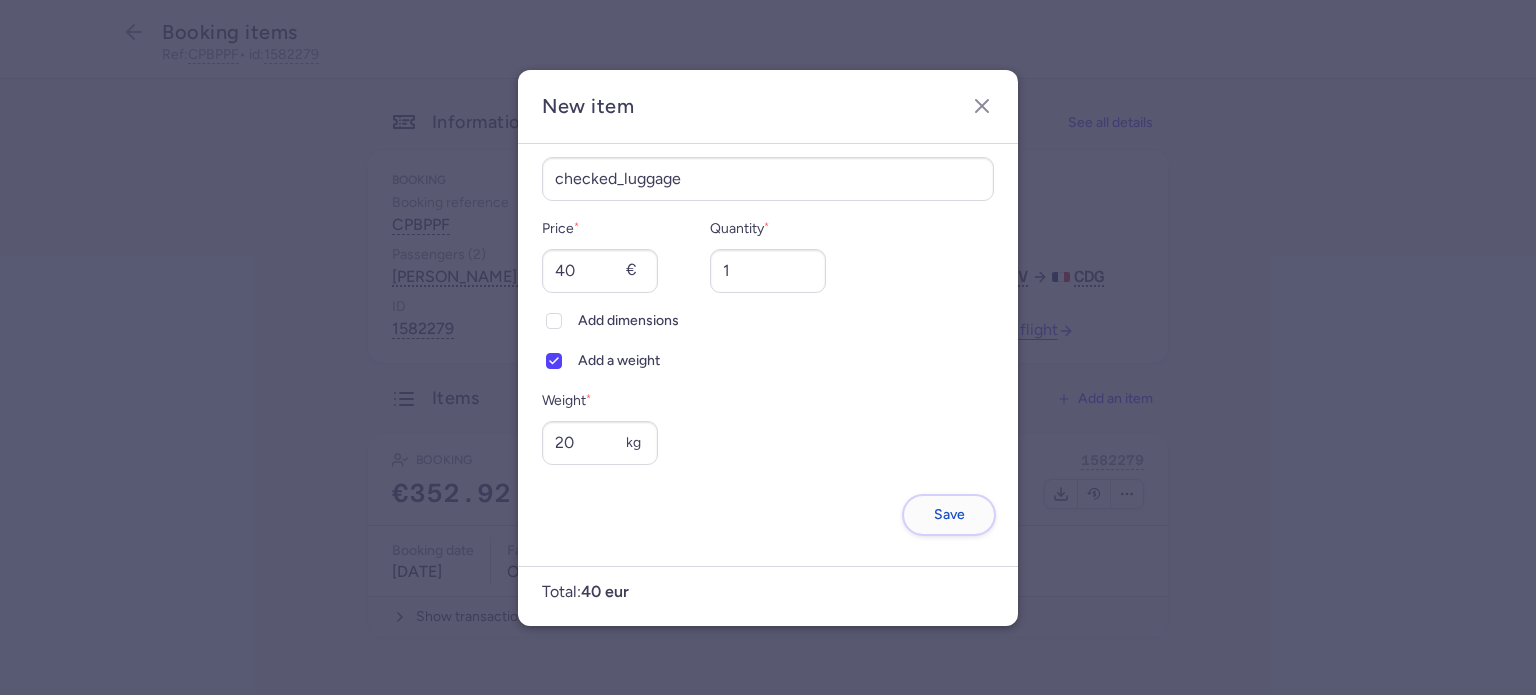 click on "Save" at bounding box center (949, 514) 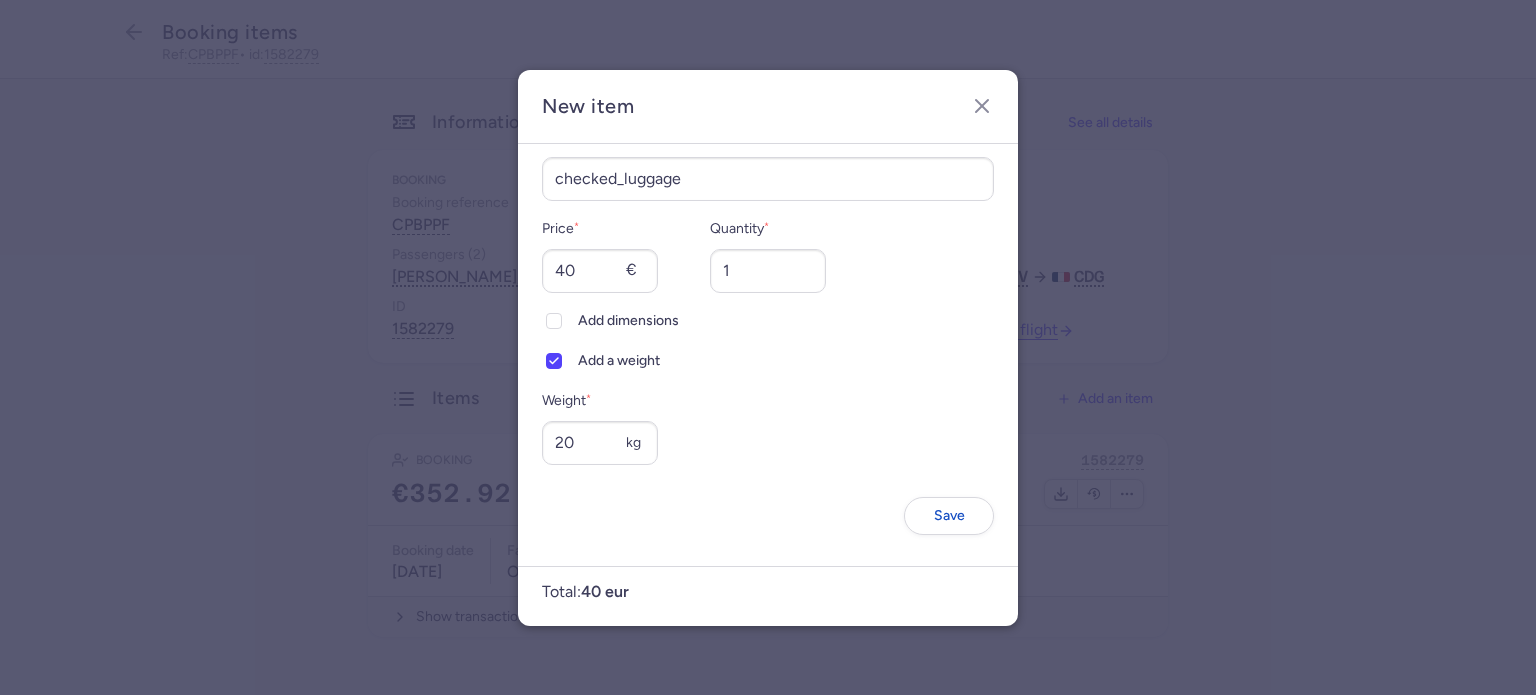 scroll, scrollTop: 0, scrollLeft: 0, axis: both 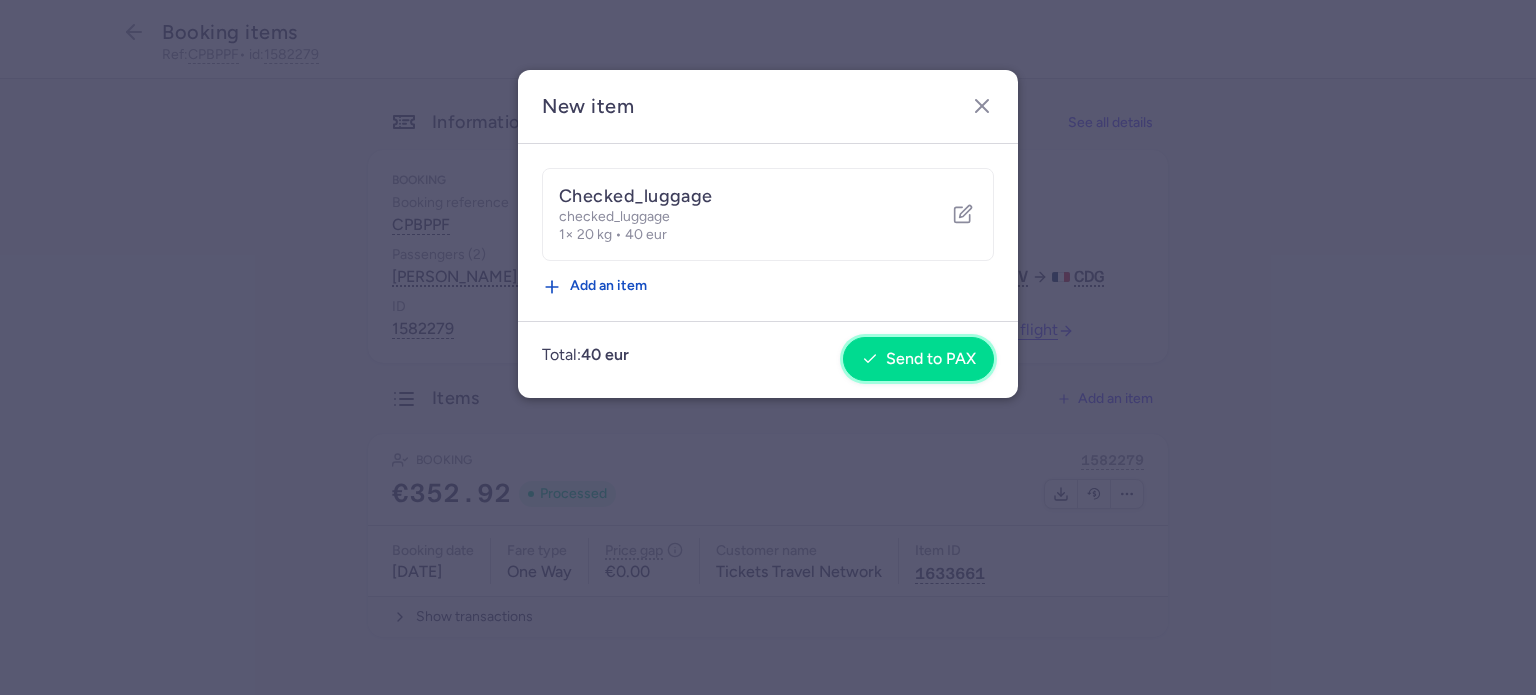 click on "Send to PAX" at bounding box center [931, 359] 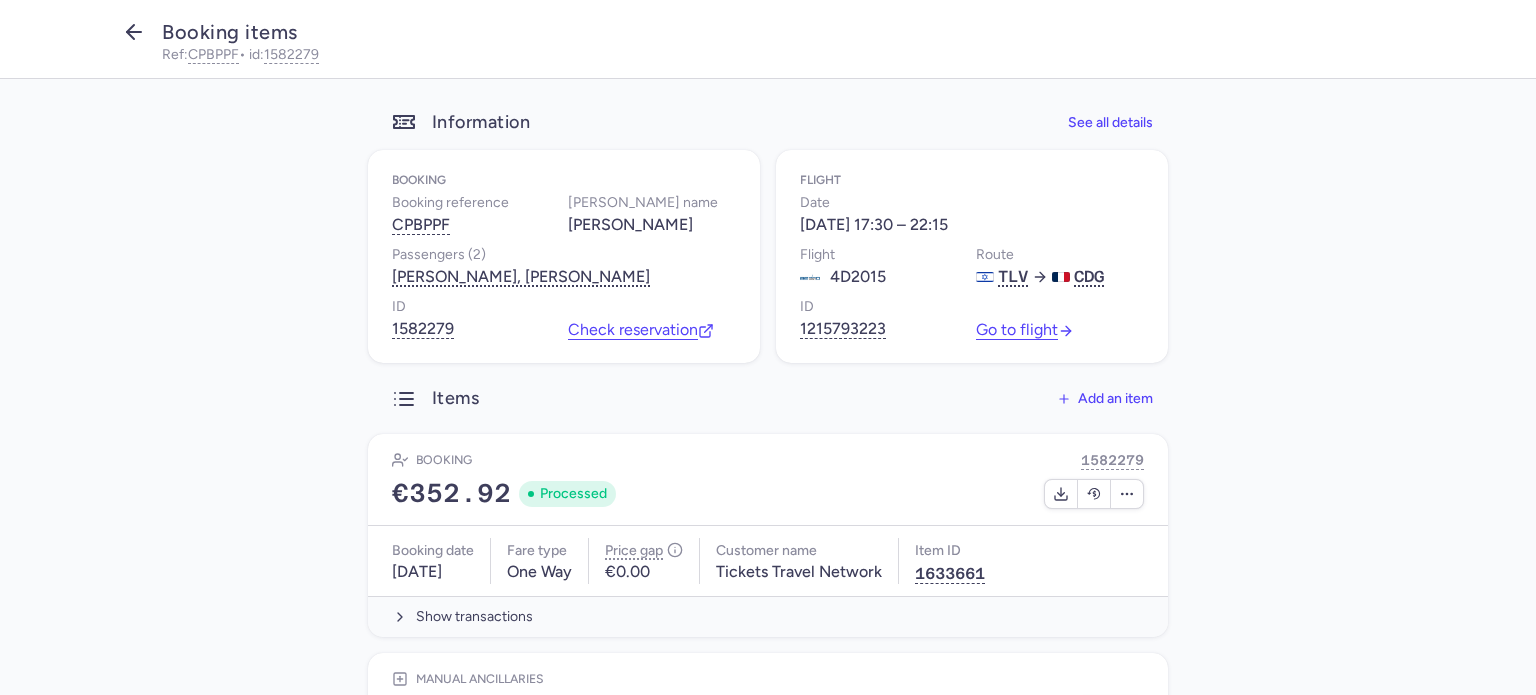 click 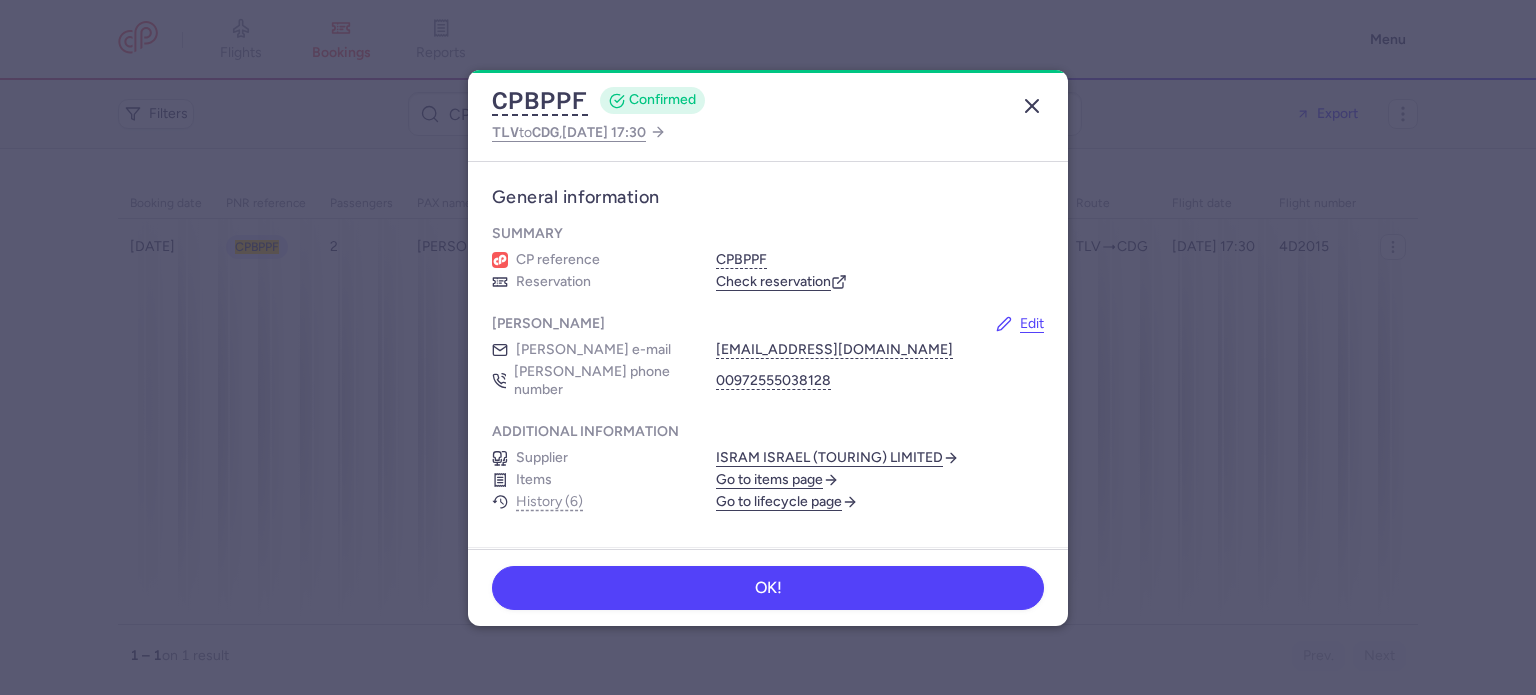 click 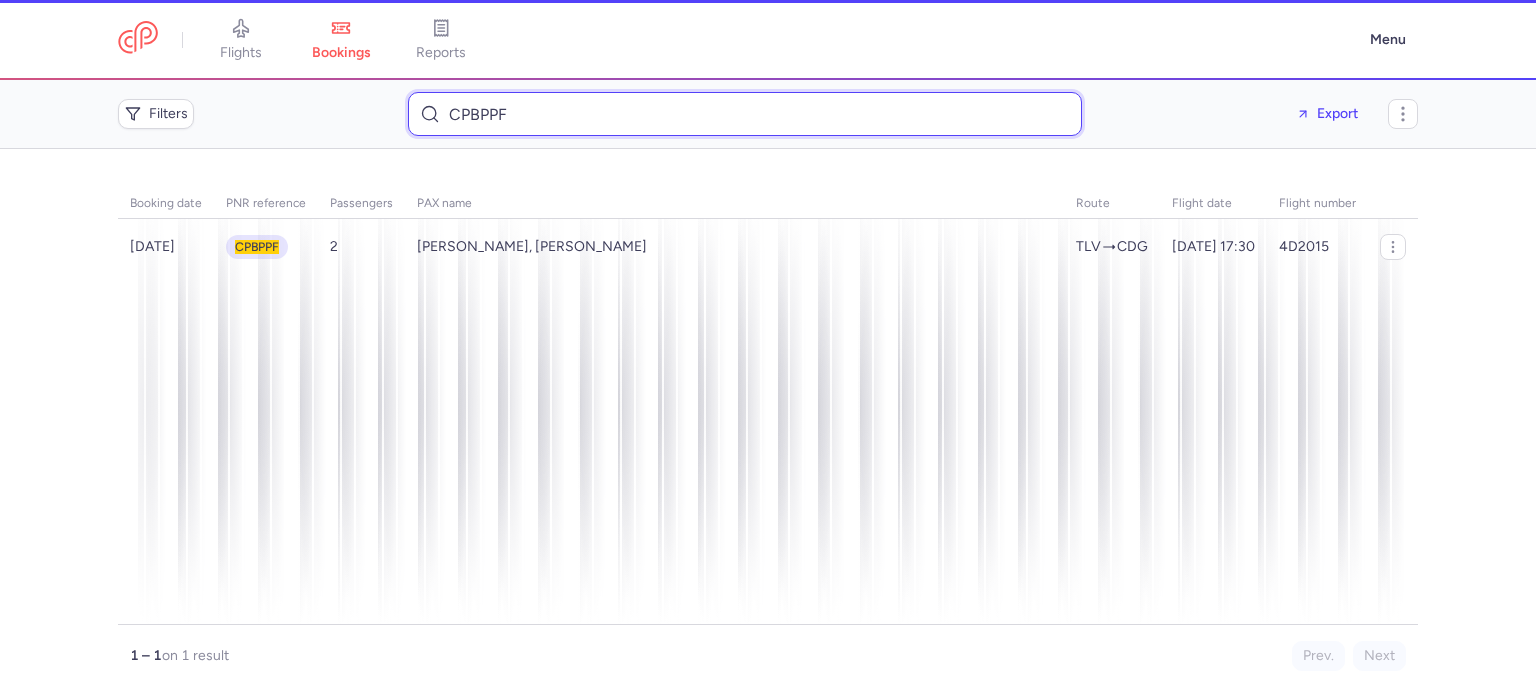 click on "CPBPPF" at bounding box center [745, 114] 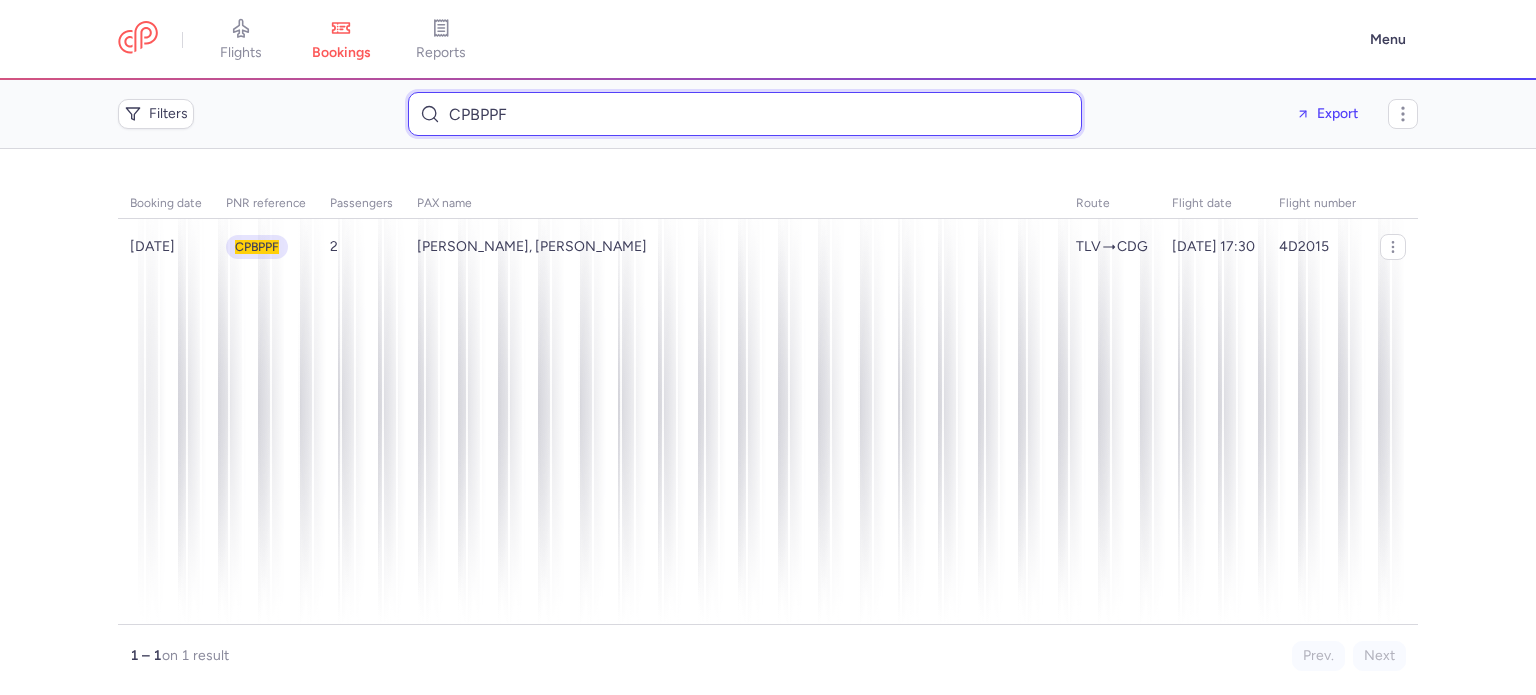 paste on "misch_b-@hotmail.com" 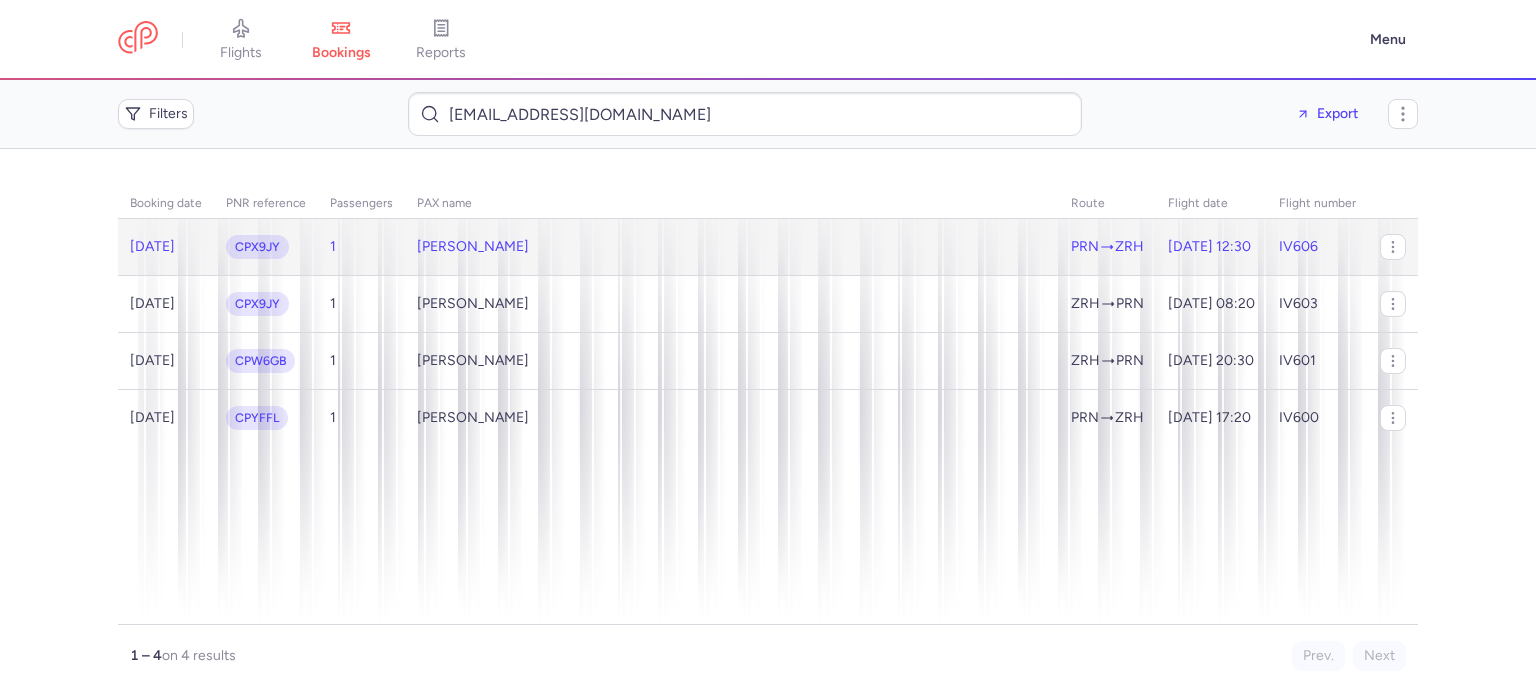click on "Michelle BERKEL" 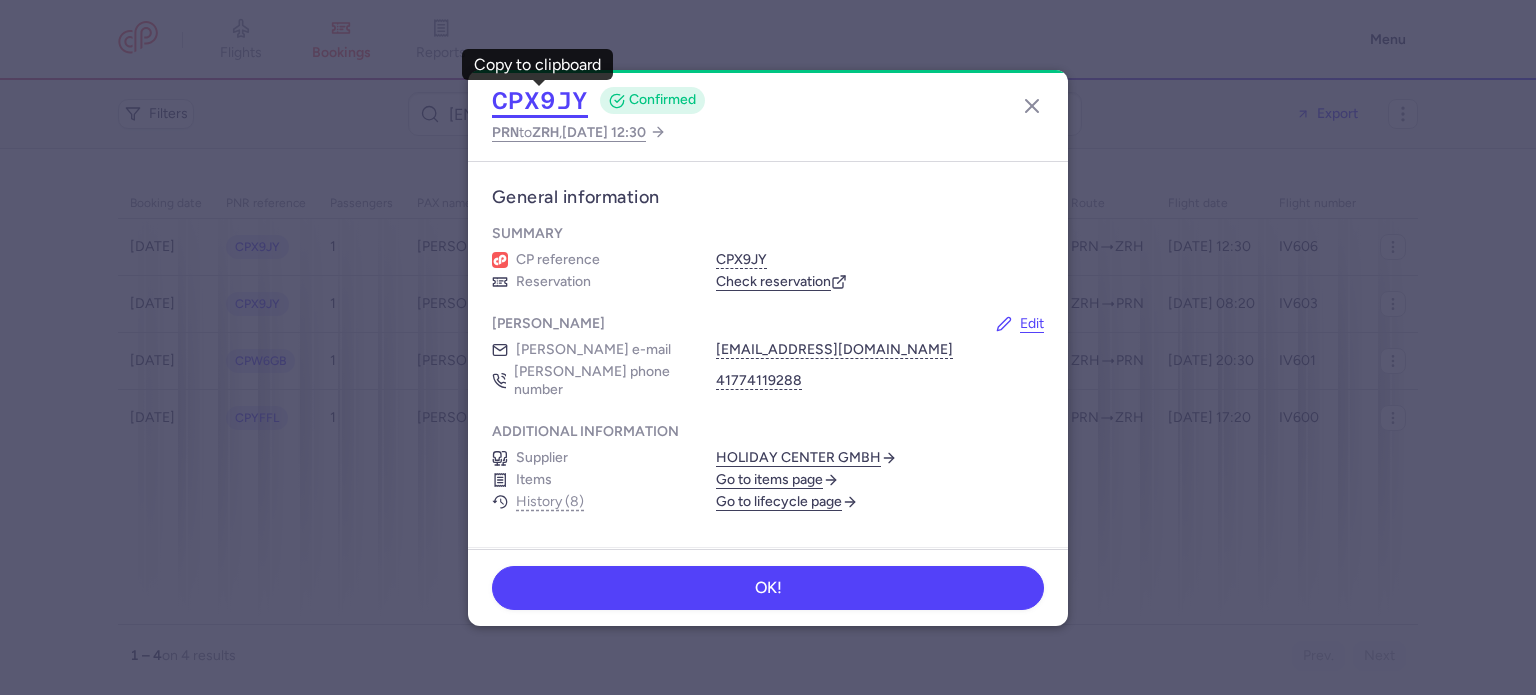 click on "CPX9JY" 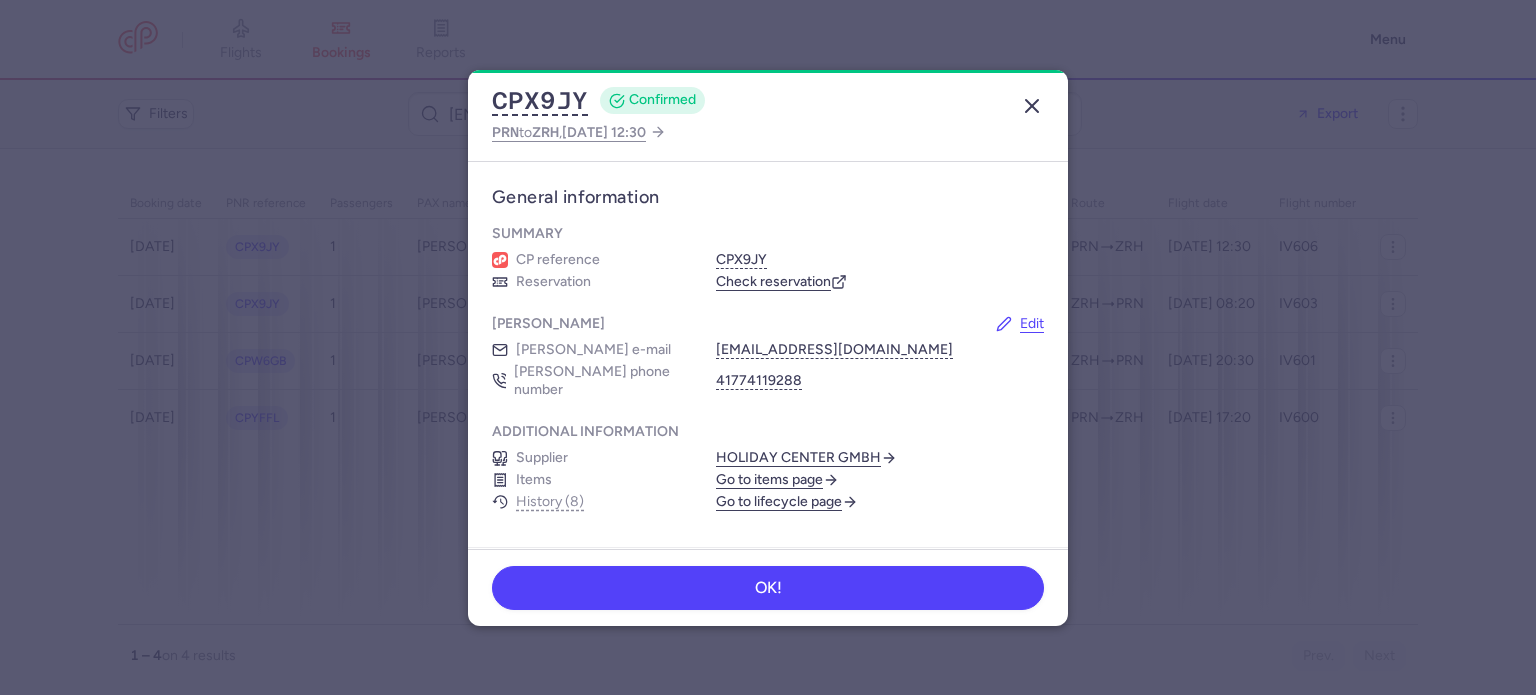 click 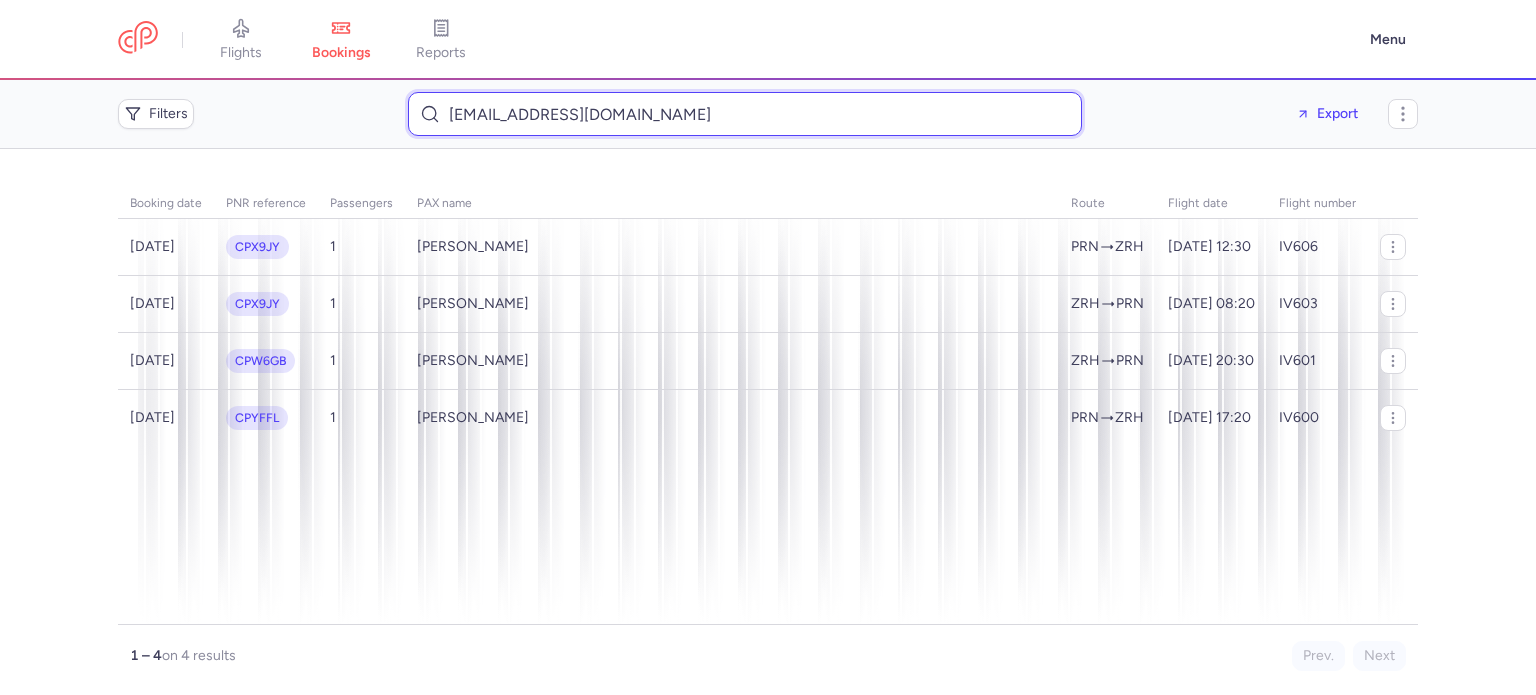 click on "misch_b-@hotmail.com" at bounding box center (745, 114) 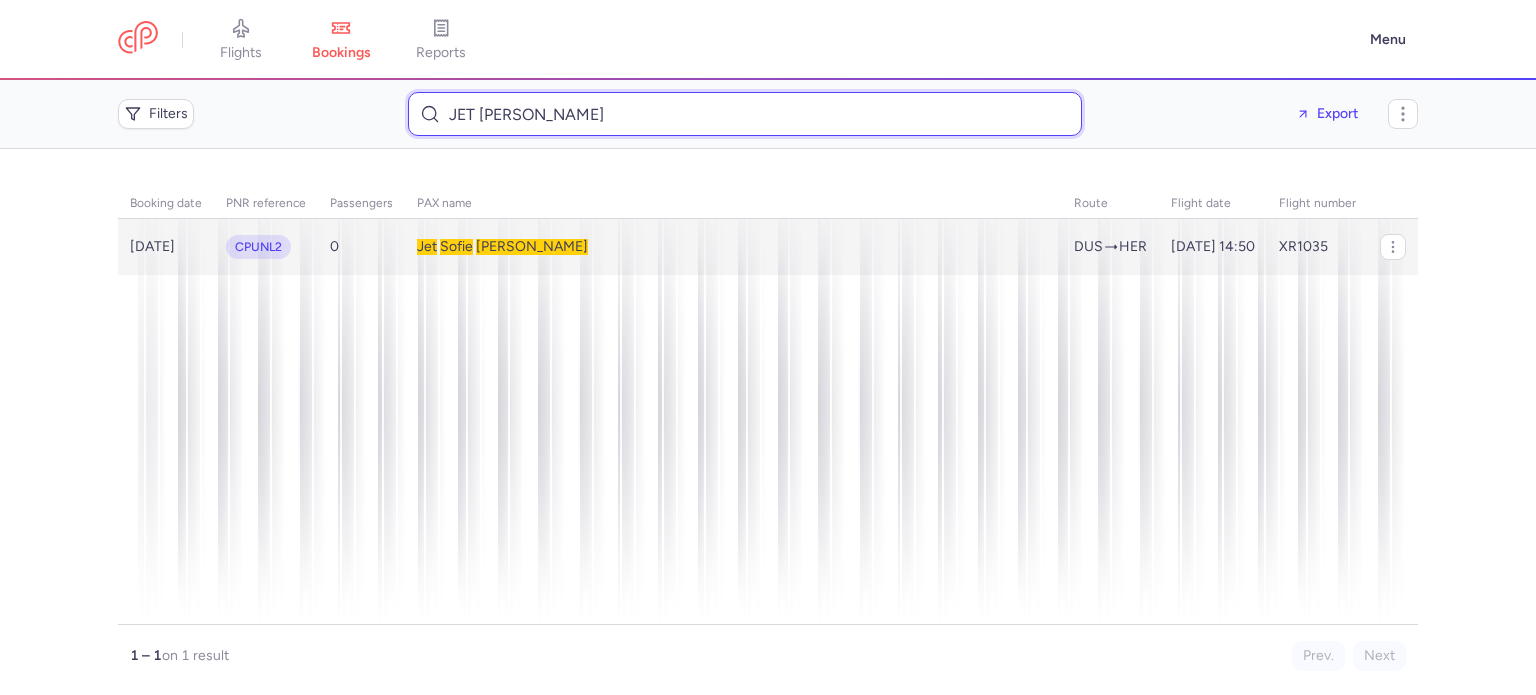 type on "JET SOFIE JANSEN" 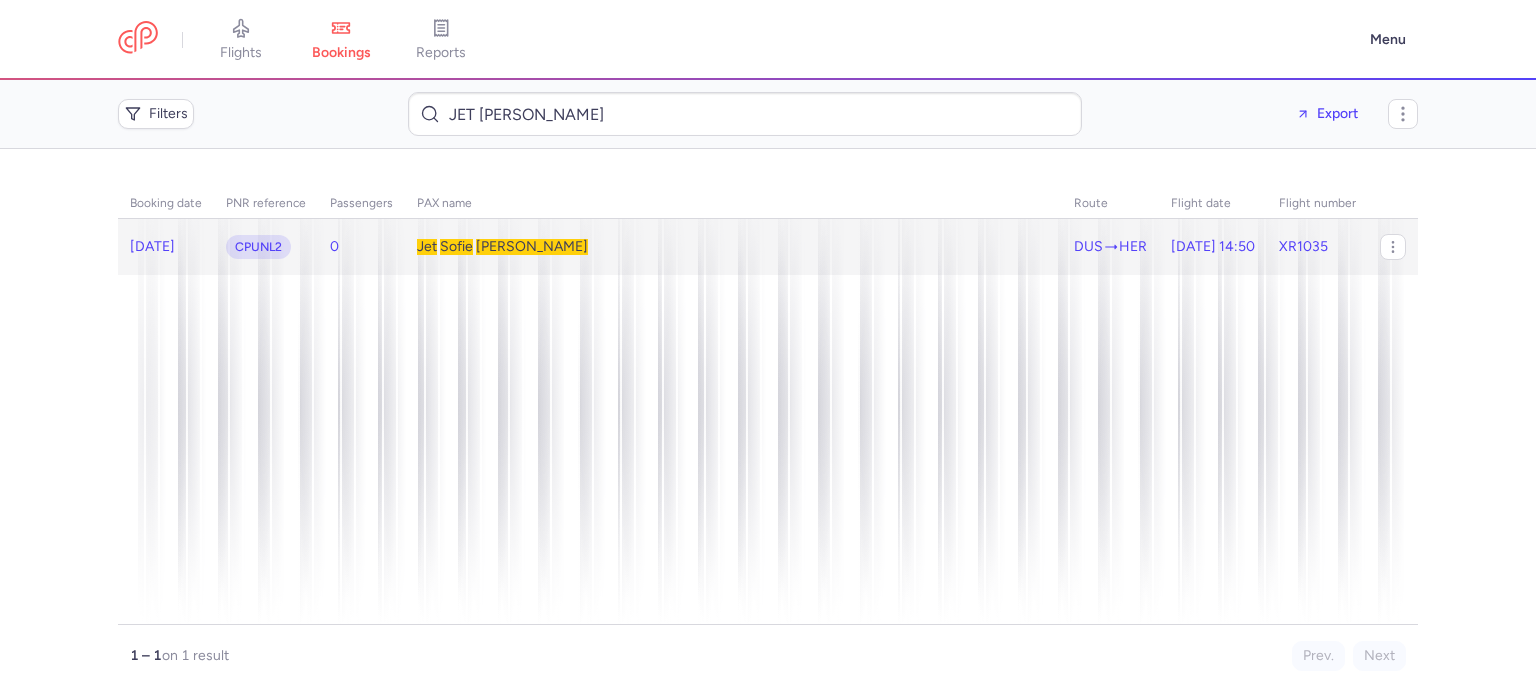 click on "Jet   Sofie   JANSEN" 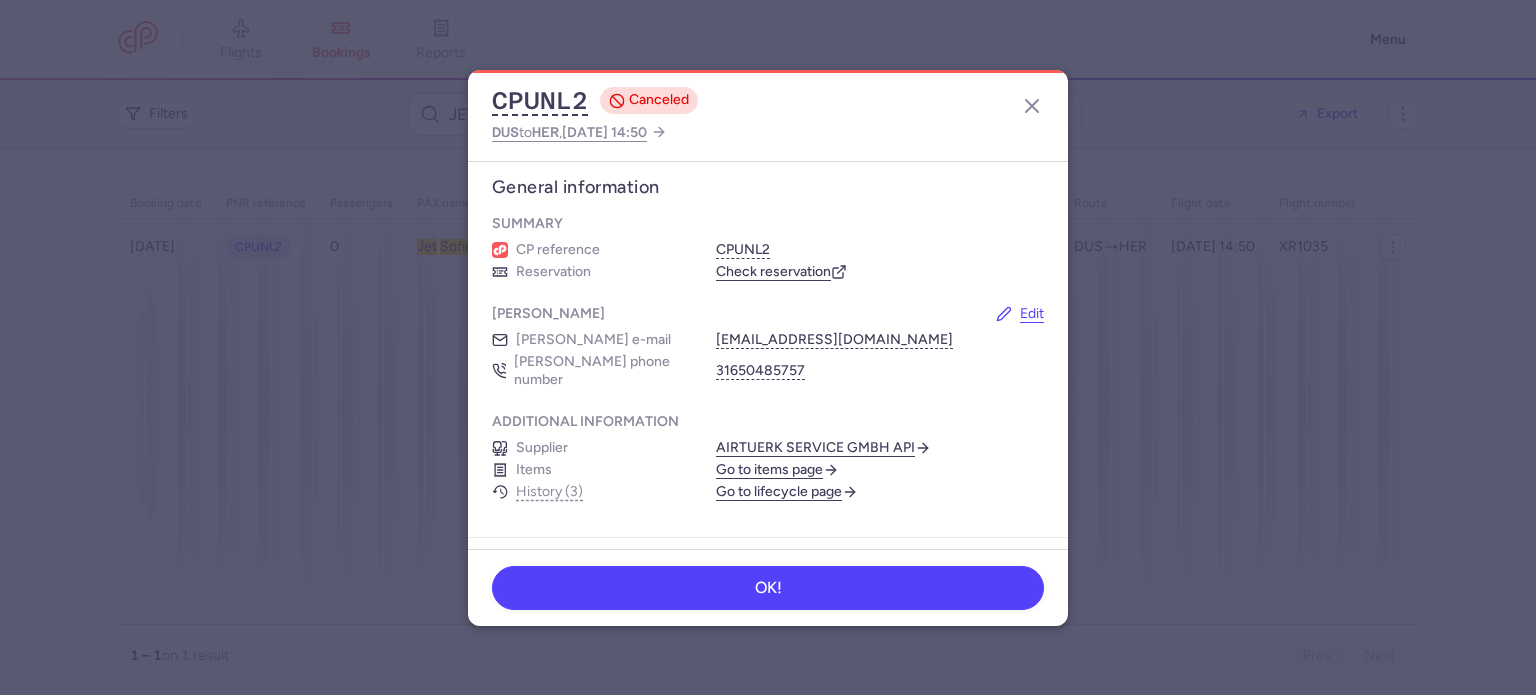 scroll, scrollTop: 0, scrollLeft: 0, axis: both 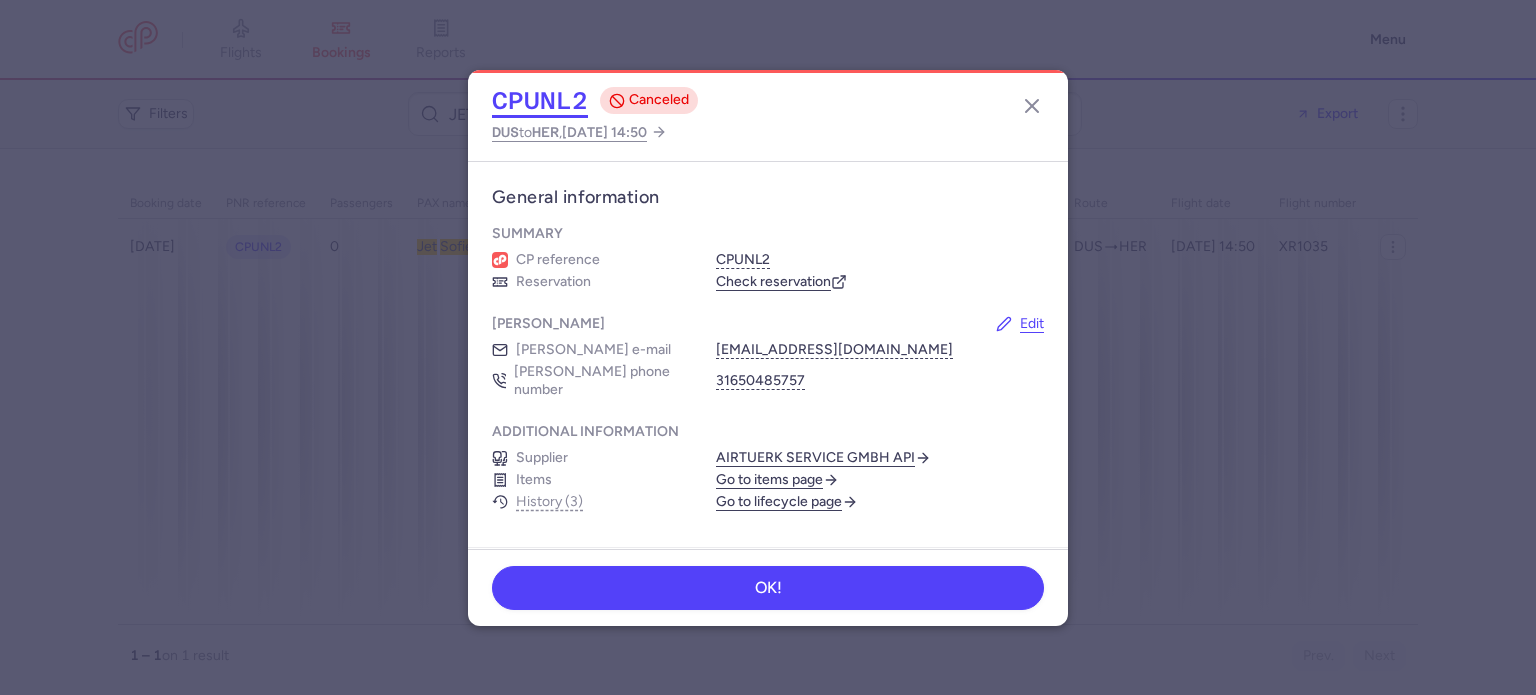 click on "CPUNL2" 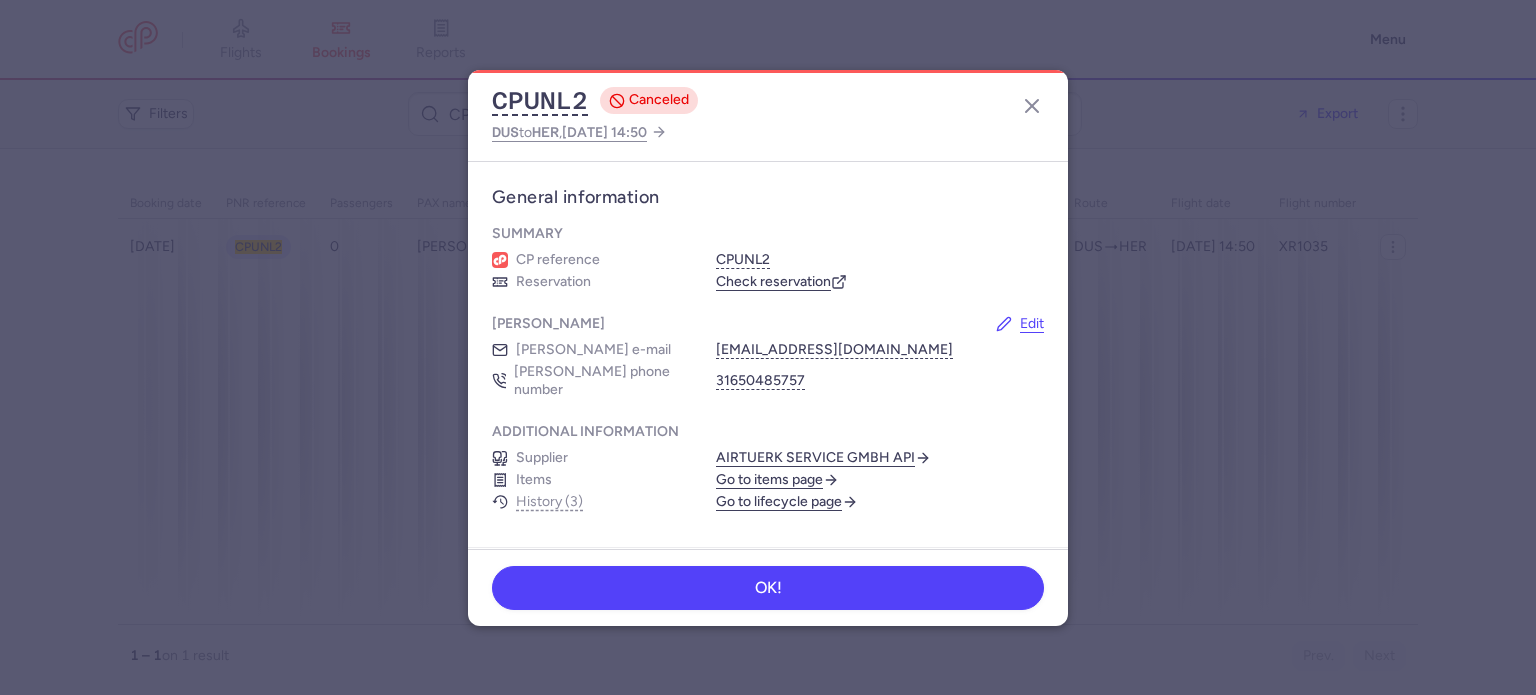 scroll, scrollTop: 0, scrollLeft: 0, axis: both 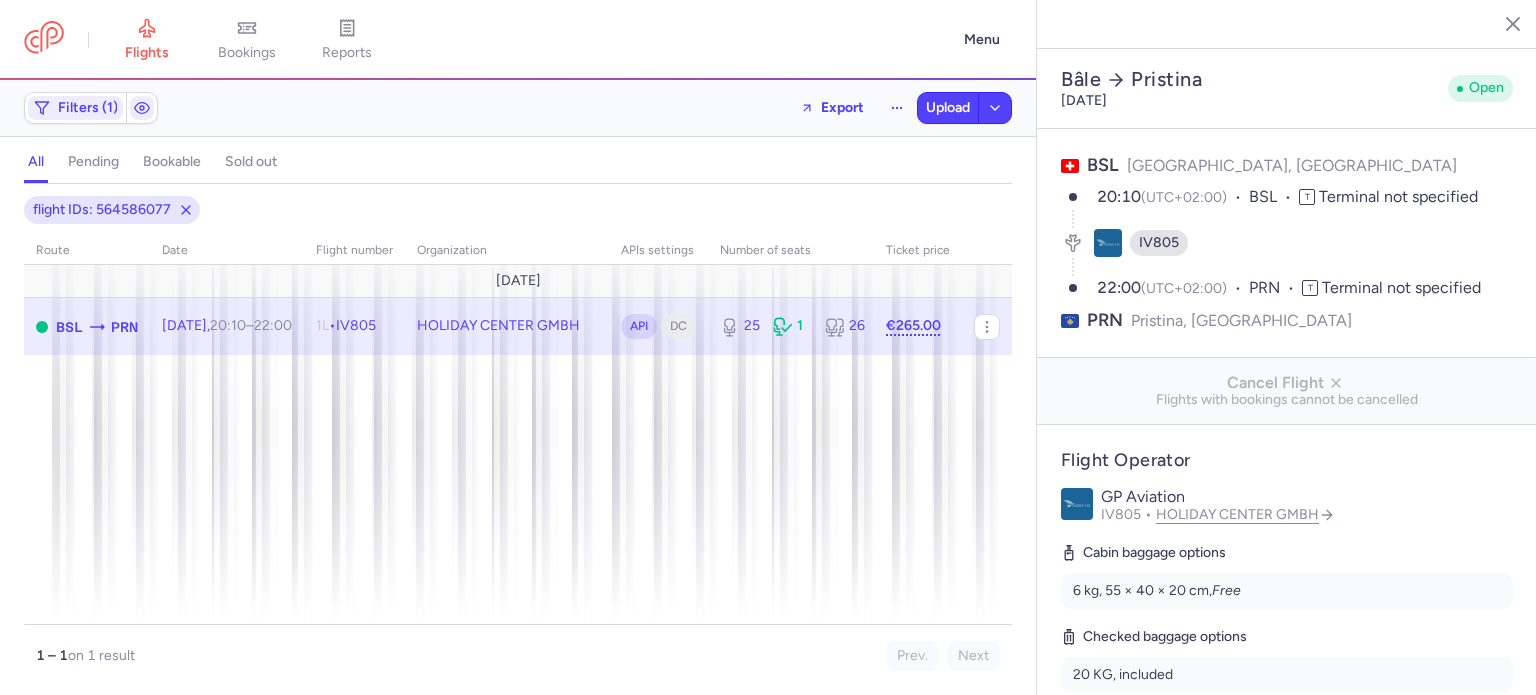 select on "hours" 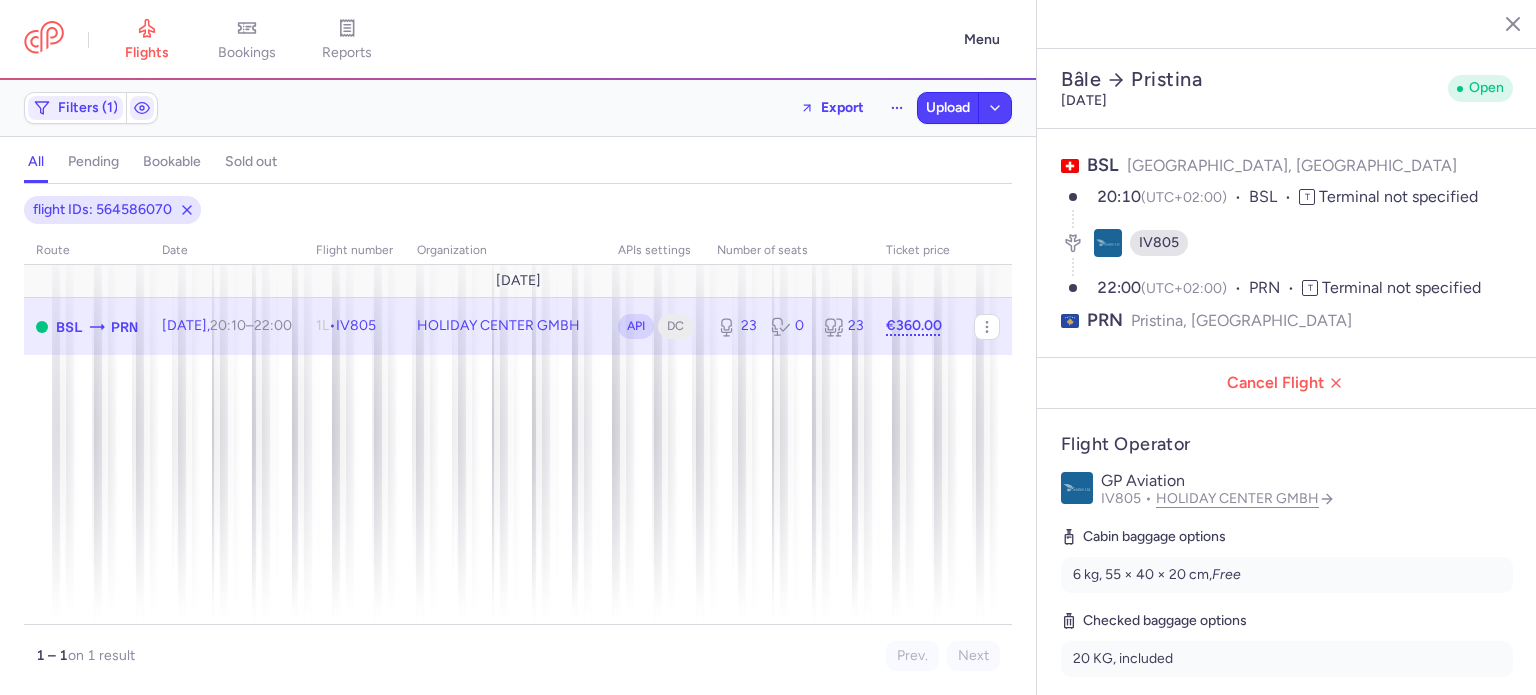 select on "hours" 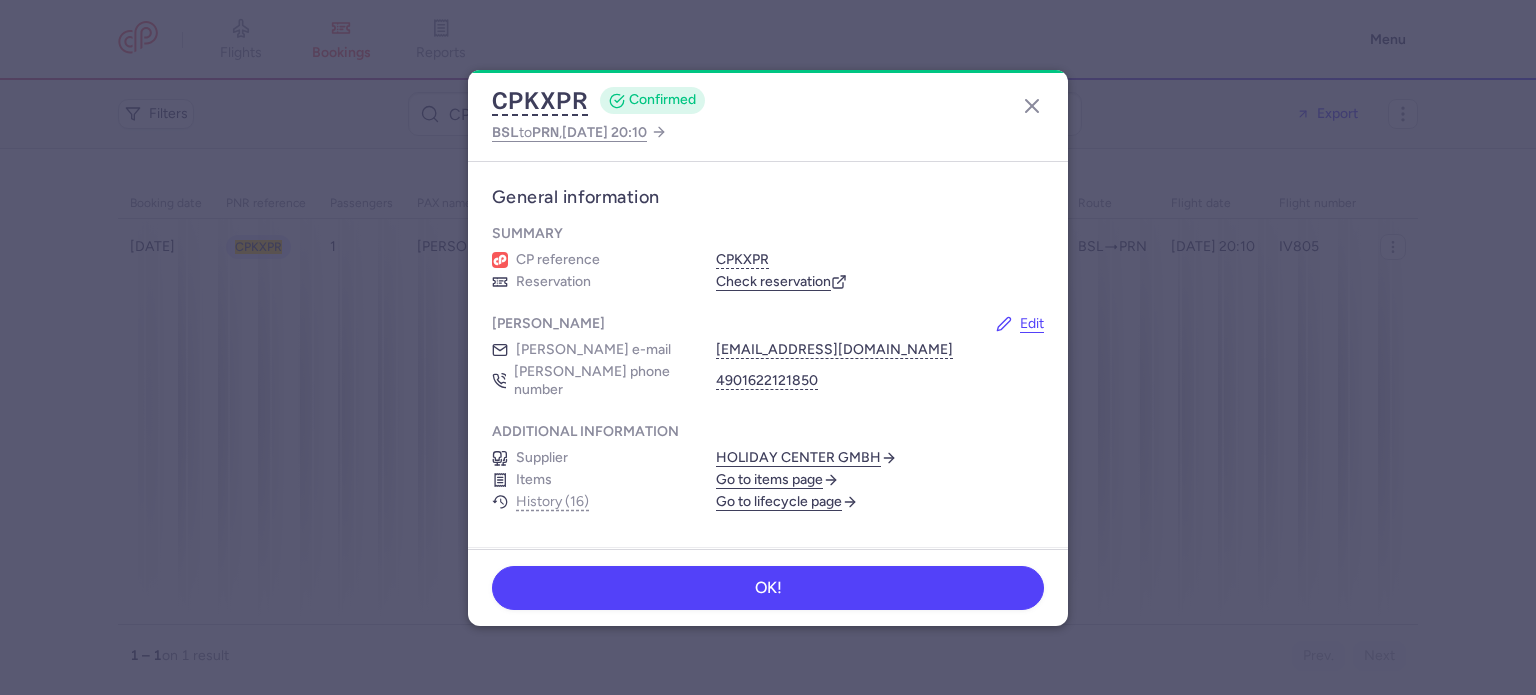 scroll, scrollTop: 0, scrollLeft: 0, axis: both 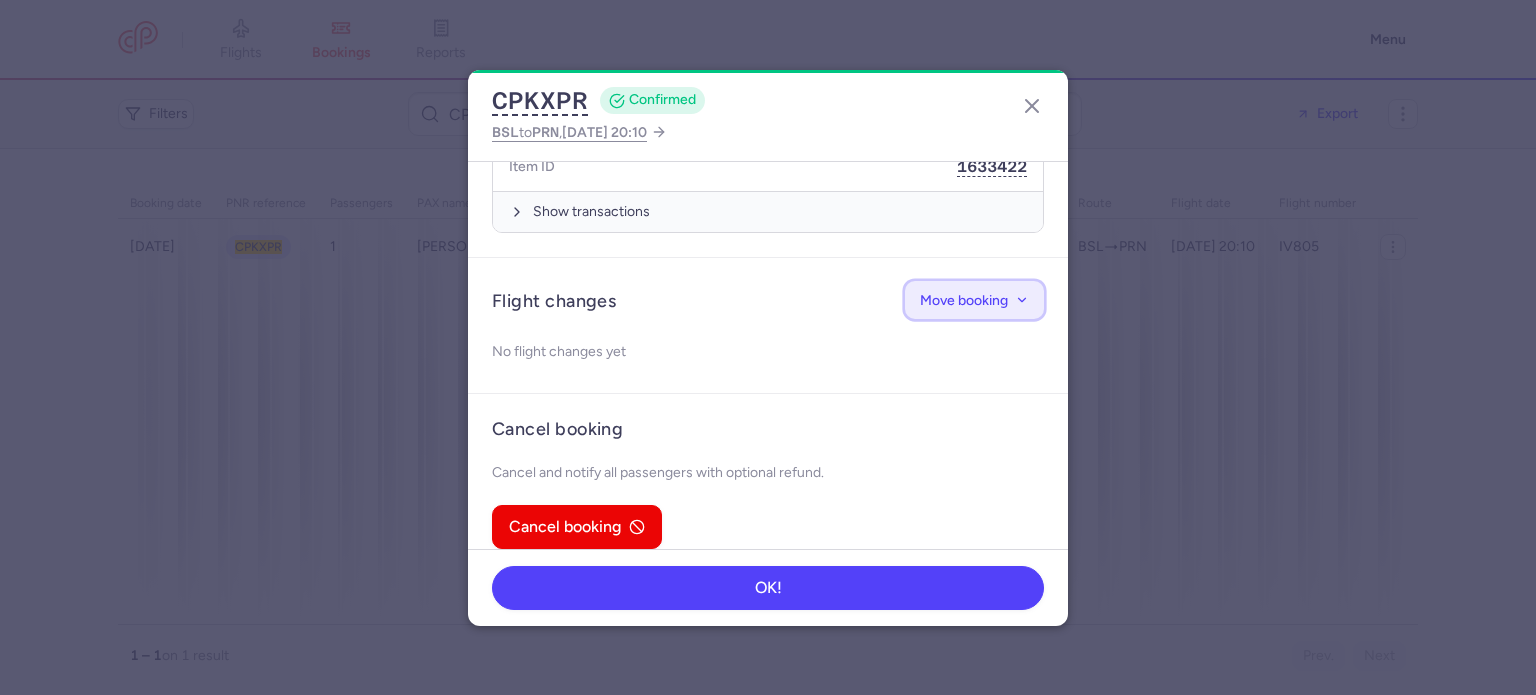 click on "Move booking" at bounding box center (964, 300) 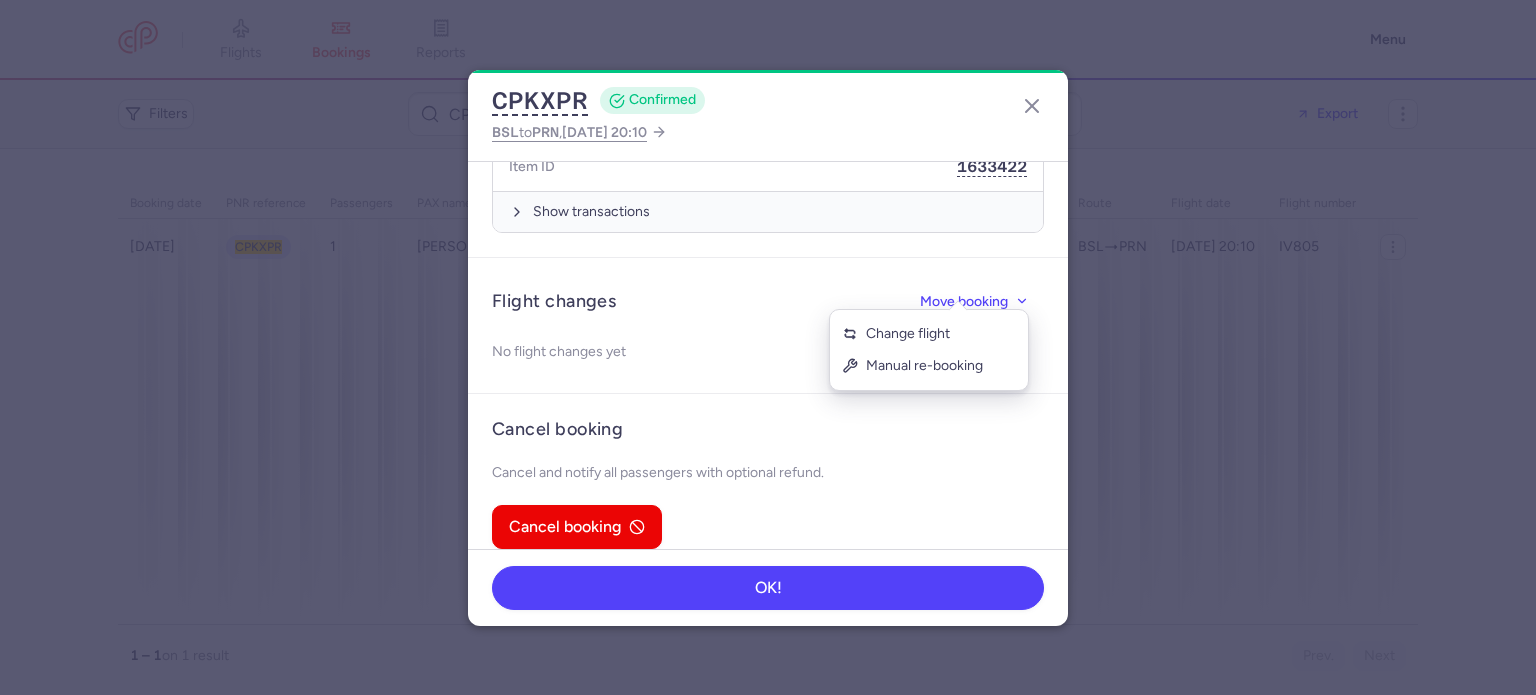 click on "Change flight" at bounding box center (908, 334) 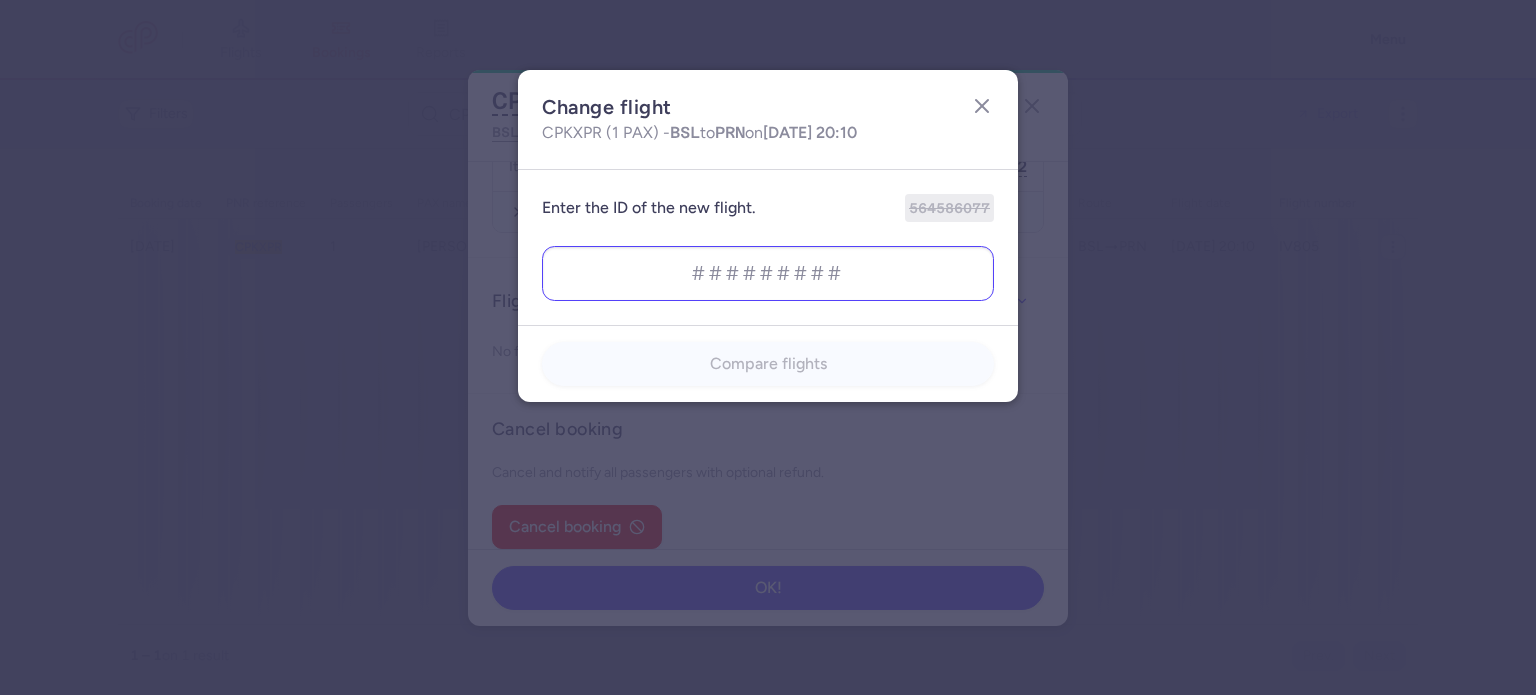 type on "564586070" 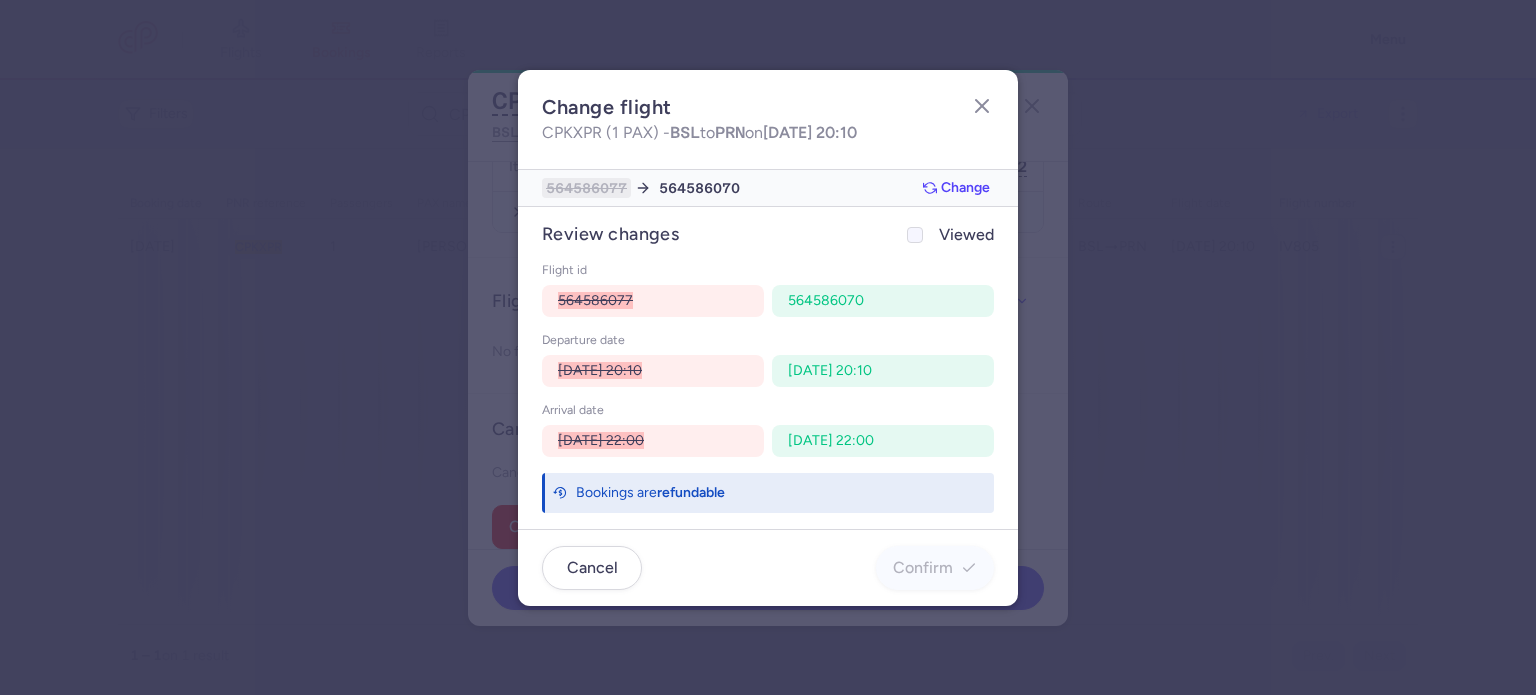 click on "Viewed" at bounding box center [948, 235] 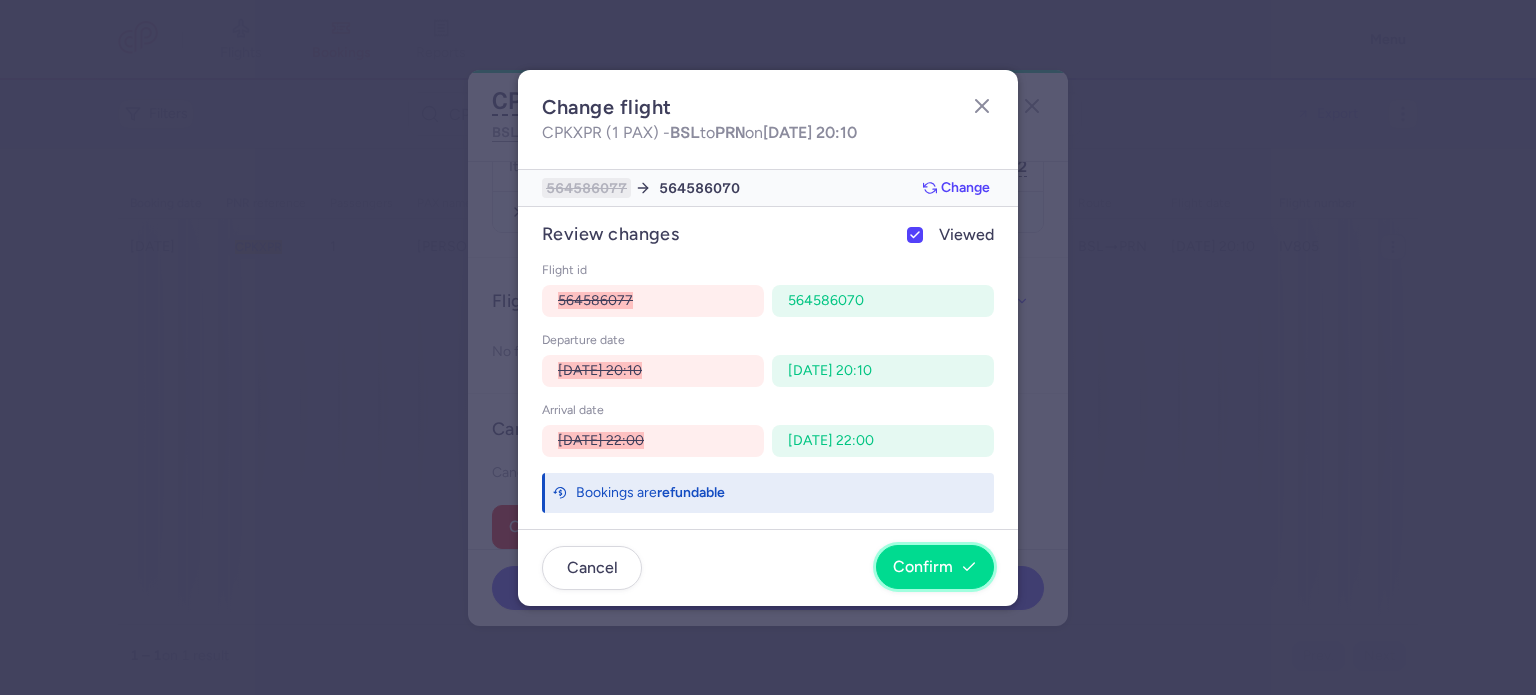 click 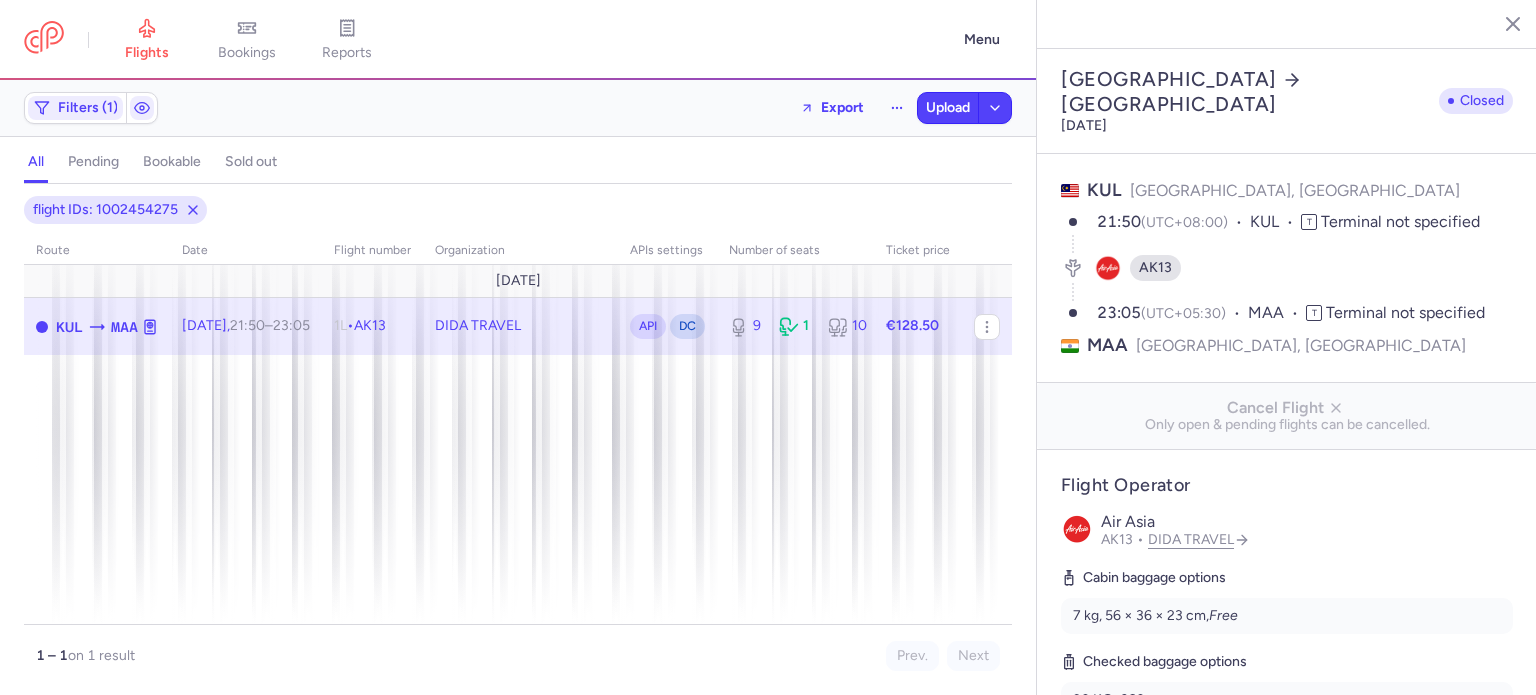 select on "days" 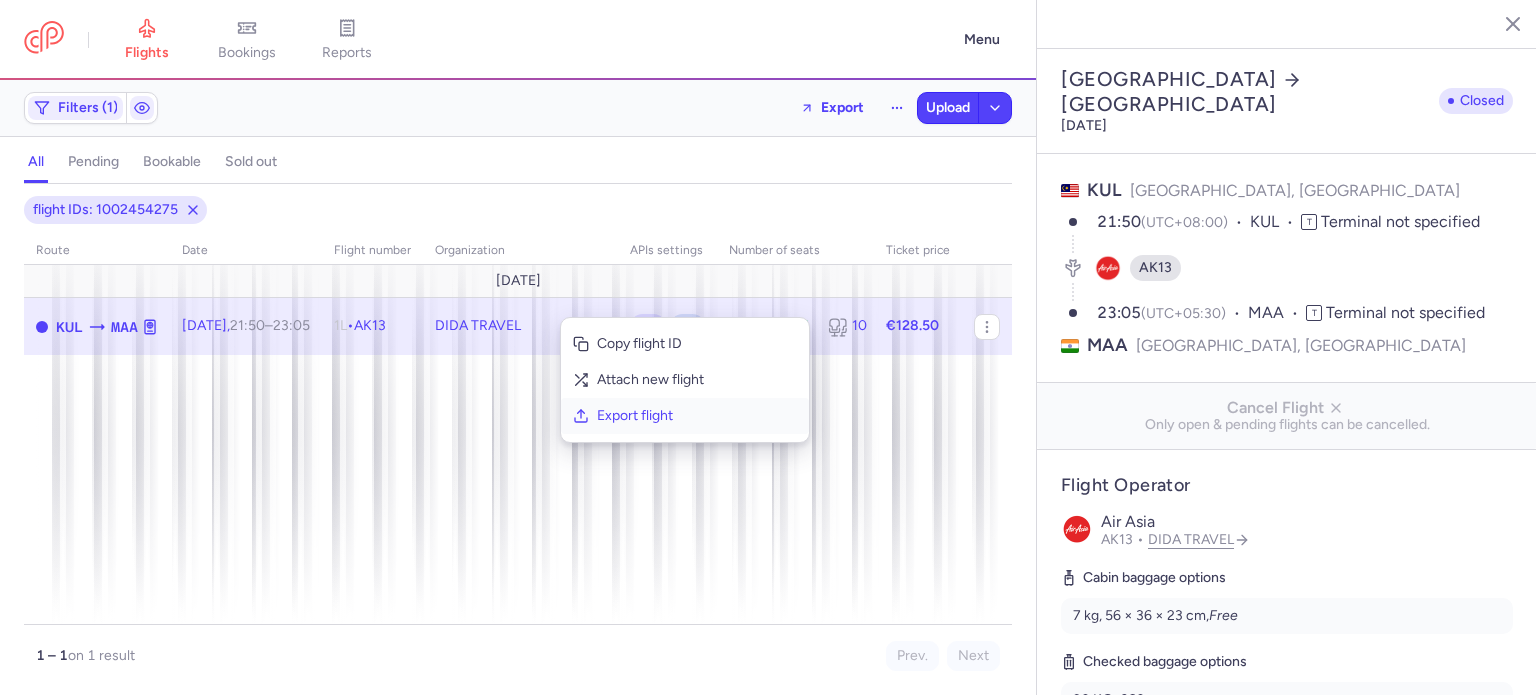 click on "Export flight" at bounding box center [697, 416] 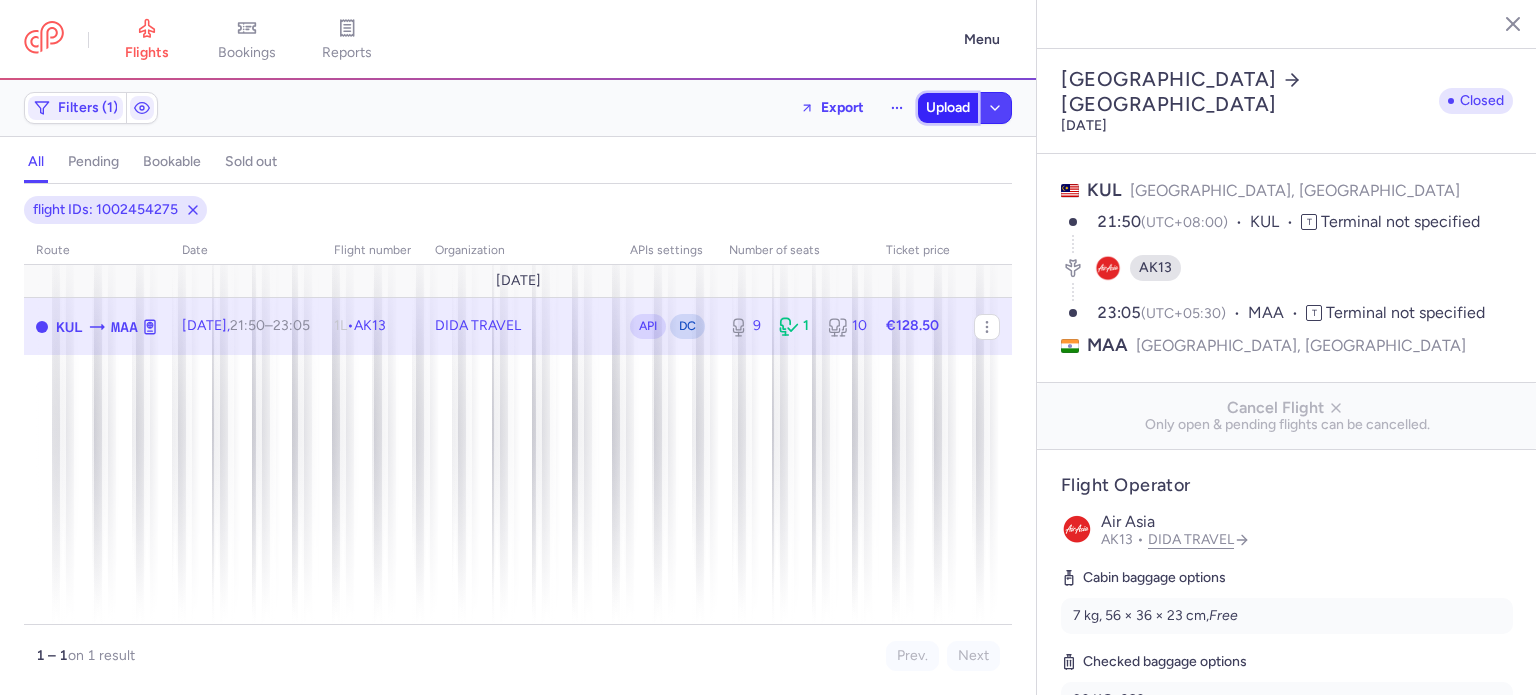click on "Upload" at bounding box center (948, 108) 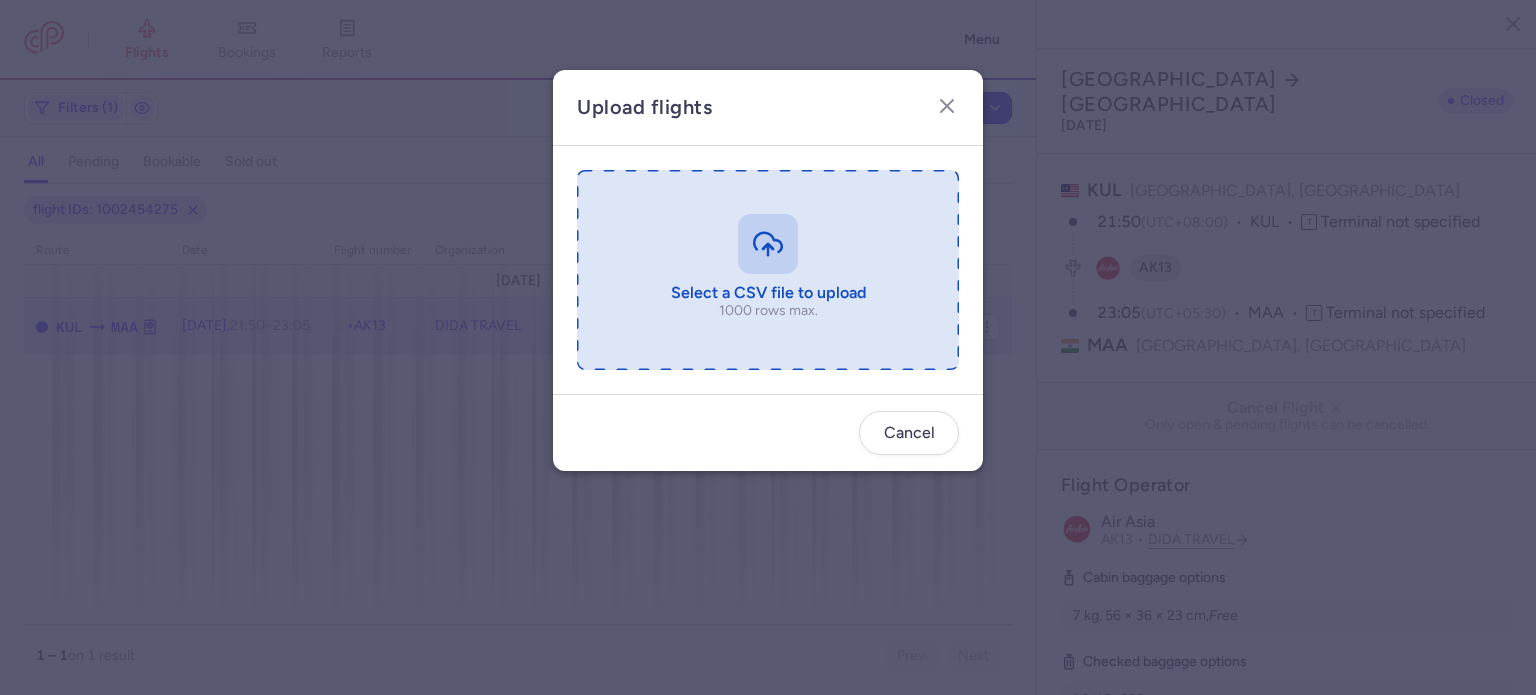 click at bounding box center [768, 270] 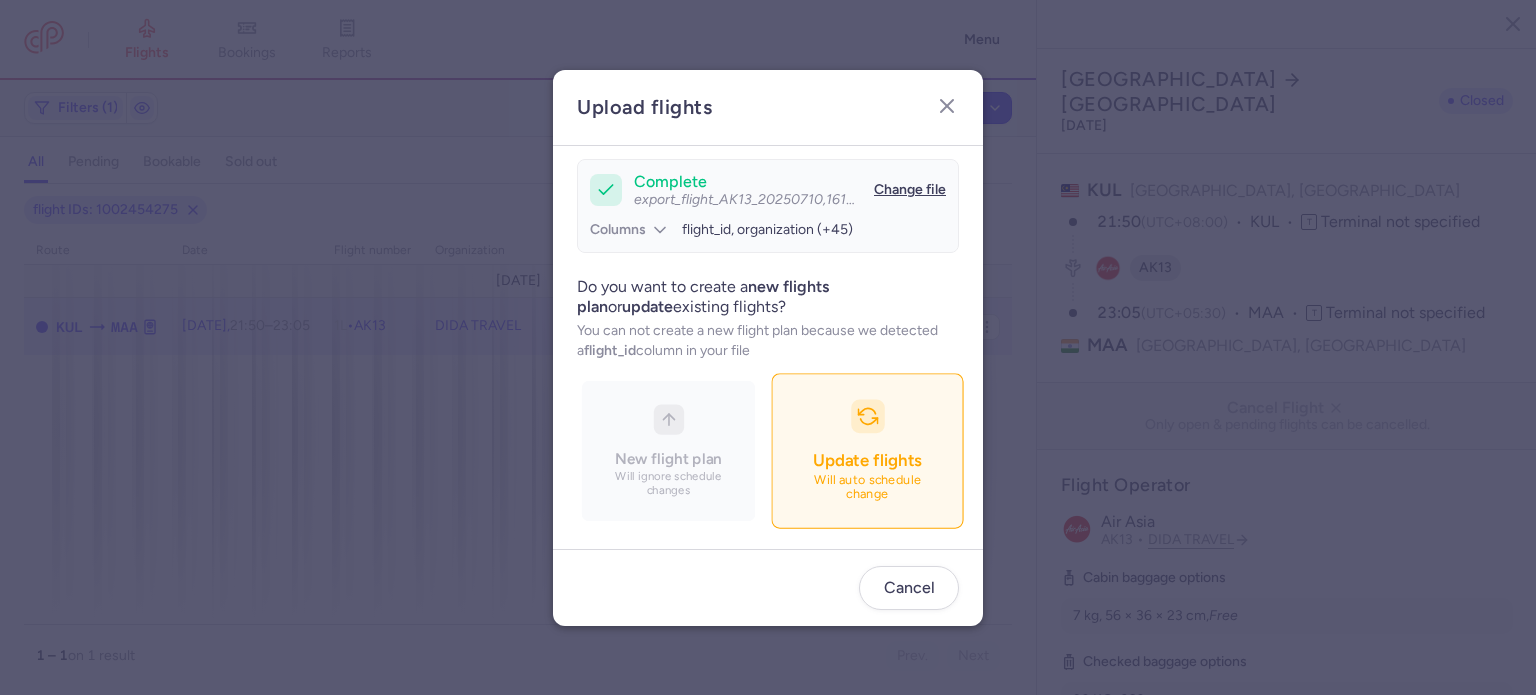 scroll, scrollTop: 172, scrollLeft: 0, axis: vertical 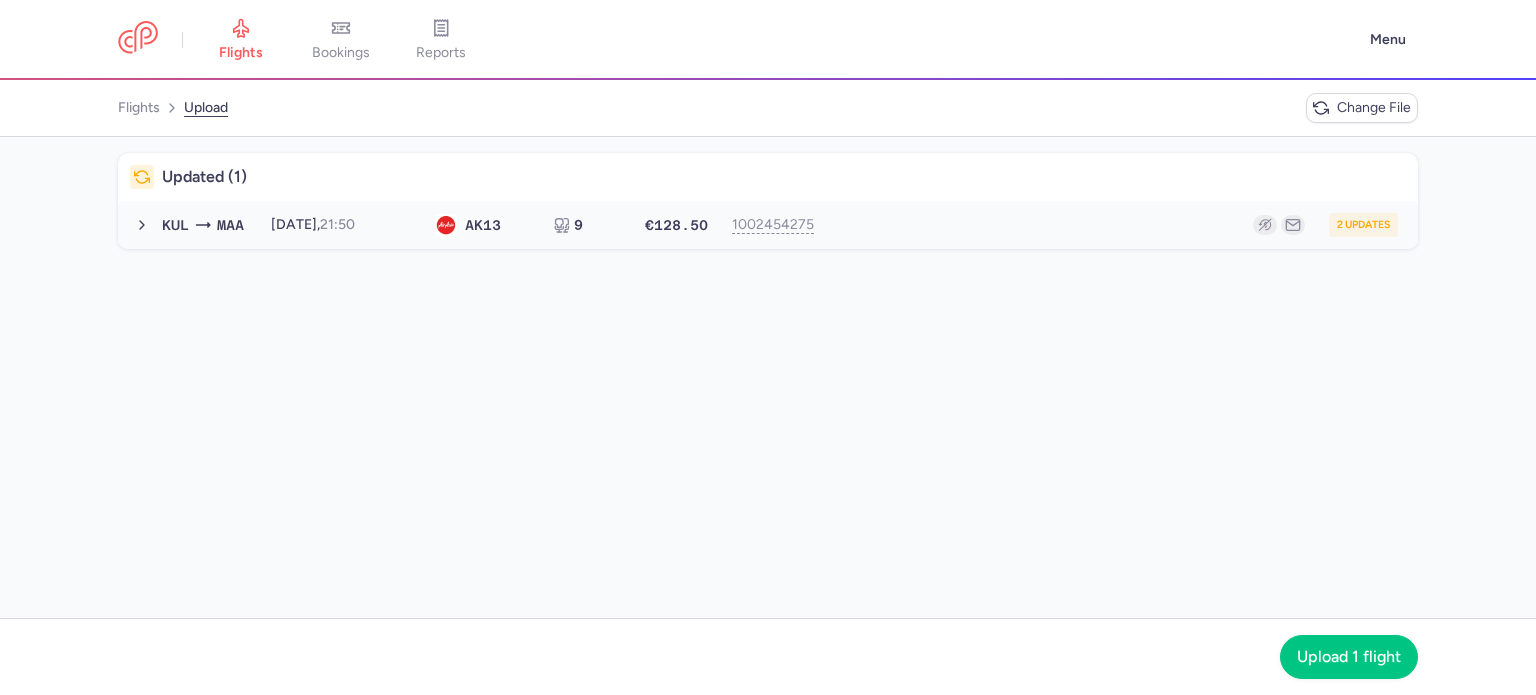 click on "2 updates" at bounding box center [1112, 225] 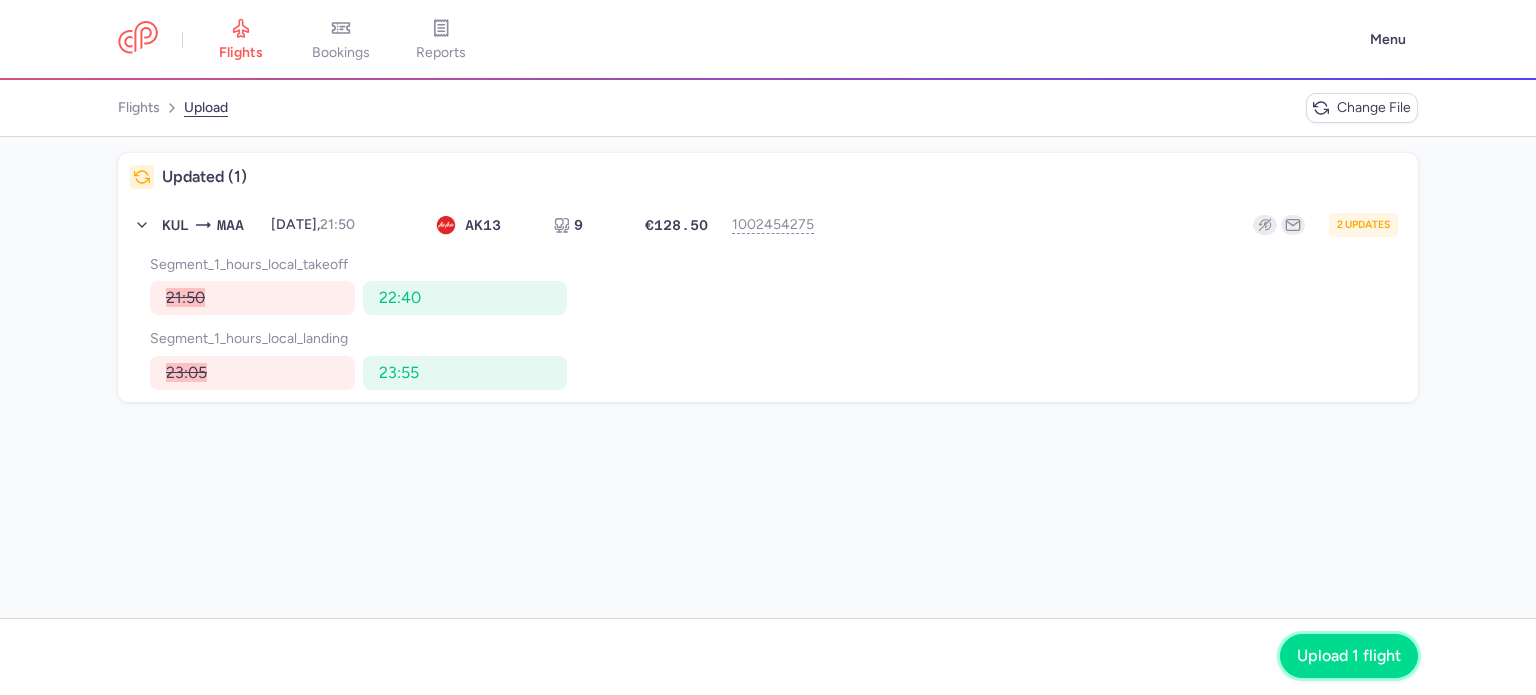 click on "Upload 1 flight" at bounding box center [1349, 656] 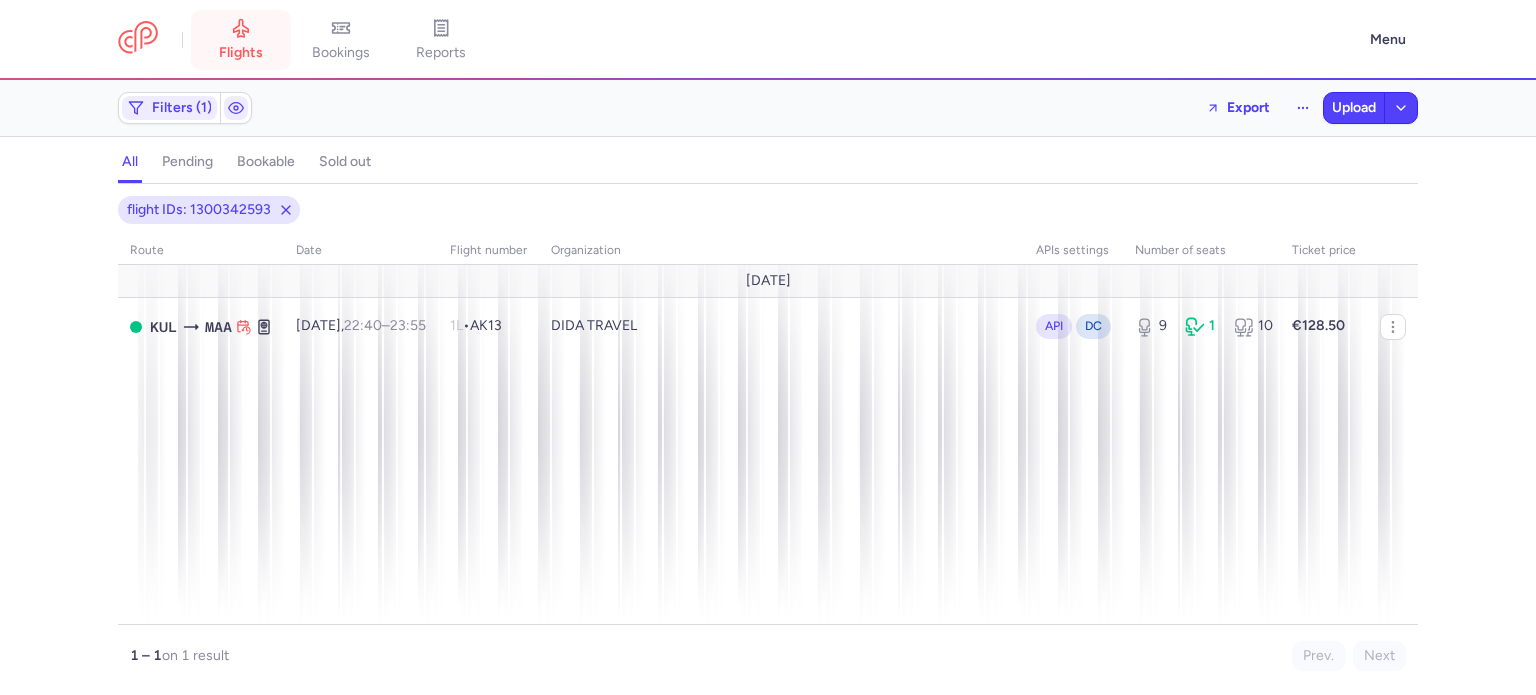 click on "flights" at bounding box center (241, 40) 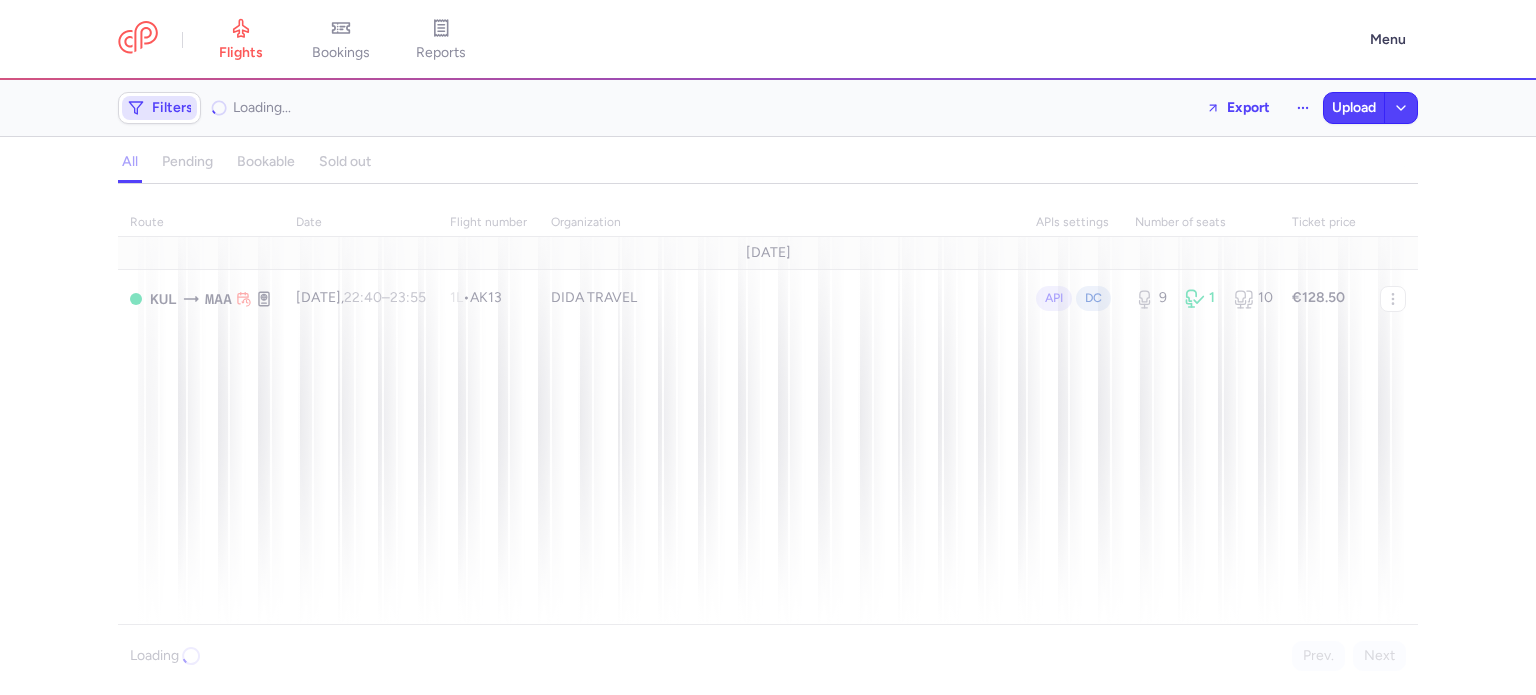 click on "Filters" 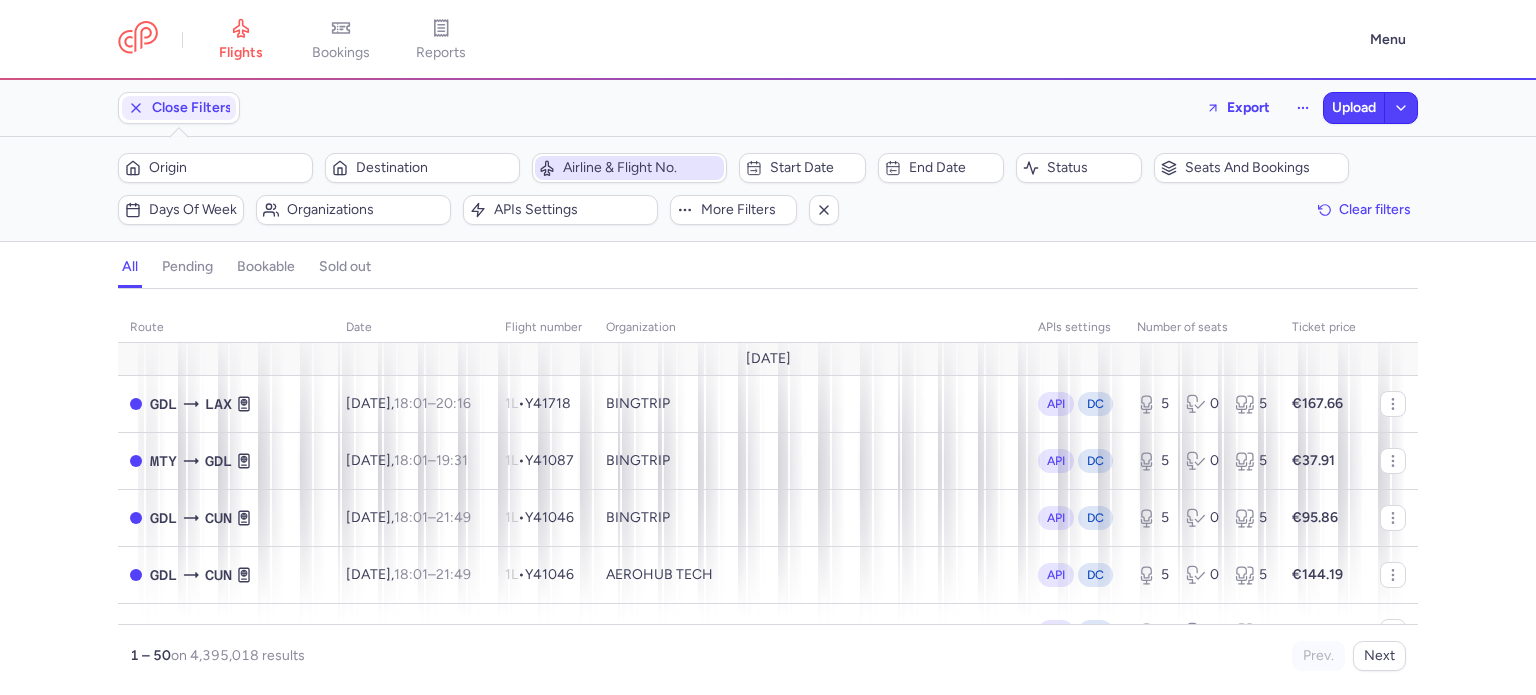 click on "Airline & Flight No." at bounding box center [641, 168] 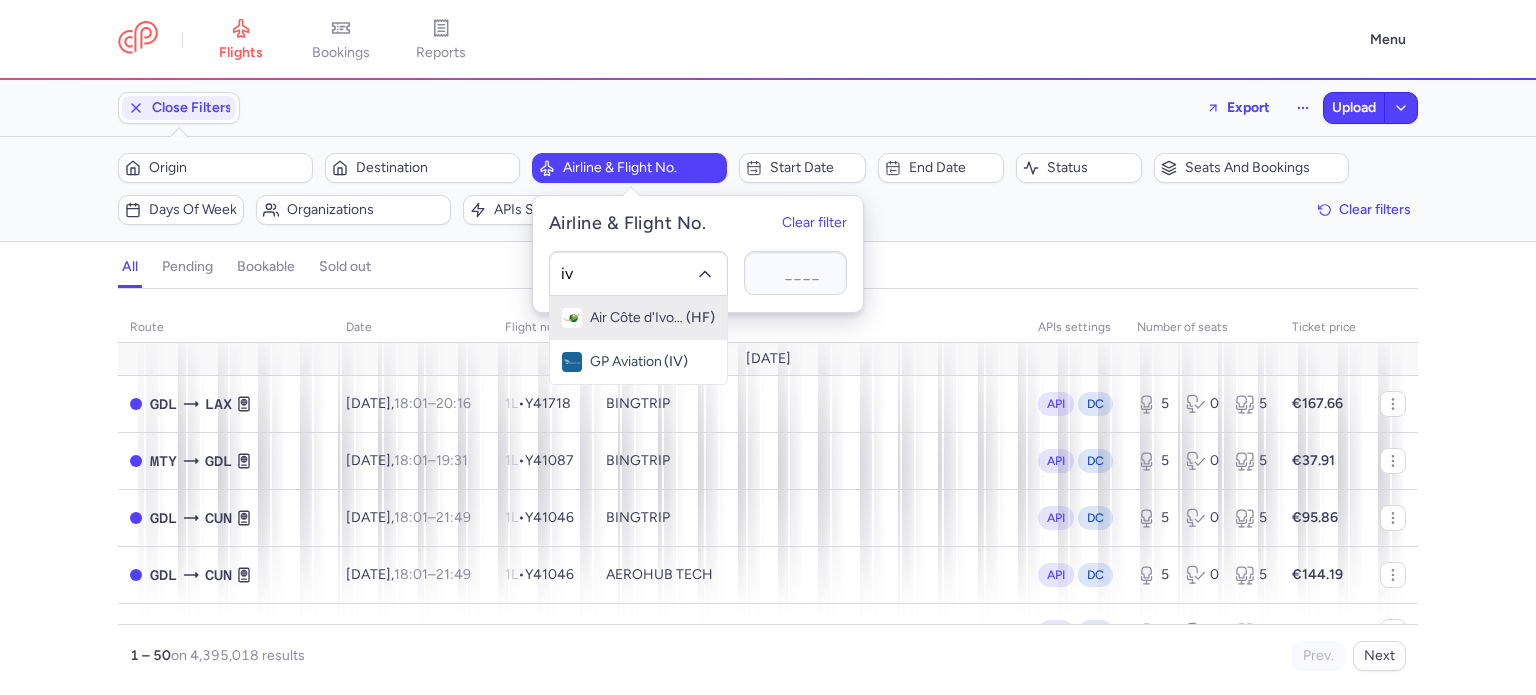 type on "iv" 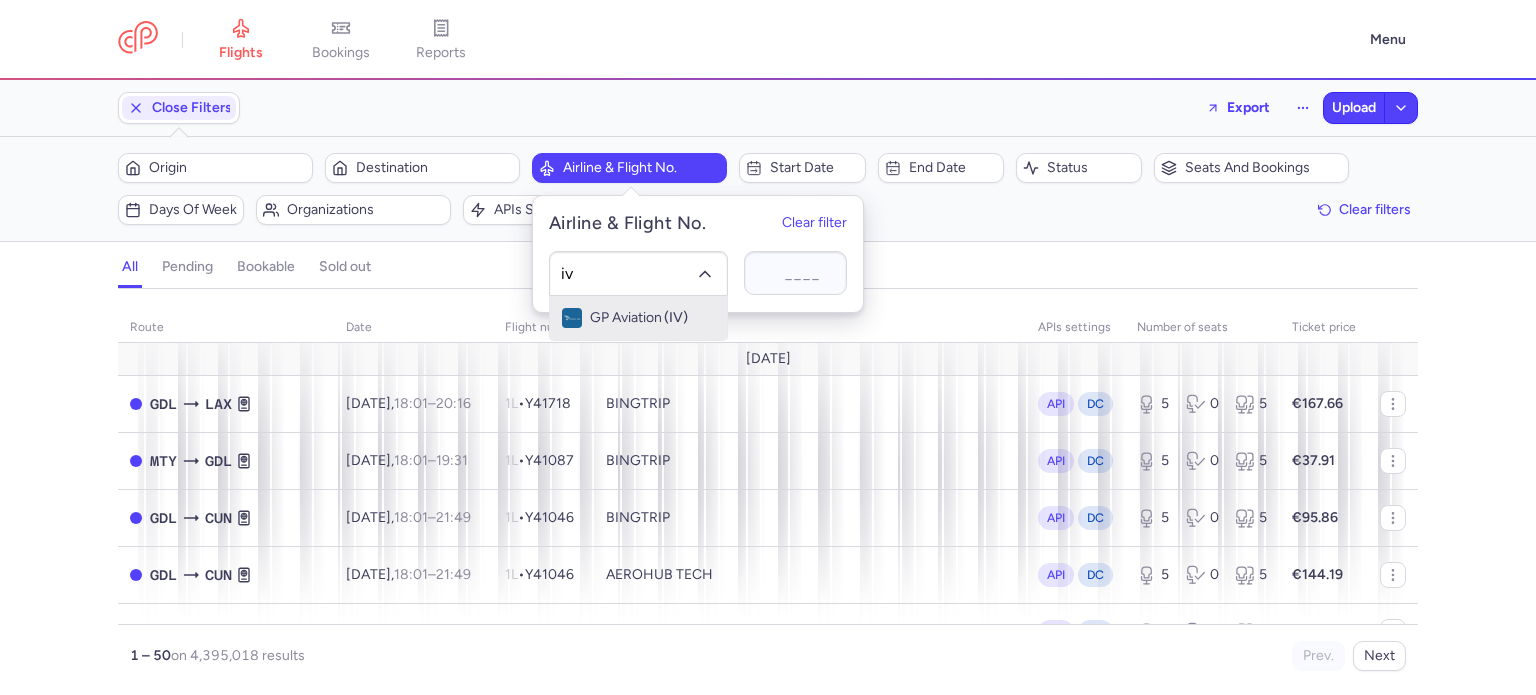 click on "GP Aviation" at bounding box center (626, 318) 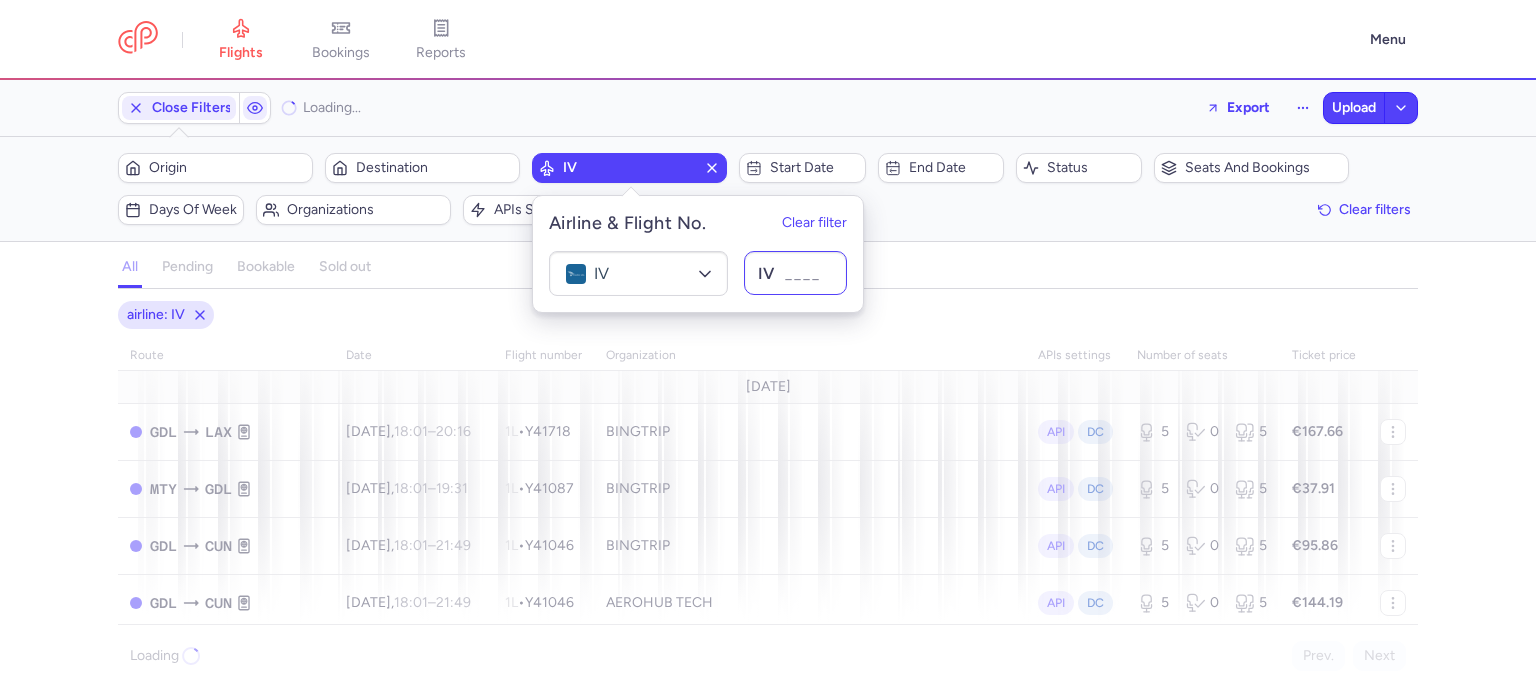 type on "1210" 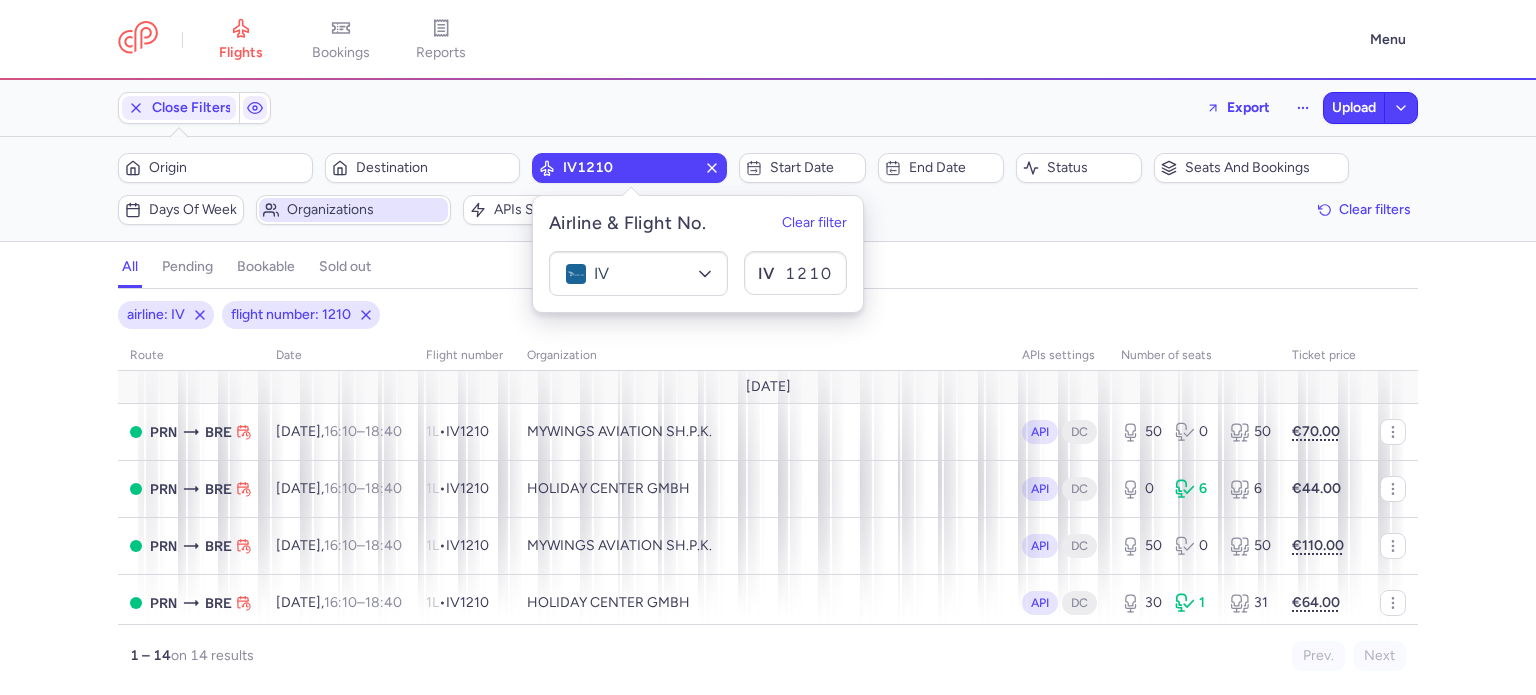 click on "Organizations" at bounding box center (365, 210) 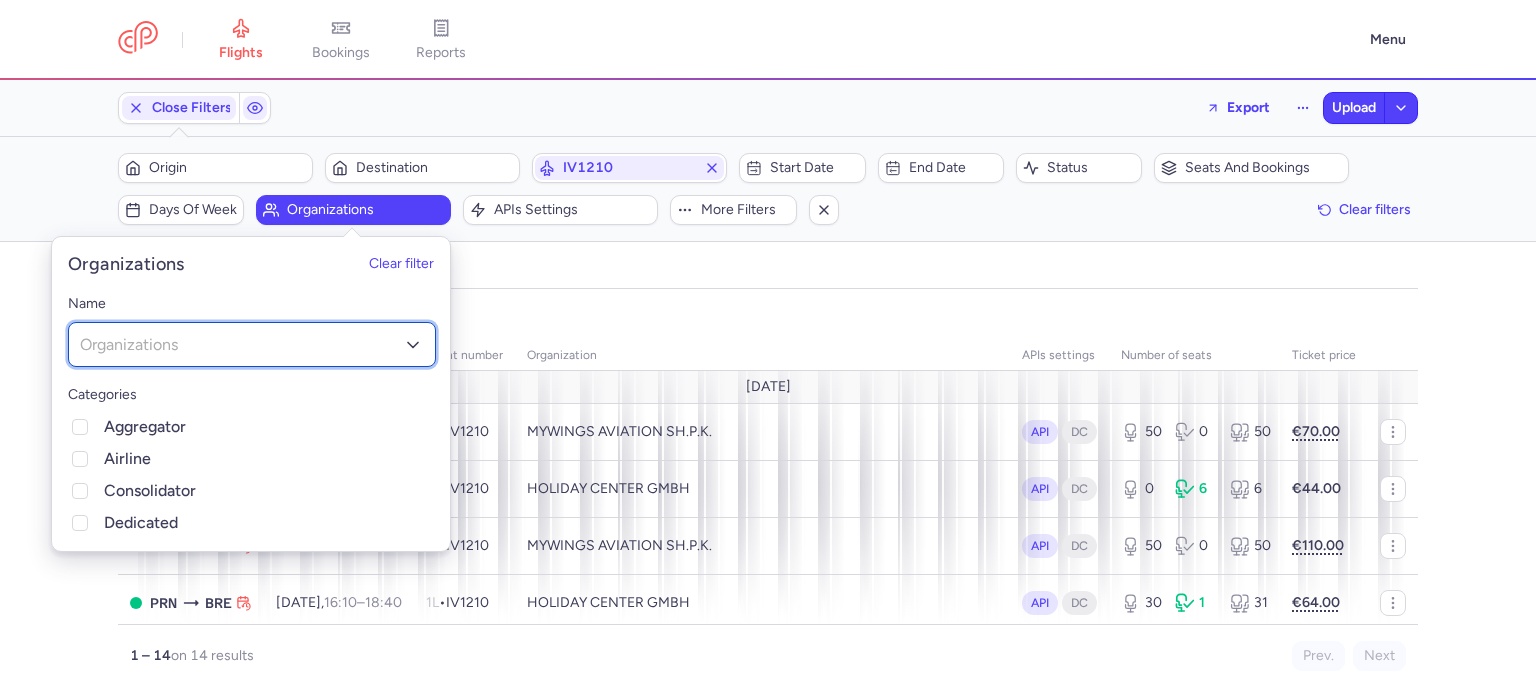 click on "Organizations" 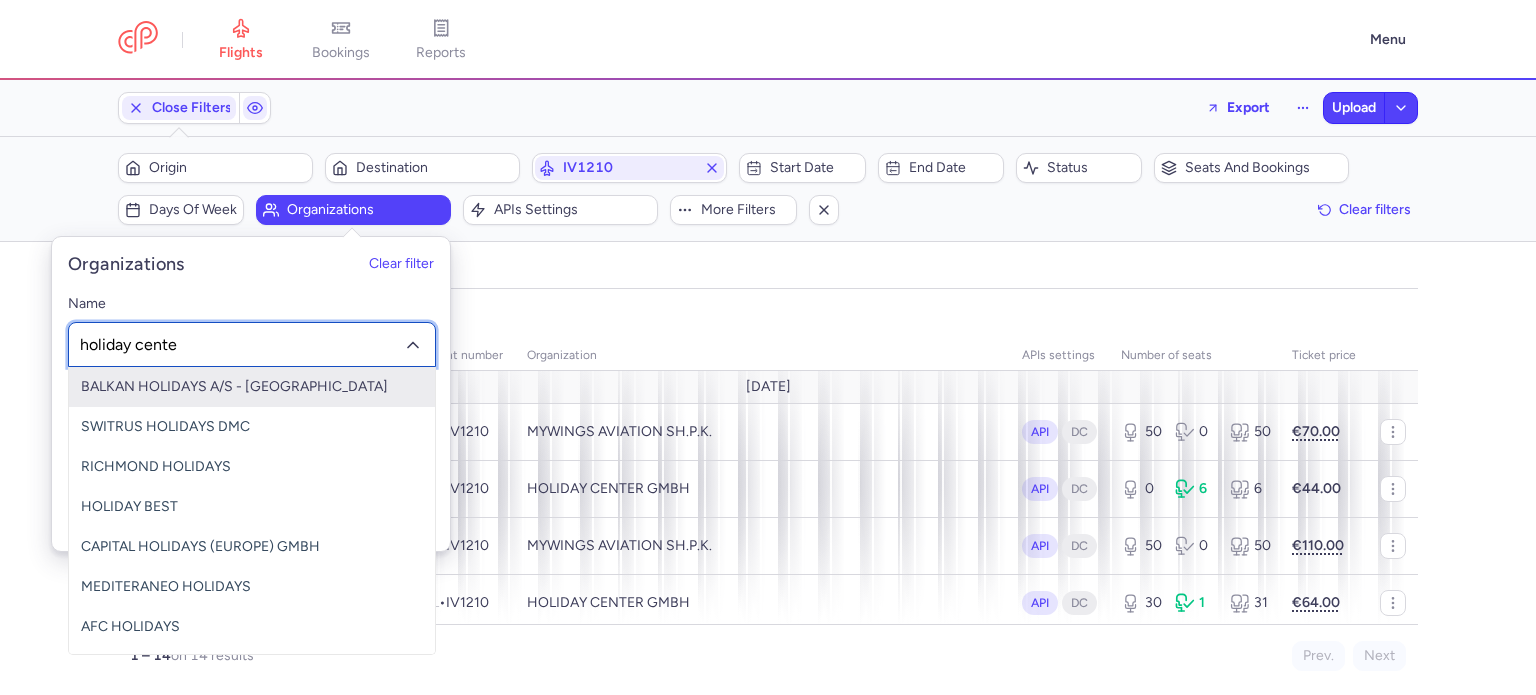 type on "holiday center" 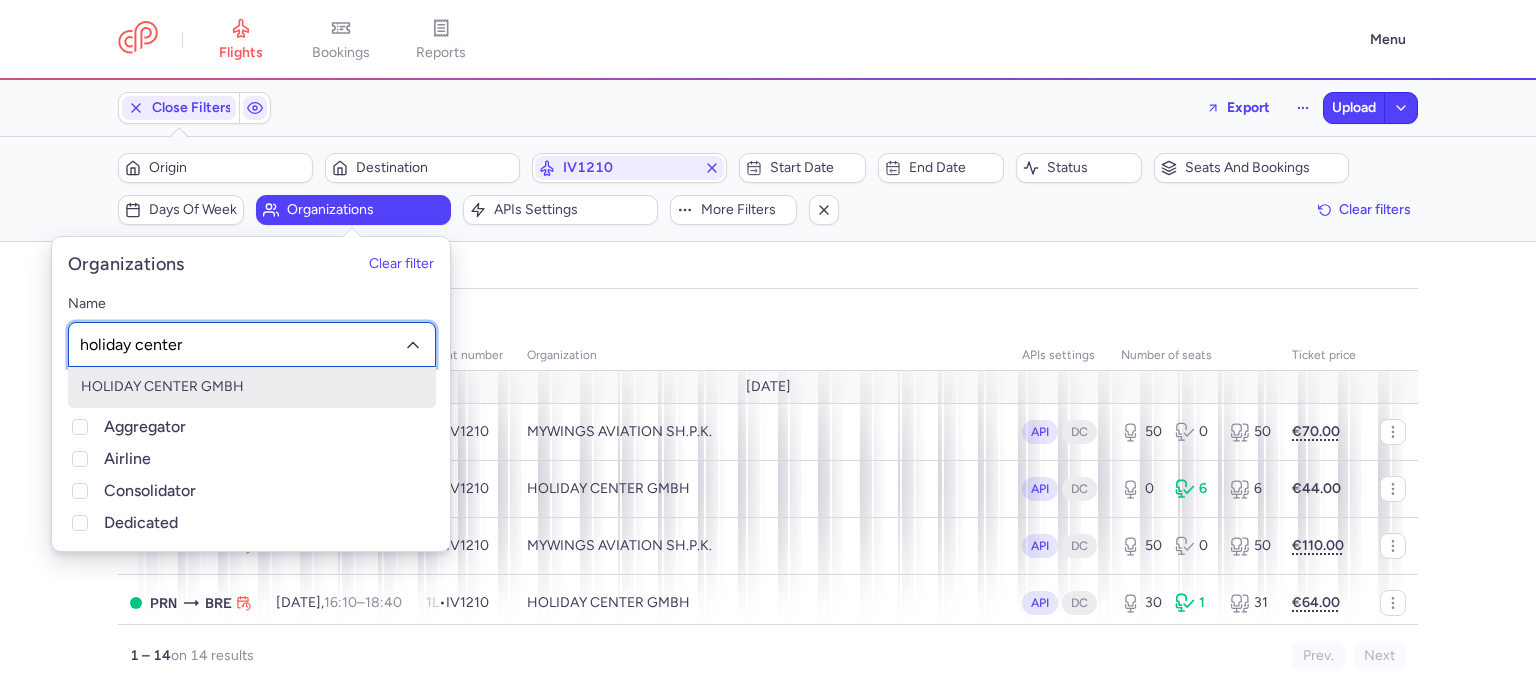 click on "HOLIDAY CENTER GMBH" at bounding box center (252, 387) 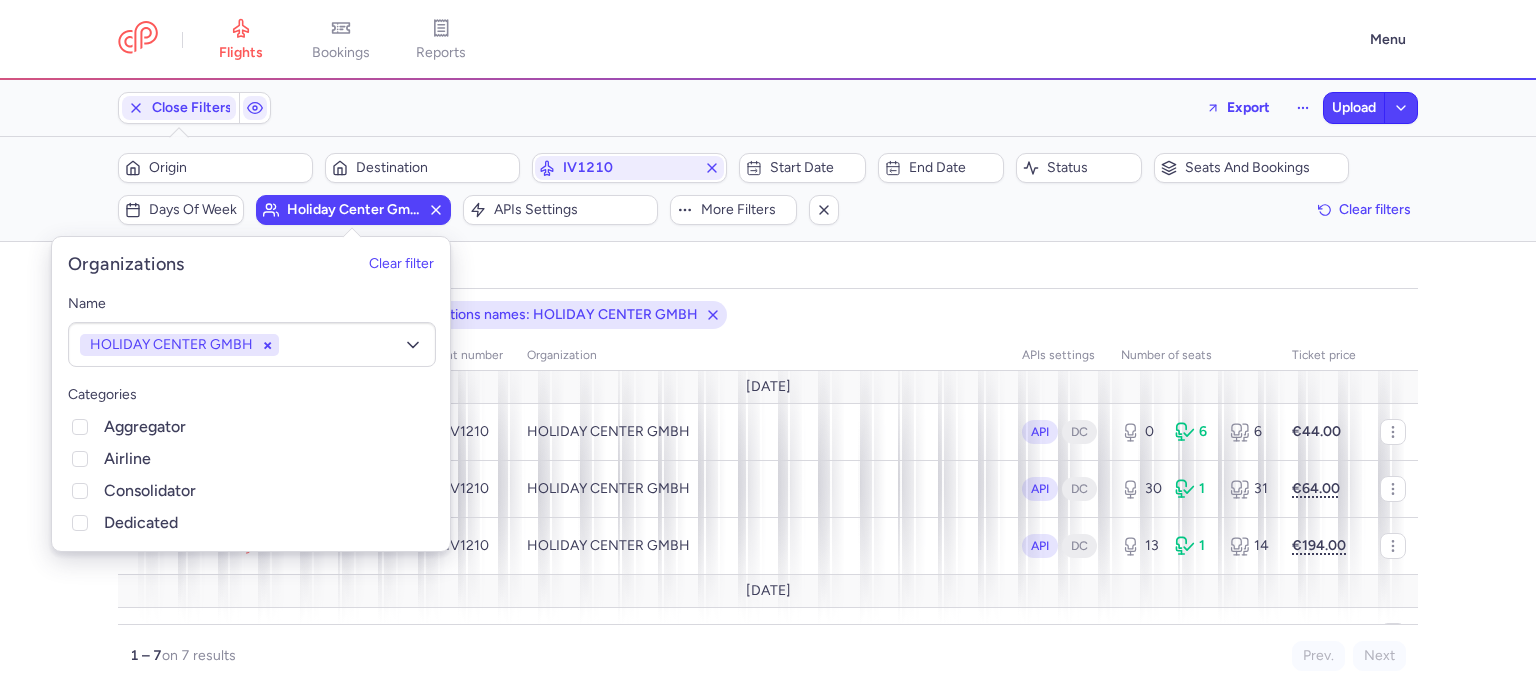 click on "Close Filters  Export  Upload Filters (3) – 7 results  Origin  Destination  IV1210  Start date  End date  Status  Seats and bookings  Days of week holiday center gmbh   APIs settings  More filters  Clear filters  all pending bookable sold out 3 airline: IV flight number: 1210 organizations names: HOLIDAY CENTER GMBH route date Flight number organization APIs settings number of seats Ticket price July 25  PRN  BRE Mon, 14 Jul,  16:10  –  18:40  +0 1L  •   IV1210  HOLIDAY CENTER GMBH API DC 0 6 6 €44.00  PRN  BRE Mon, 21 Jul,  16:10  –  18:40  +0 1L  •   IV1210  HOLIDAY CENTER GMBH API DC 30 1 31 €64.00  PRN  BRE Mon, 28 Jul,  16:10  –  18:40  +0 1L  •   IV1210  HOLIDAY CENTER GMBH API DC 13 1 14 €194.00 August 25  PRN  BRE Mon, 4 Aug,  16:10  –  18:40  +0 1L  •   IV1210  HOLIDAY CENTER GMBH API DC 19 0 19 €274.00  PRN  BRE Mon, 11 Aug,  16:10  –  18:40  +0 1L  •   IV1210  HOLIDAY CENTER GMBH API DC 22 0 22 €354.00  PRN  BRE Mon, 18 Aug,  16:10  –  18:40  +0 1L  •   IV1210  0" at bounding box center [768, 387] 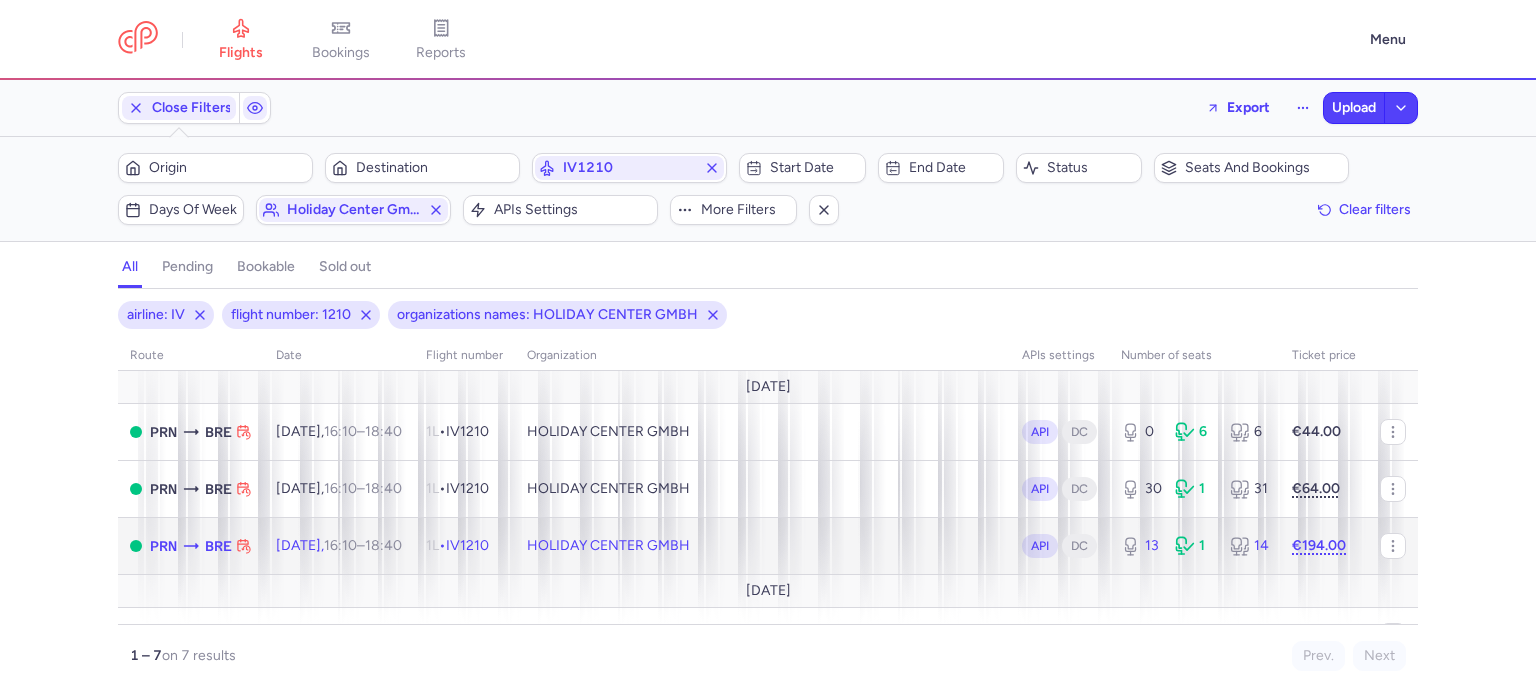 click on "16:10  –  18:40  +0" at bounding box center [363, 545] 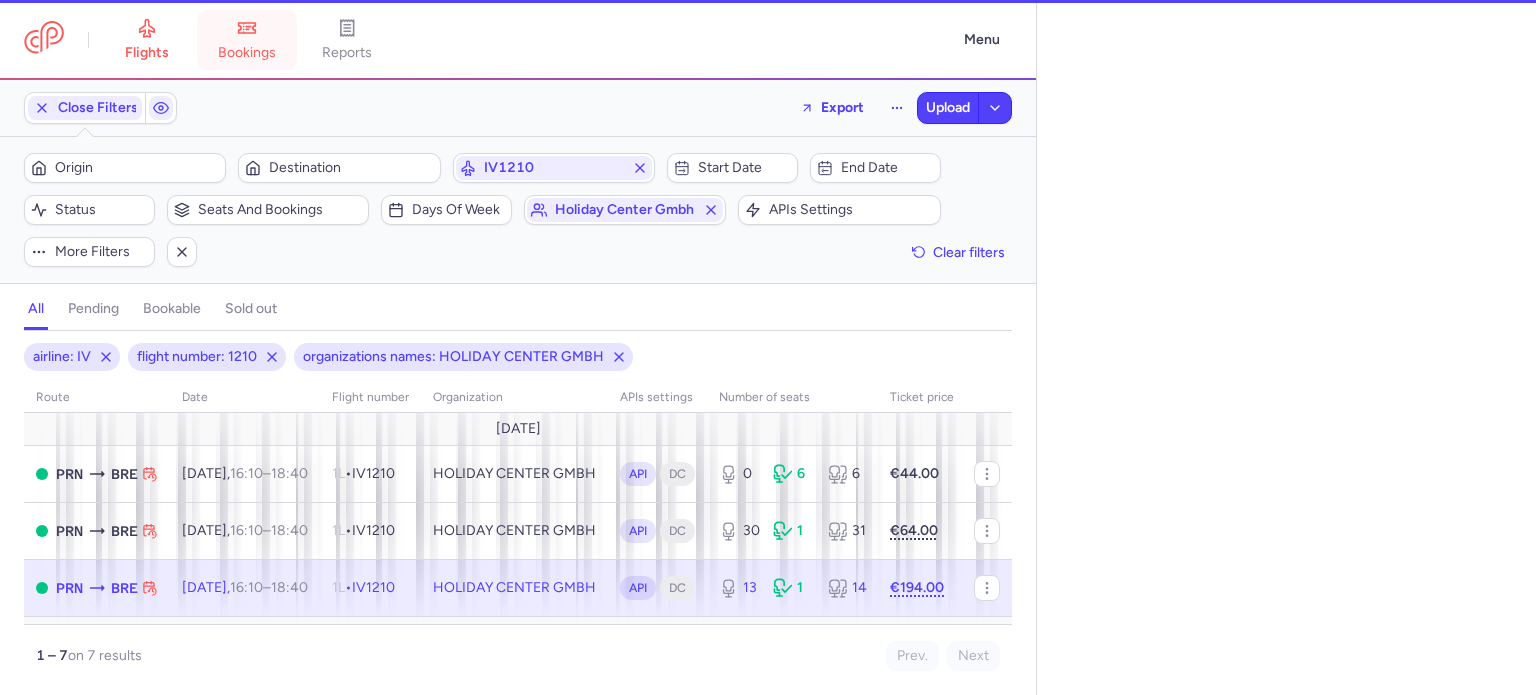 select on "hours" 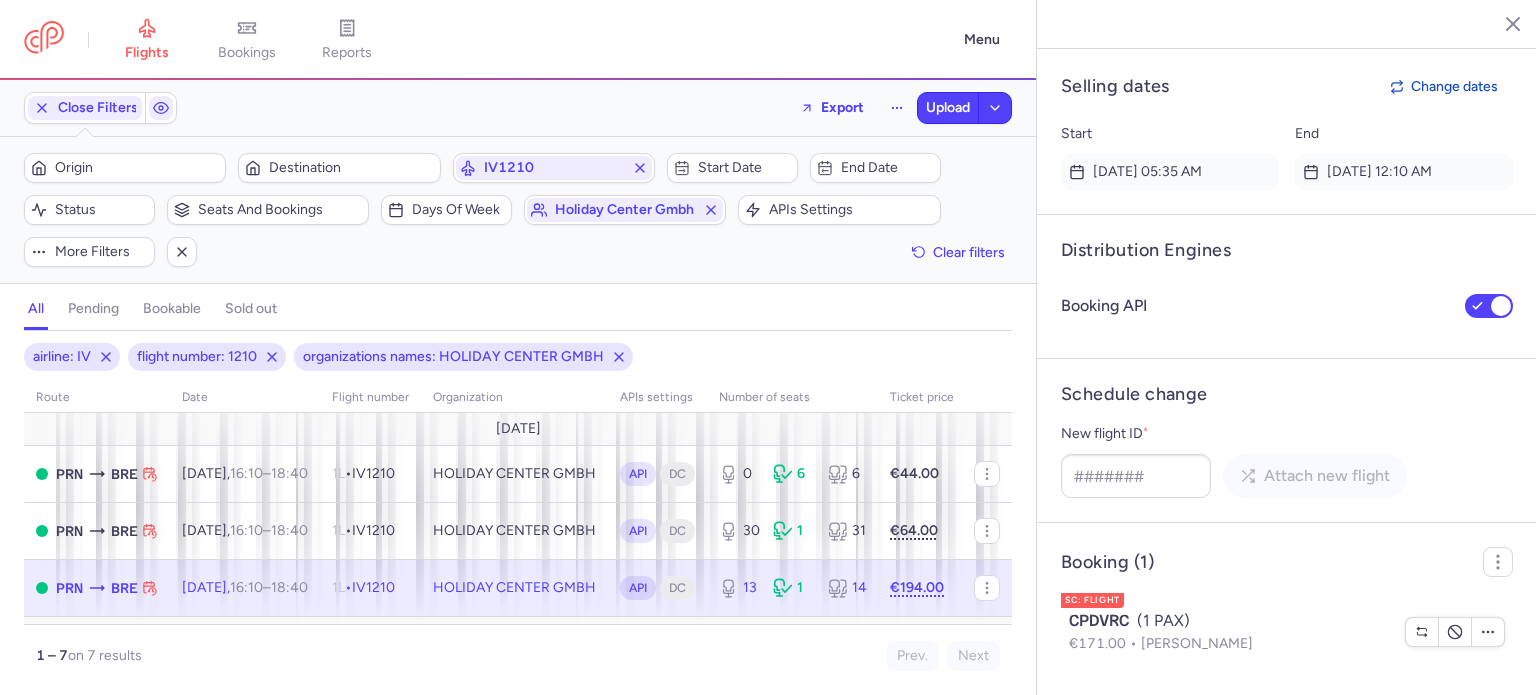 scroll, scrollTop: 1585, scrollLeft: 0, axis: vertical 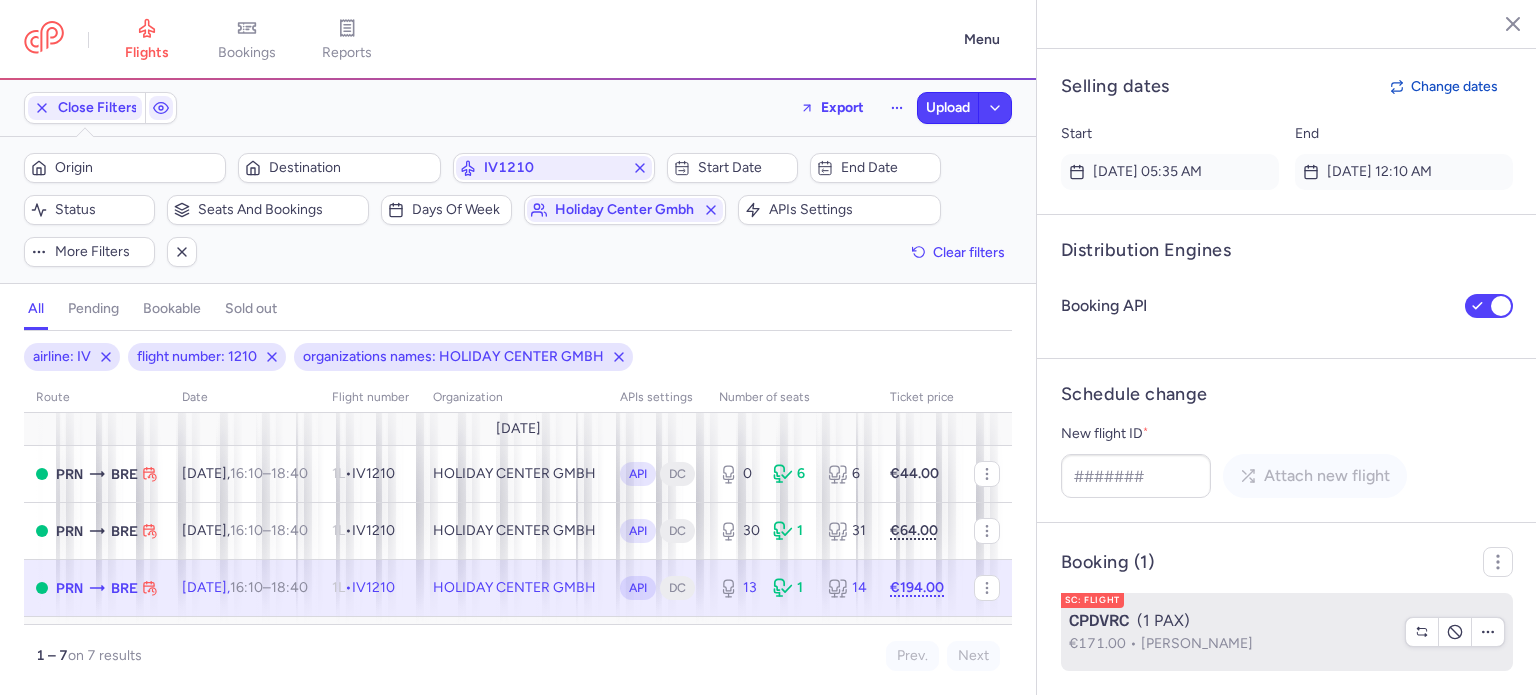 click on "CPDVRC  (1 PAX)" at bounding box center [1231, 621] 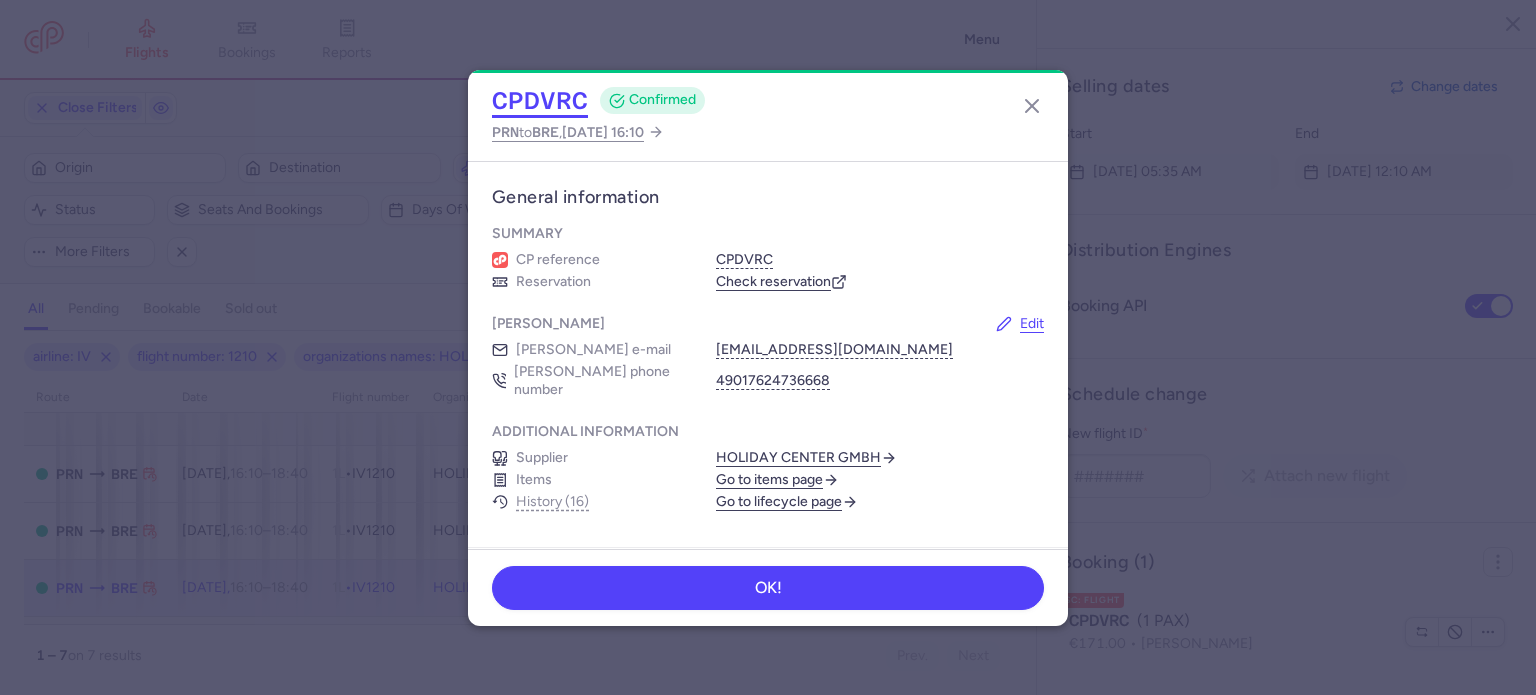 click on "CPDVRC" 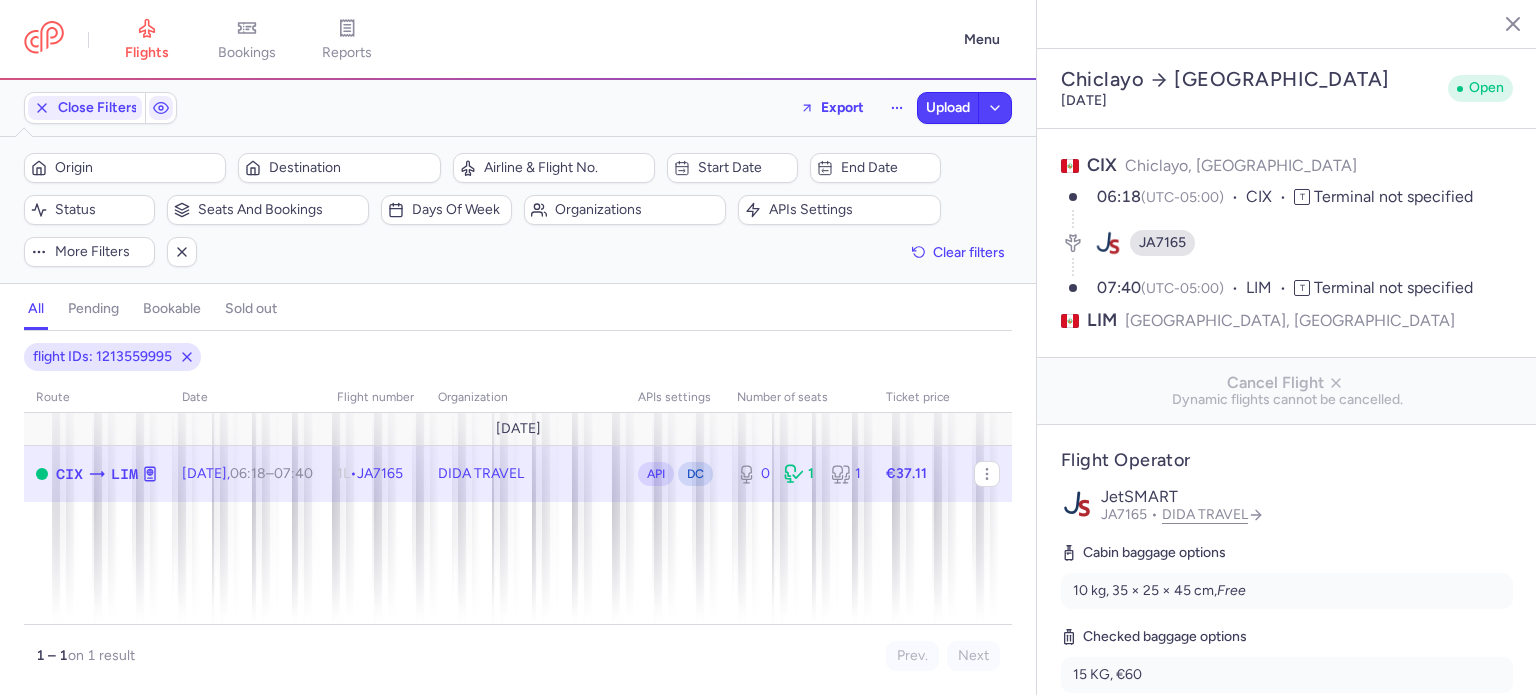 select on "days" 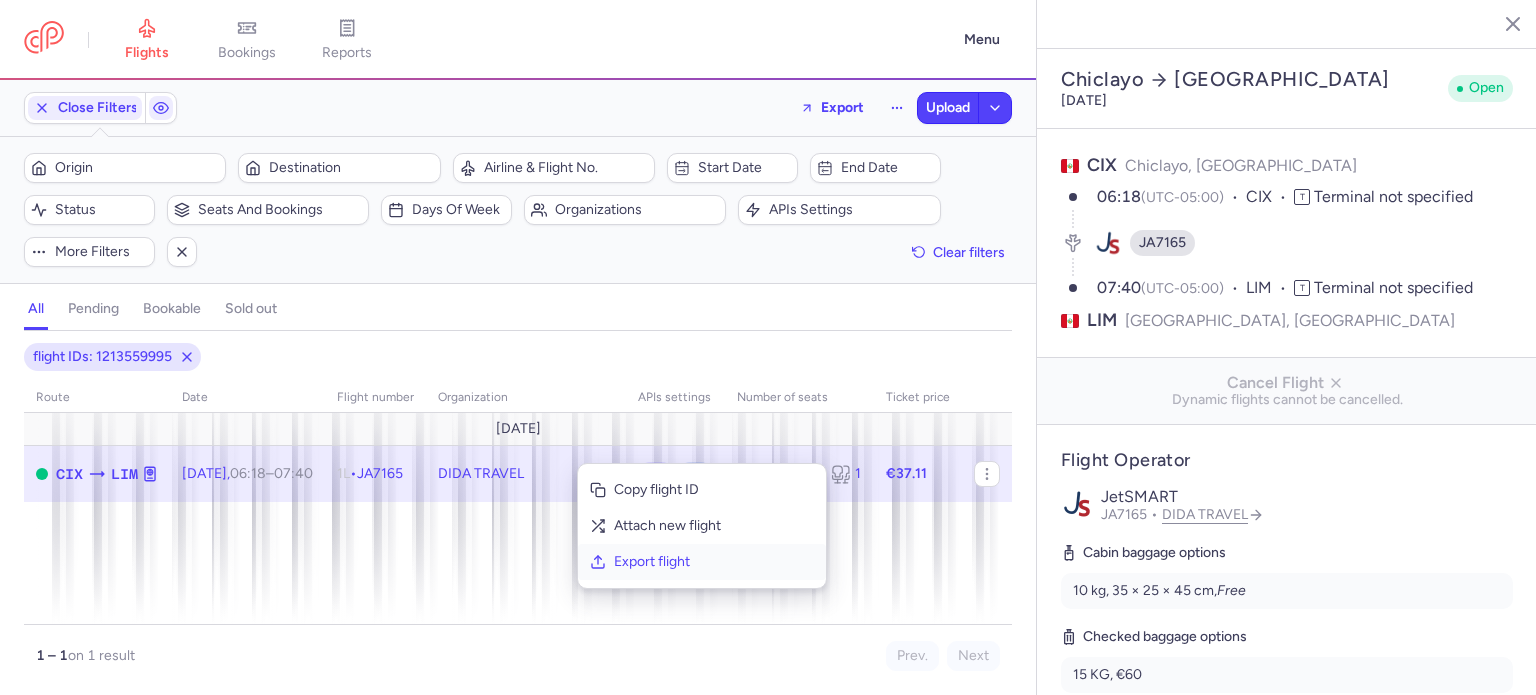 click on "Export flight" at bounding box center [714, 562] 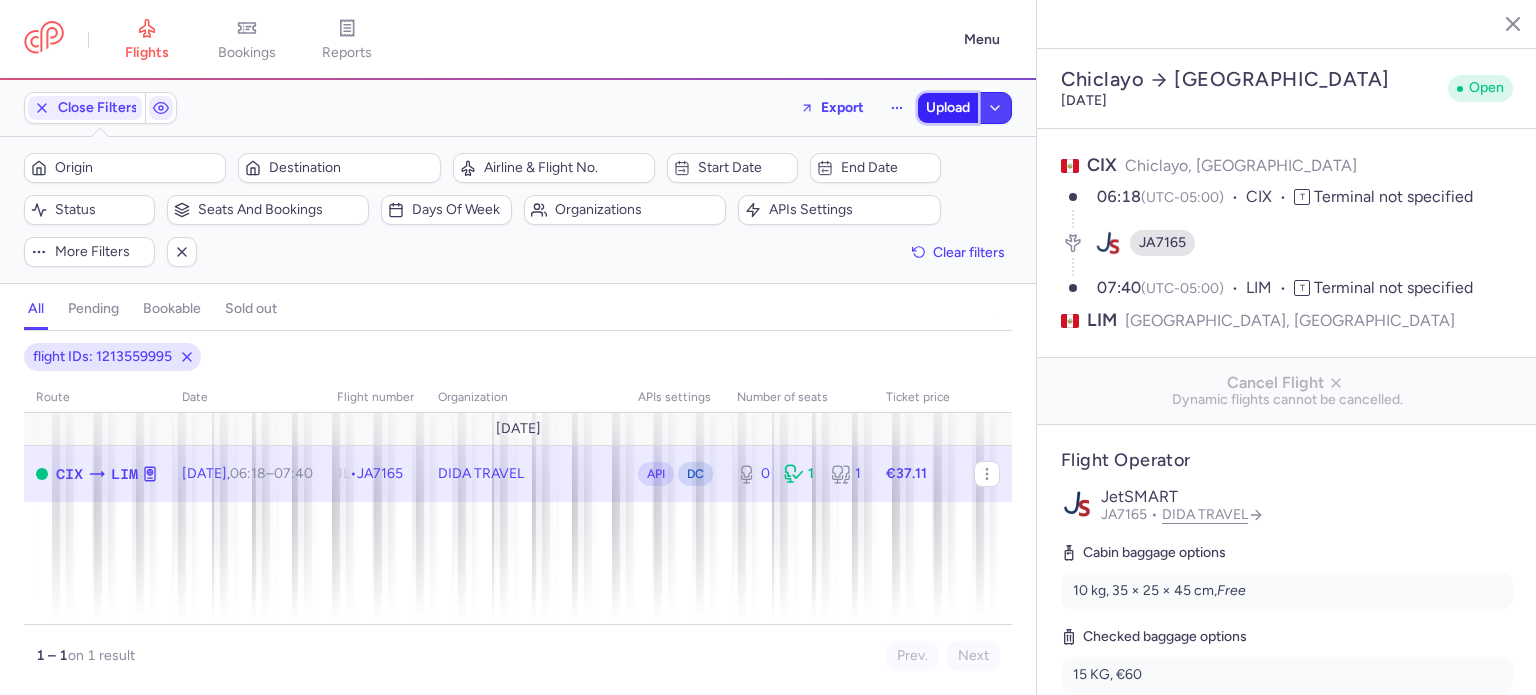 click on "Upload" at bounding box center (948, 108) 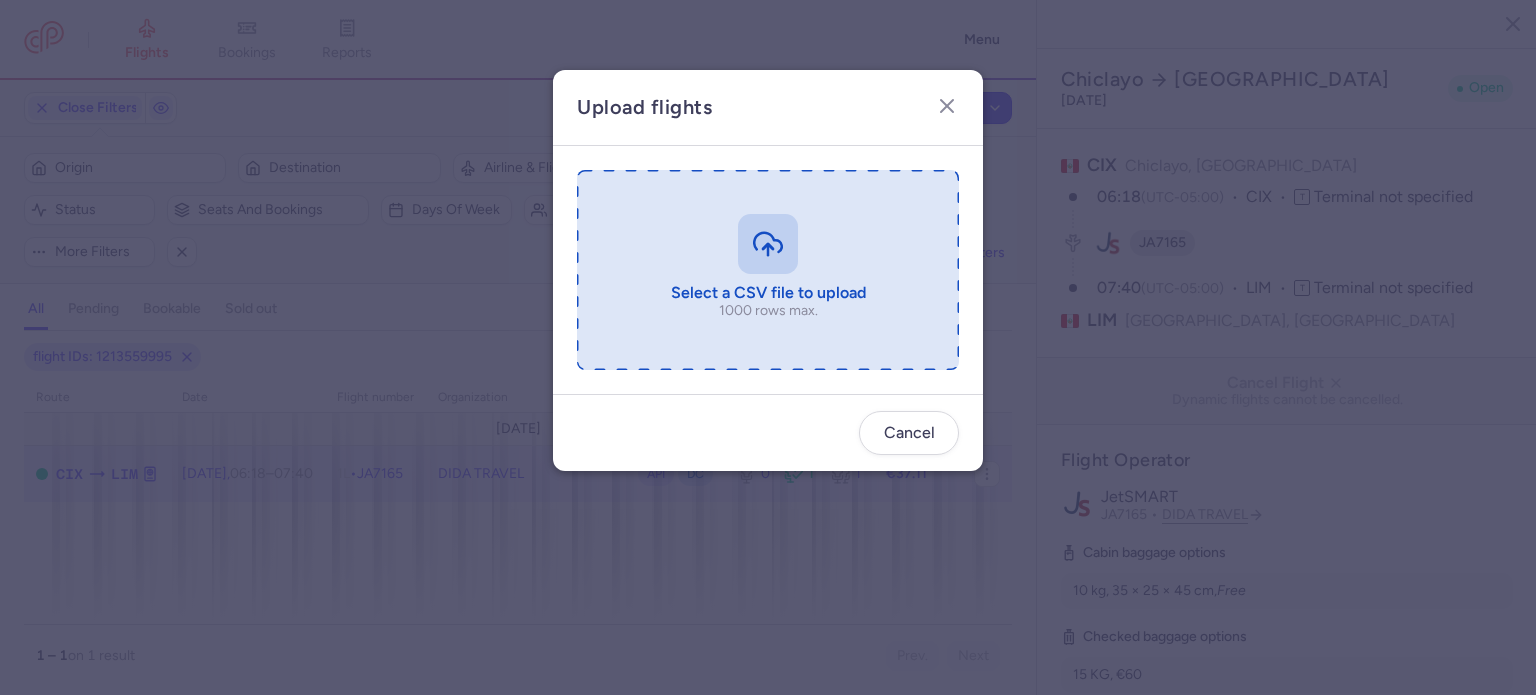 click at bounding box center (768, 270) 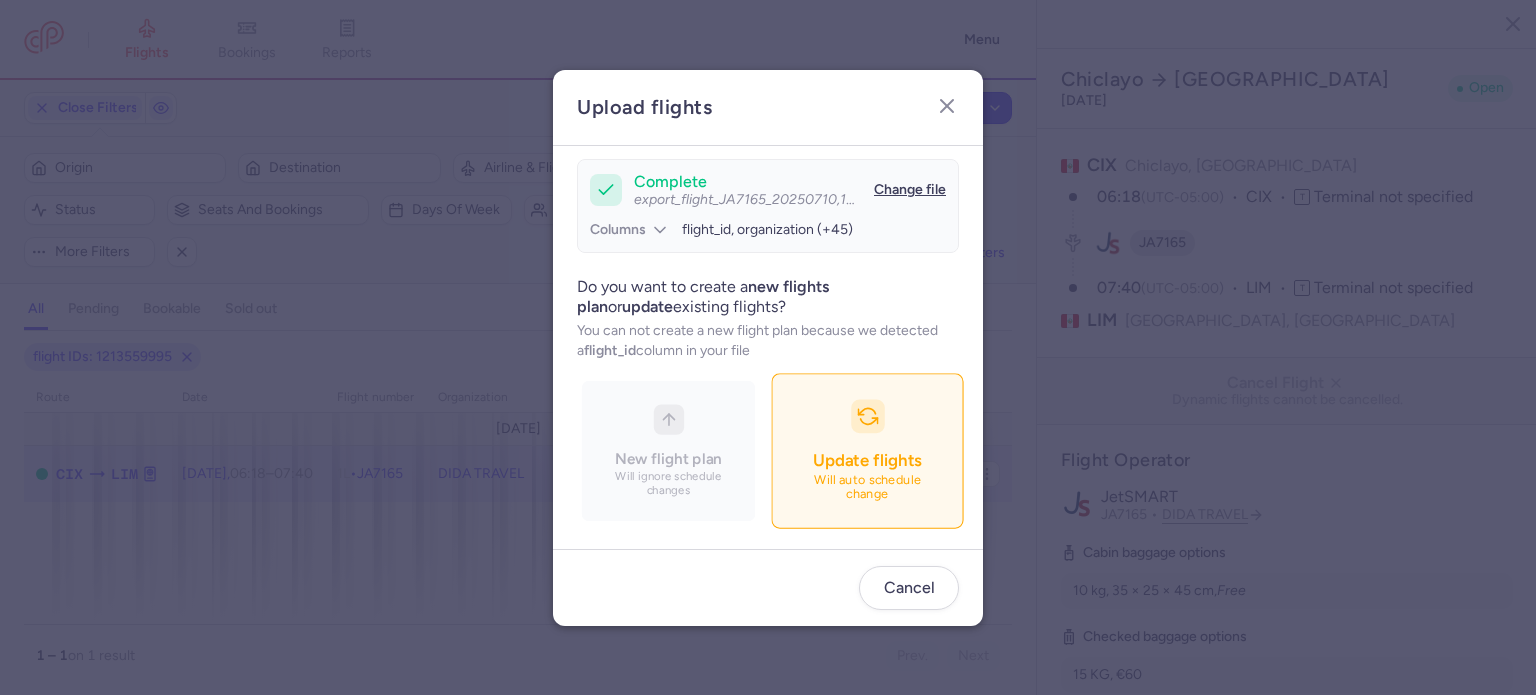scroll, scrollTop: 172, scrollLeft: 0, axis: vertical 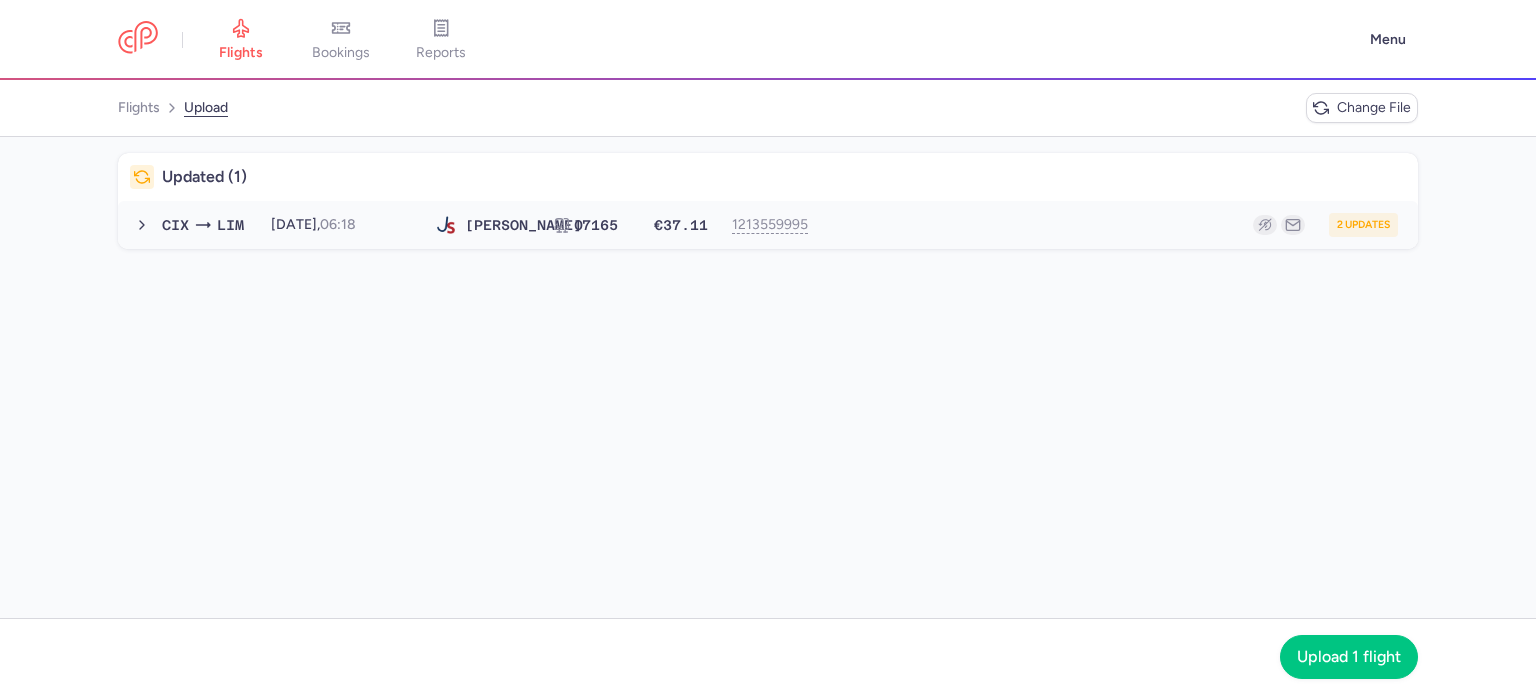 click on "2 updates" at bounding box center (1112, 225) 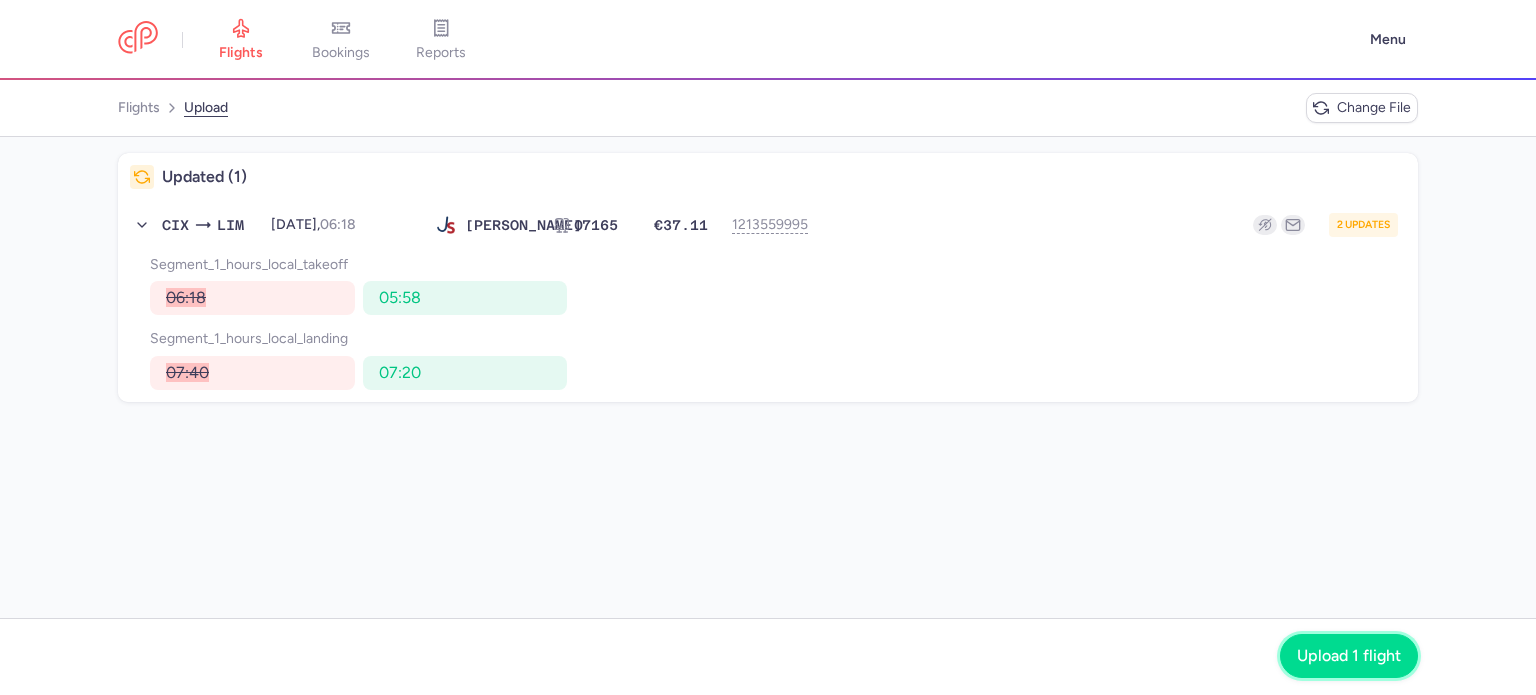click on "Upload 1 flight" at bounding box center (1349, 656) 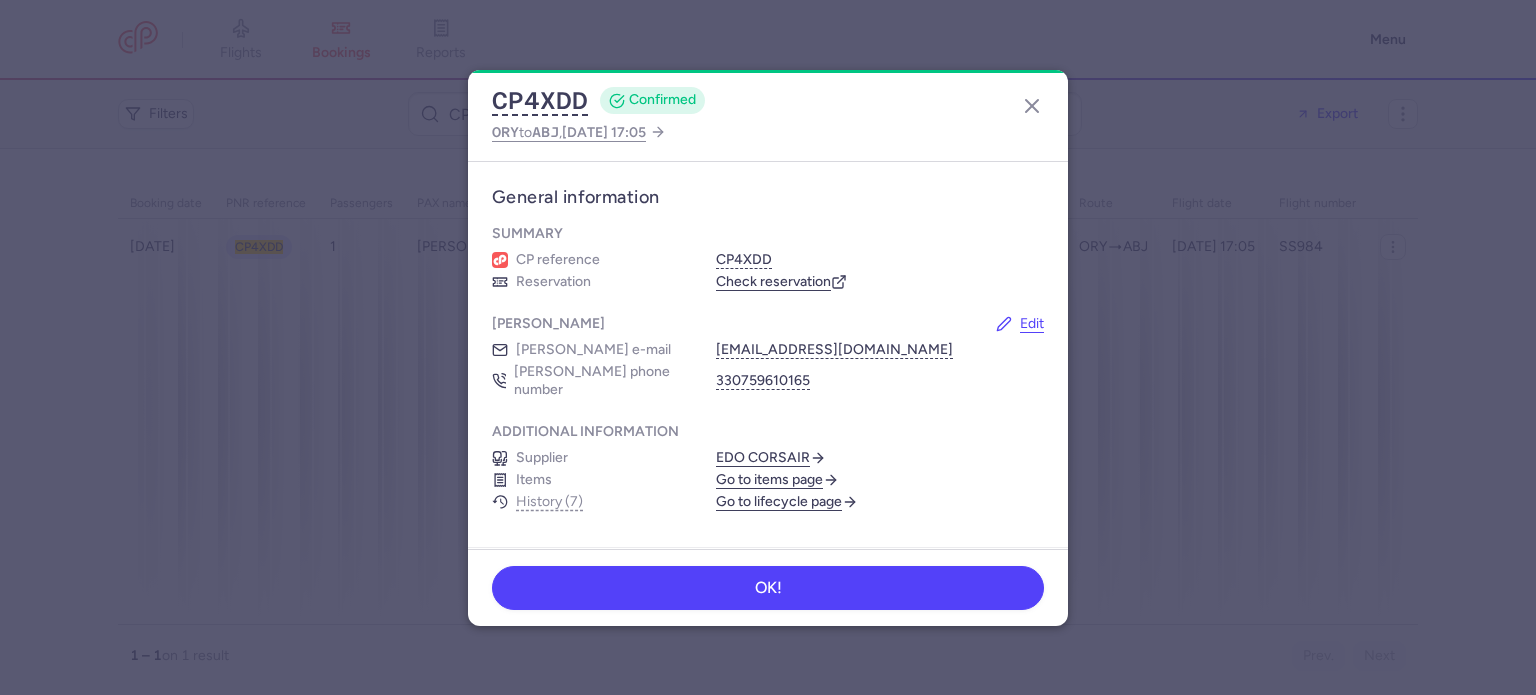scroll, scrollTop: 0, scrollLeft: 0, axis: both 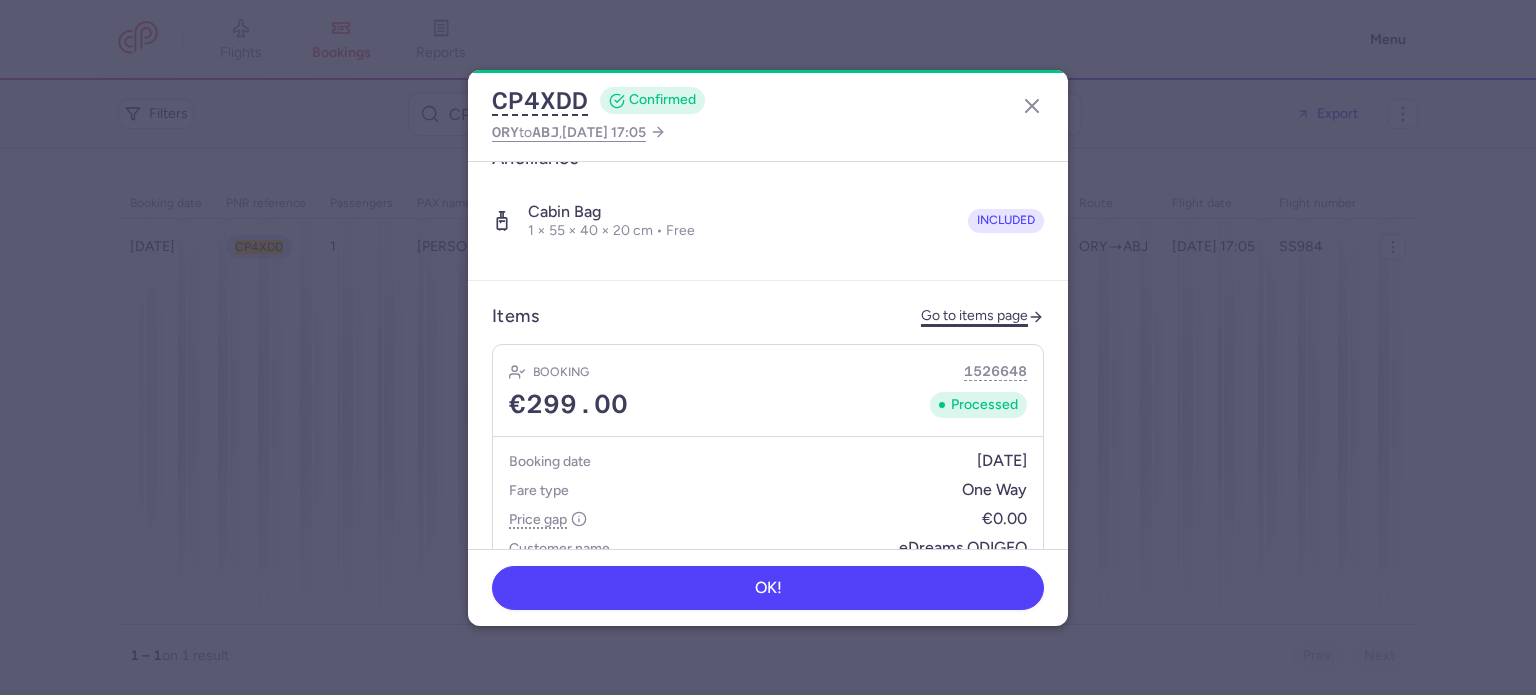 click on "Go to items page" 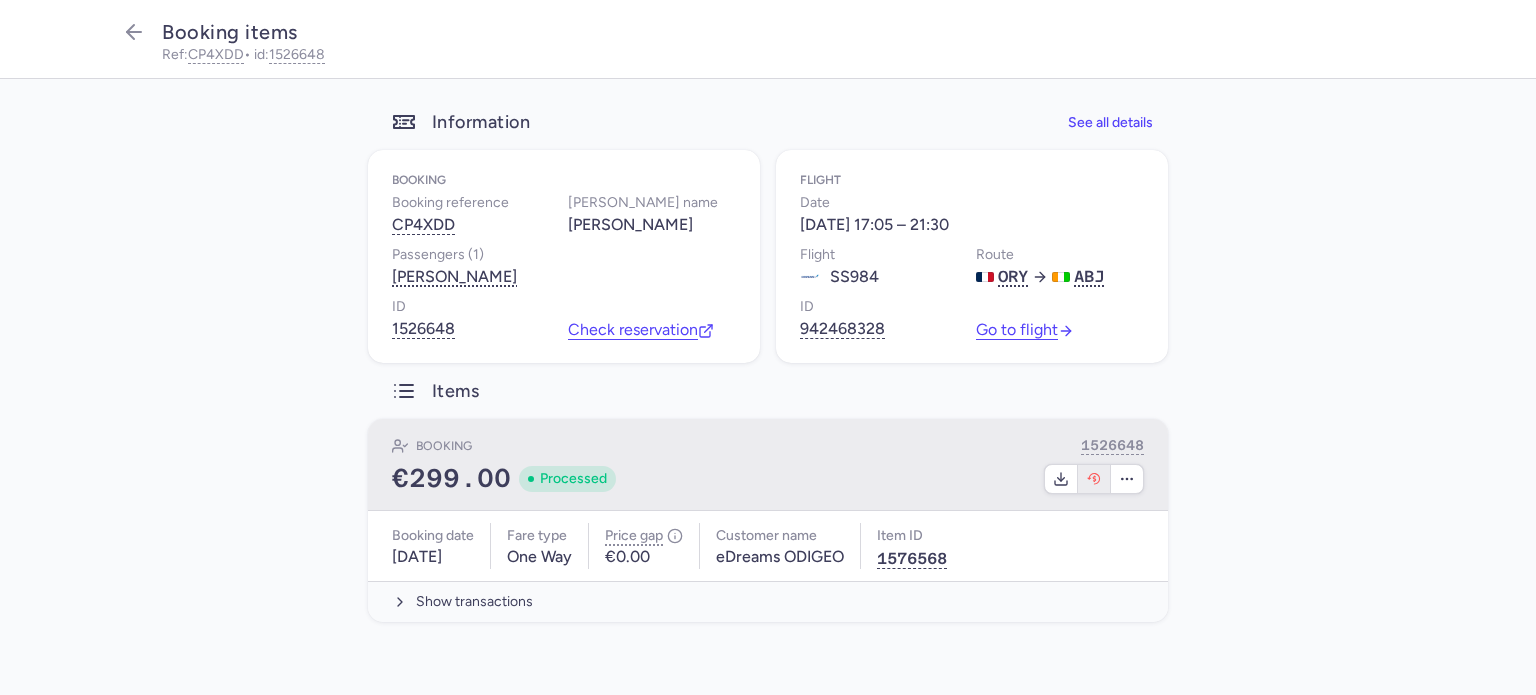 click 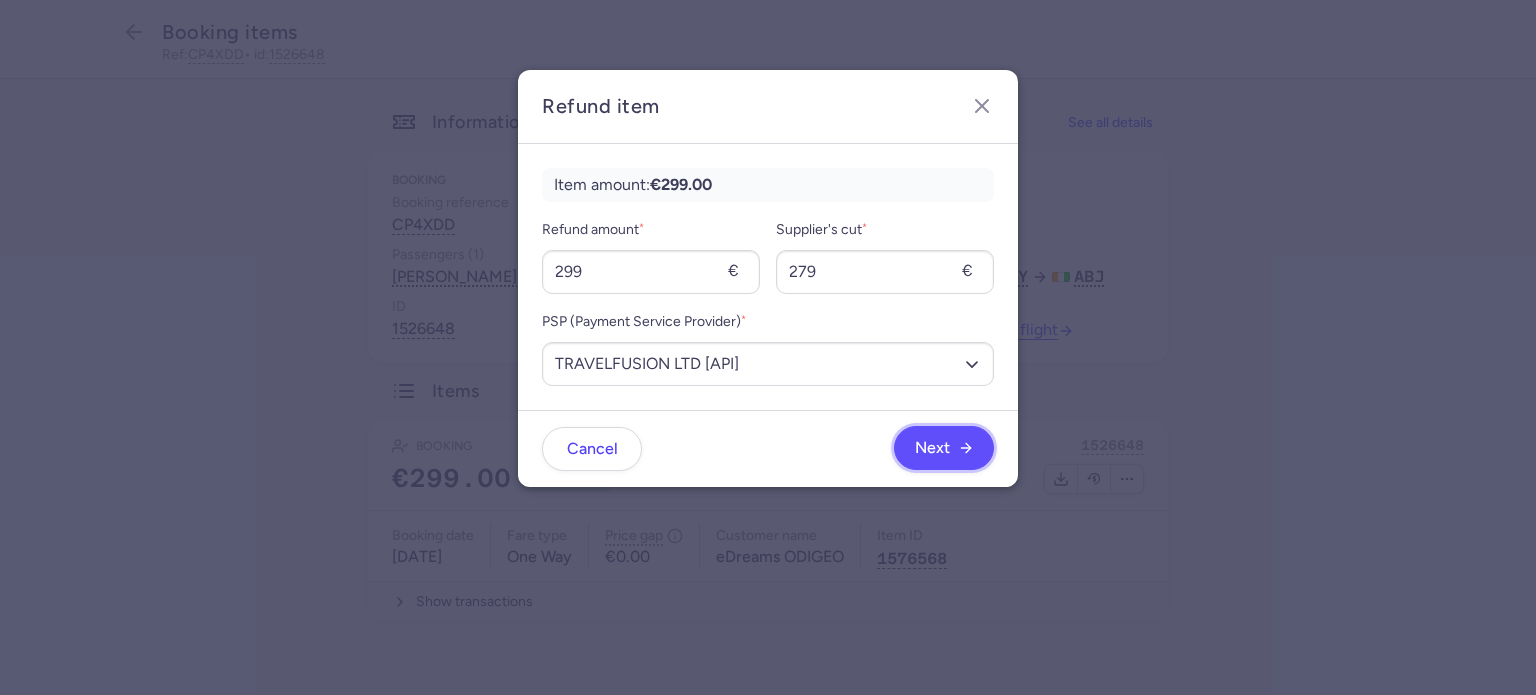 click on "Next" at bounding box center (944, 448) 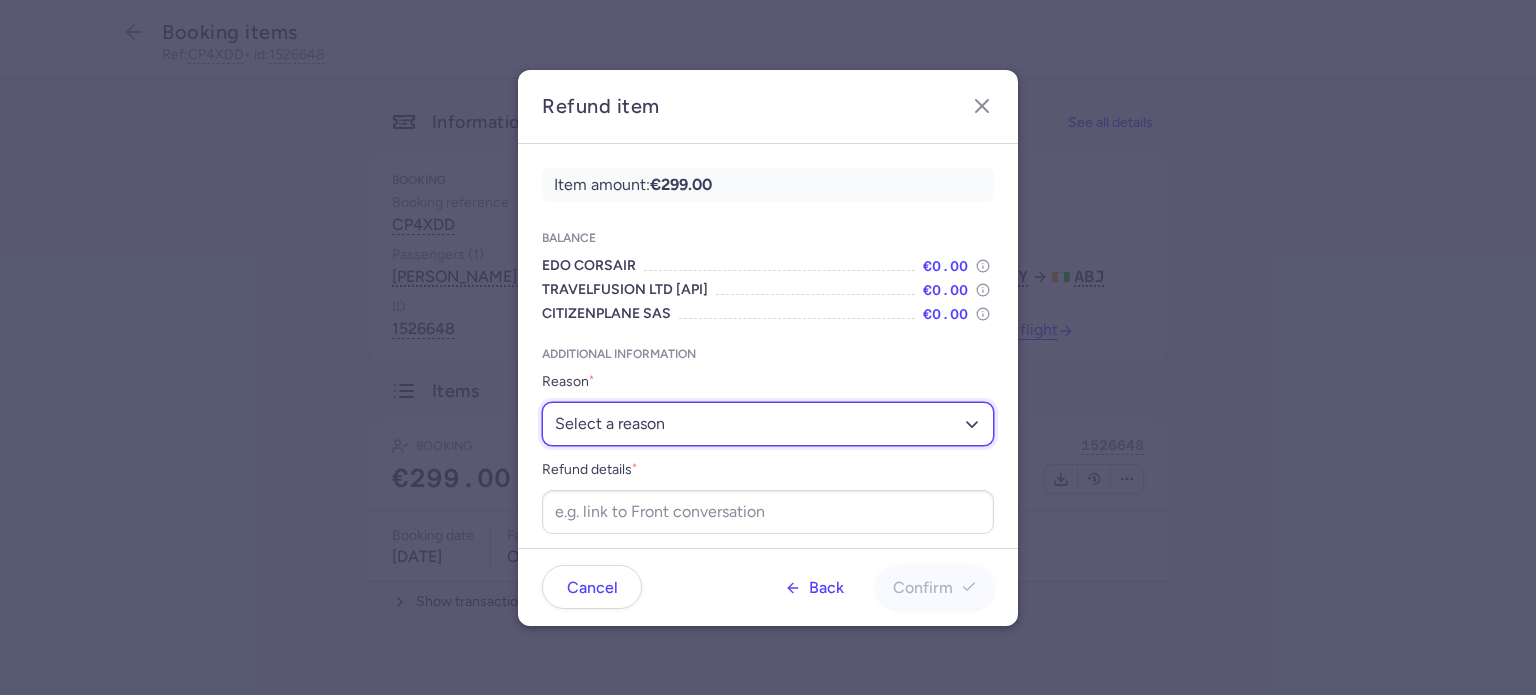 click on "Select a reason ✈️ Airline ceasing ops 💼 Ancillary issue 📄 APIS missing ⚙️ CitizenPlane error ⛔️ Denied boarding 🔁 Duplicate ❌ Flight canceled 🕵🏼‍♂️ Fraud 🎁 Goodwill 🎫 Goodwill allowance 🙃 Other 💺 Overbooking 💸 Refund with penalty 🙅 Schedule change not accepted 🤕 Supplier error 💵 Tax refund ❓ Unconfirmed booking" at bounding box center (768, 424) 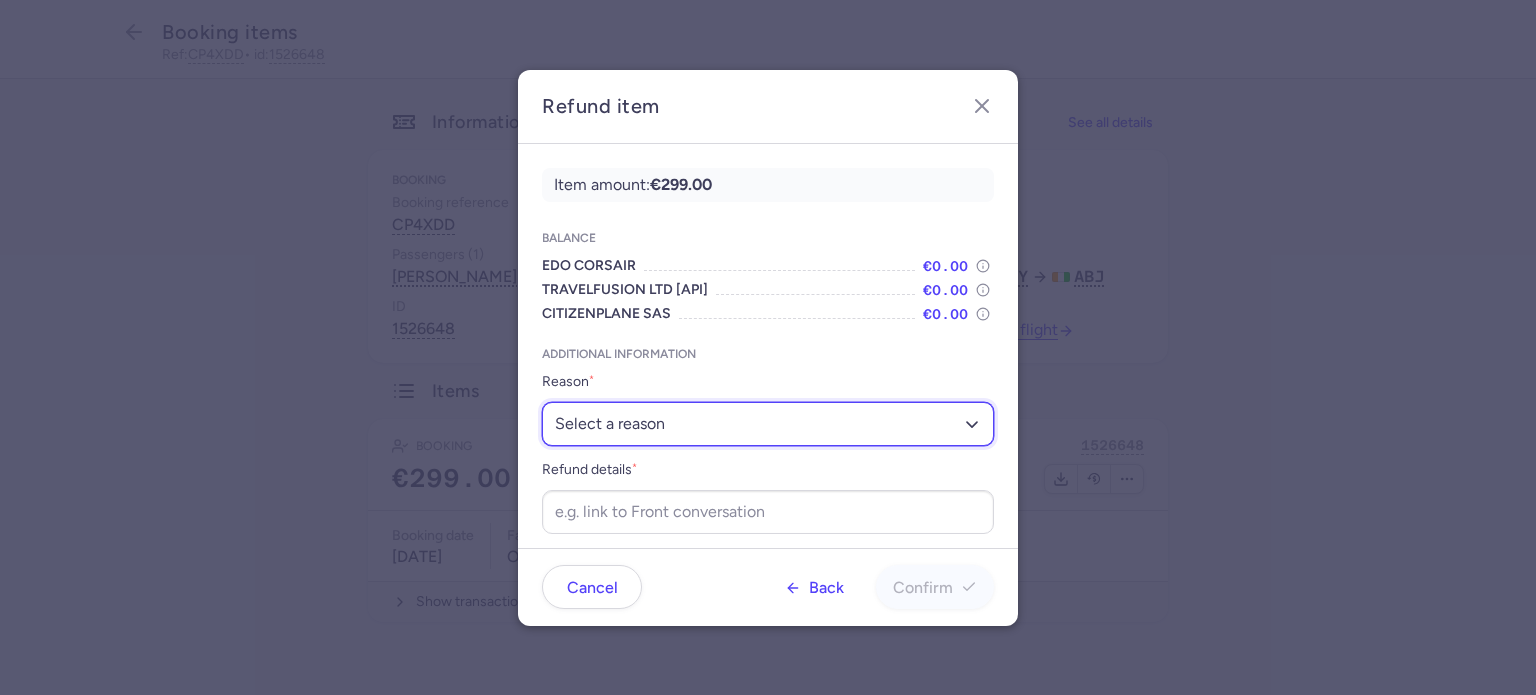 select on "SUPPLIER_ERROR" 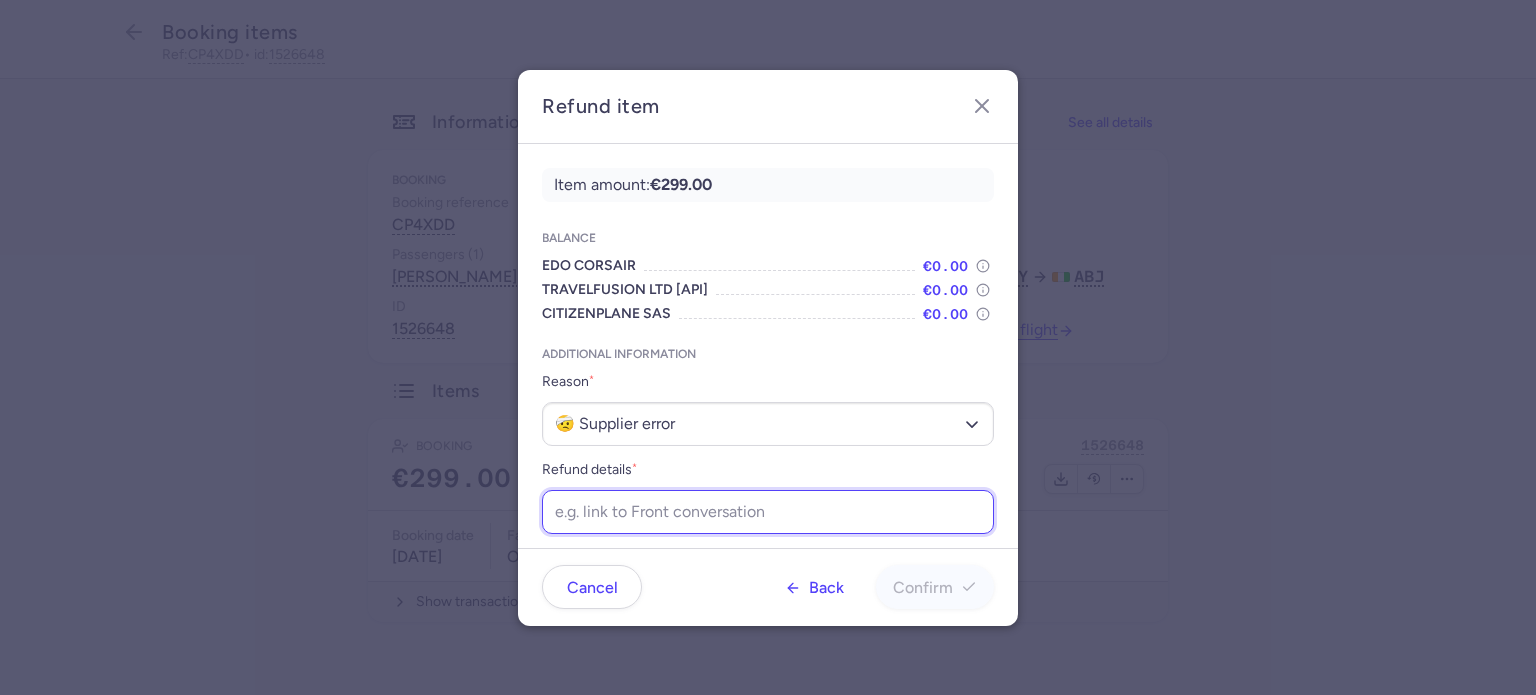 click on "Refund details  *" at bounding box center (768, 512) 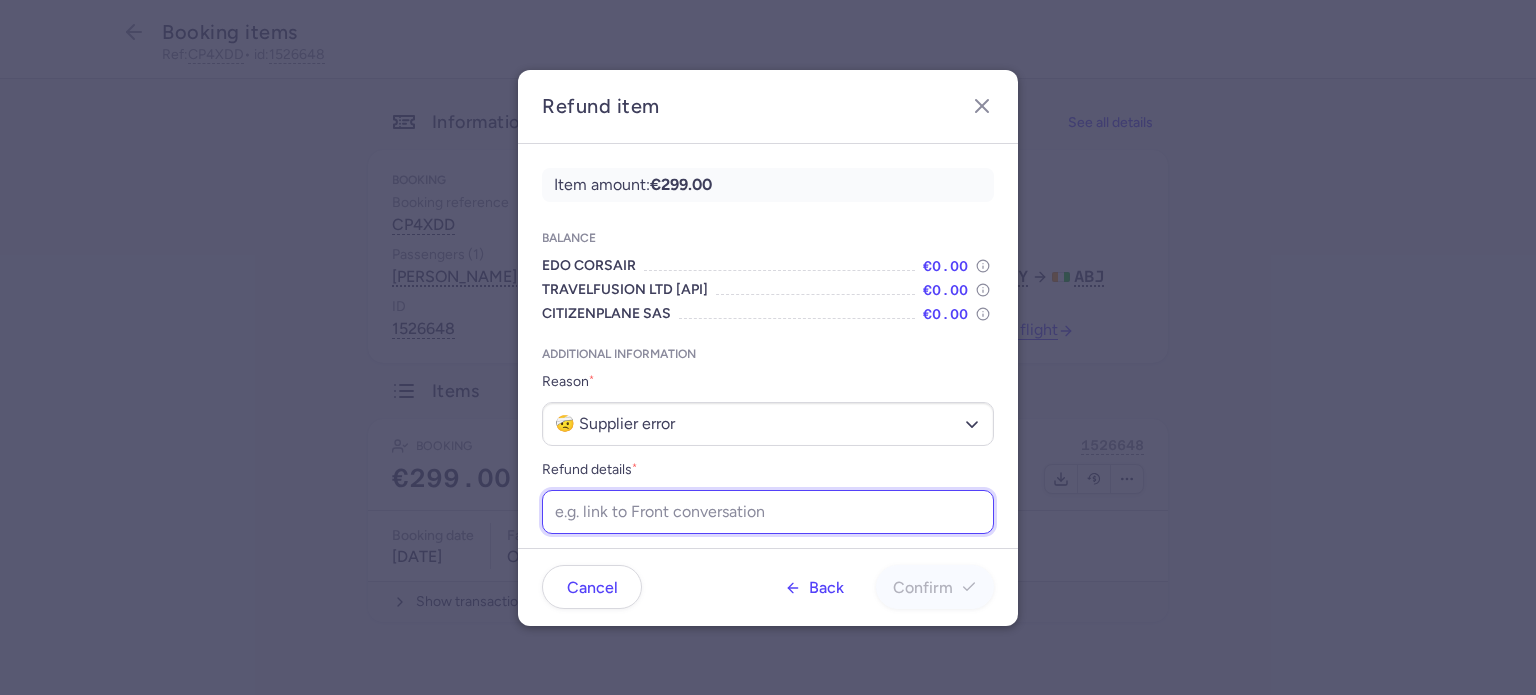 paste on "[URL][DOMAIN_NAME]" 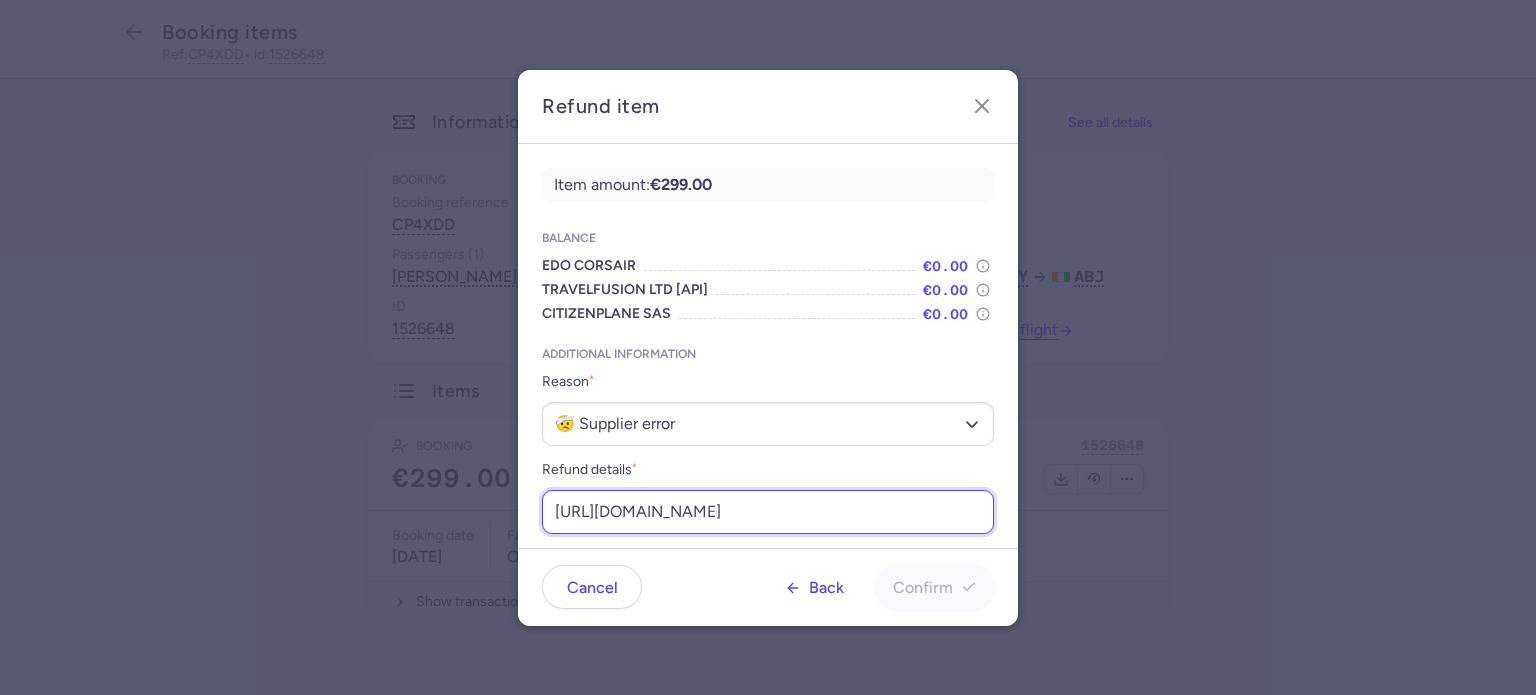 scroll, scrollTop: 0, scrollLeft: 228, axis: horizontal 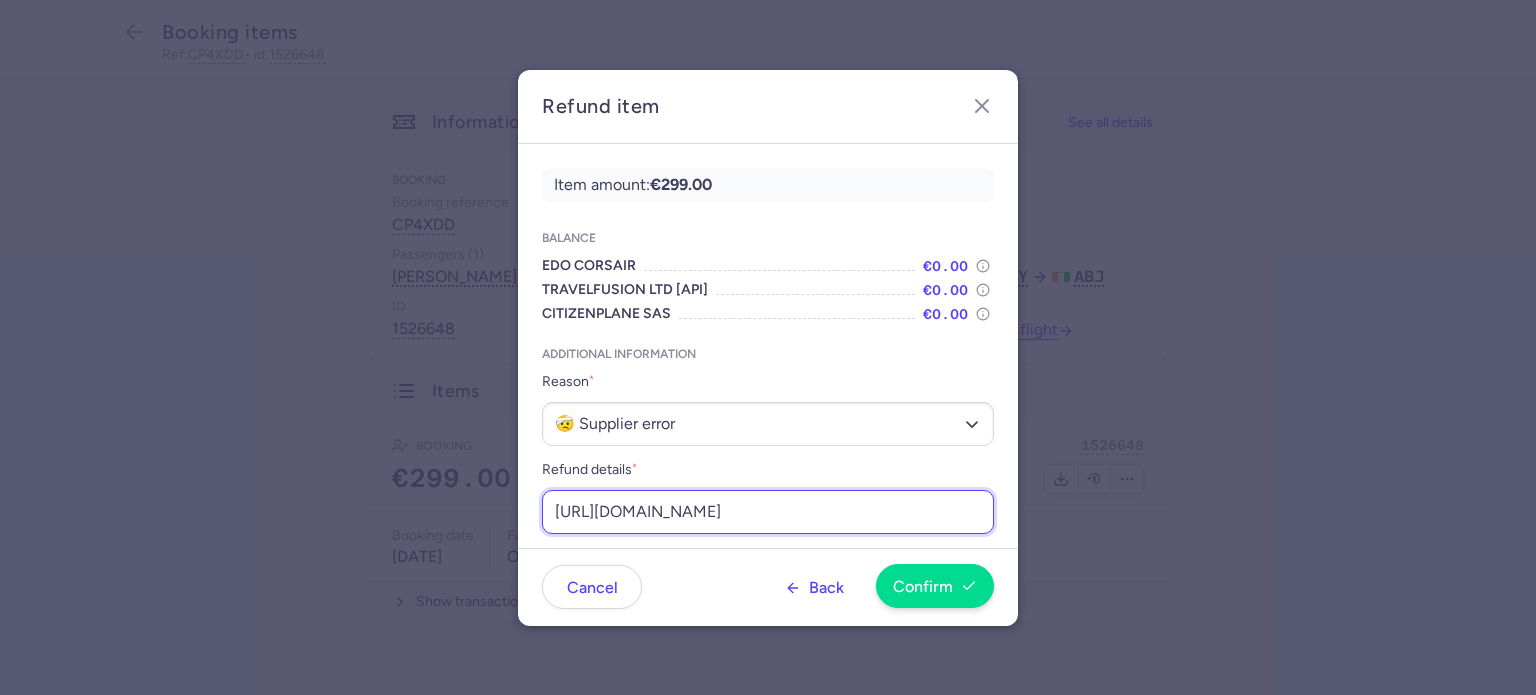 type on "[URL][DOMAIN_NAME]" 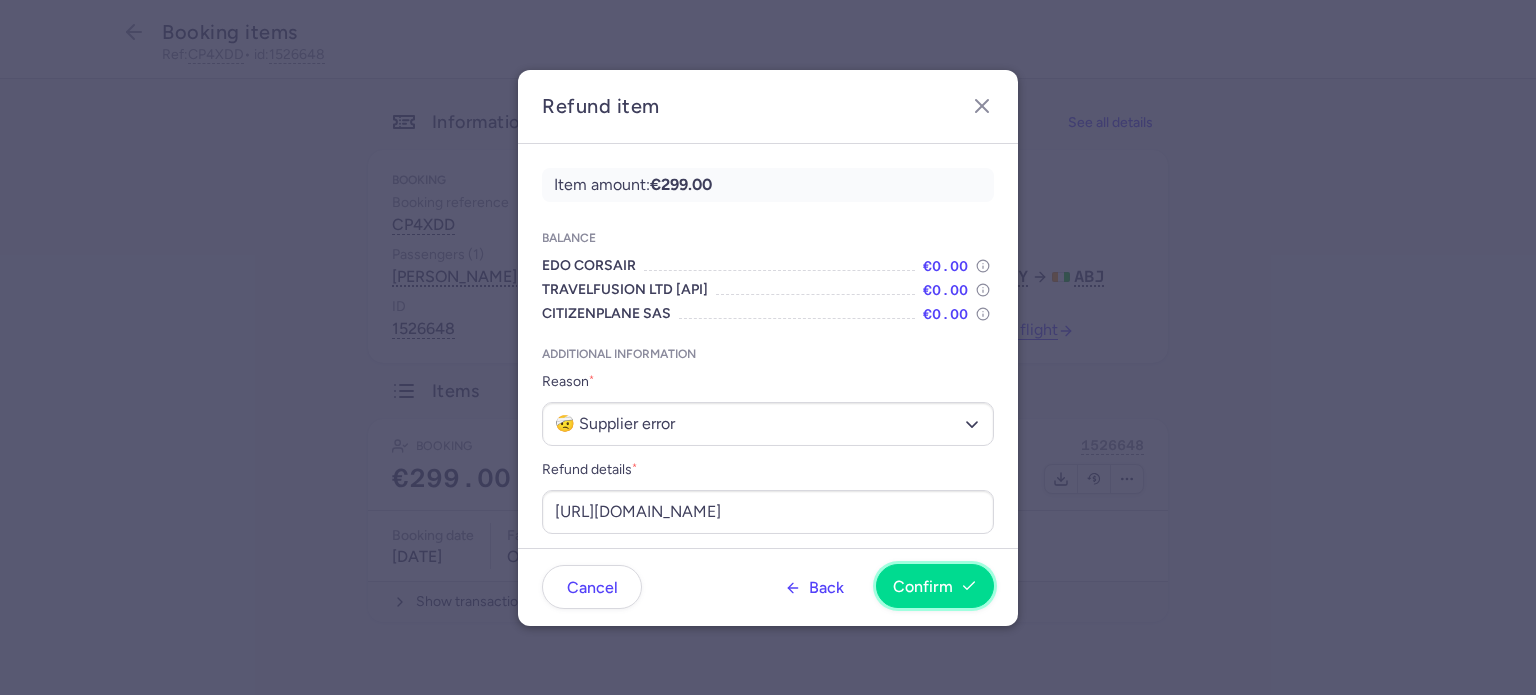 scroll, scrollTop: 0, scrollLeft: 0, axis: both 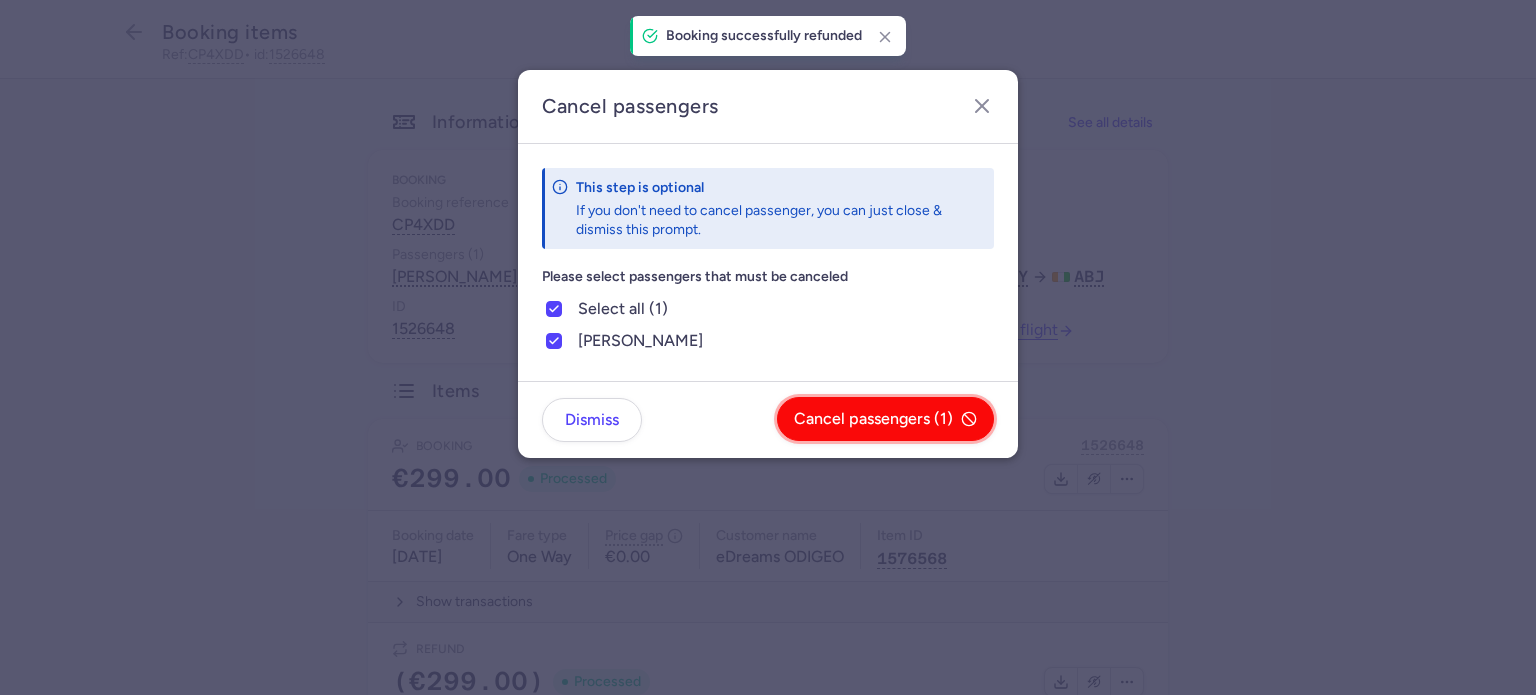 click on "Cancel passengers (1)" at bounding box center [885, 419] 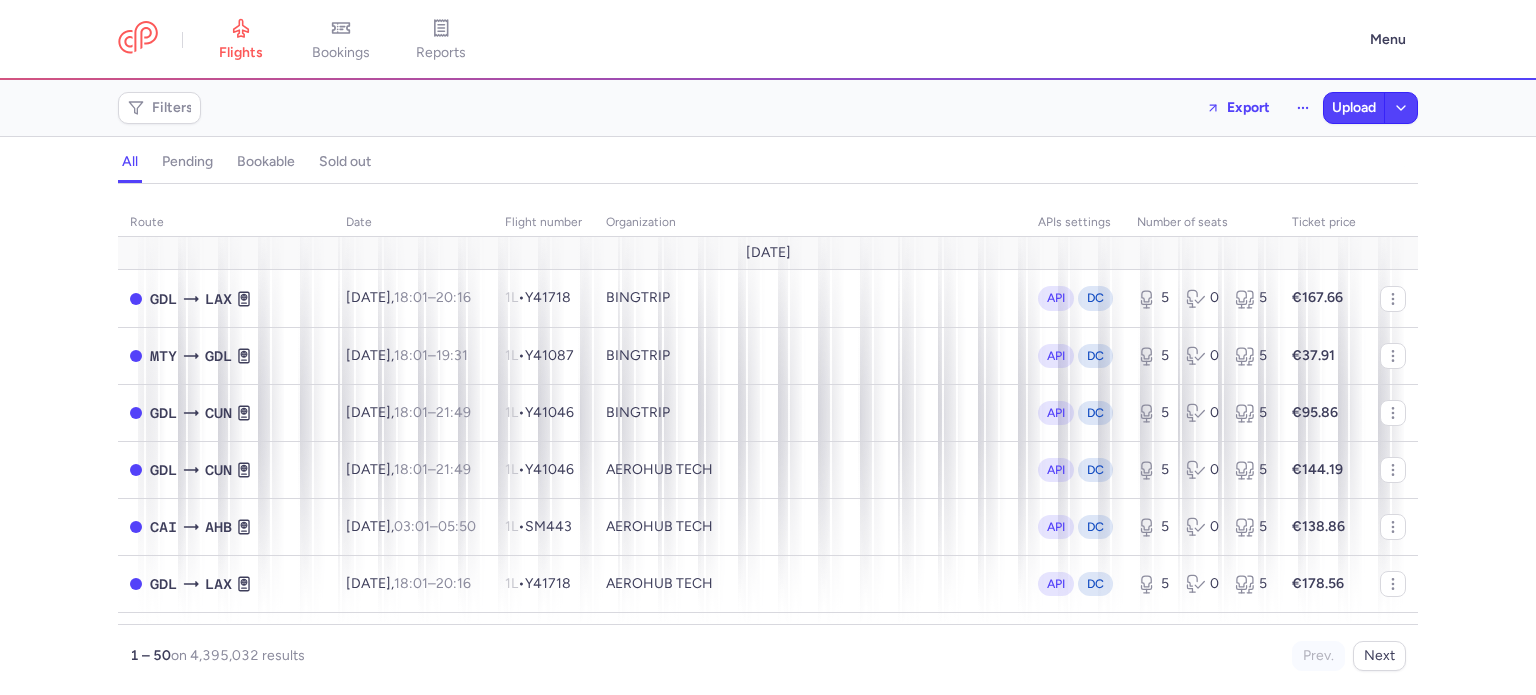 scroll, scrollTop: 0, scrollLeft: 0, axis: both 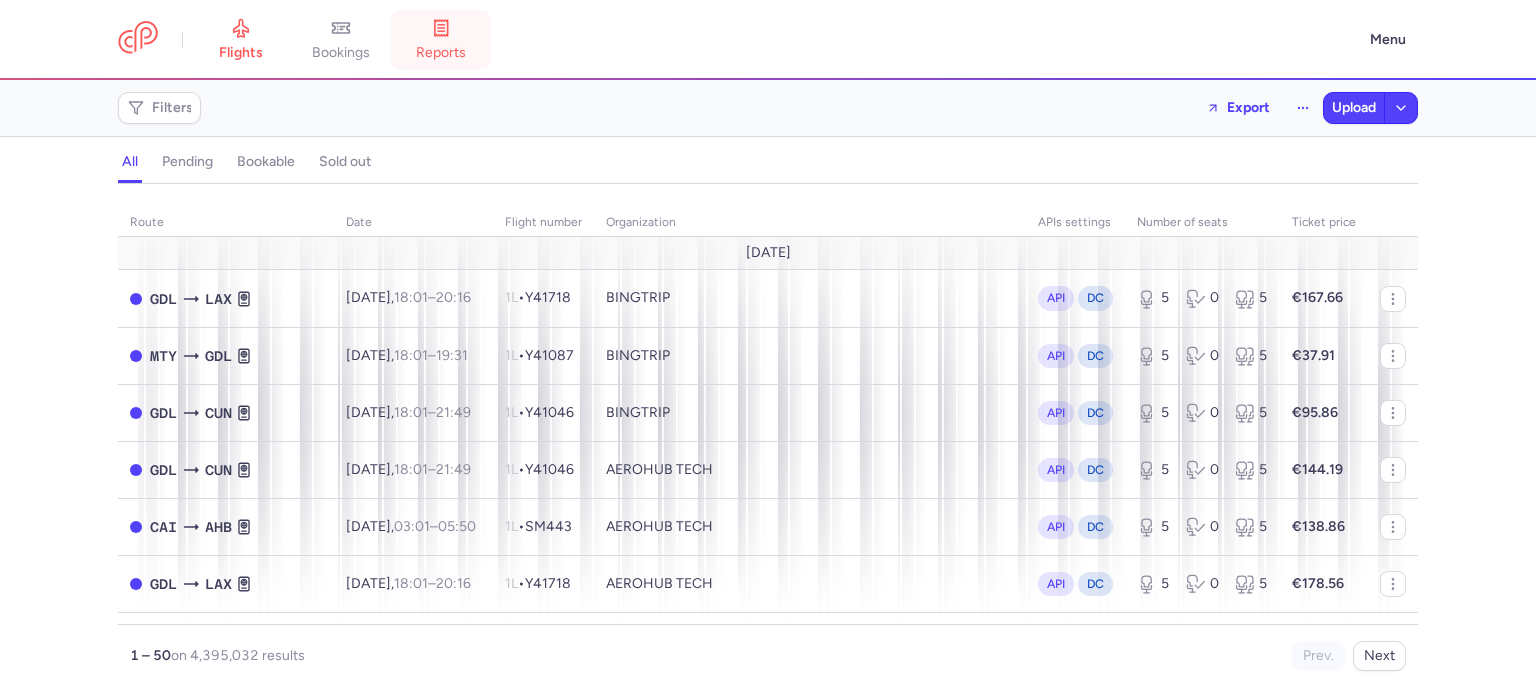 click on "reports" at bounding box center [441, 40] 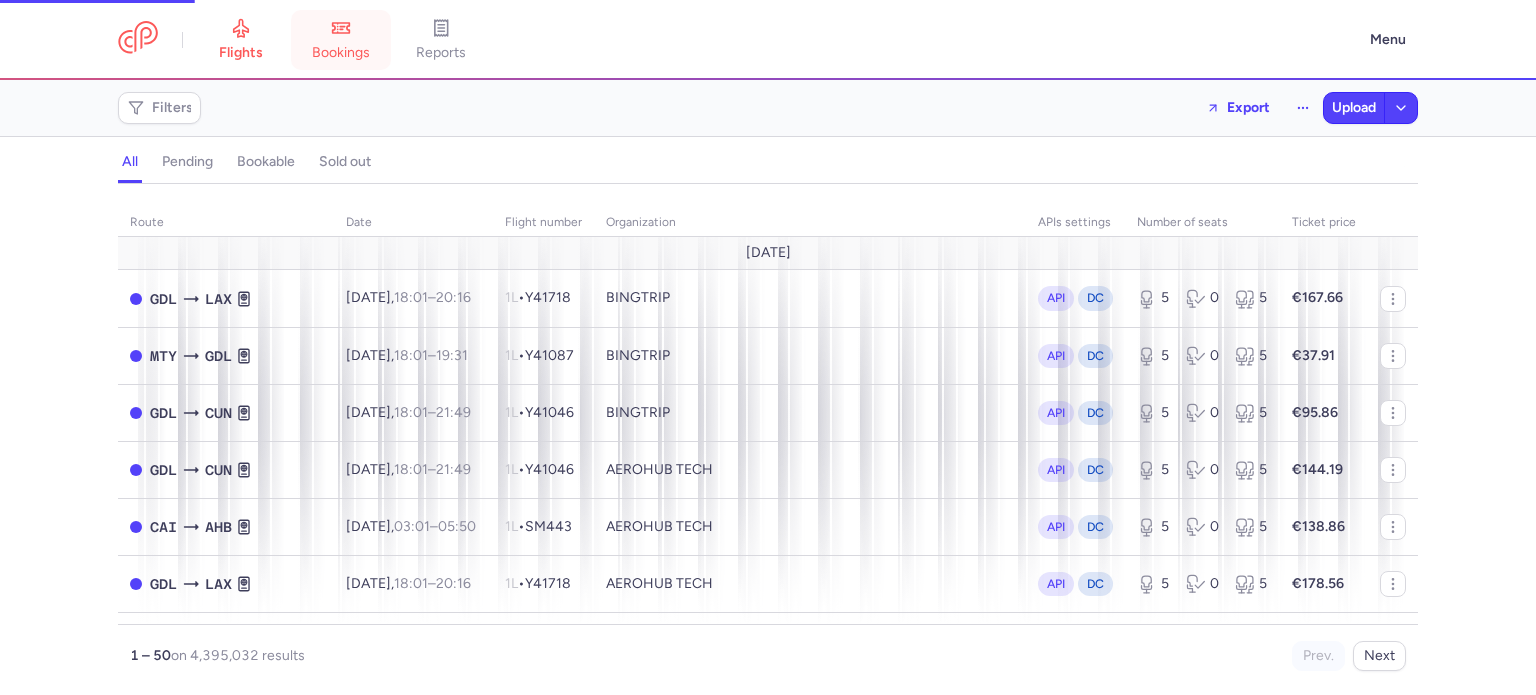 click on "bookings" at bounding box center [341, 53] 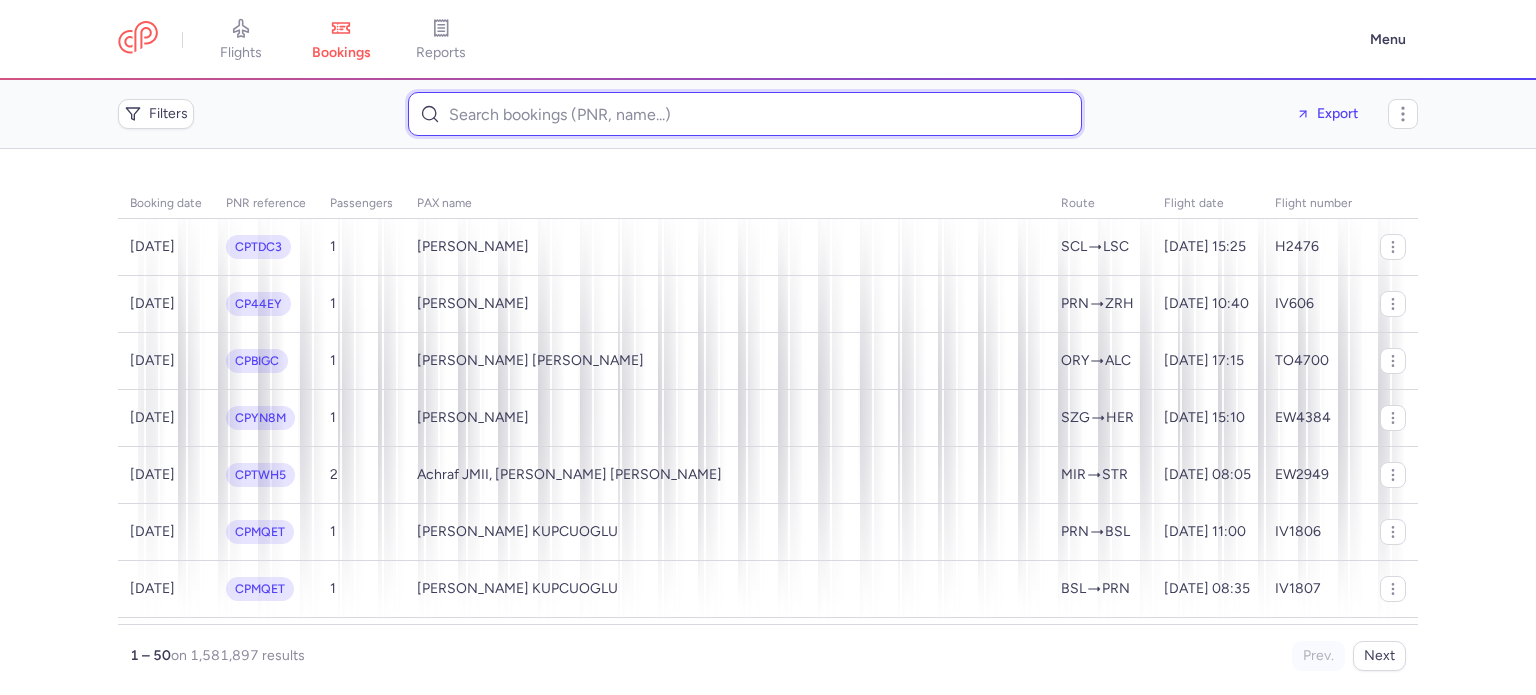 click at bounding box center (745, 114) 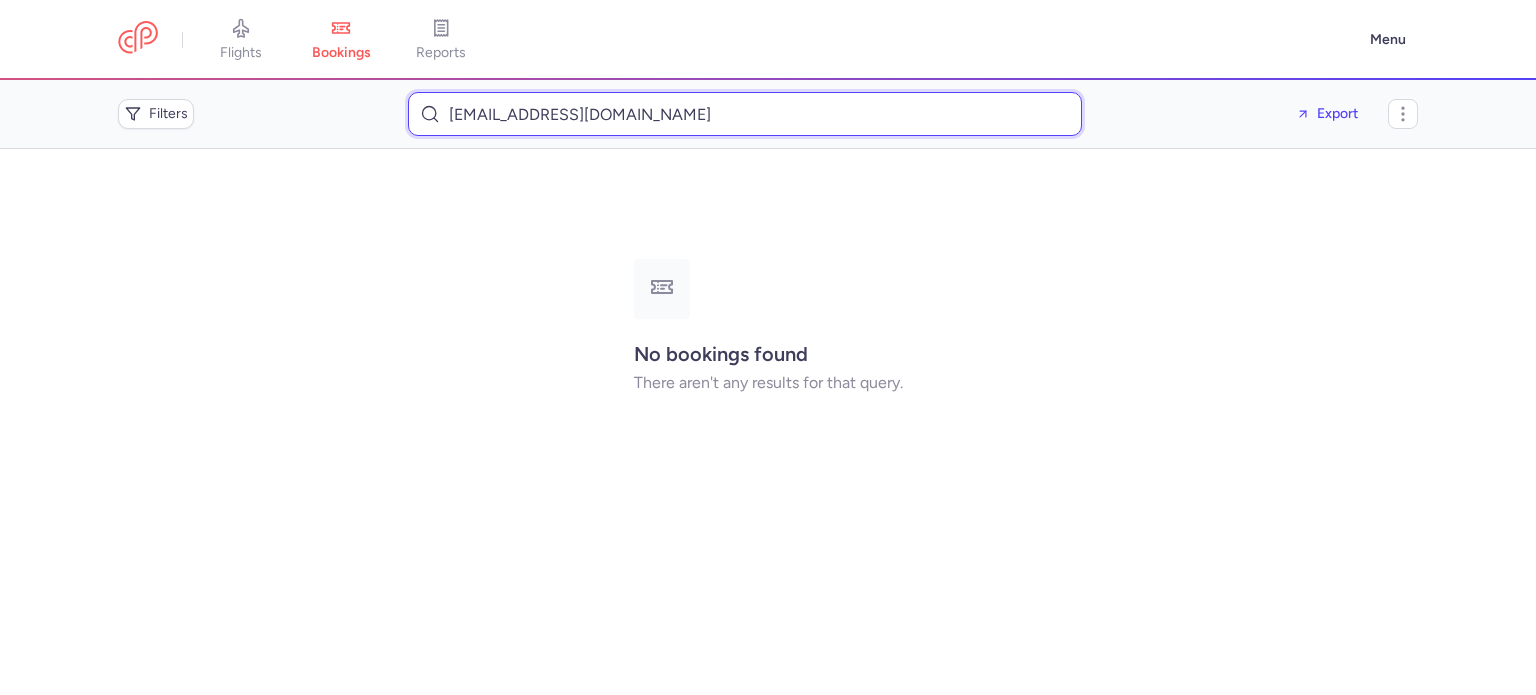 type on "[EMAIL_ADDRESS][DOMAIN_NAME]" 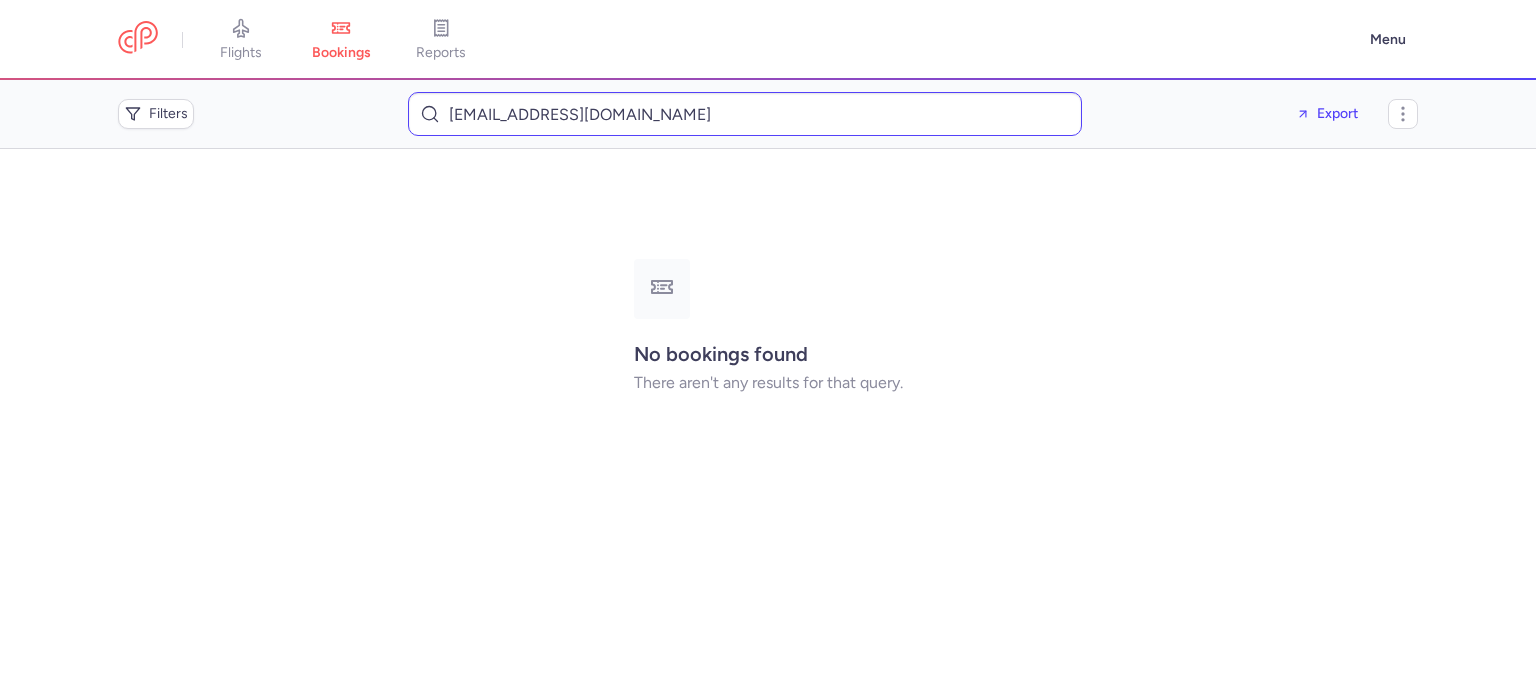 drag, startPoint x: 481, startPoint y: 259, endPoint x: 429, endPoint y: 101, distance: 166.337 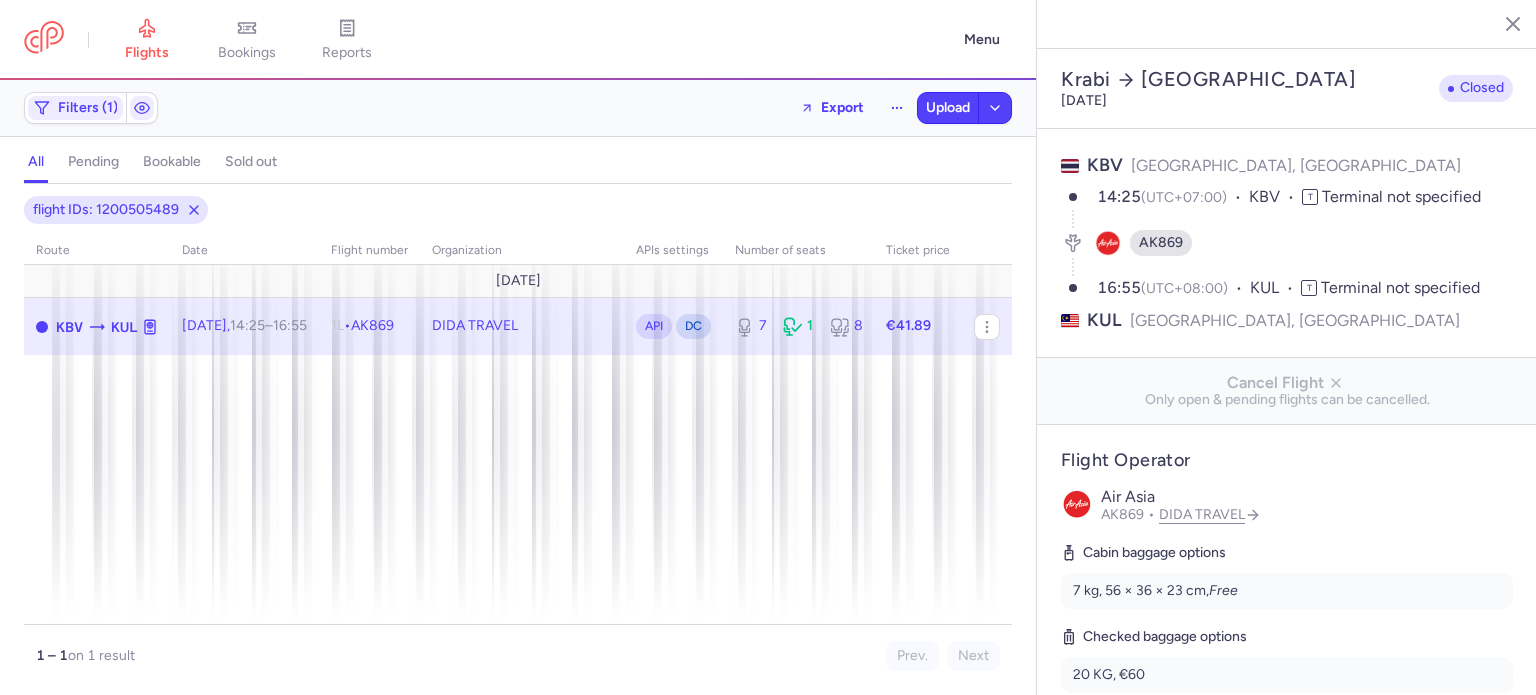 select on "days" 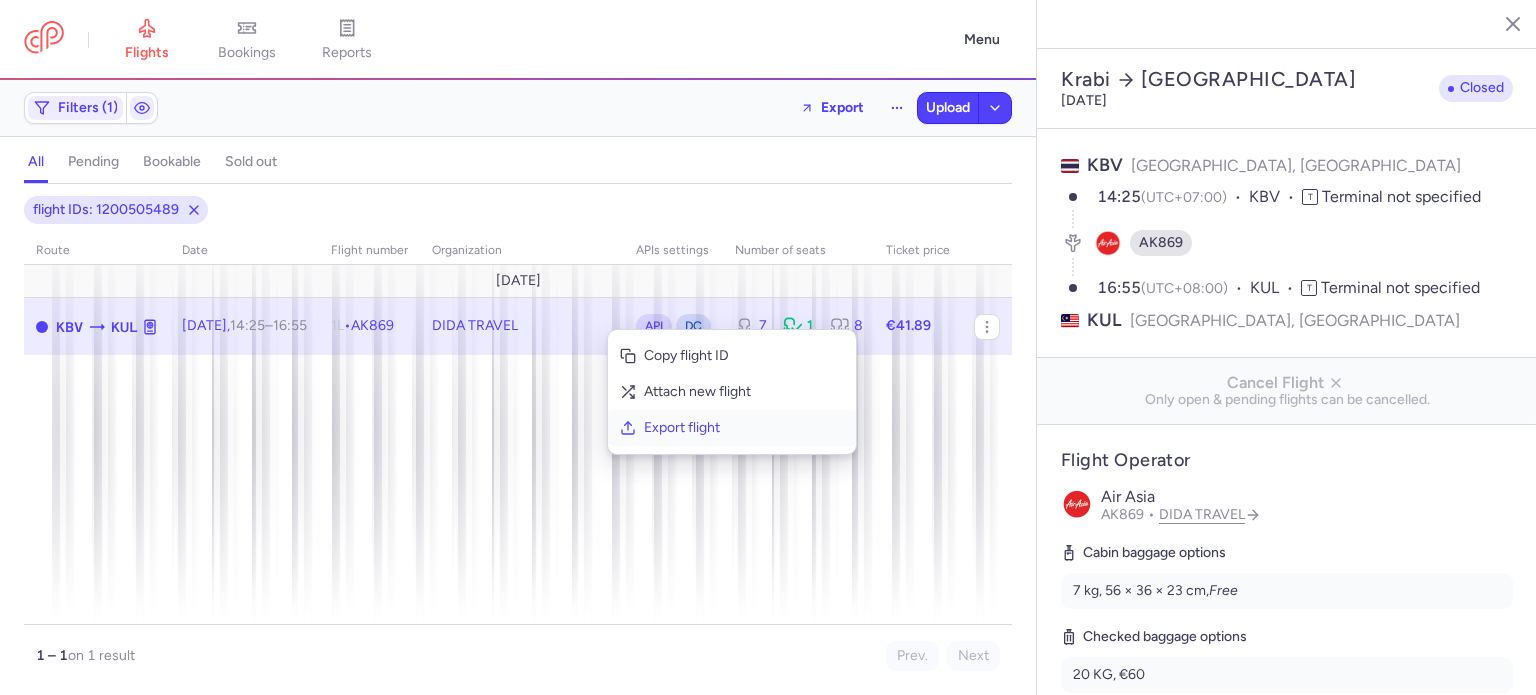 click on "Export flight" at bounding box center [744, 428] 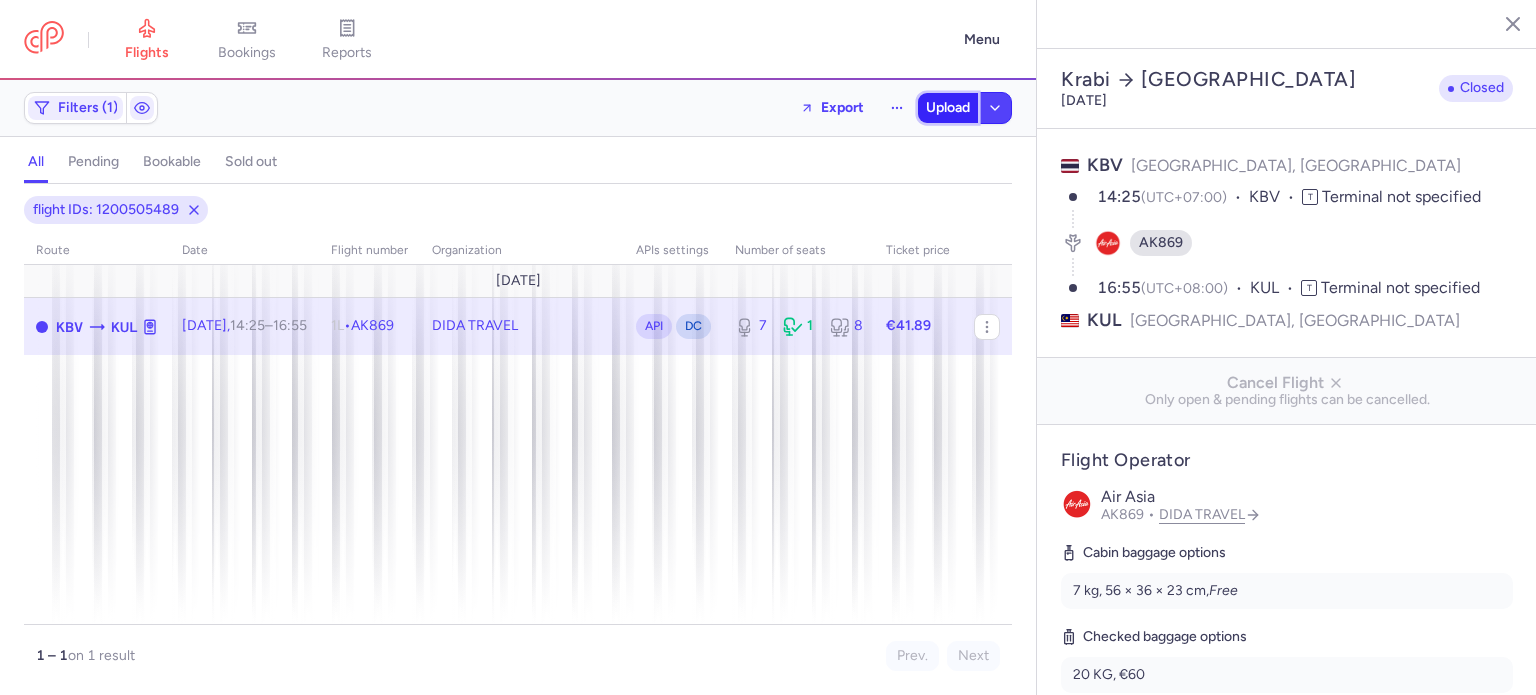 click on "Upload" at bounding box center (948, 108) 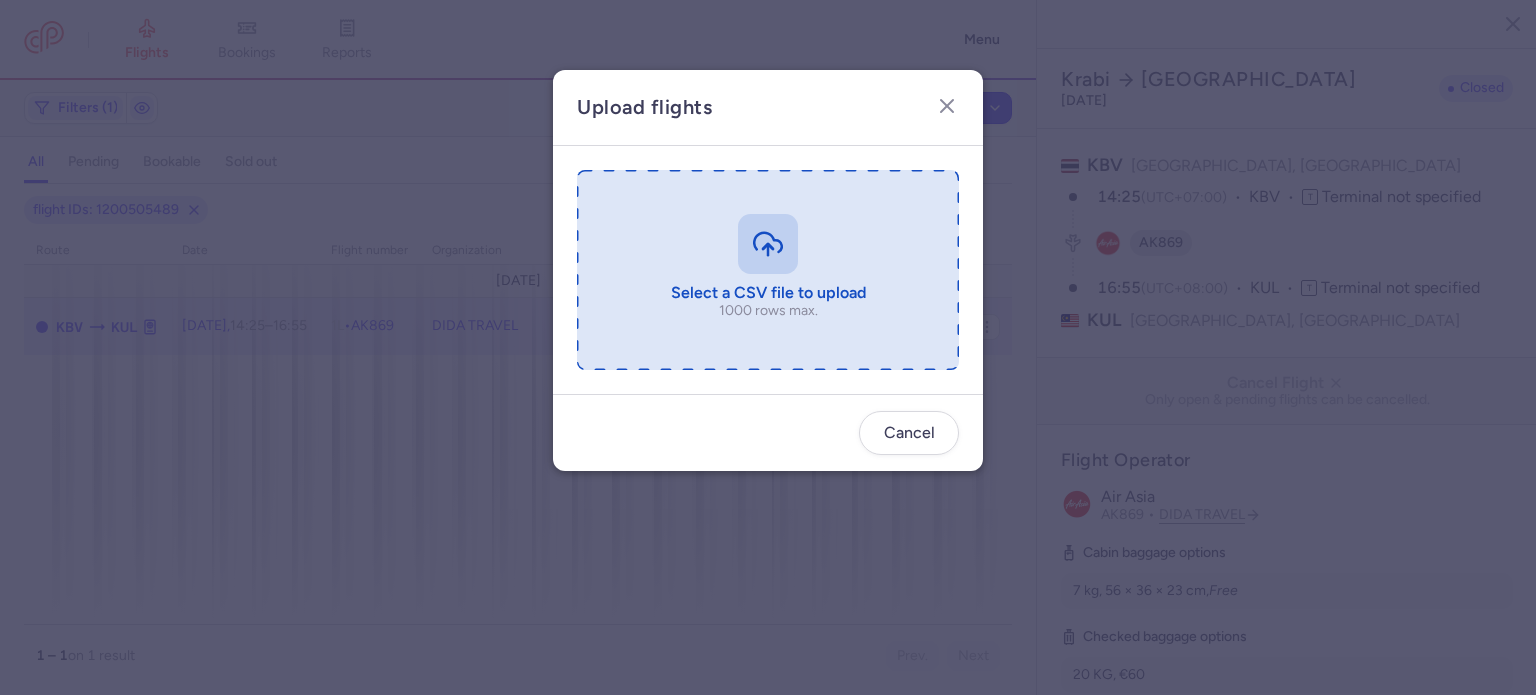 click at bounding box center [768, 270] 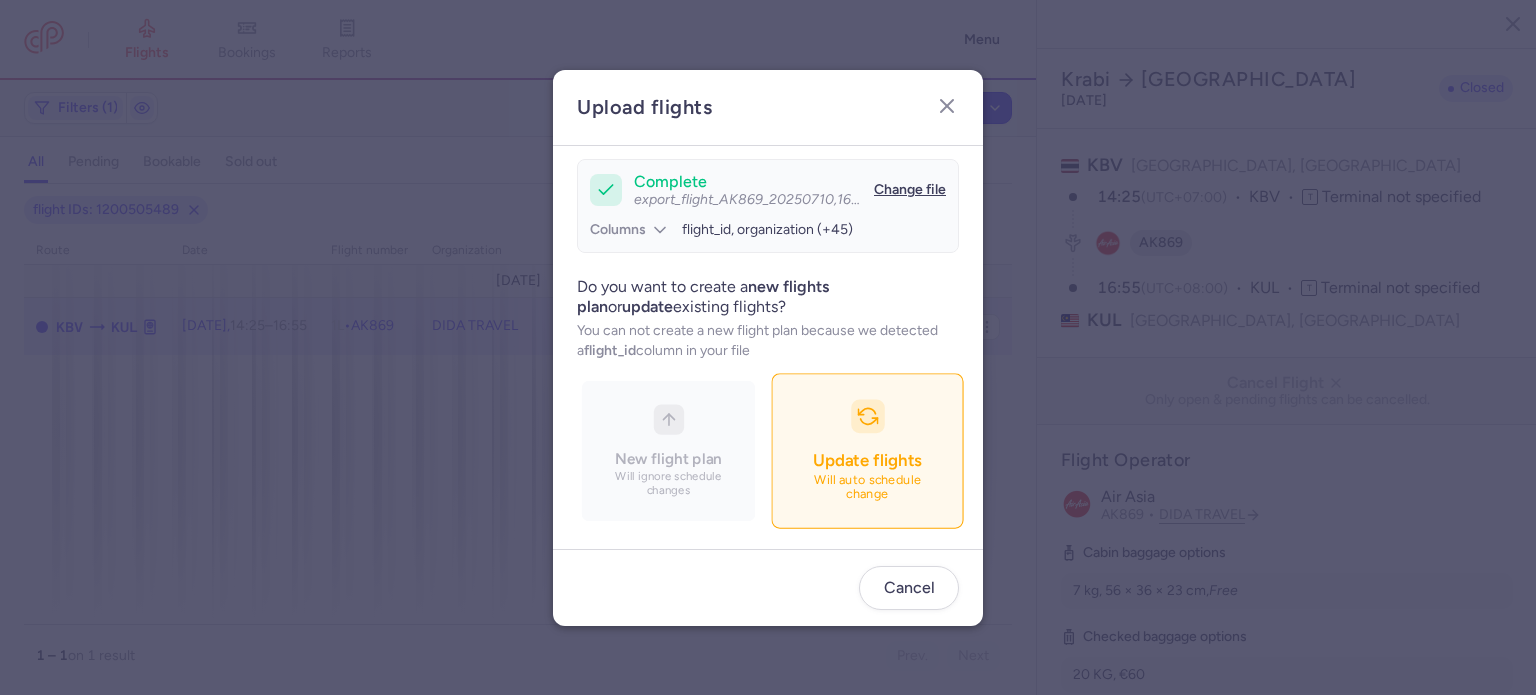 scroll, scrollTop: 172, scrollLeft: 0, axis: vertical 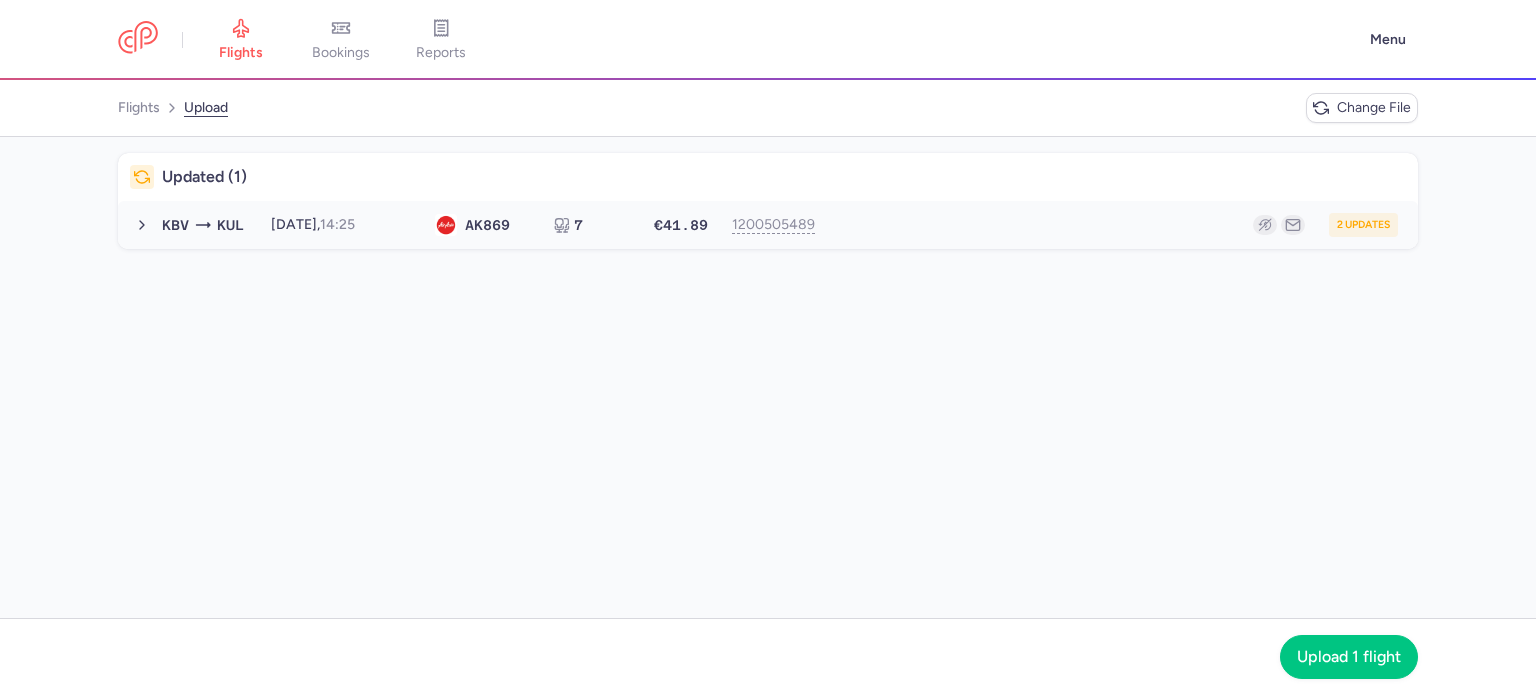 click on "2 updates" at bounding box center (1112, 225) 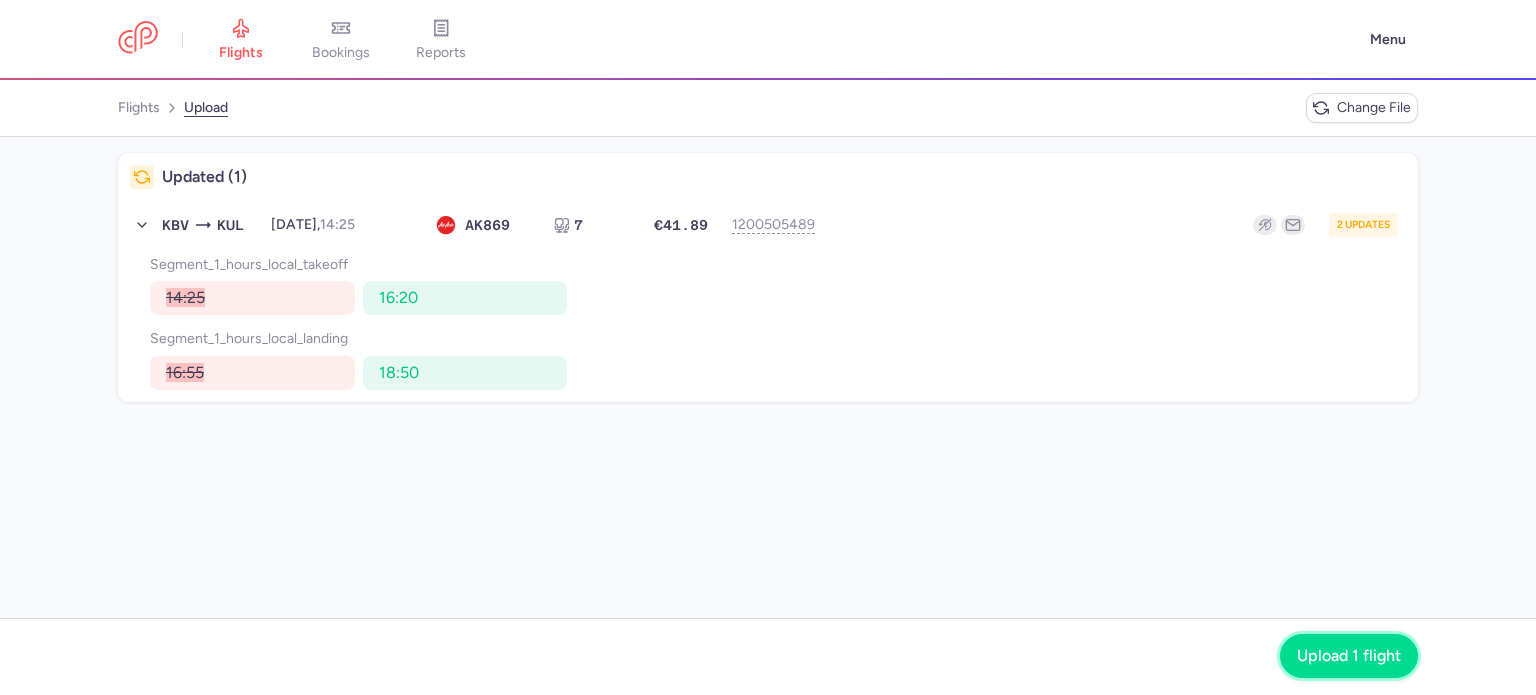 click on "Upload 1 flight" at bounding box center [1349, 656] 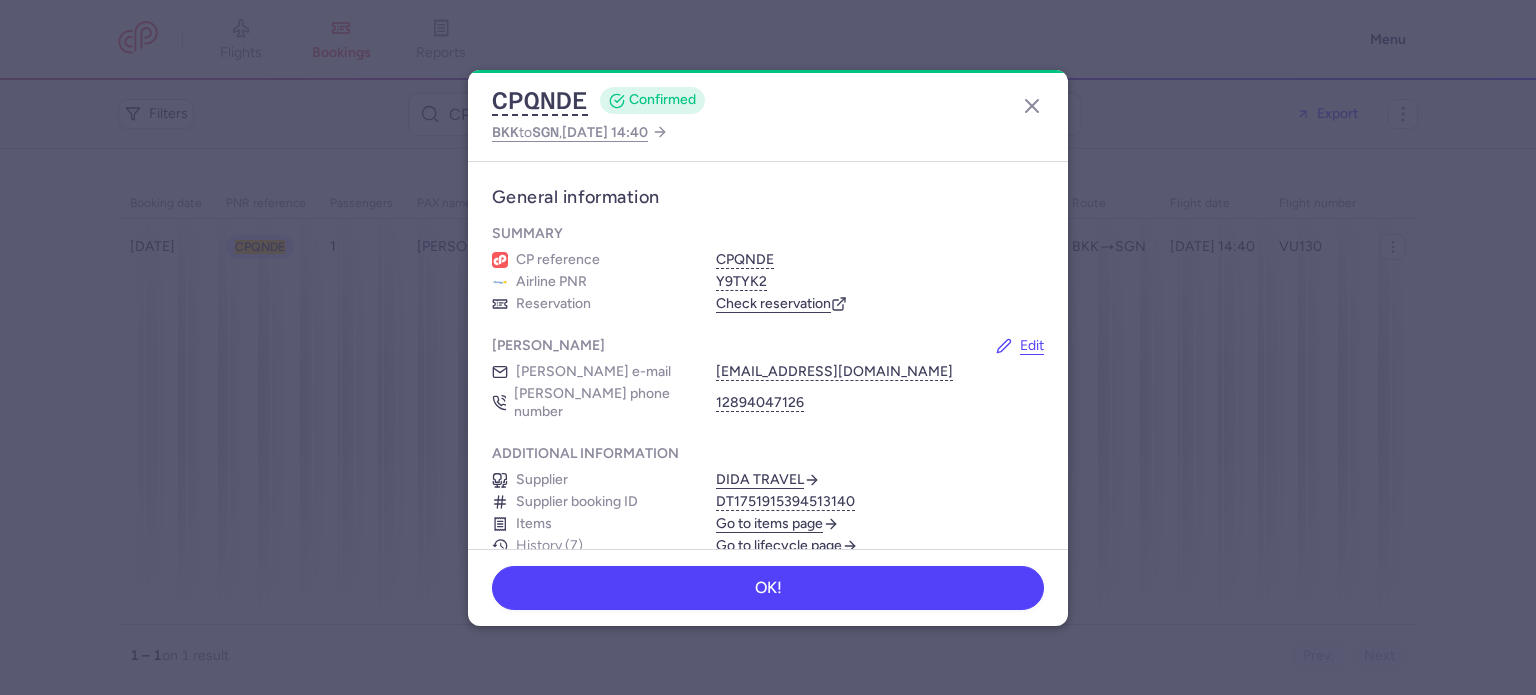 scroll, scrollTop: 0, scrollLeft: 0, axis: both 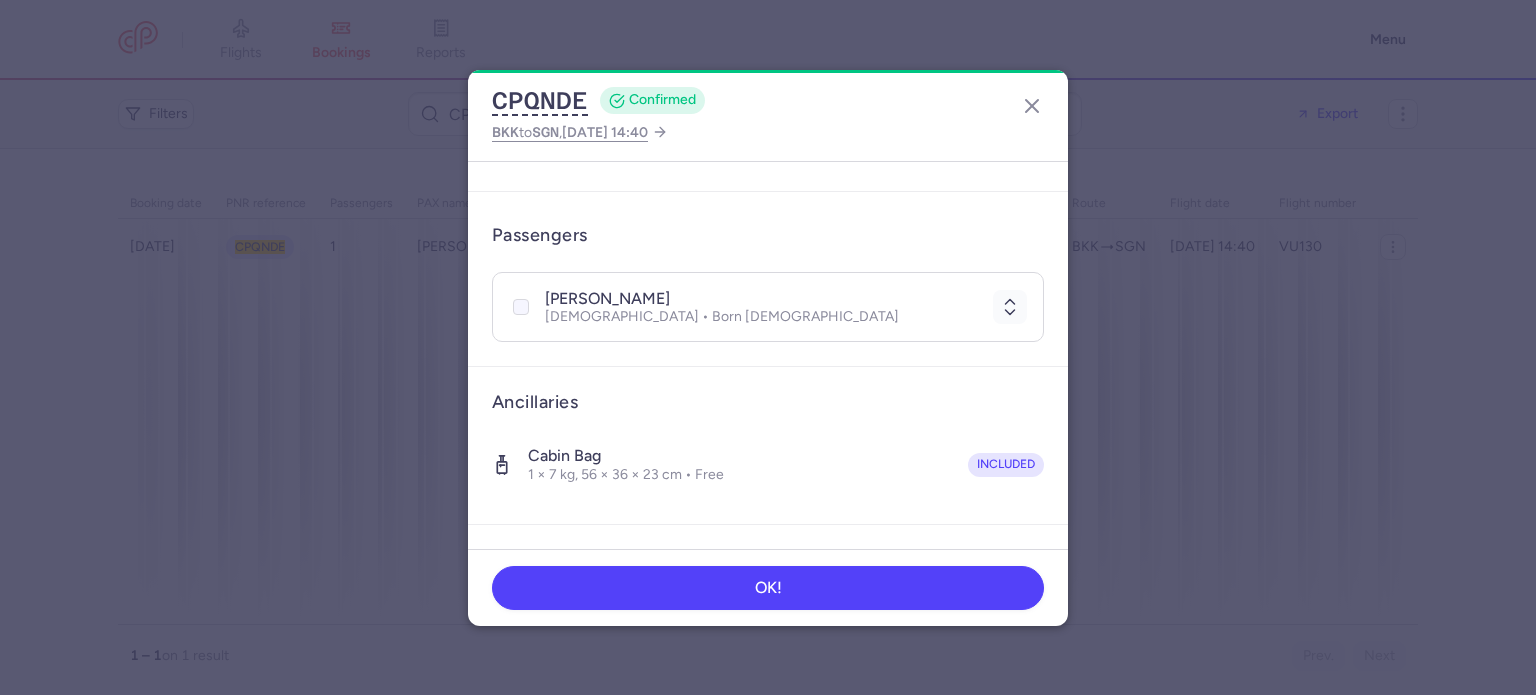 click 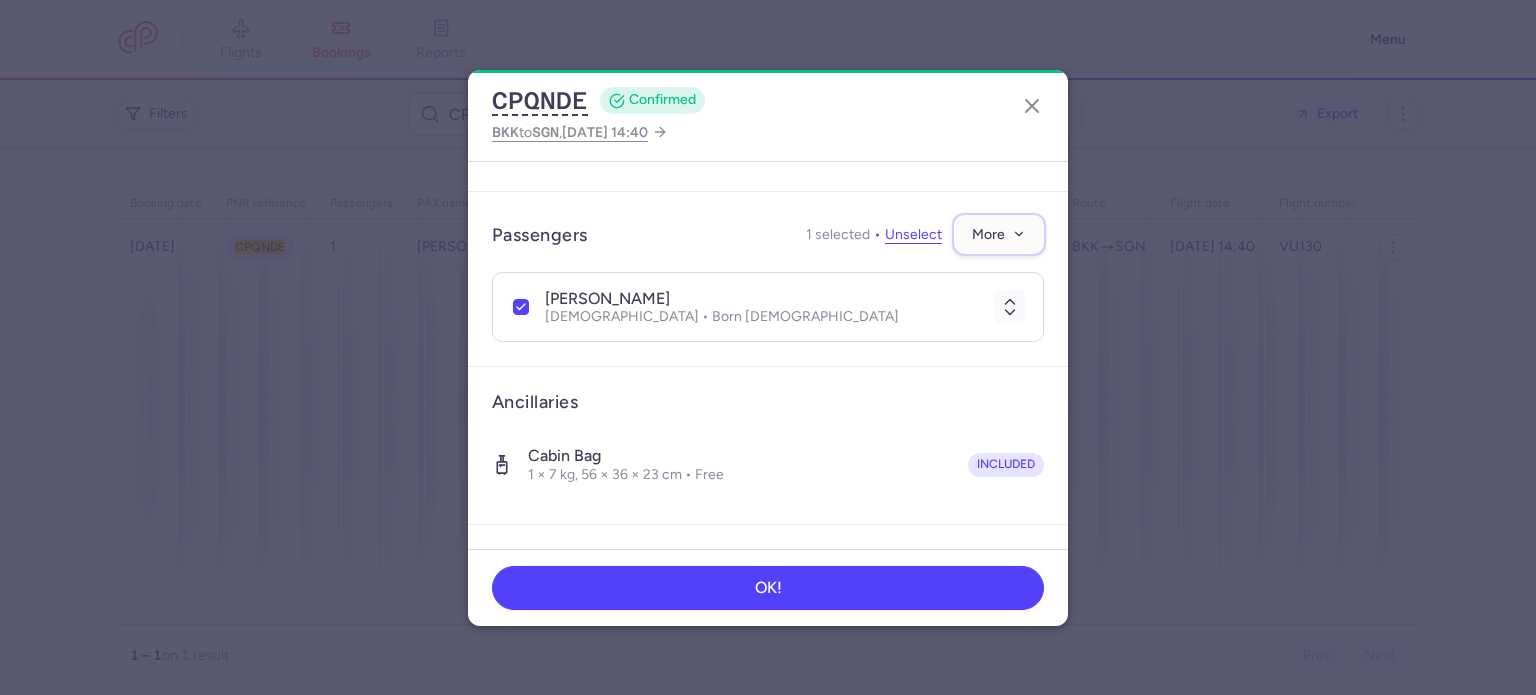 click on "More" 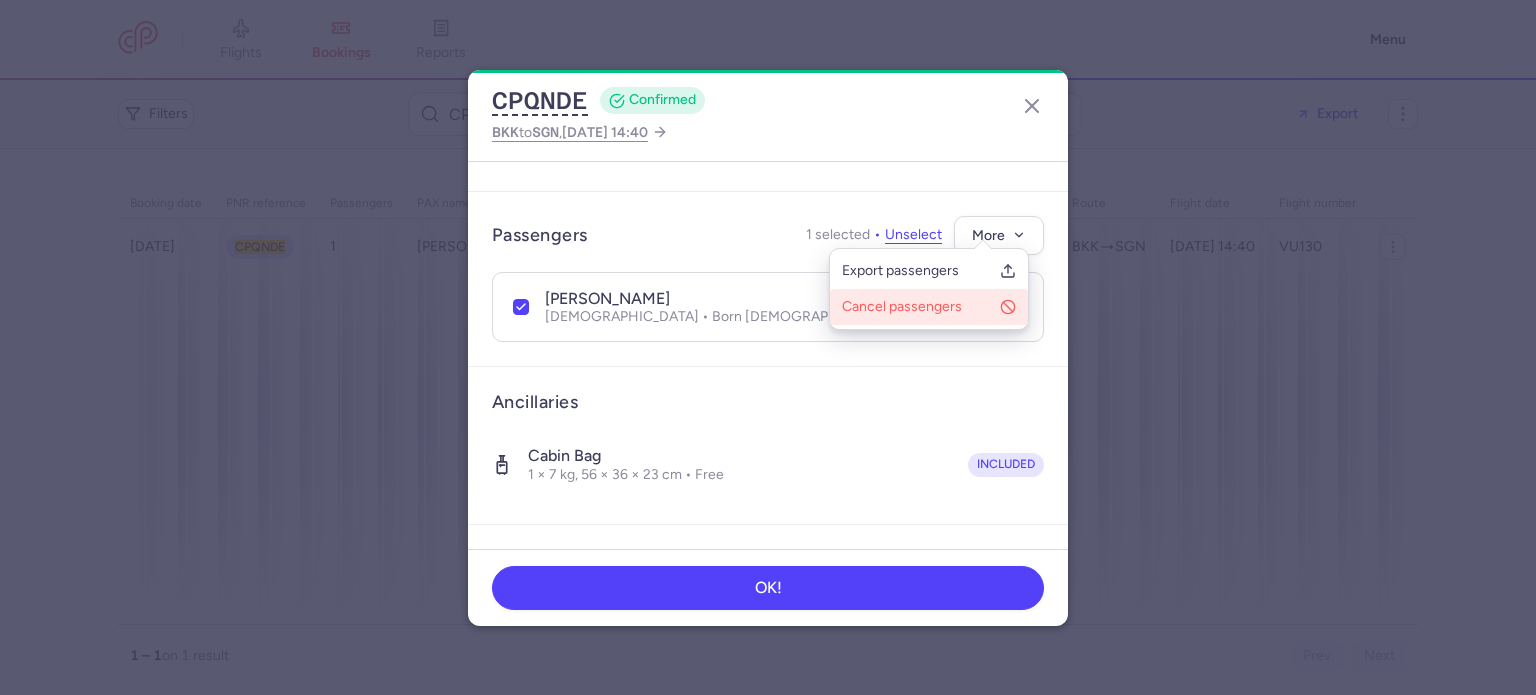 click on "Cancel passengers" at bounding box center [917, 307] 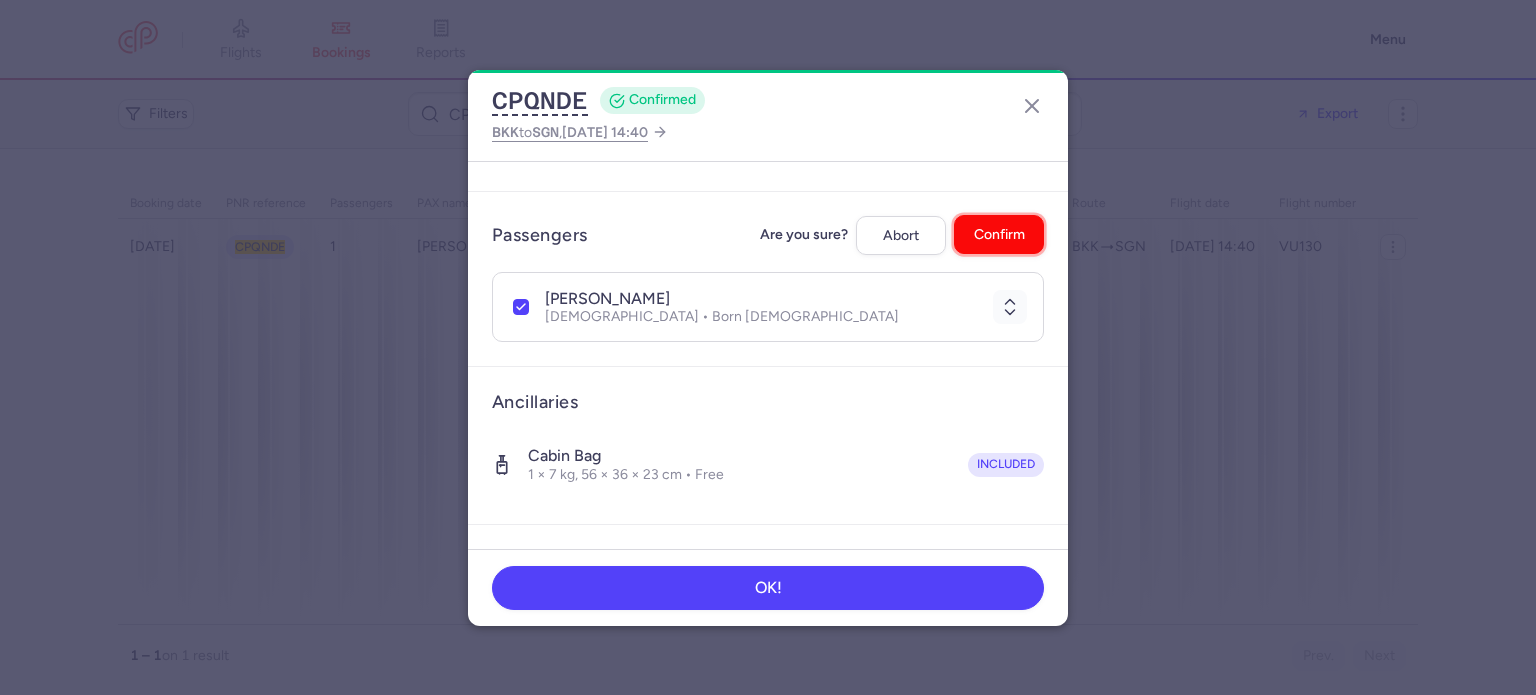 click on "Confirm" at bounding box center [999, 234] 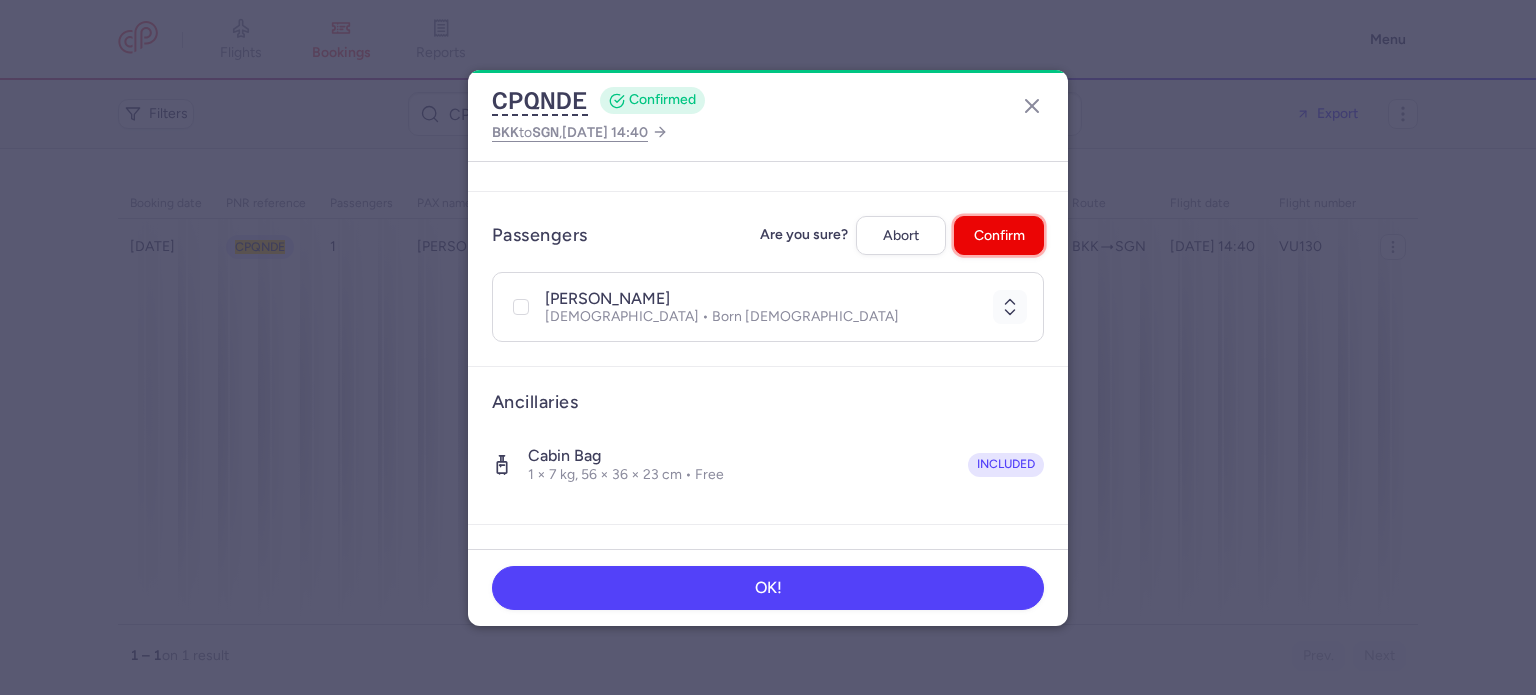 checkbox on "false" 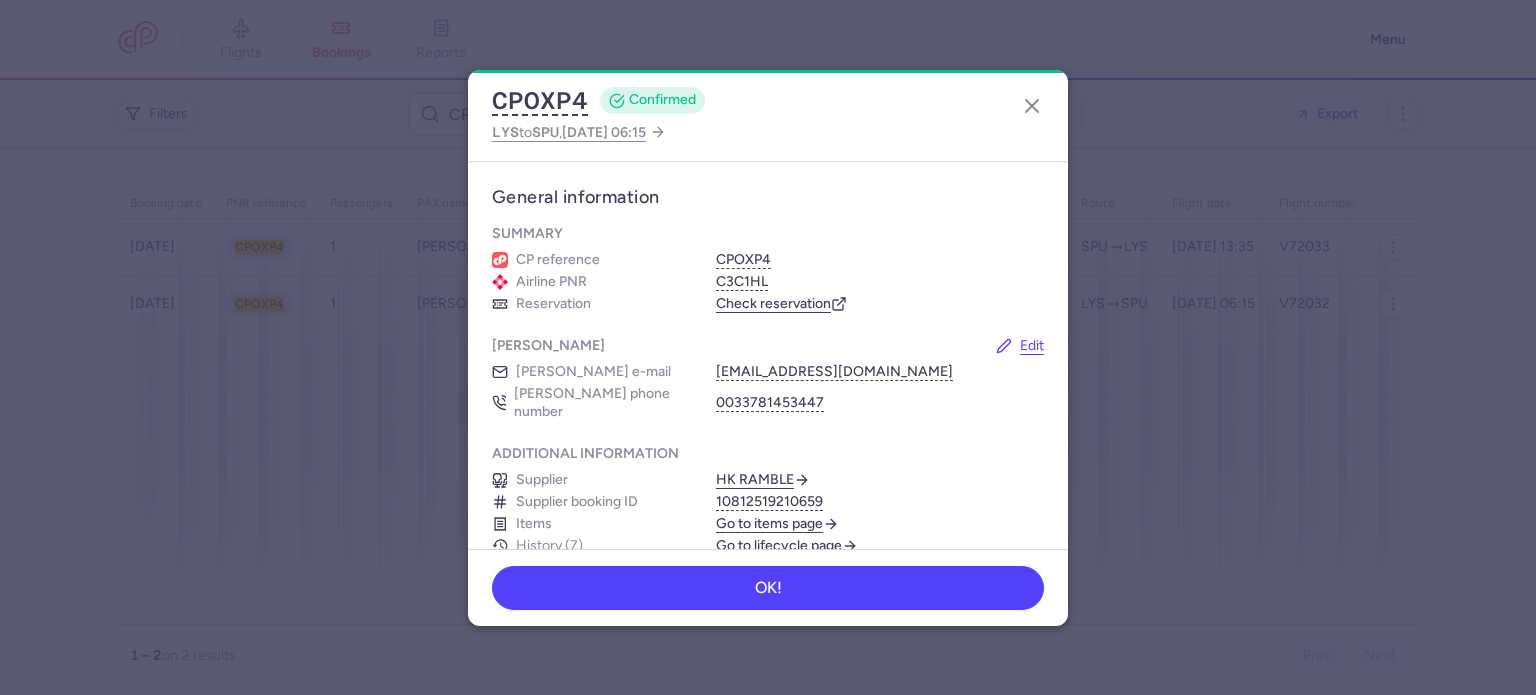 scroll, scrollTop: 0, scrollLeft: 0, axis: both 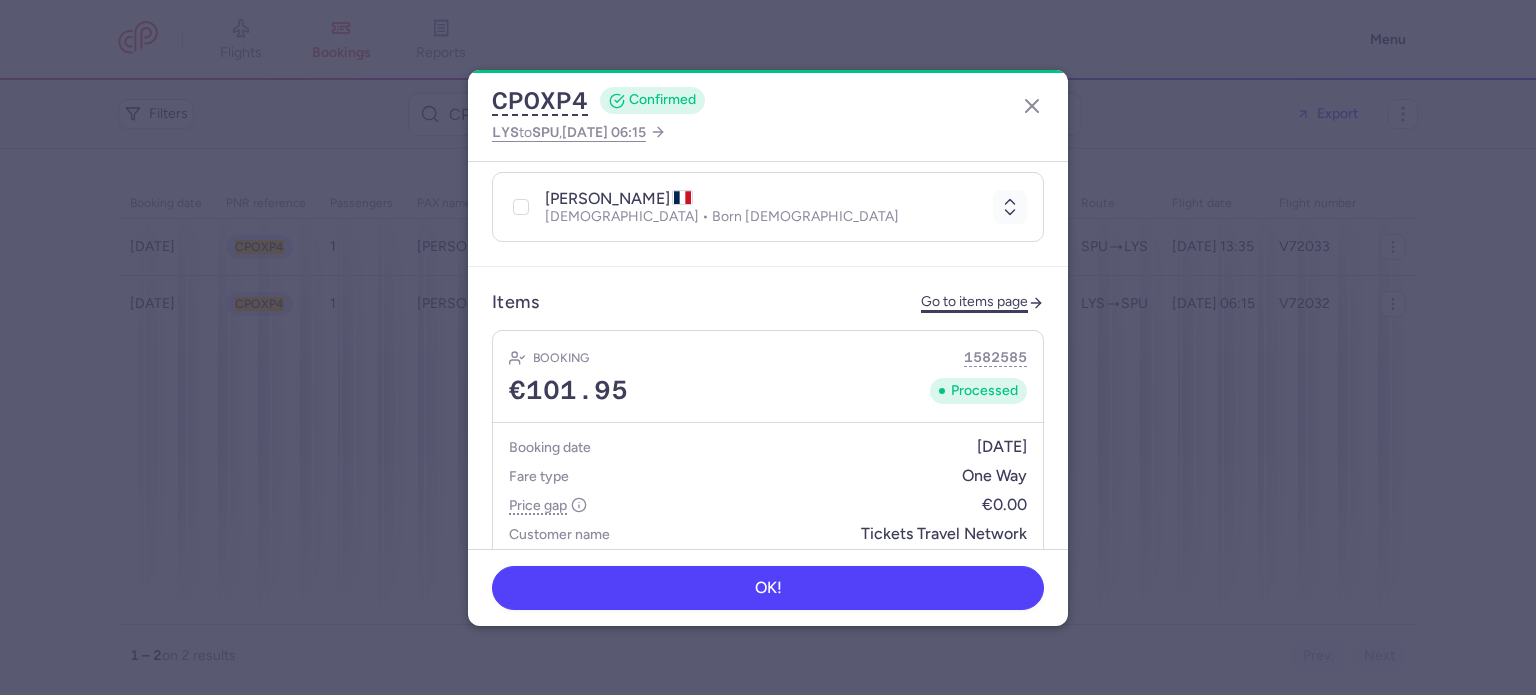 click on "Go to items page" 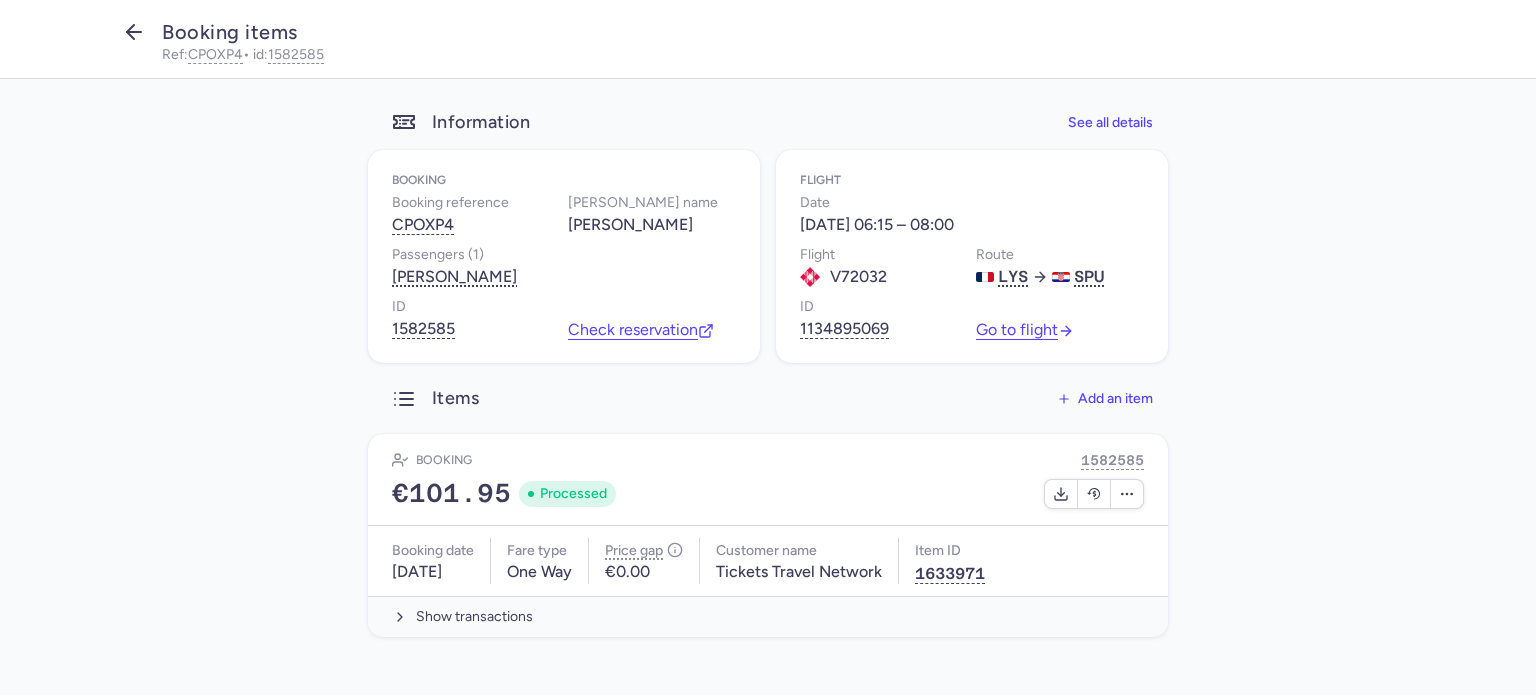 click 